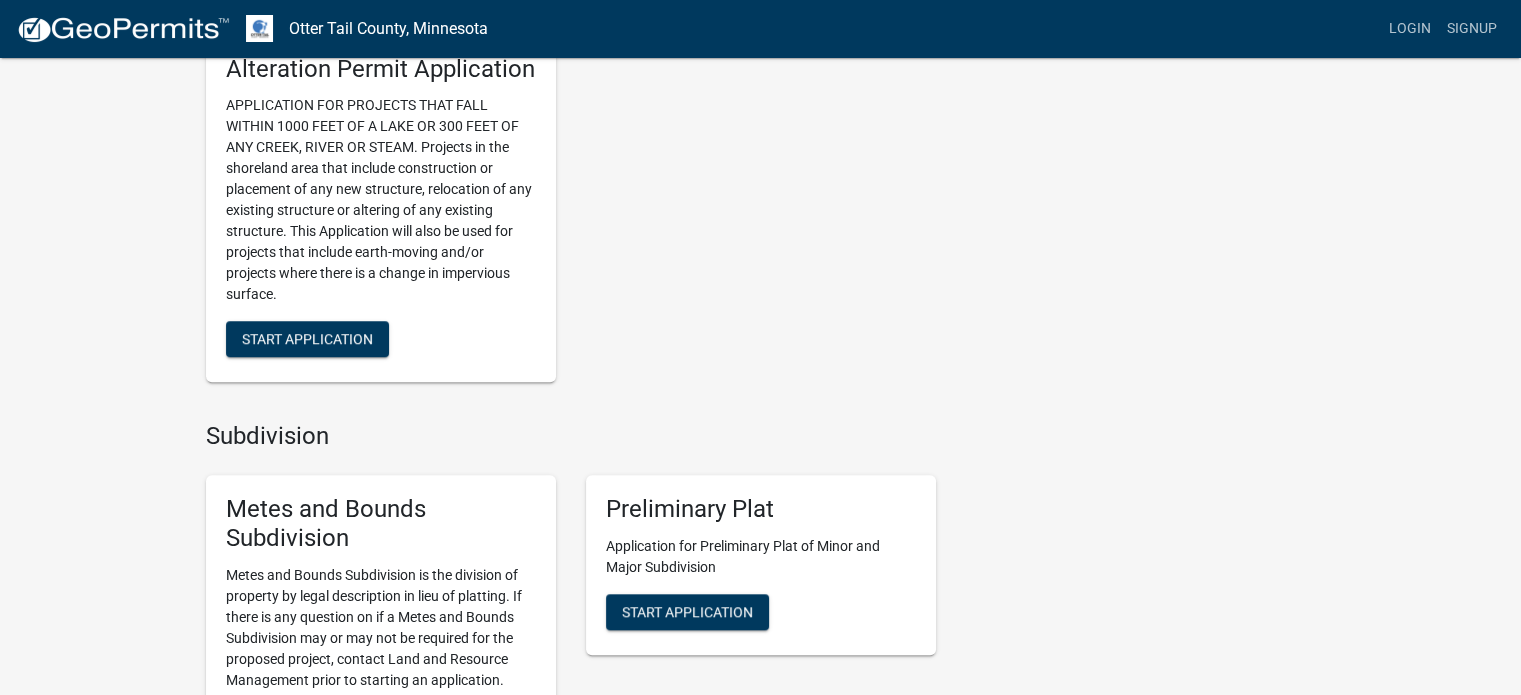 scroll, scrollTop: 1500, scrollLeft: 0, axis: vertical 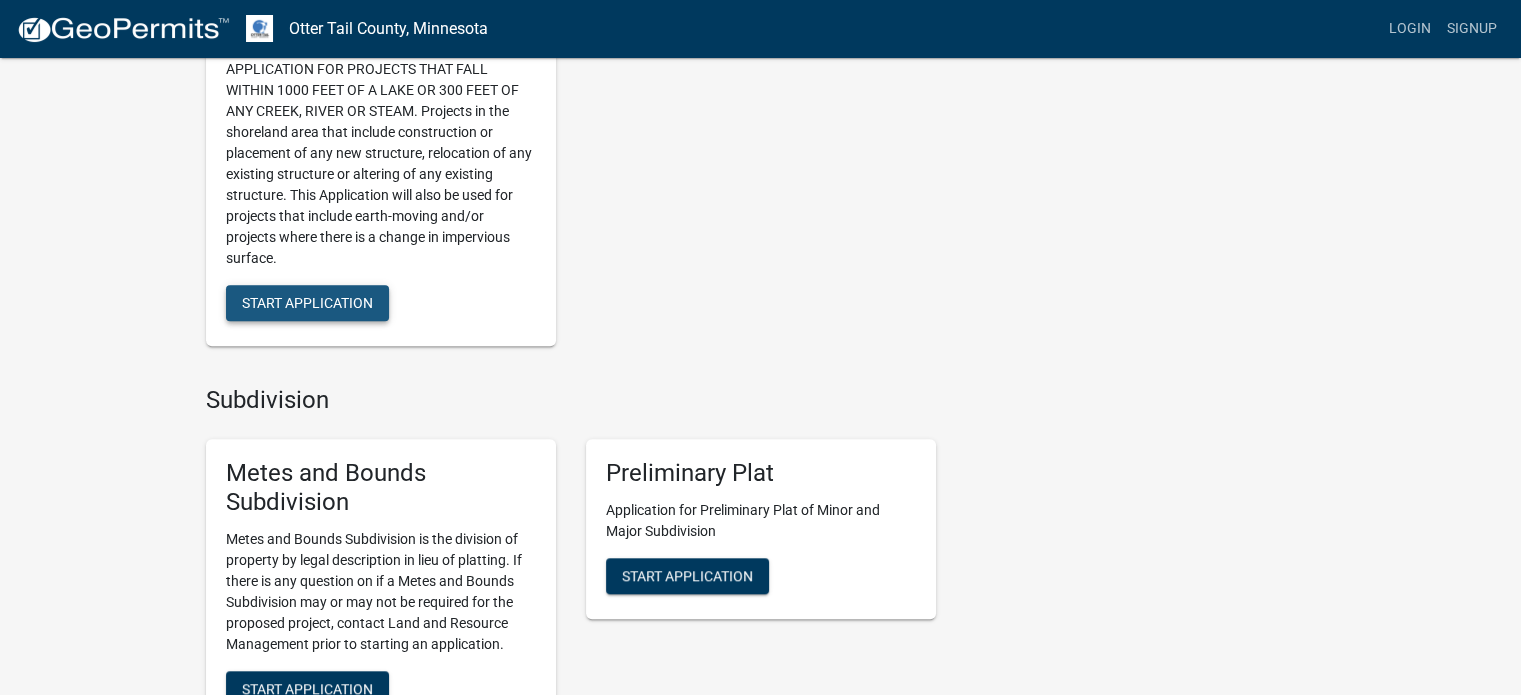 click on "Start Application" at bounding box center [307, 303] 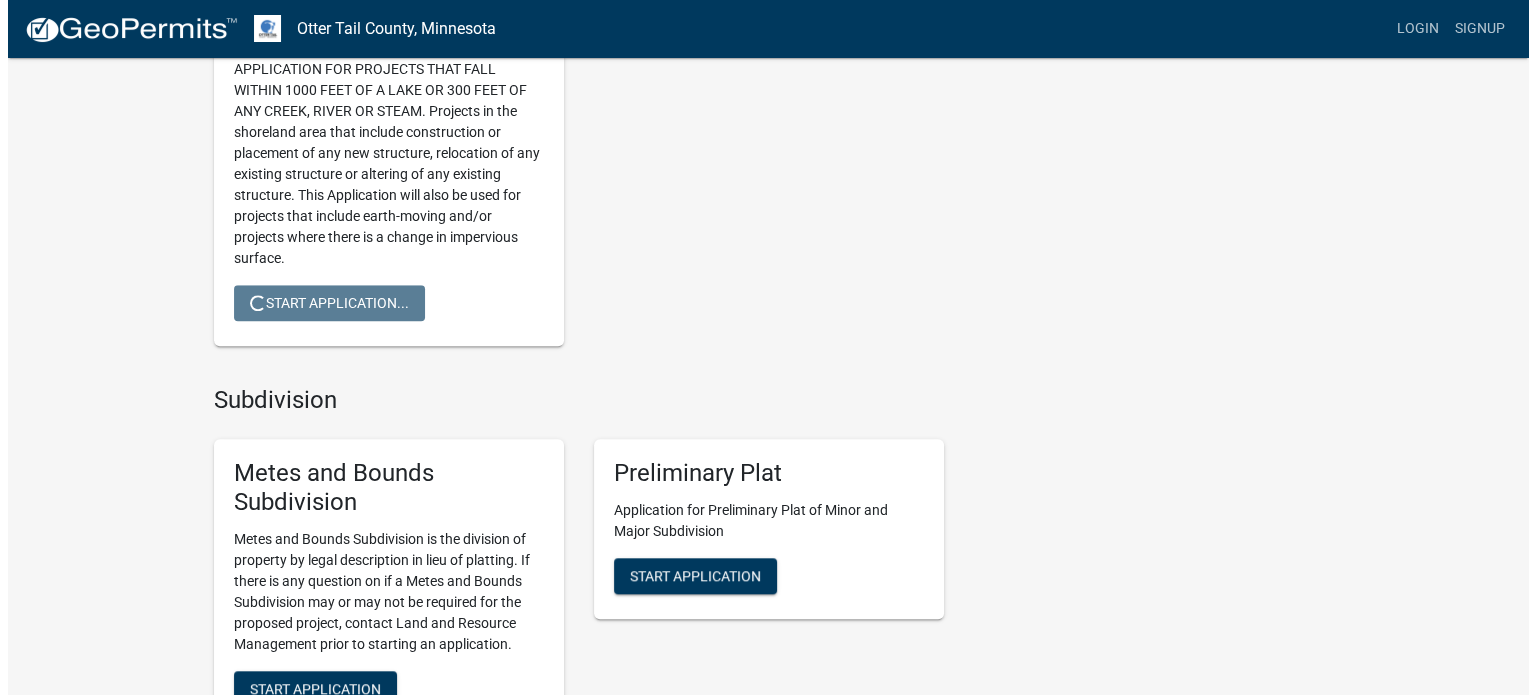 scroll, scrollTop: 0, scrollLeft: 0, axis: both 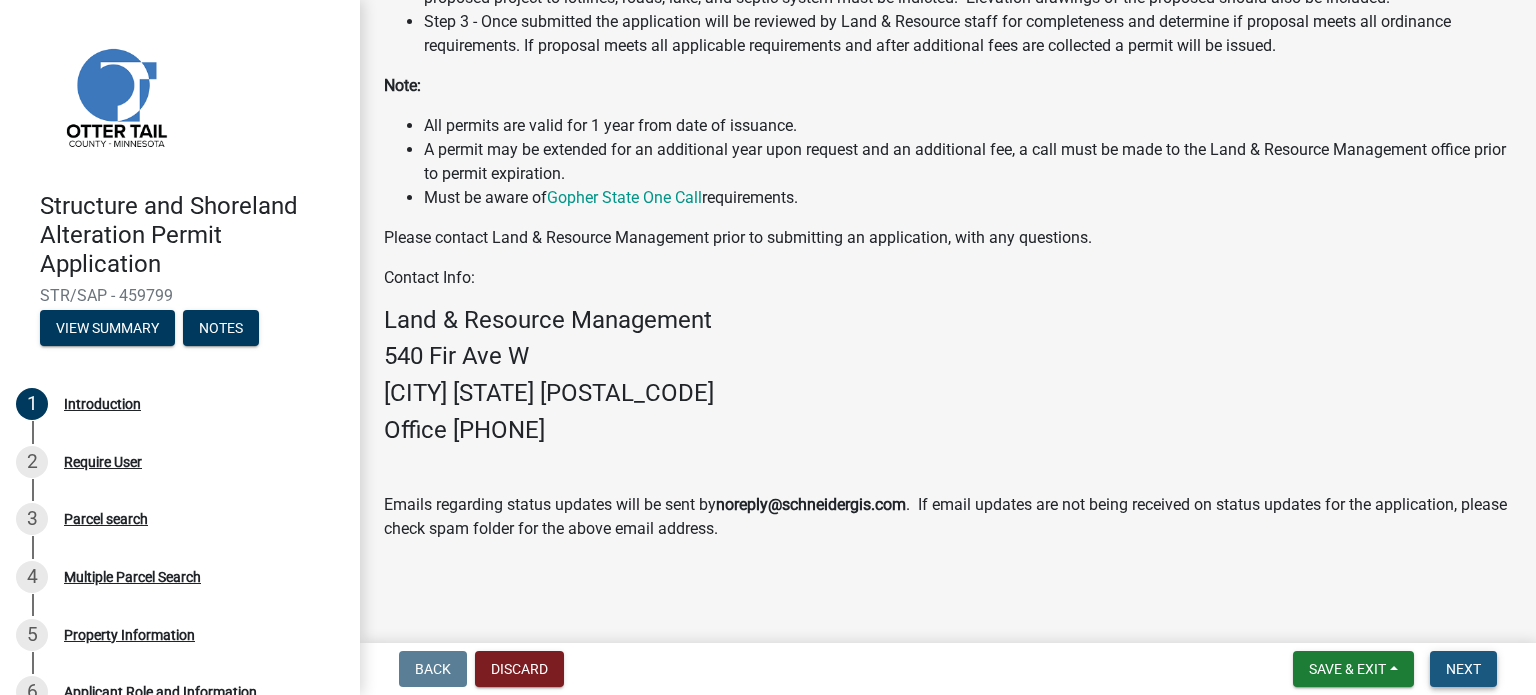 click on "Next" at bounding box center [1463, 669] 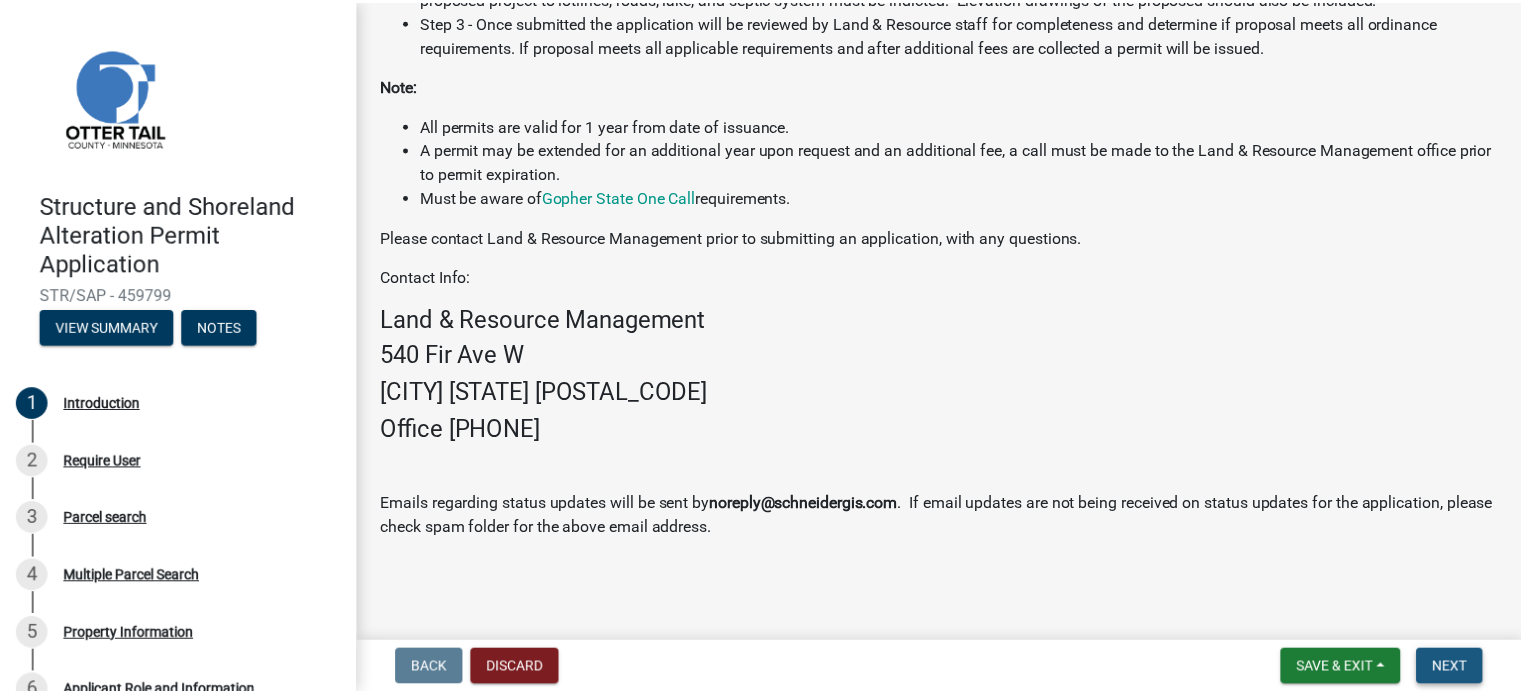 scroll, scrollTop: 0, scrollLeft: 0, axis: both 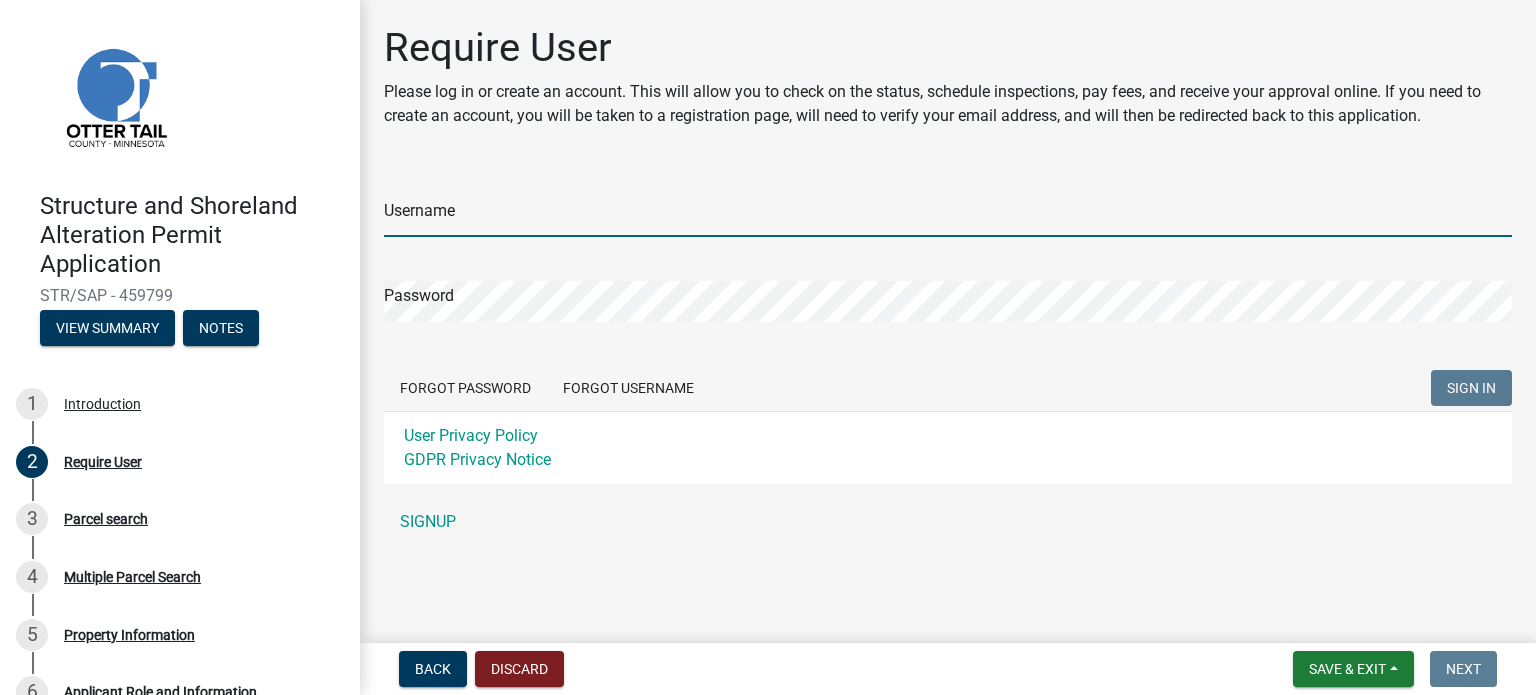 click on "Username" at bounding box center [948, 216] 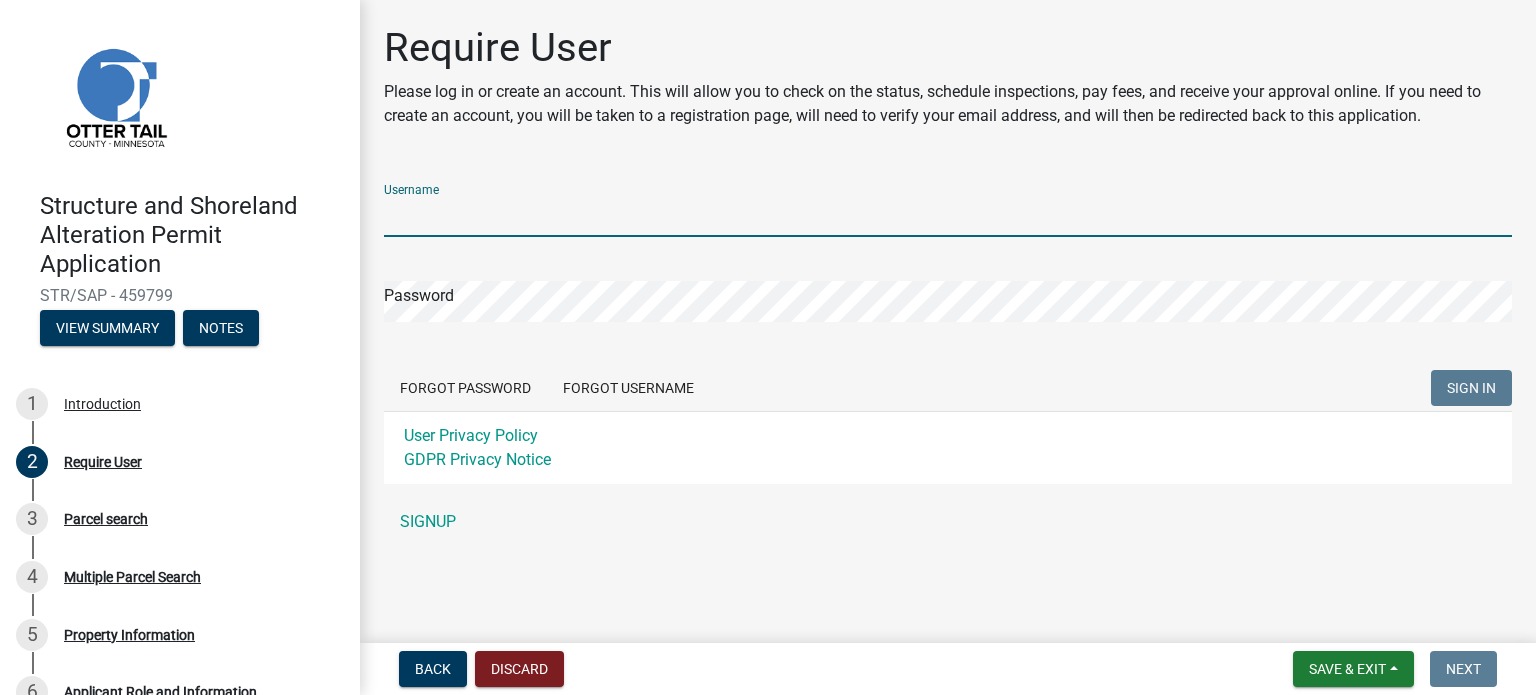 type on "d" 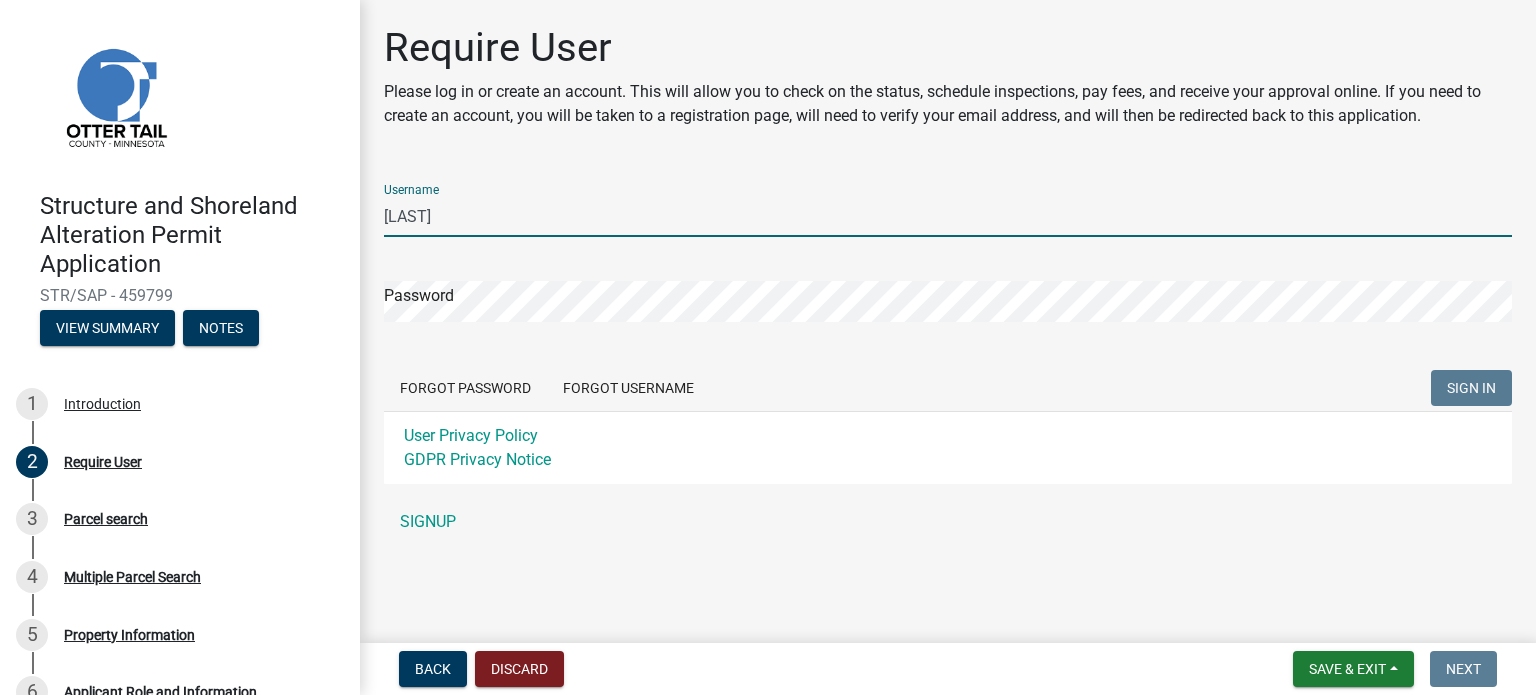 type on "[INITIALS]" 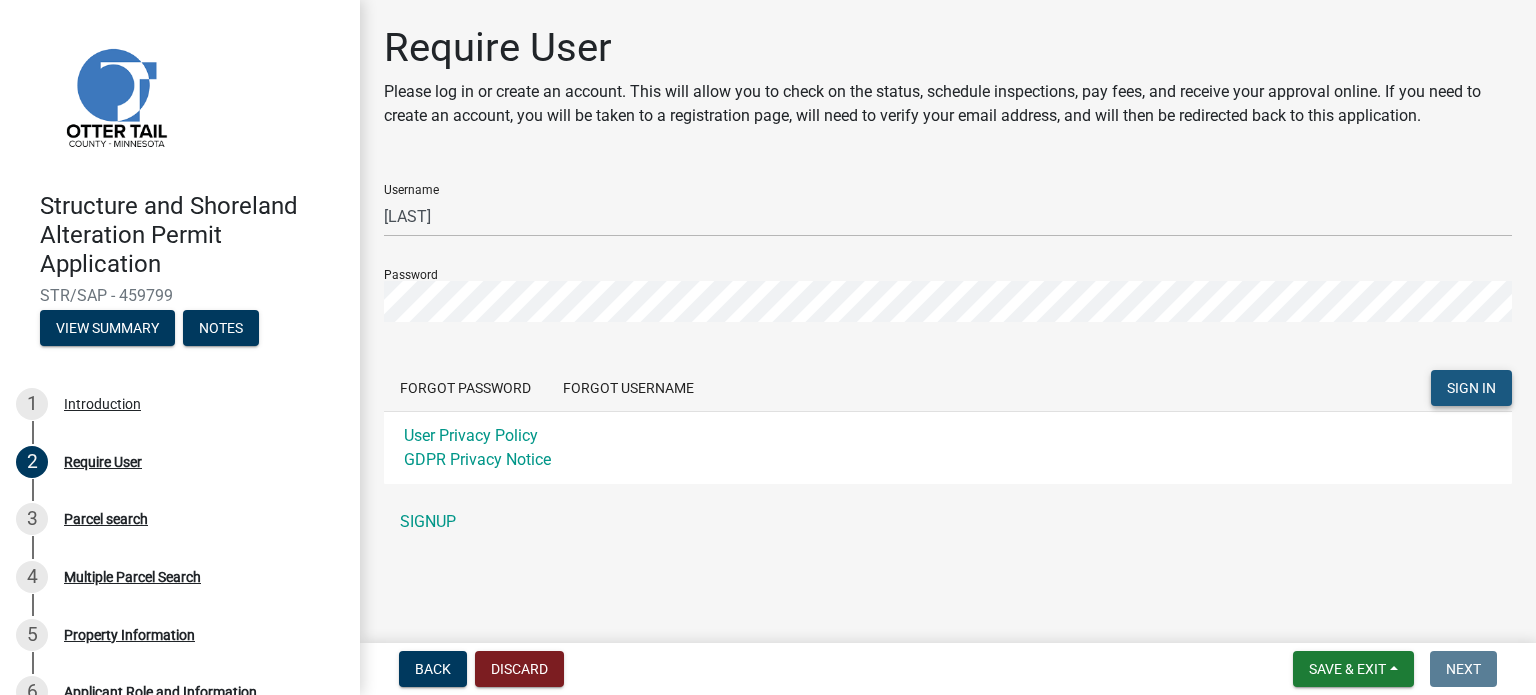 click on "SIGN IN" 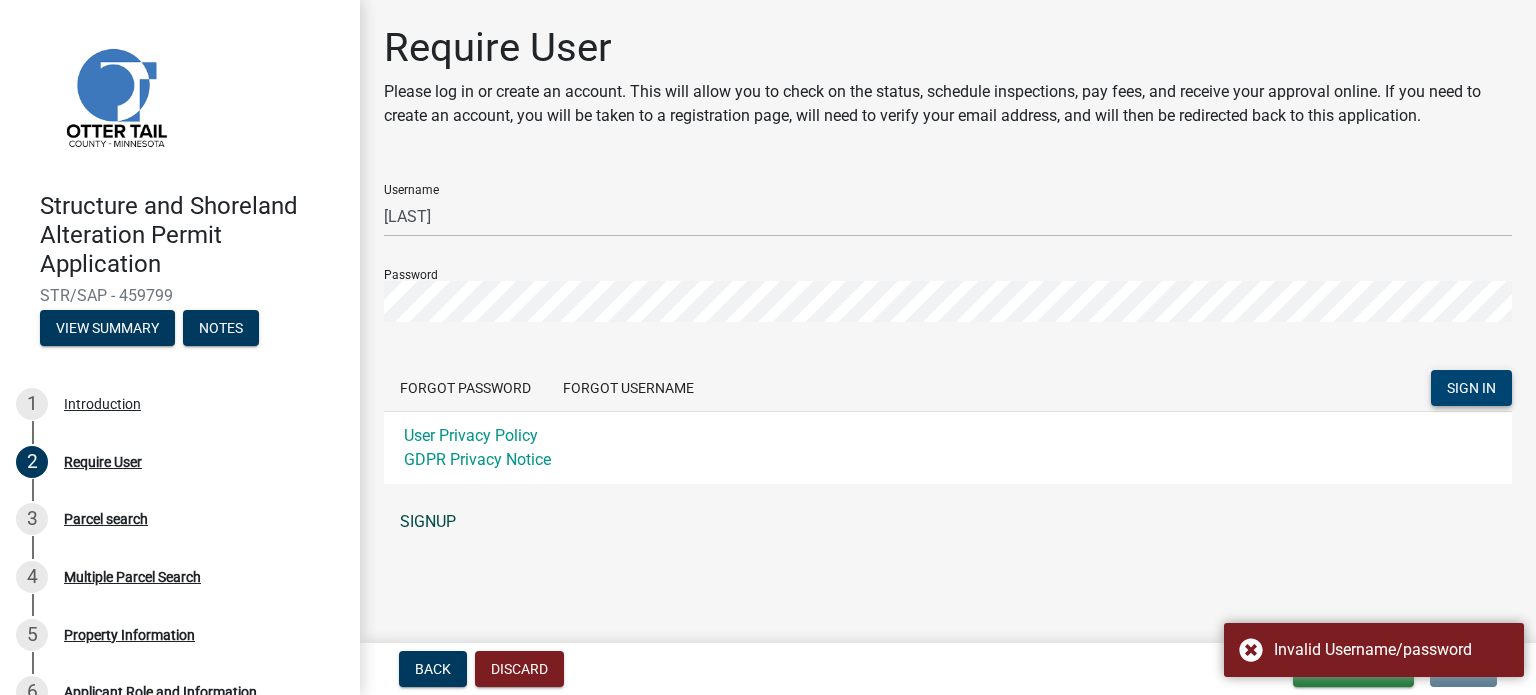click on "SIGNUP" 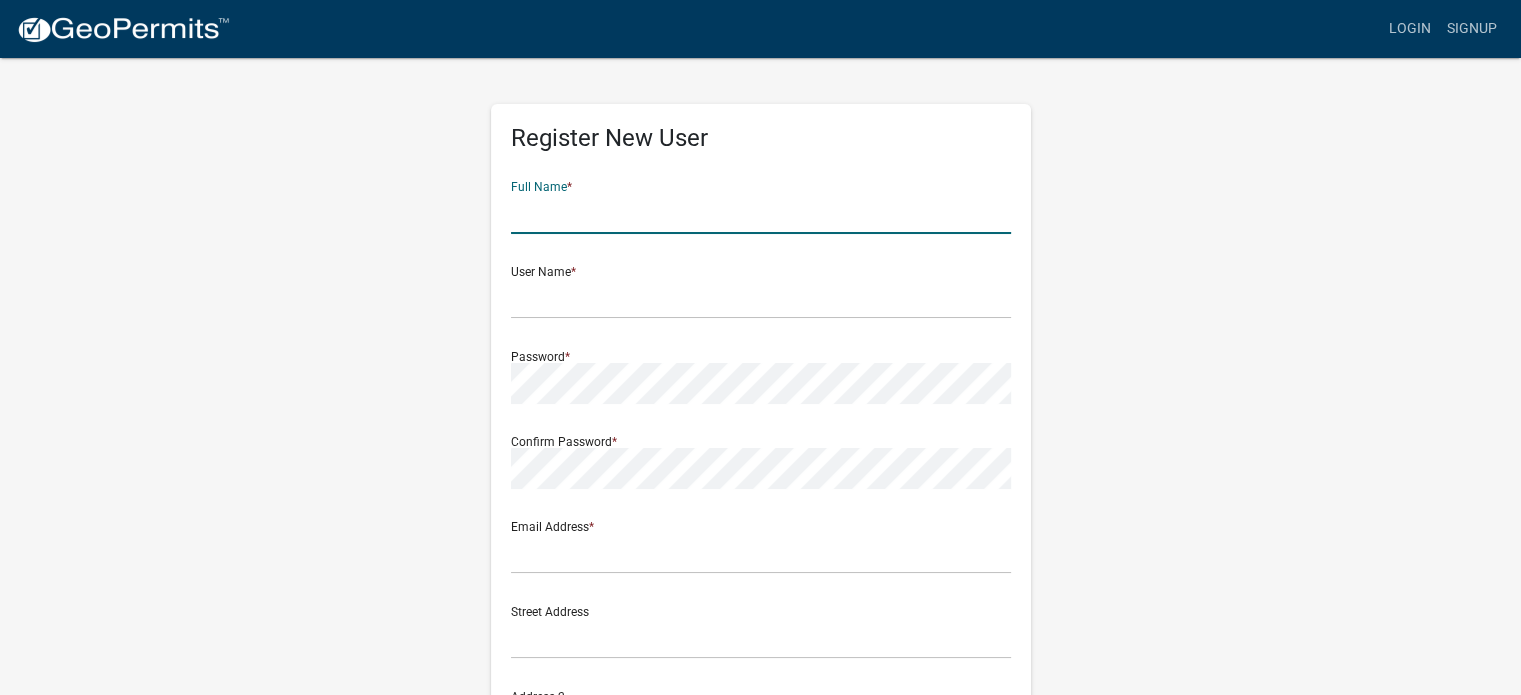 click 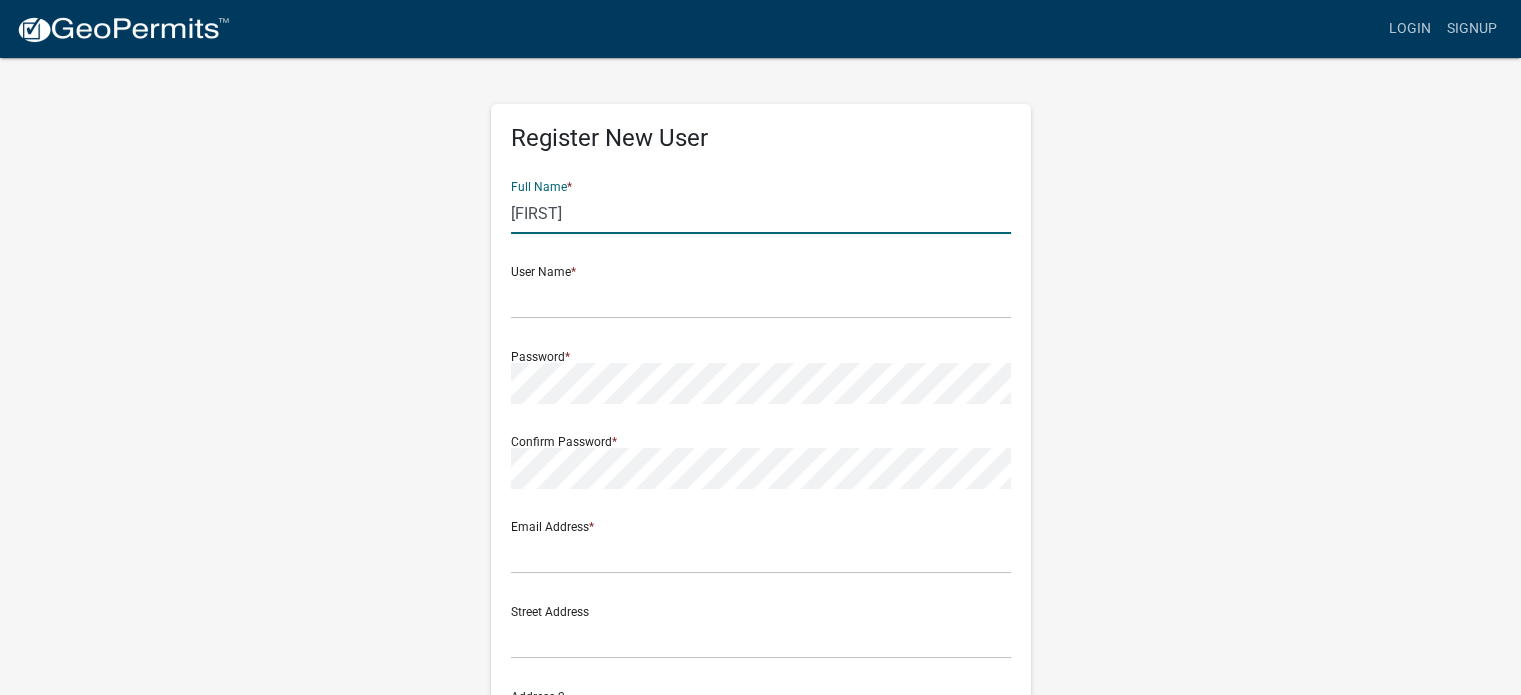 type on "Daniel Ness" 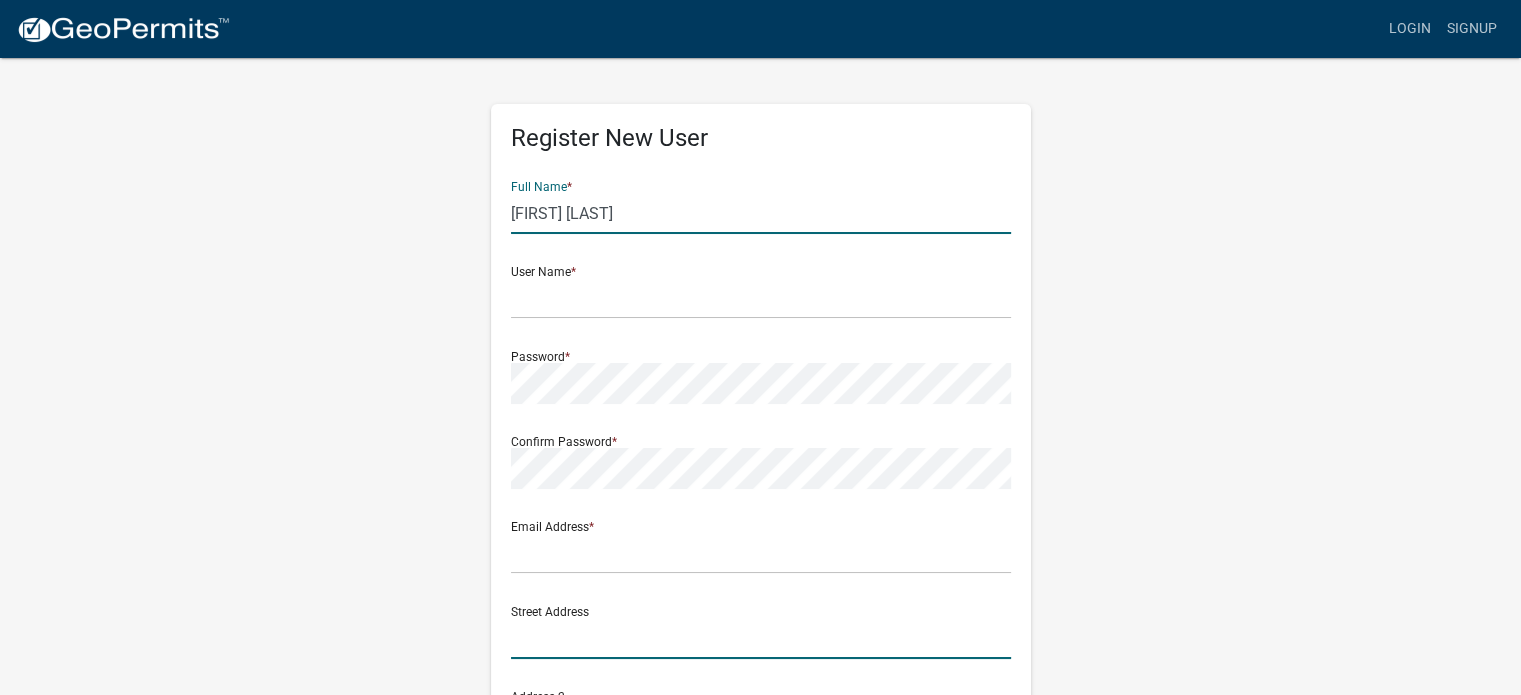 type on "[NUMBER] [STREET]" 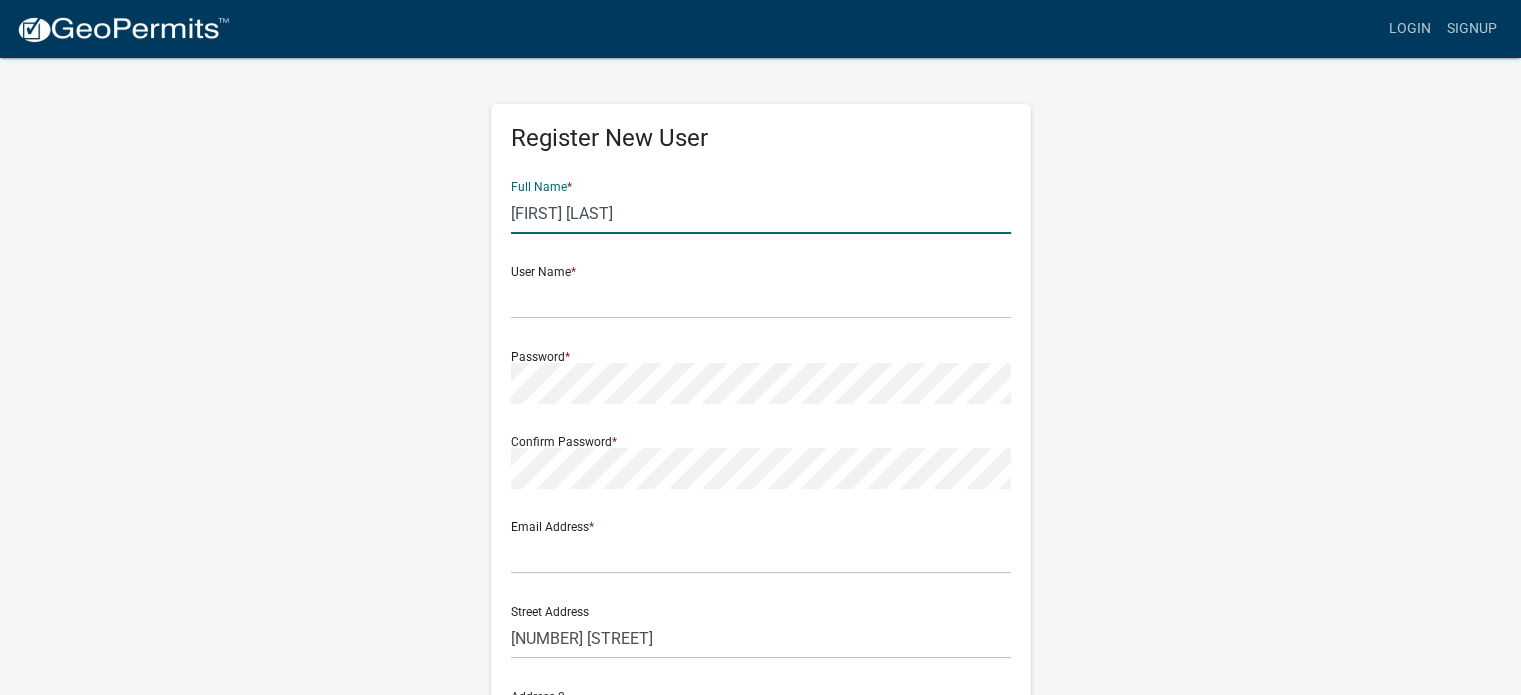 type on "Ashby" 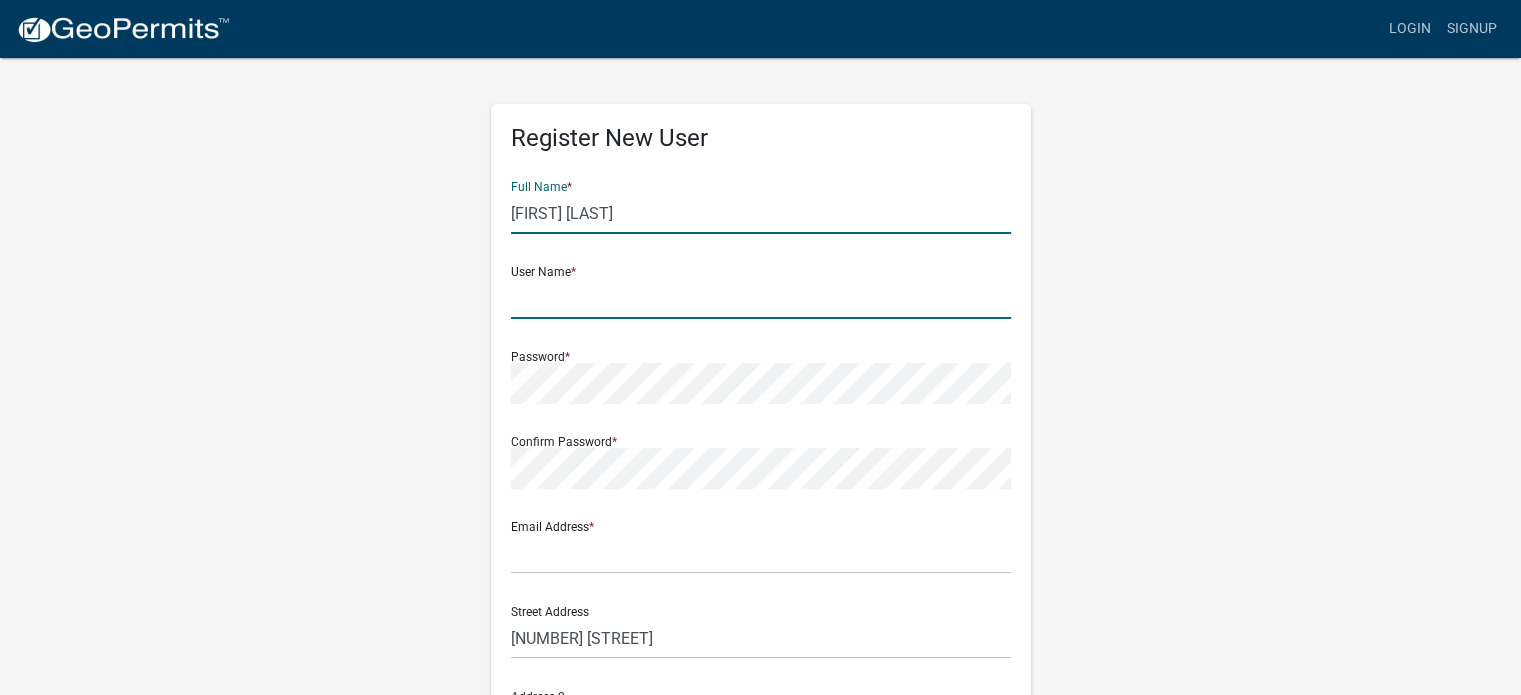 click 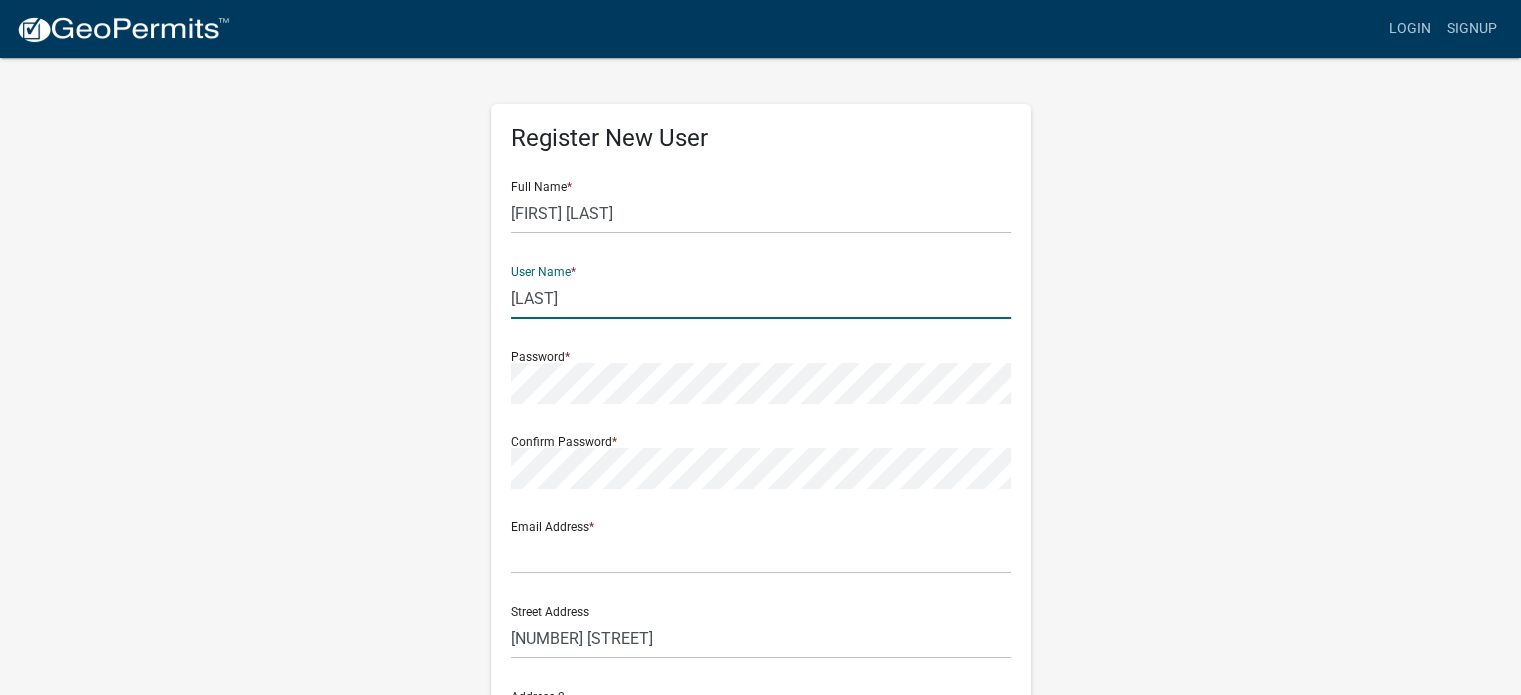 type on "[INITIALS]" 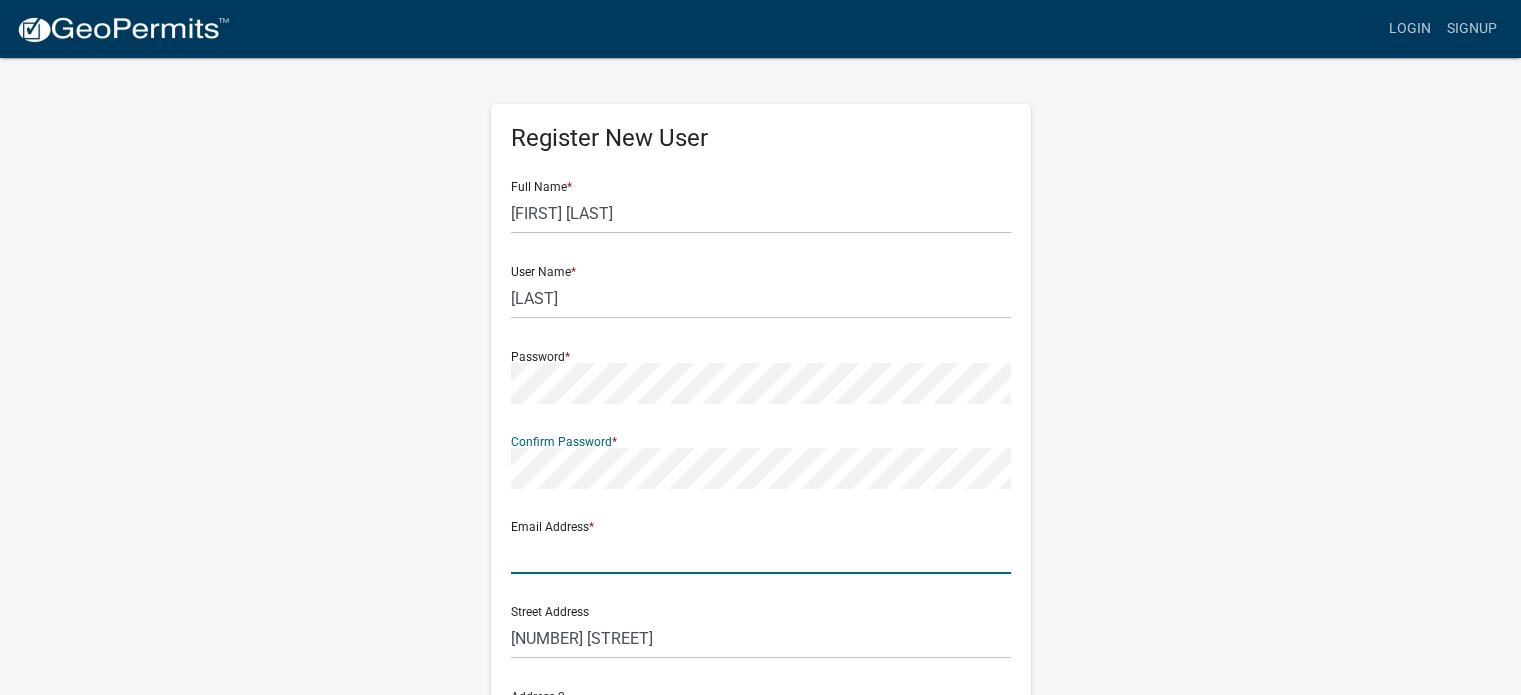 click 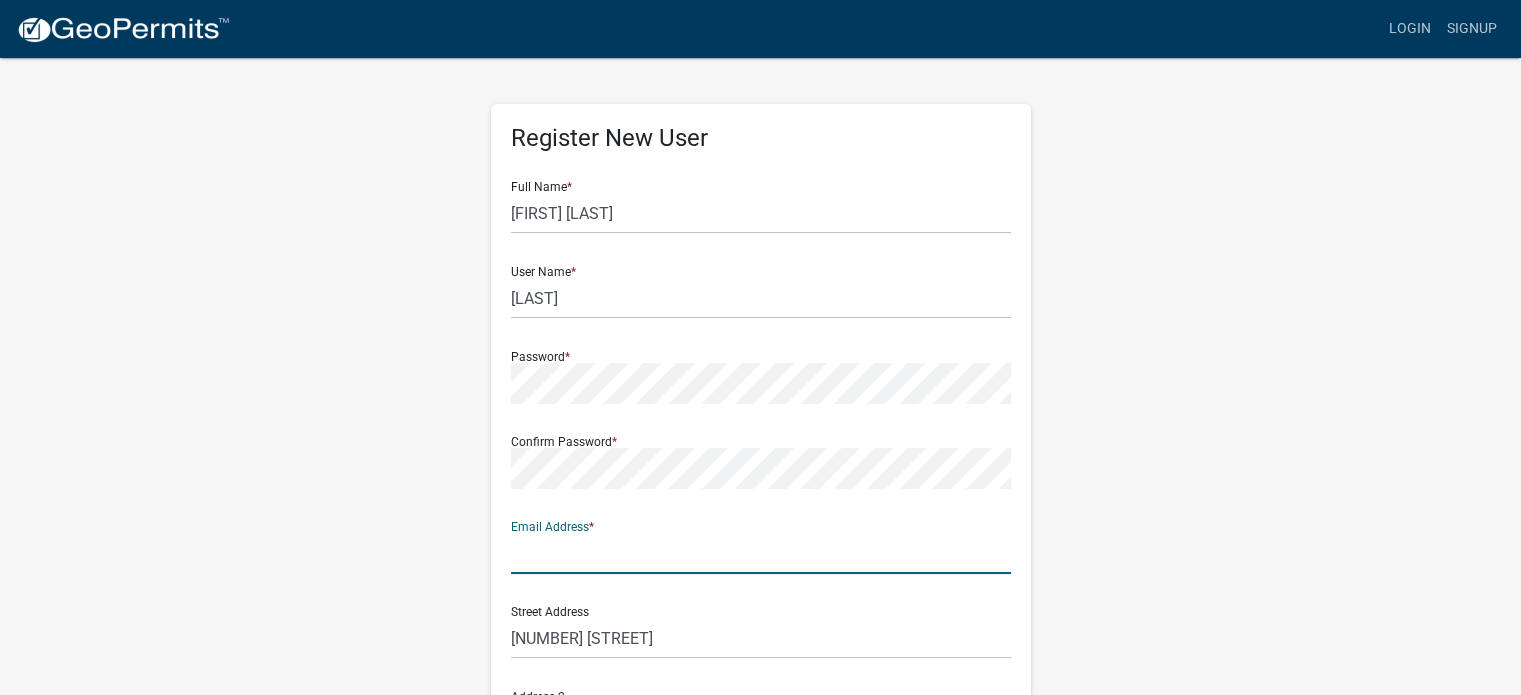 type on "[NAME]@[DOMAIN]" 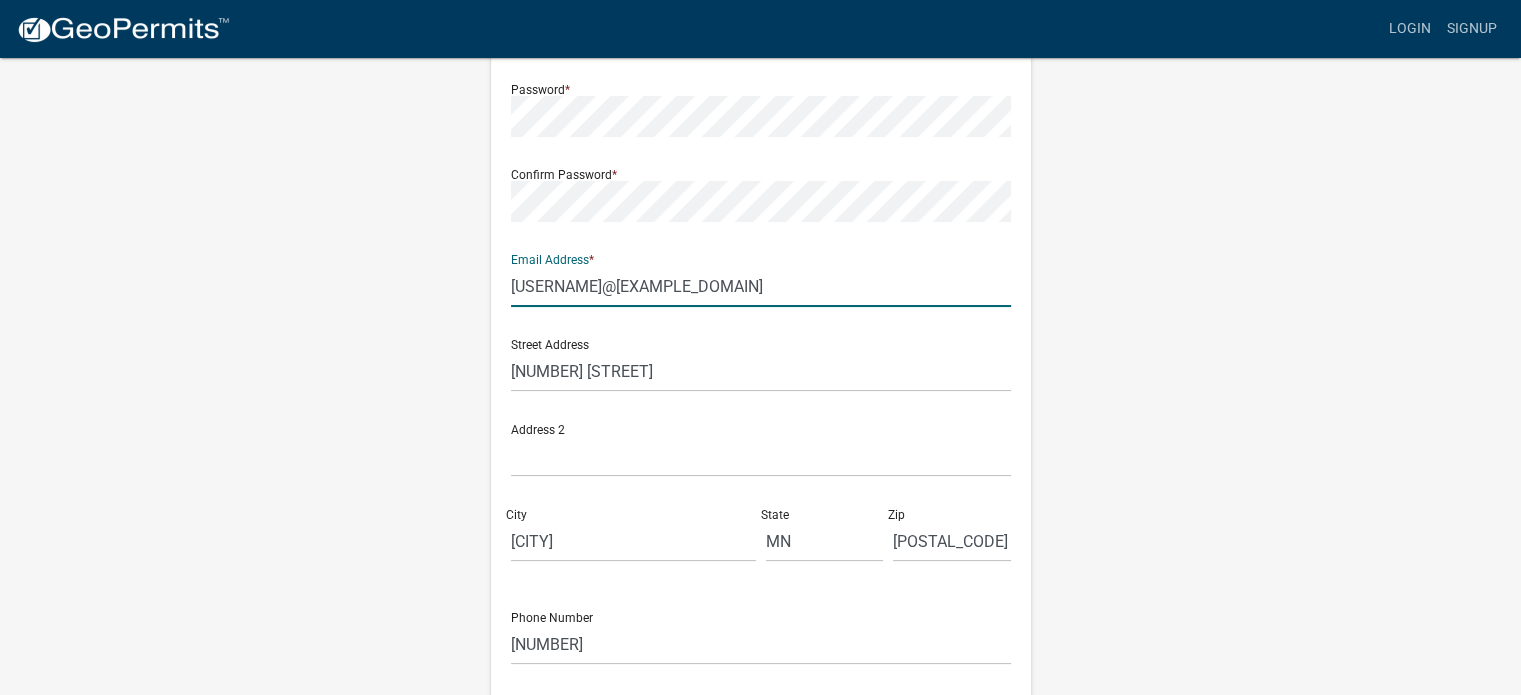 scroll, scrollTop: 300, scrollLeft: 0, axis: vertical 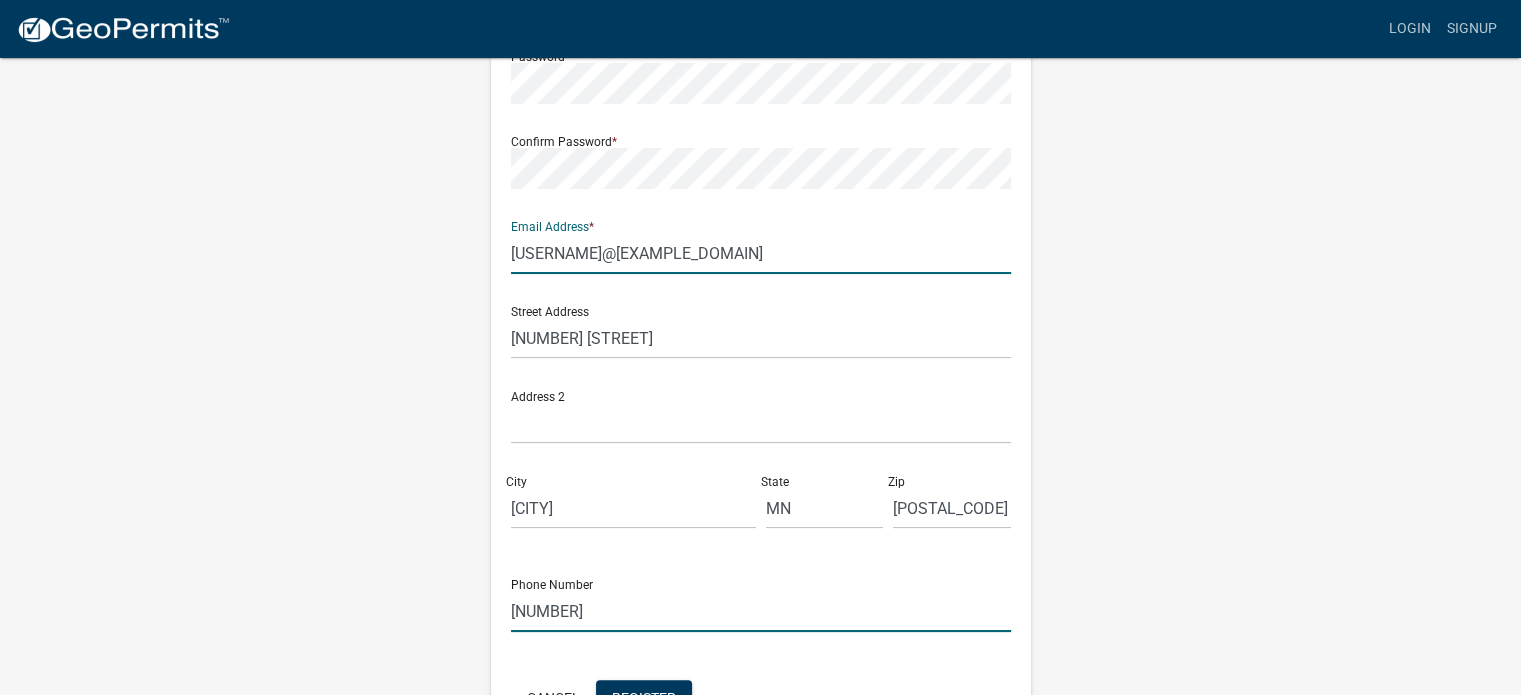 click on "[PHONE]" 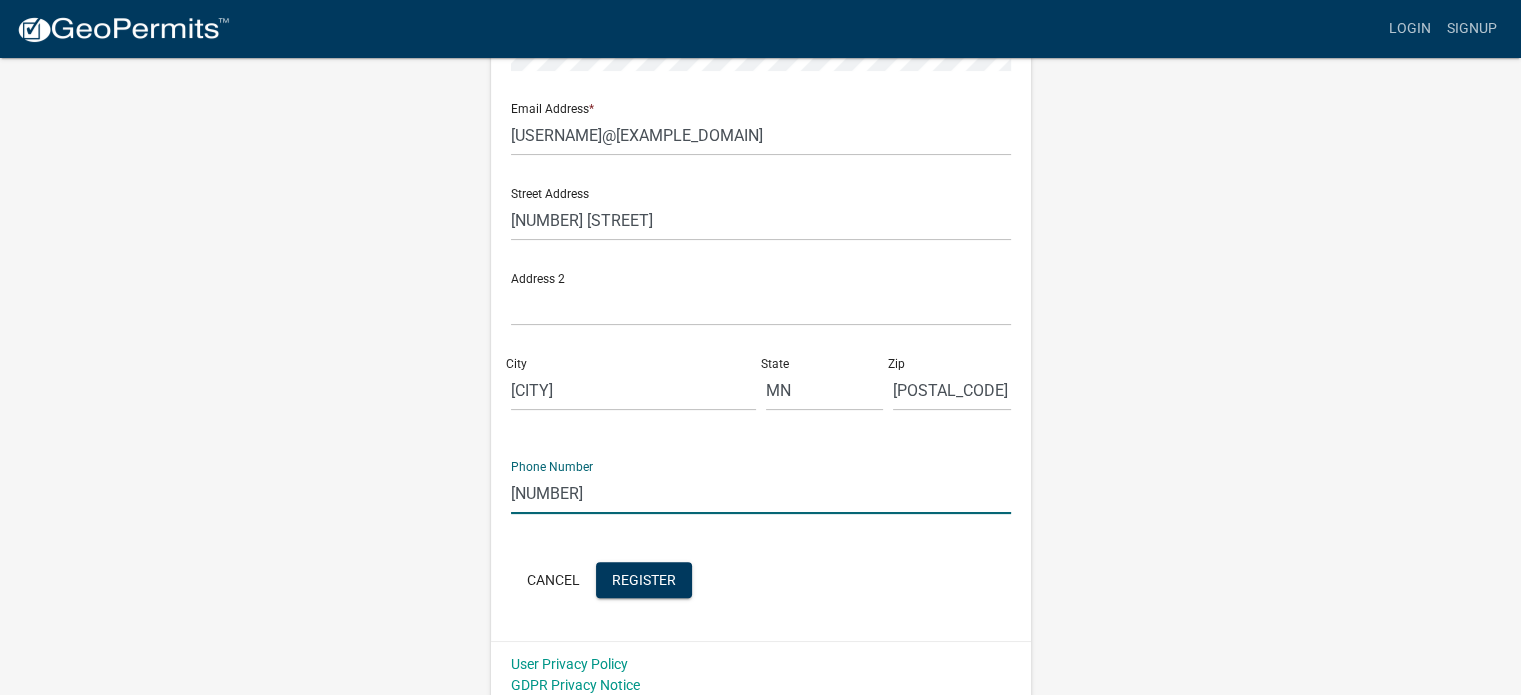 scroll, scrollTop: 430, scrollLeft: 0, axis: vertical 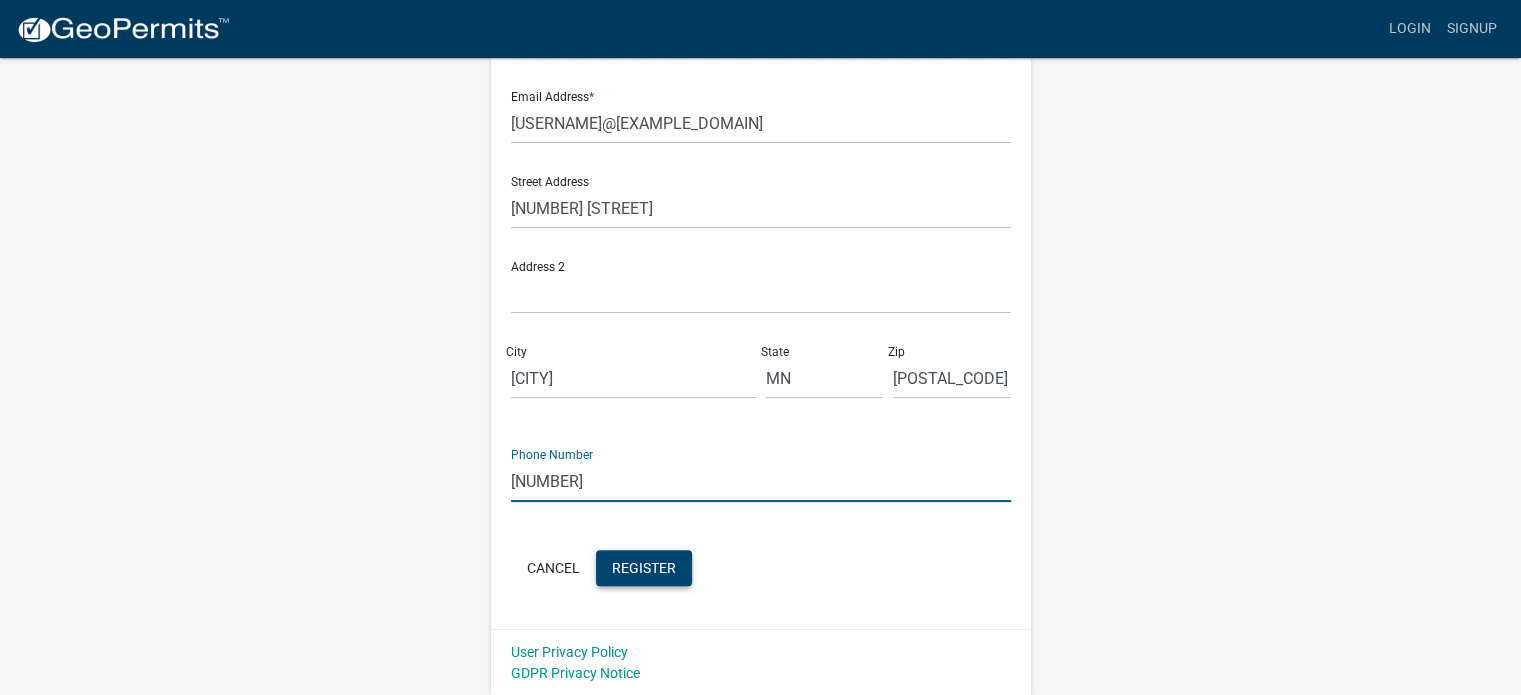 type on "[PHONE]" 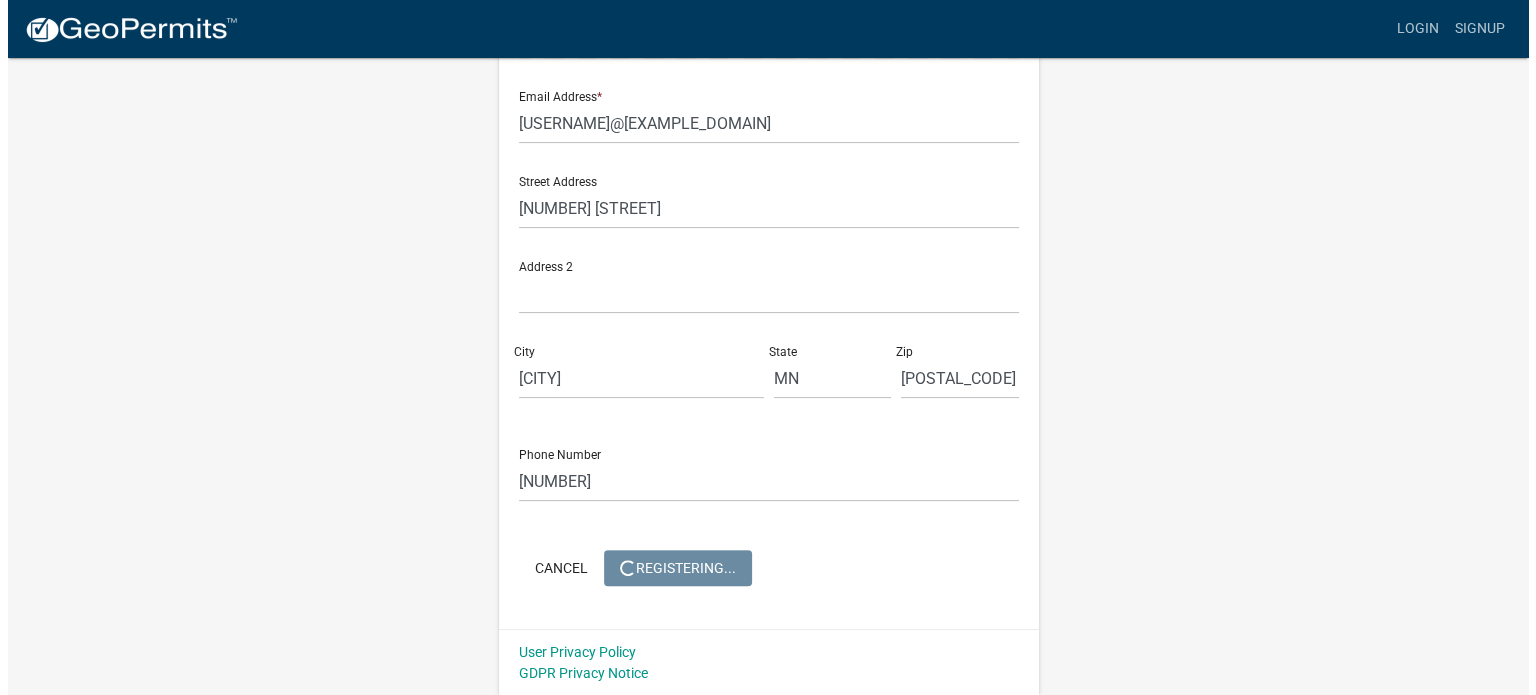 scroll, scrollTop: 0, scrollLeft: 0, axis: both 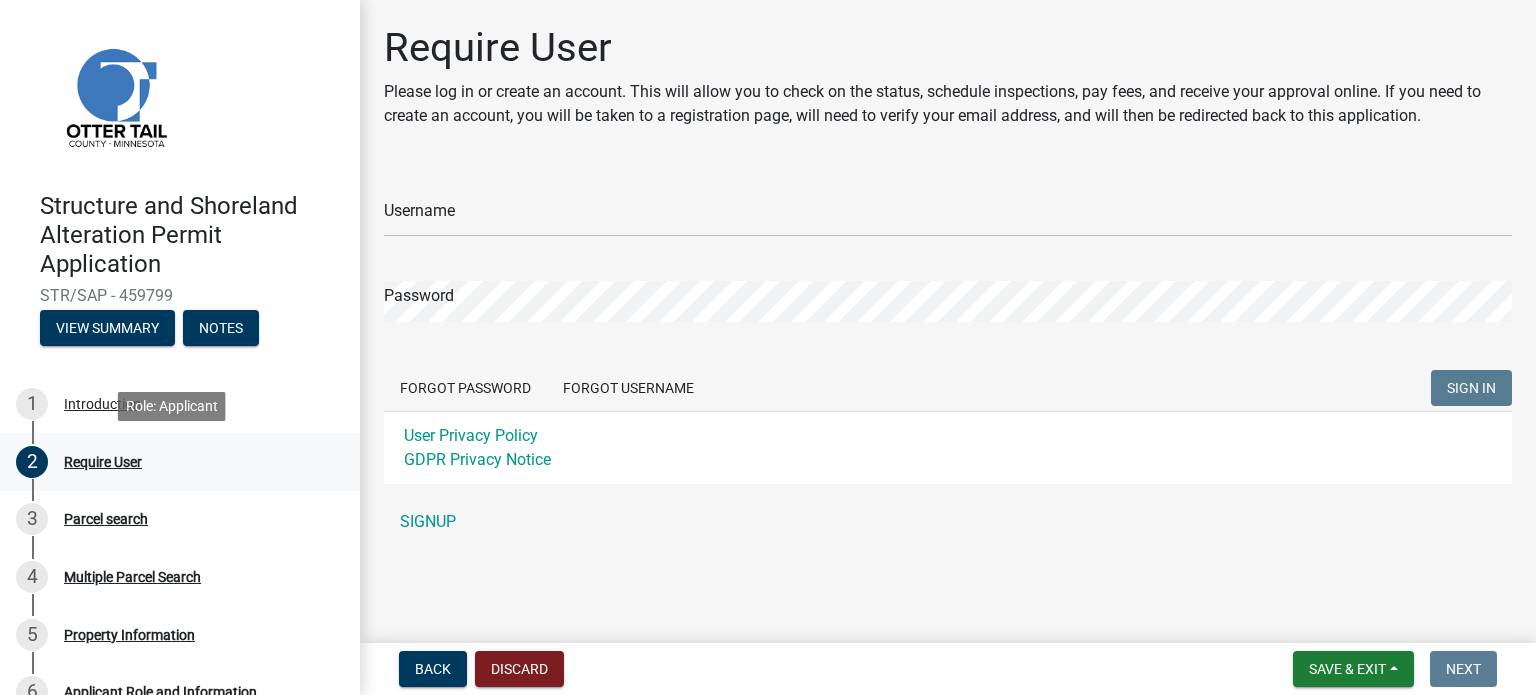 click on "Require User" at bounding box center [103, 462] 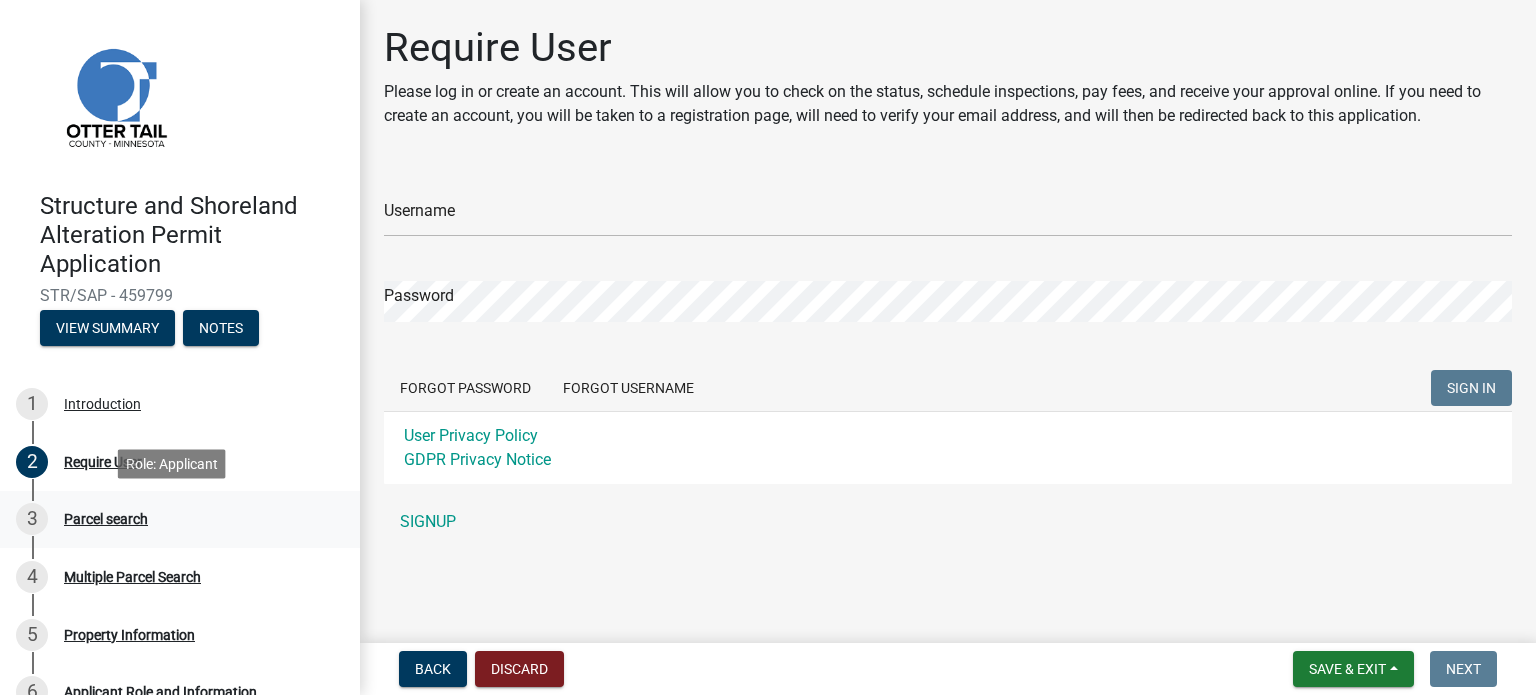 click on "Parcel search" at bounding box center [106, 519] 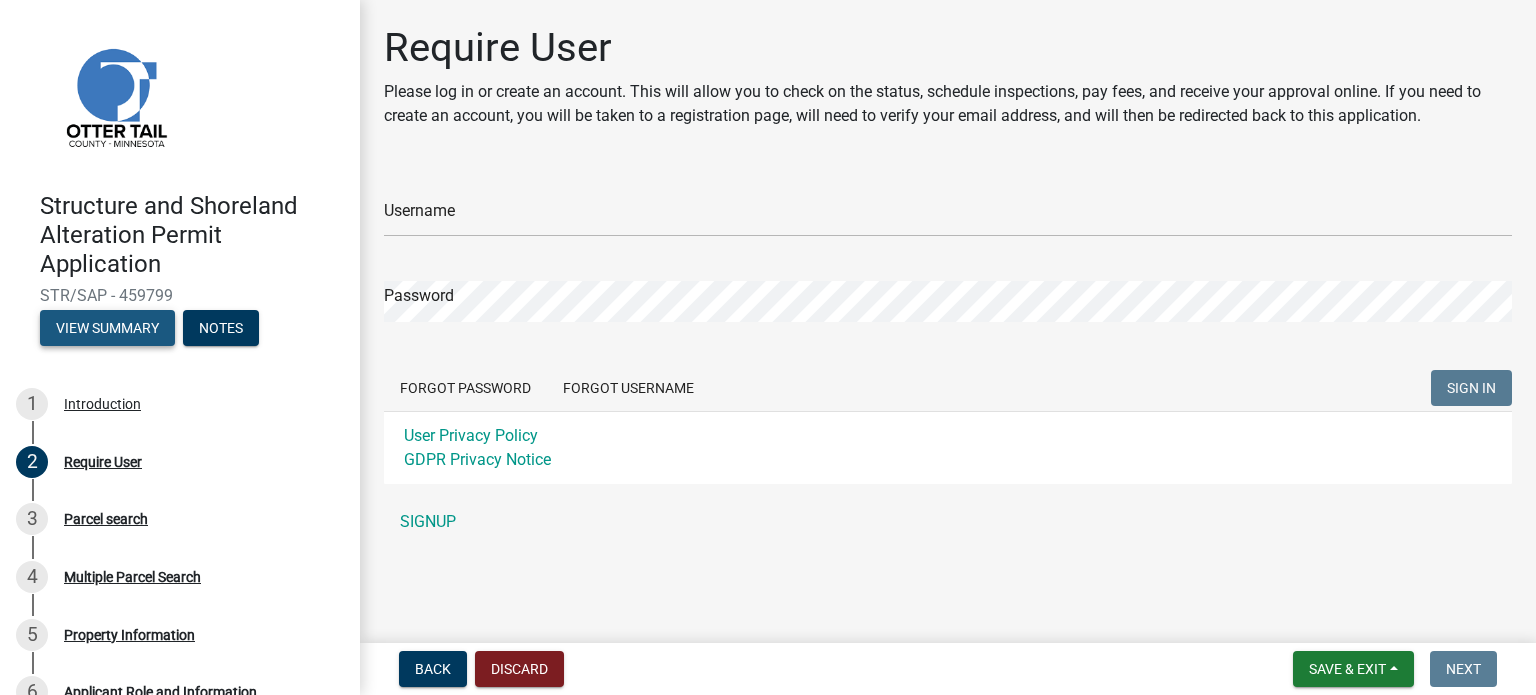 click on "View Summary" at bounding box center (107, 328) 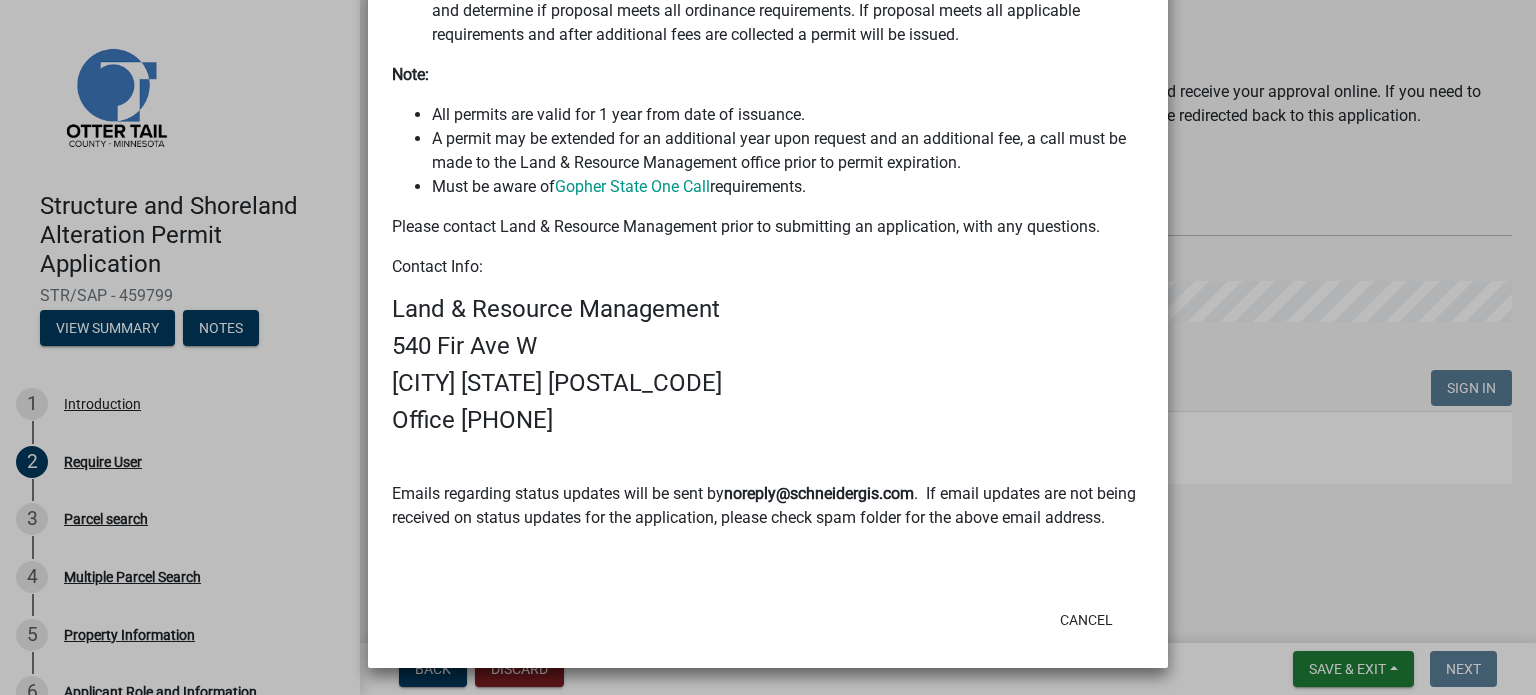 scroll, scrollTop: 896, scrollLeft: 0, axis: vertical 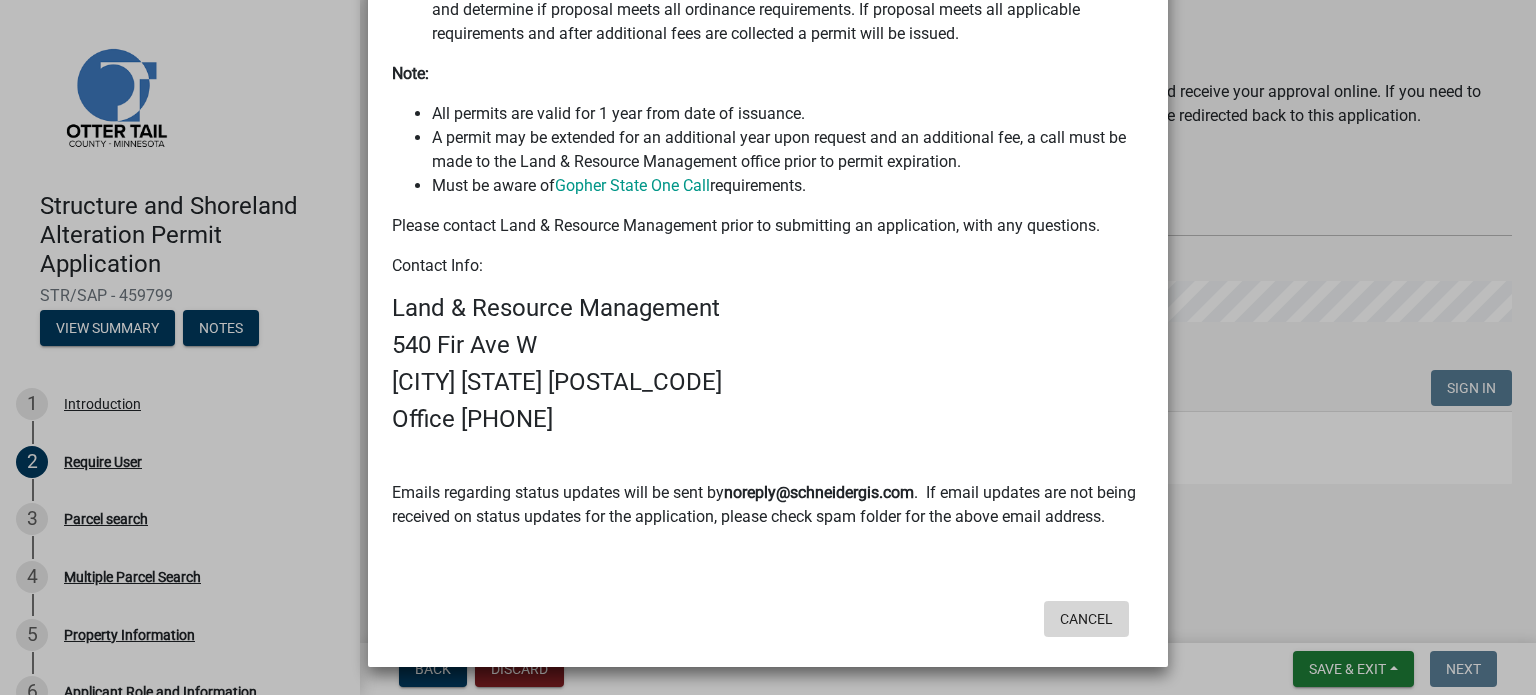 click on "Cancel" 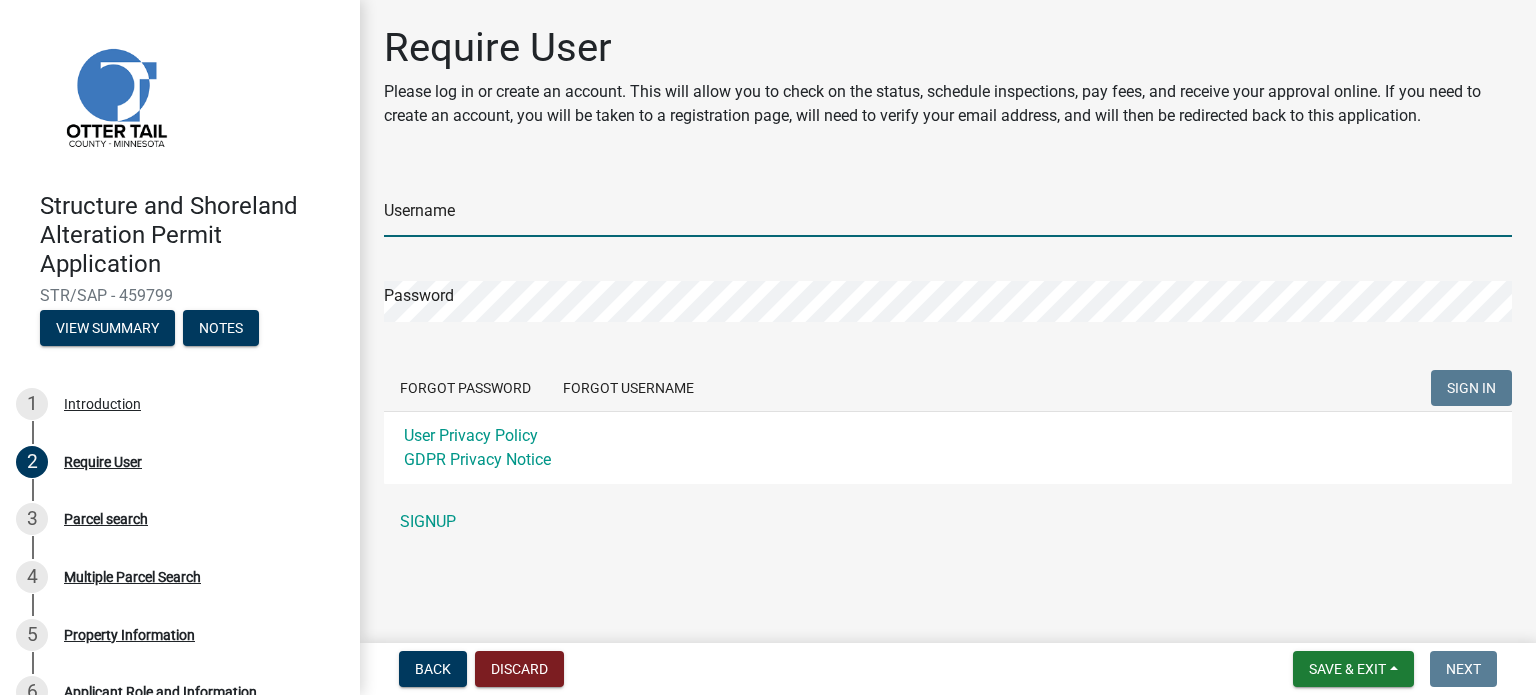 click on "Username" at bounding box center [948, 216] 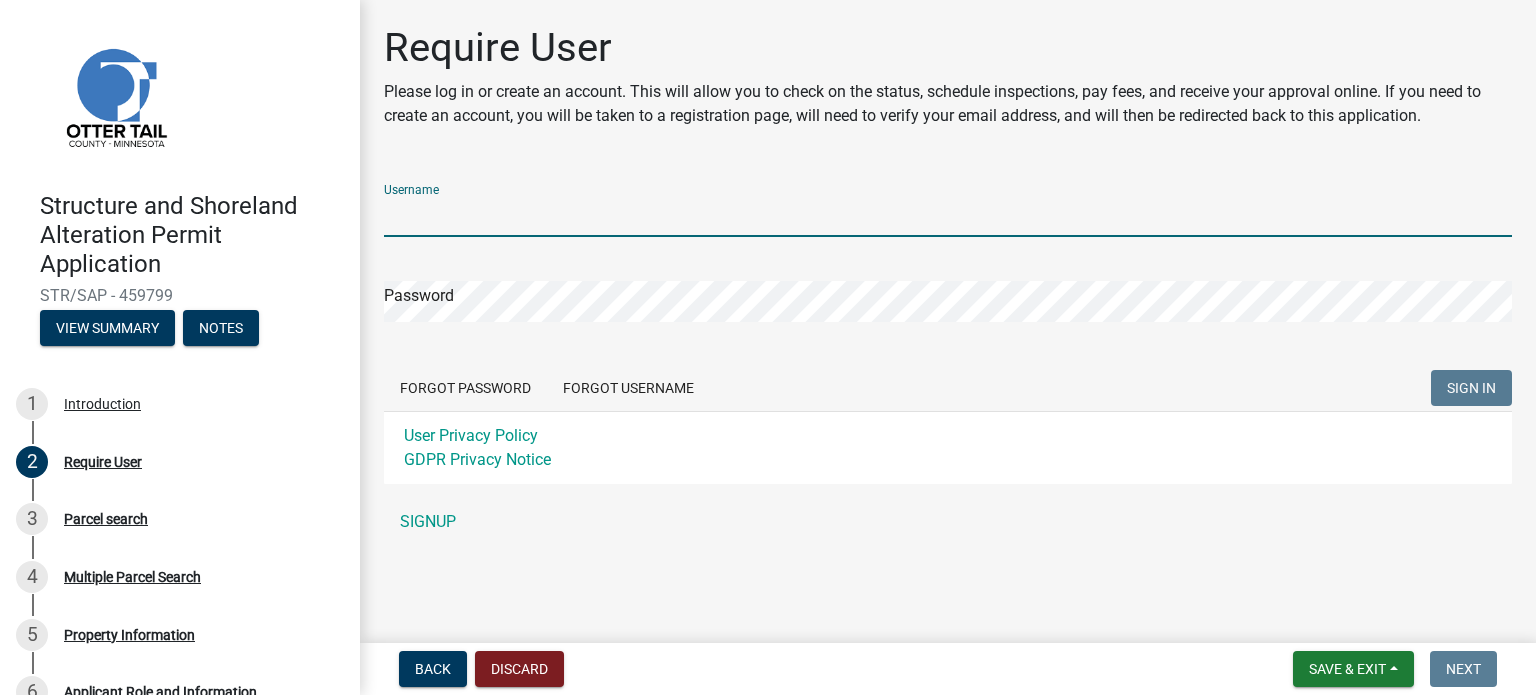 click on "Username" at bounding box center (948, 216) 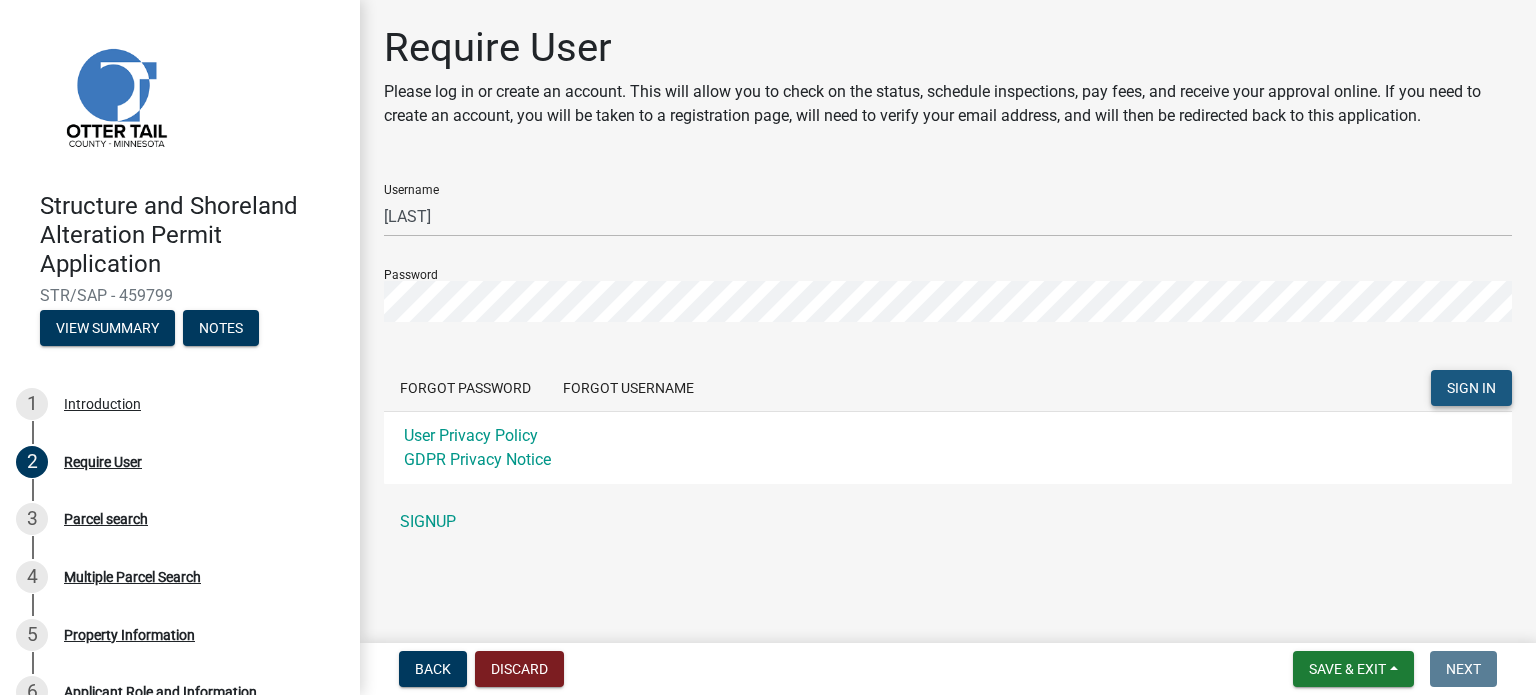 click on "SIGN IN" 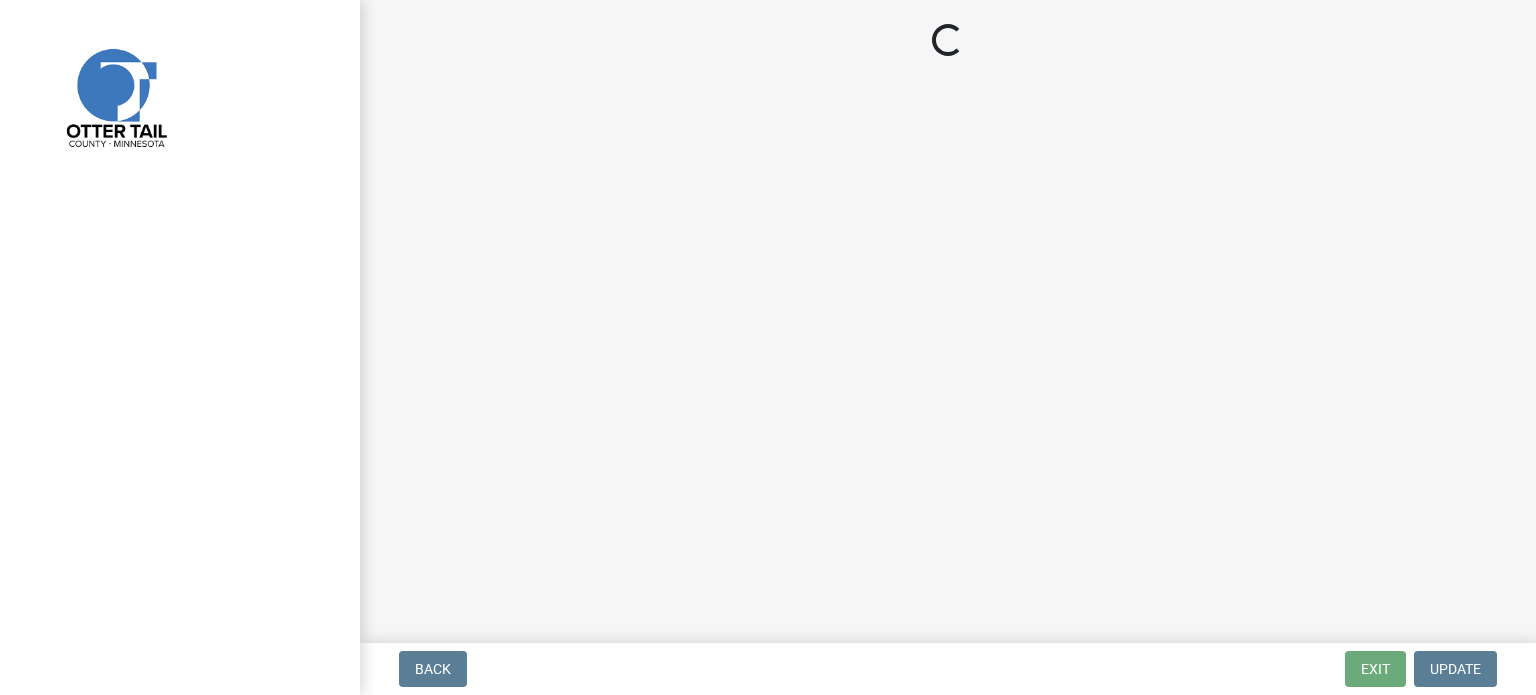 scroll, scrollTop: 0, scrollLeft: 0, axis: both 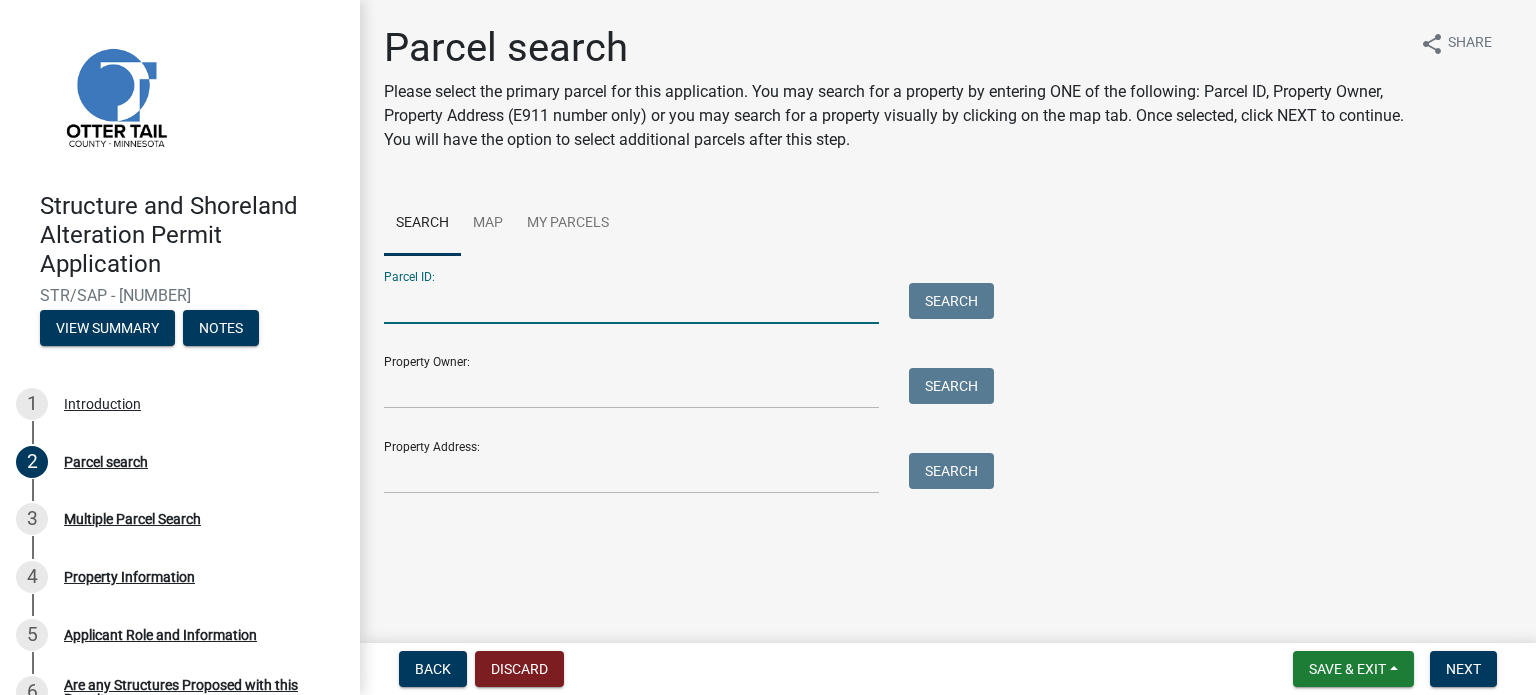 click on "Parcel ID:" at bounding box center (631, 303) 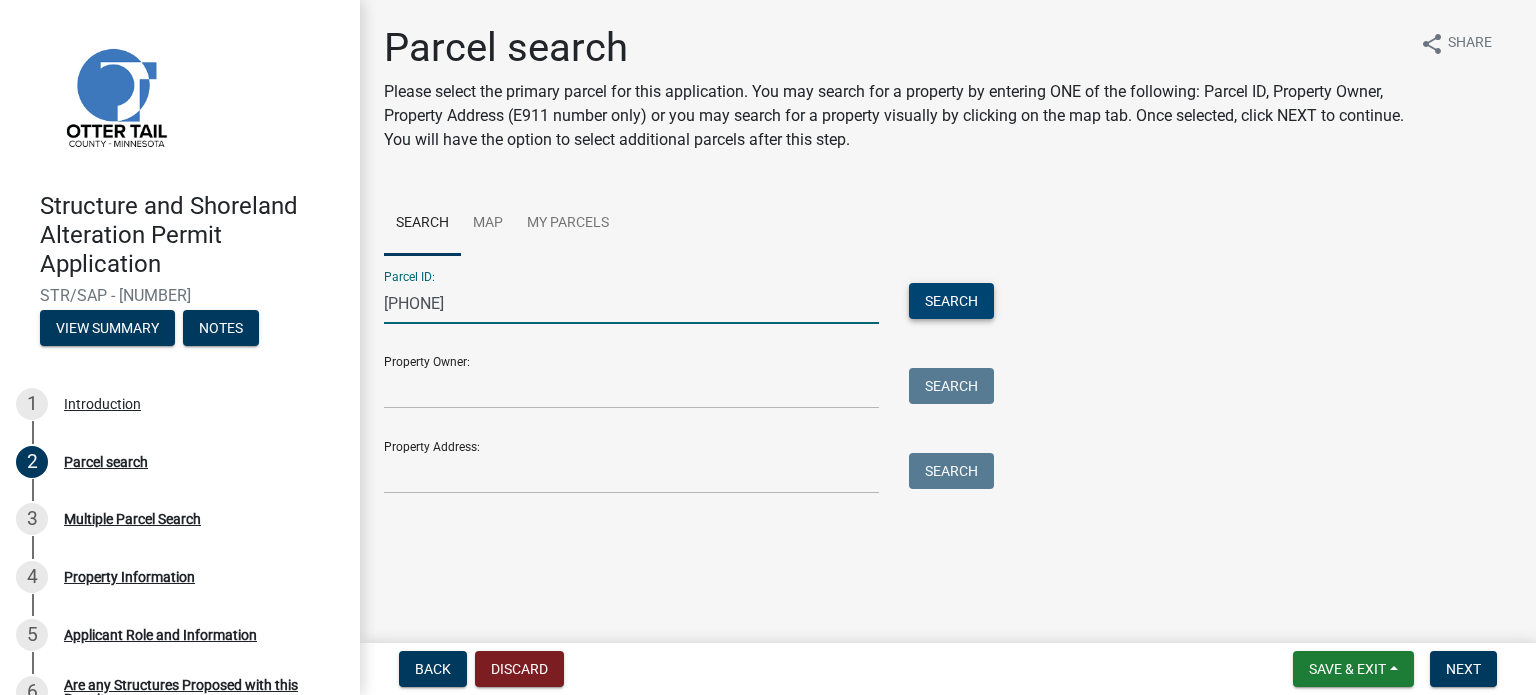 type on "[PHONE]" 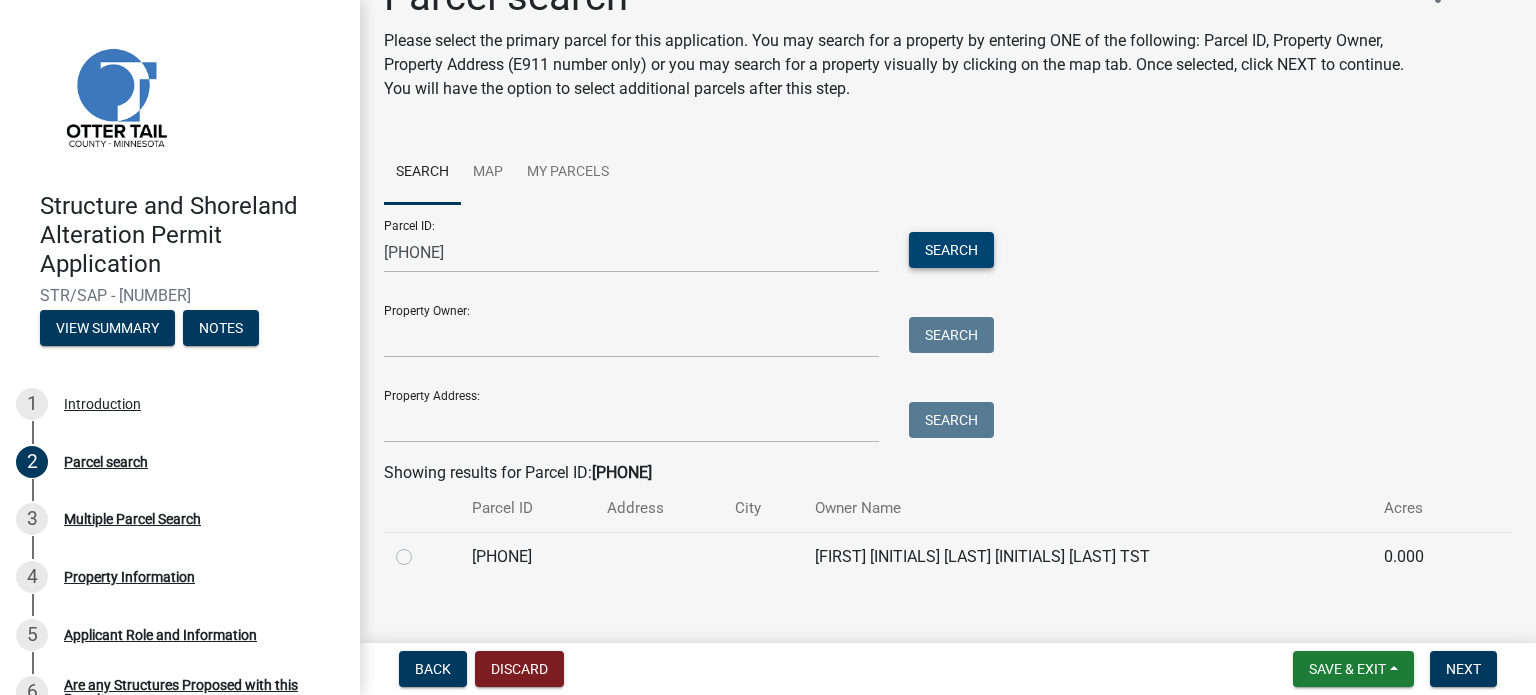 scroll, scrollTop: 74, scrollLeft: 0, axis: vertical 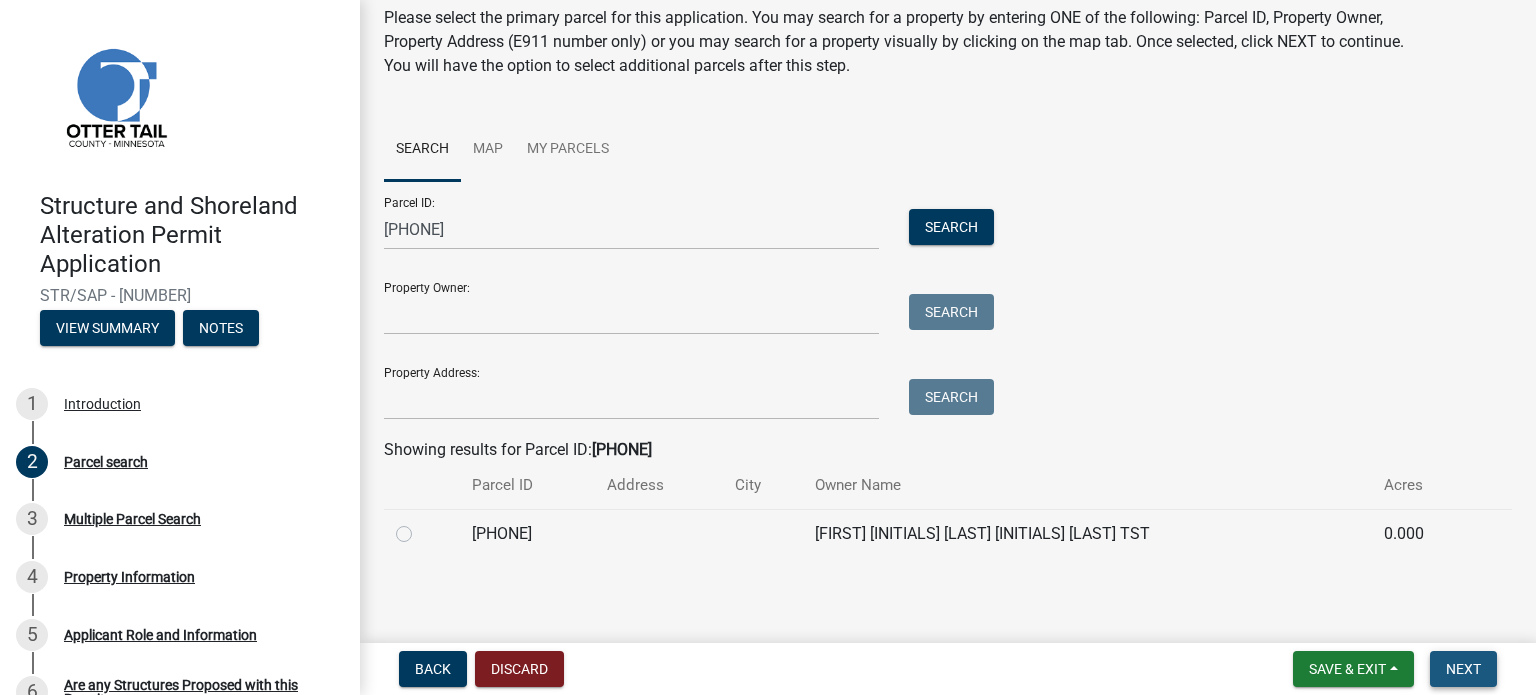 click on "Next" at bounding box center [1463, 669] 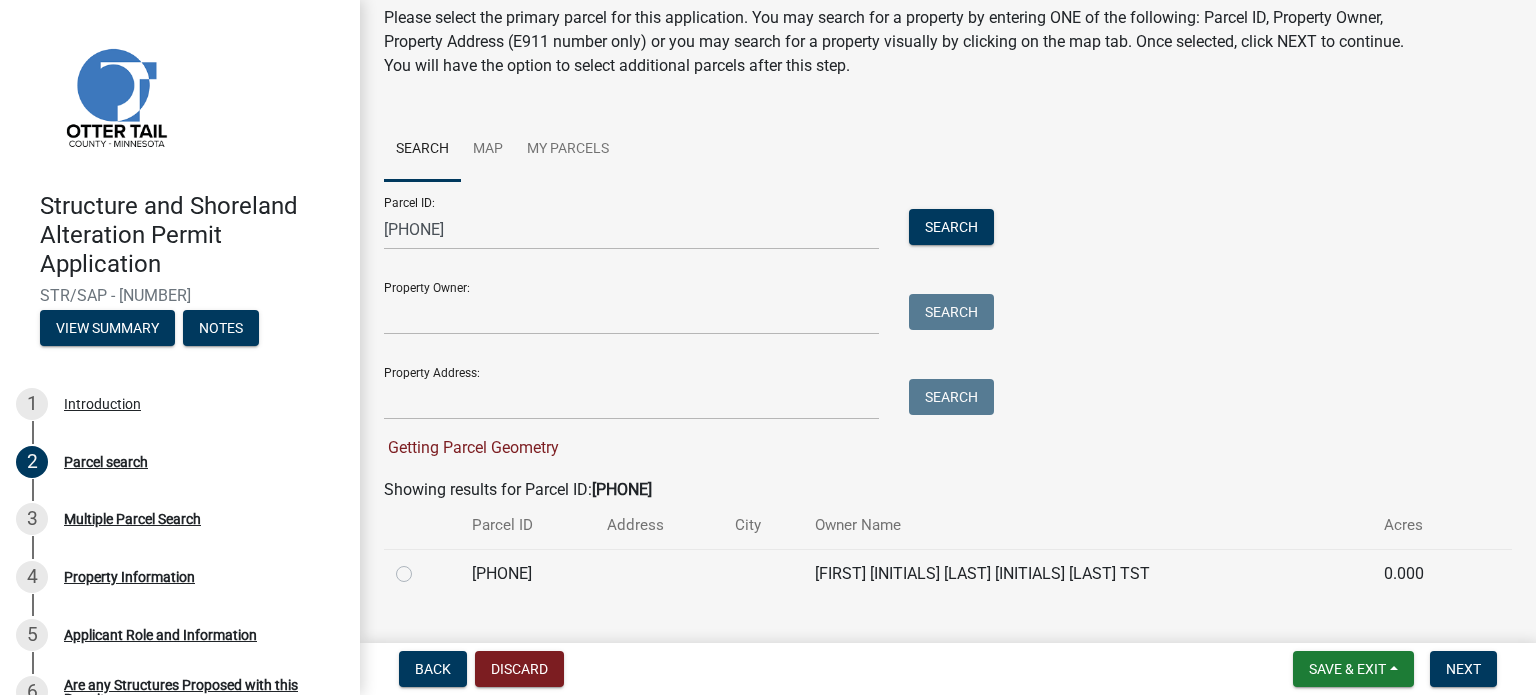 click 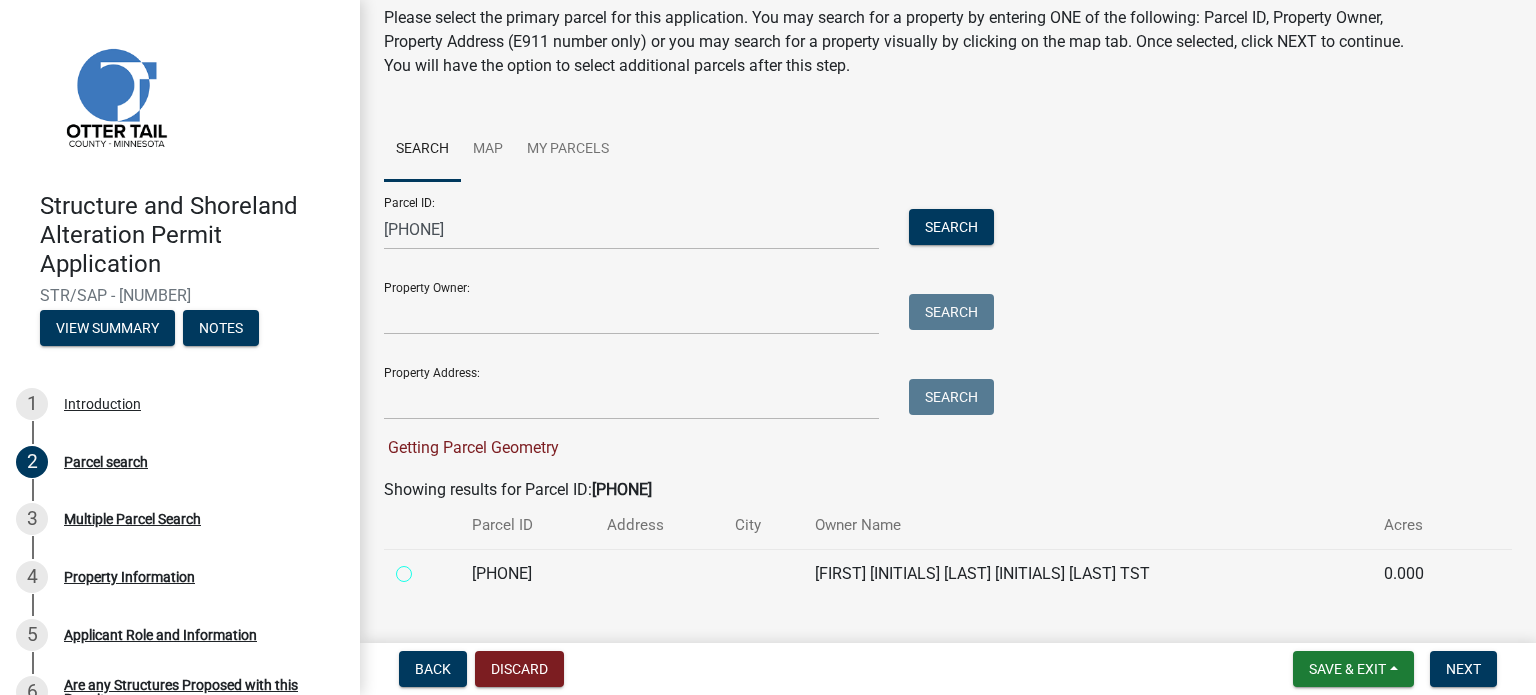 click at bounding box center (426, 568) 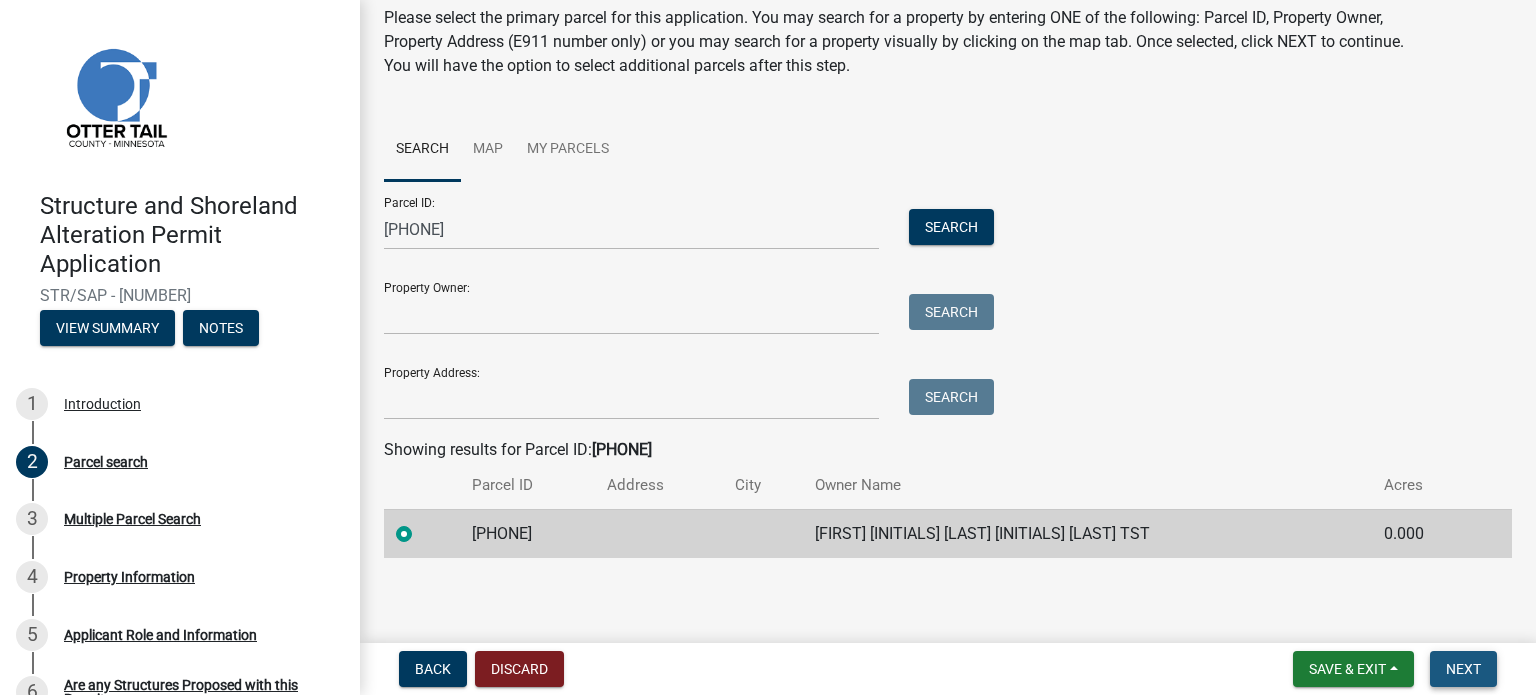 click on "Next" at bounding box center (1463, 669) 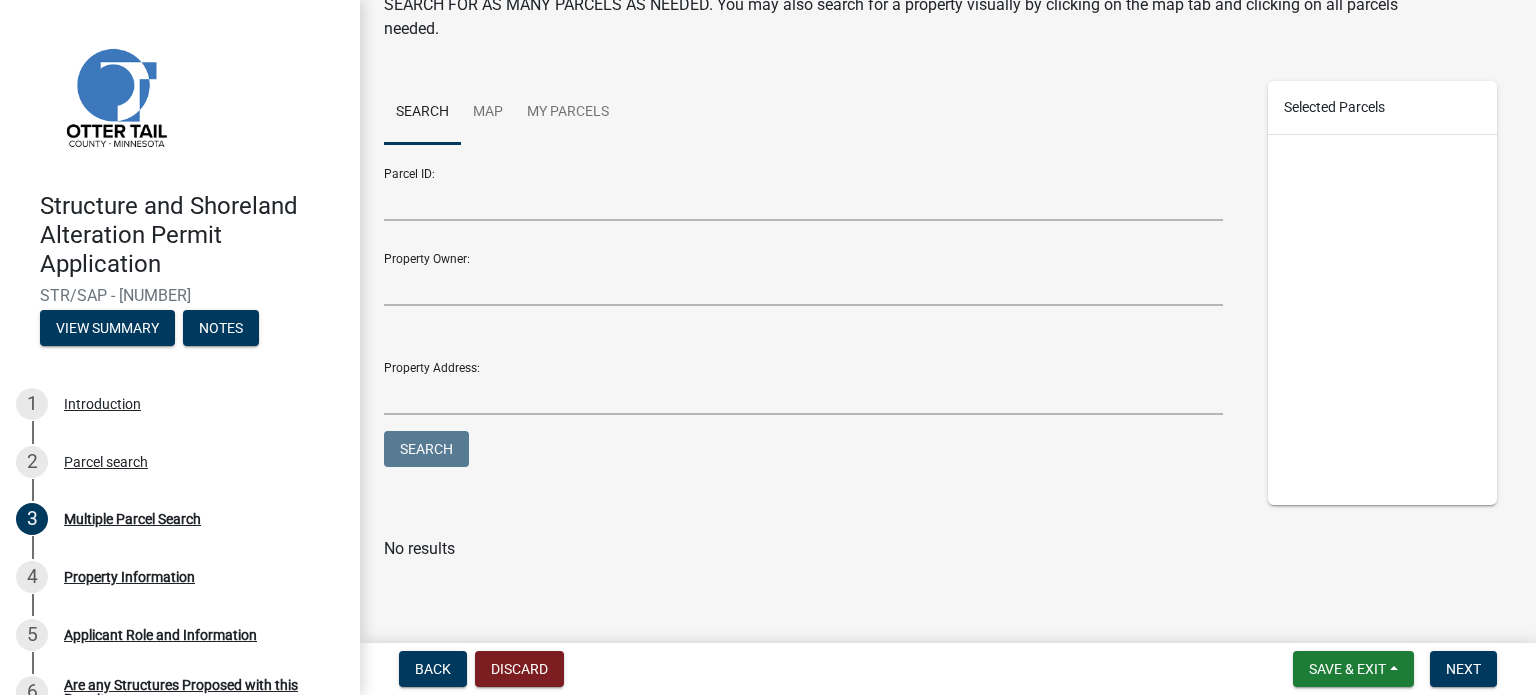 scroll, scrollTop: 162, scrollLeft: 0, axis: vertical 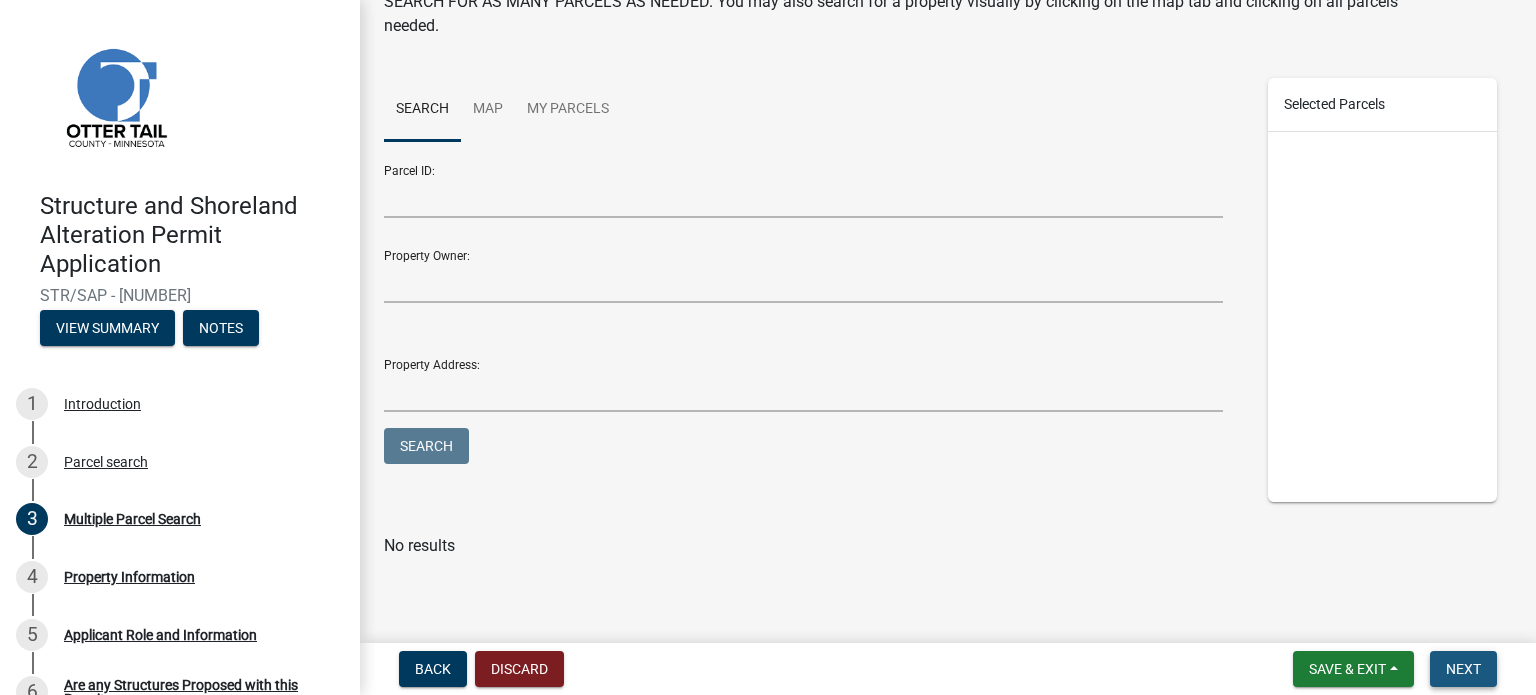 click on "Next" at bounding box center [1463, 669] 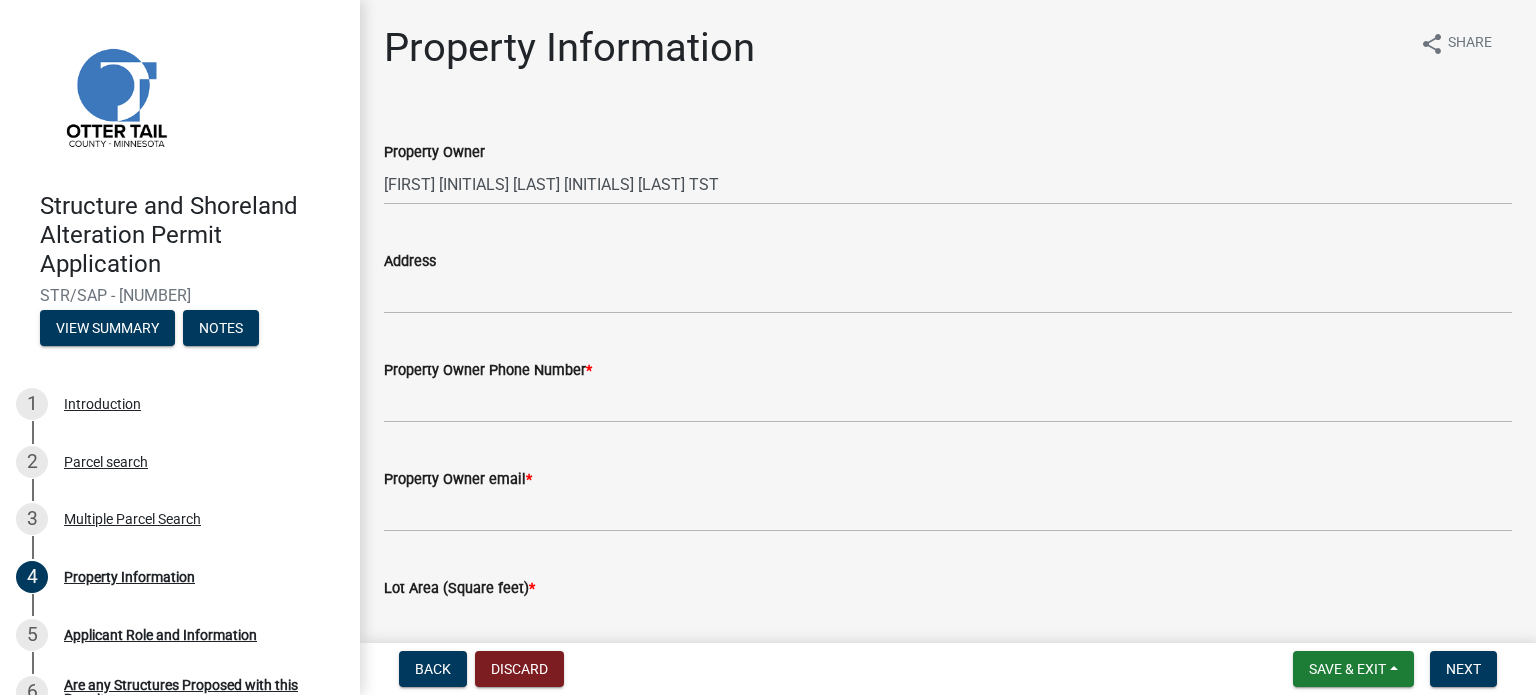 click on "Address" 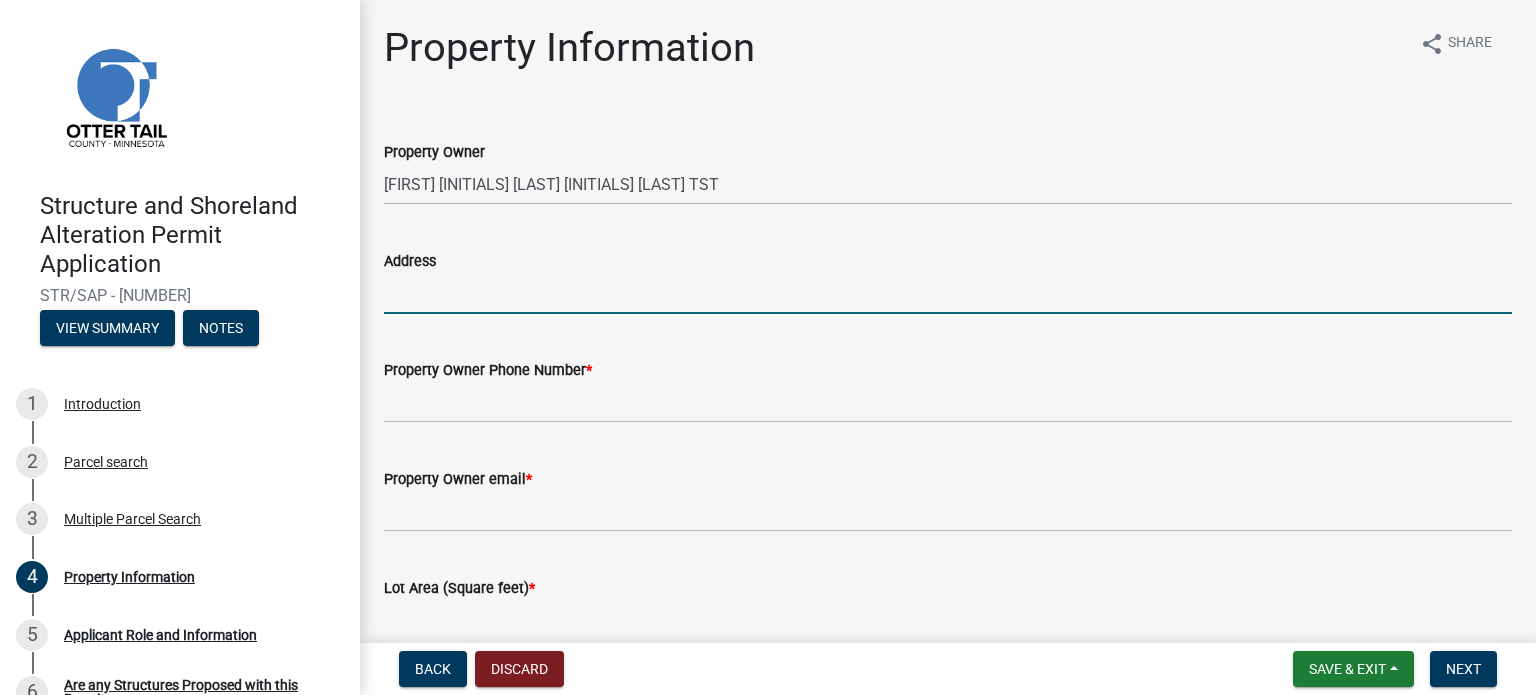 click on "Address" at bounding box center (948, 293) 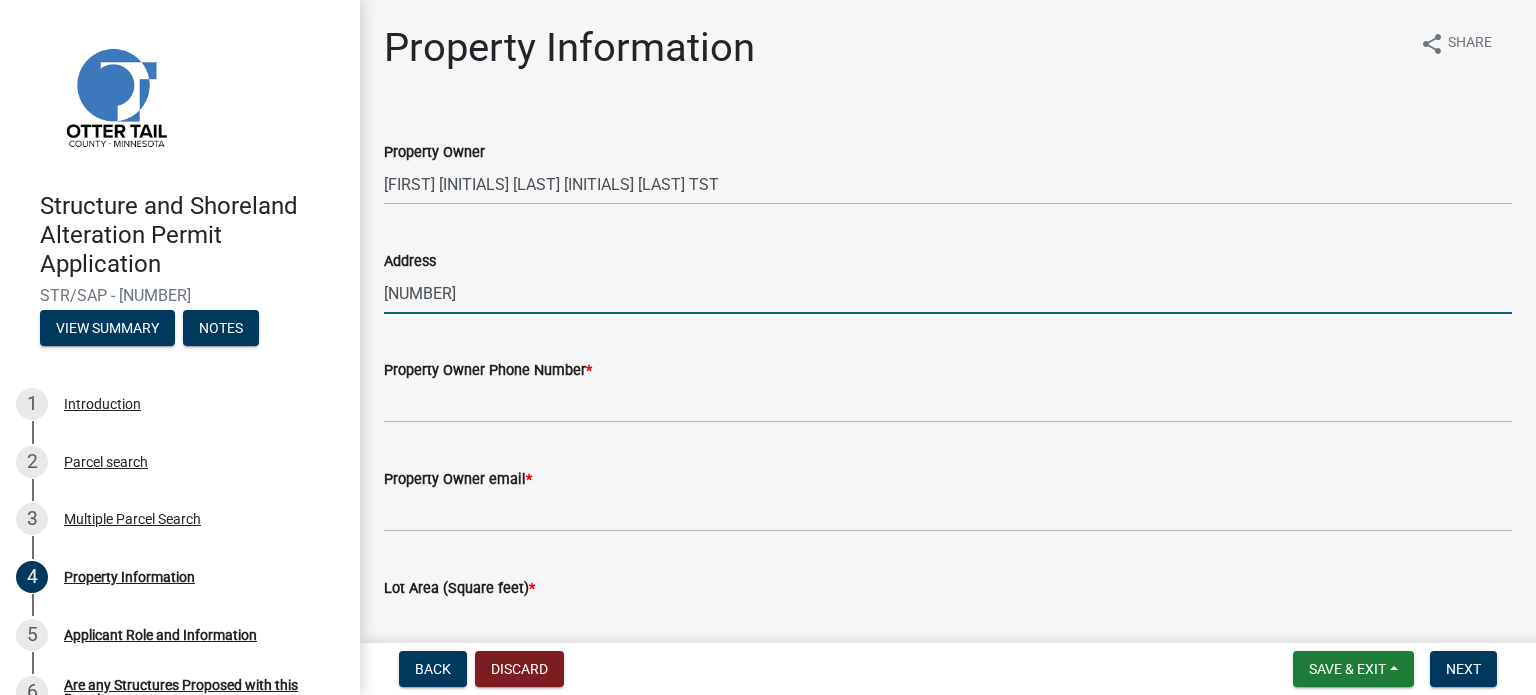 type on "[NUMBER] [STREET]" 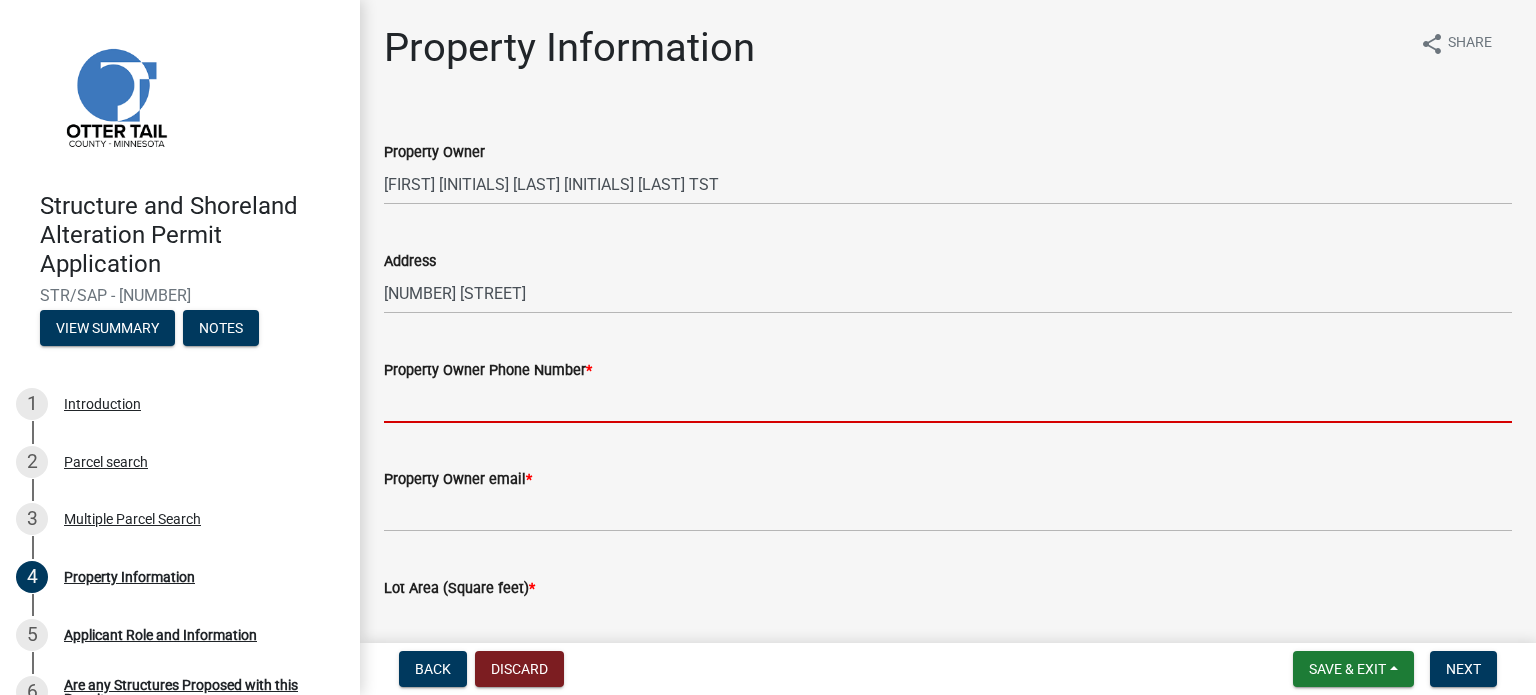 click on "Property Owner Phone Number  *" at bounding box center [948, 402] 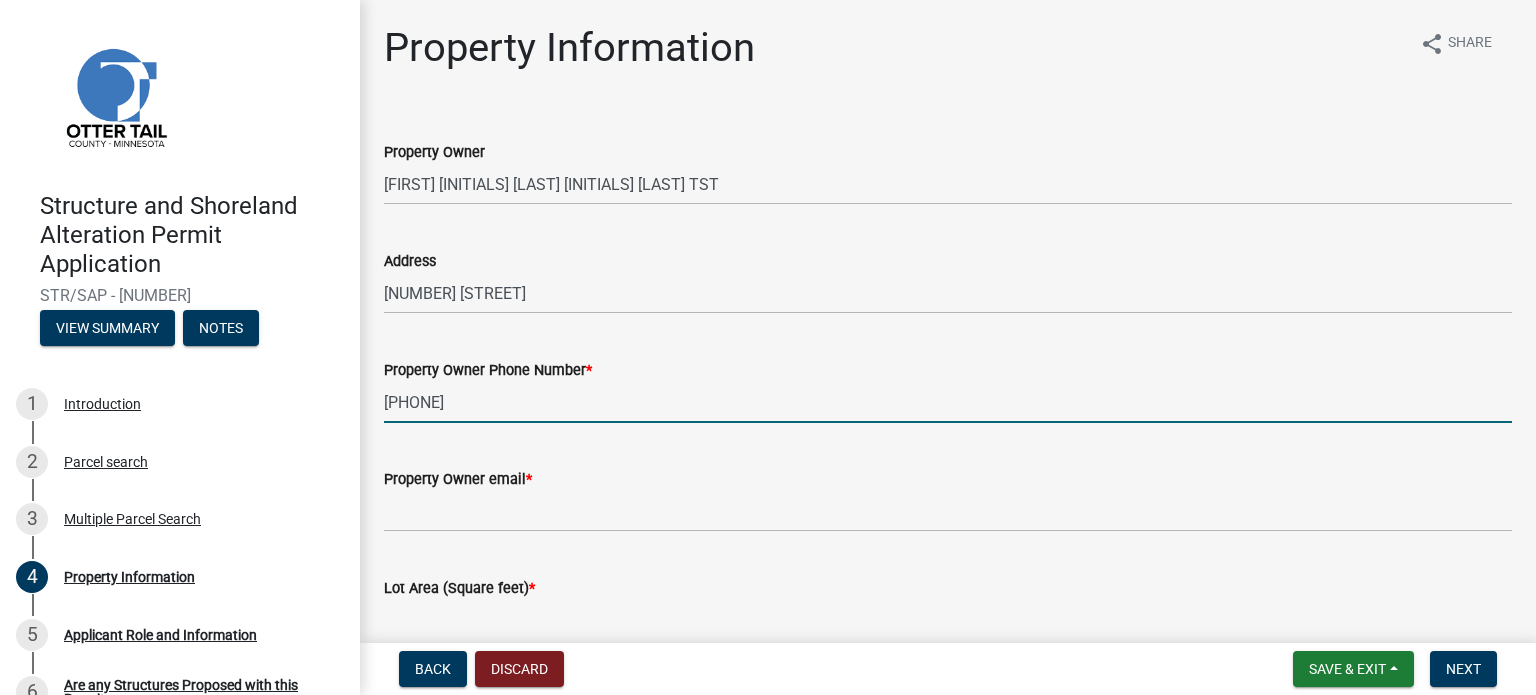type on "[PHONE]" 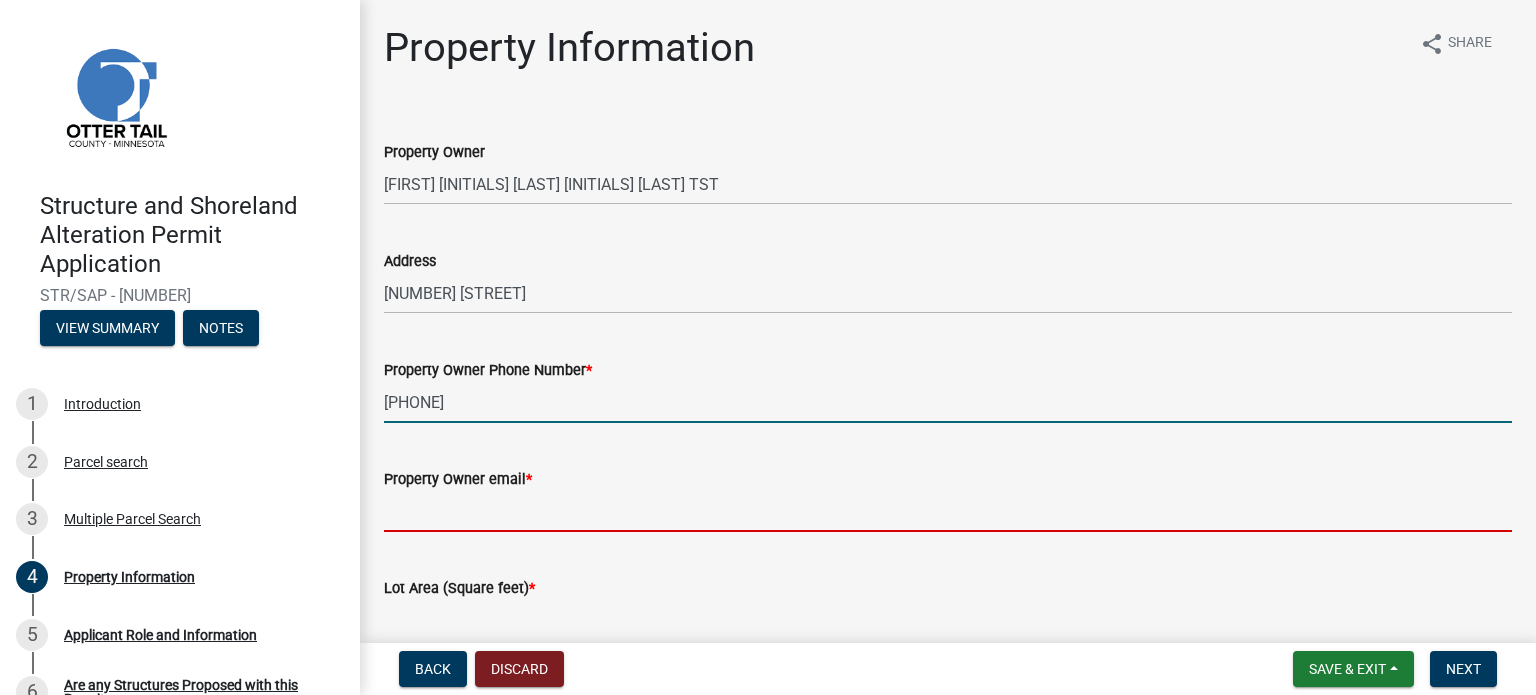 click on "Property Owner email  *" at bounding box center [948, 511] 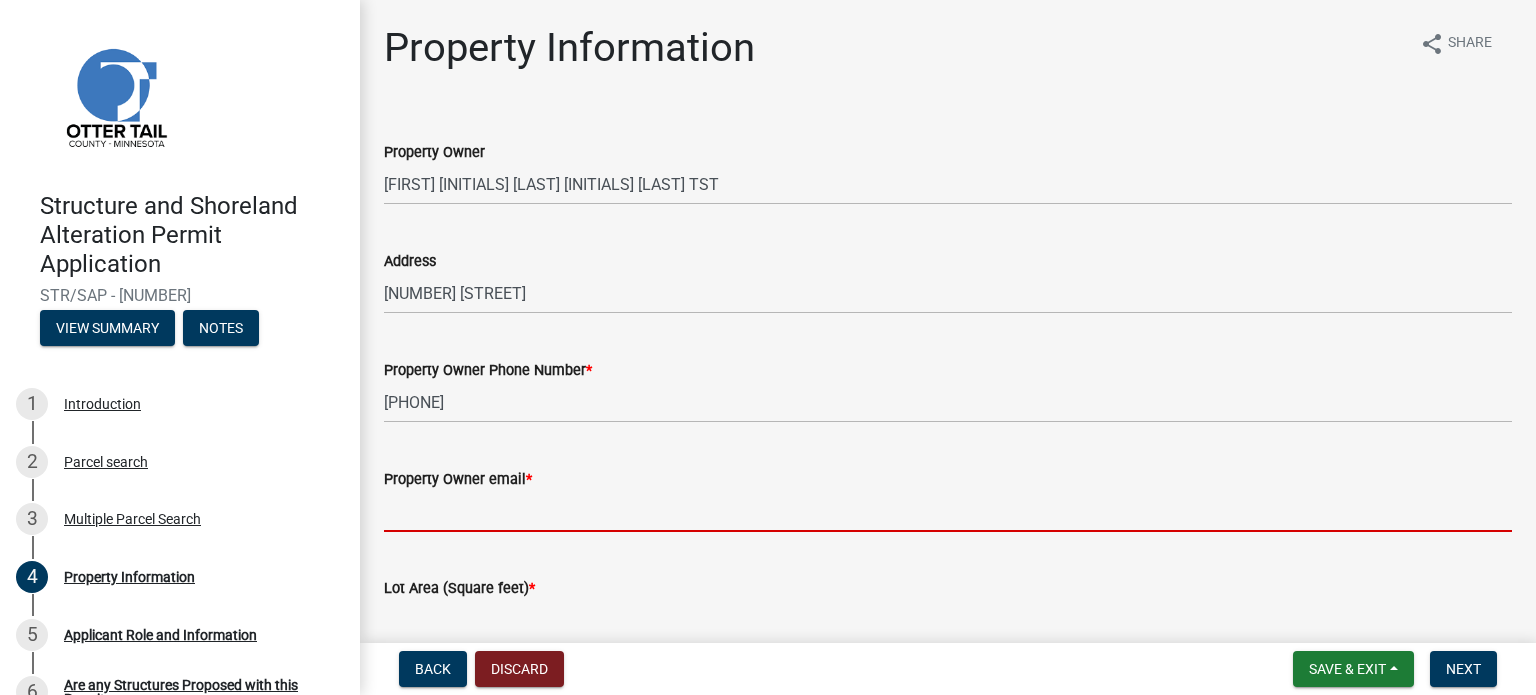 type on "[NAME]@[DOMAIN]" 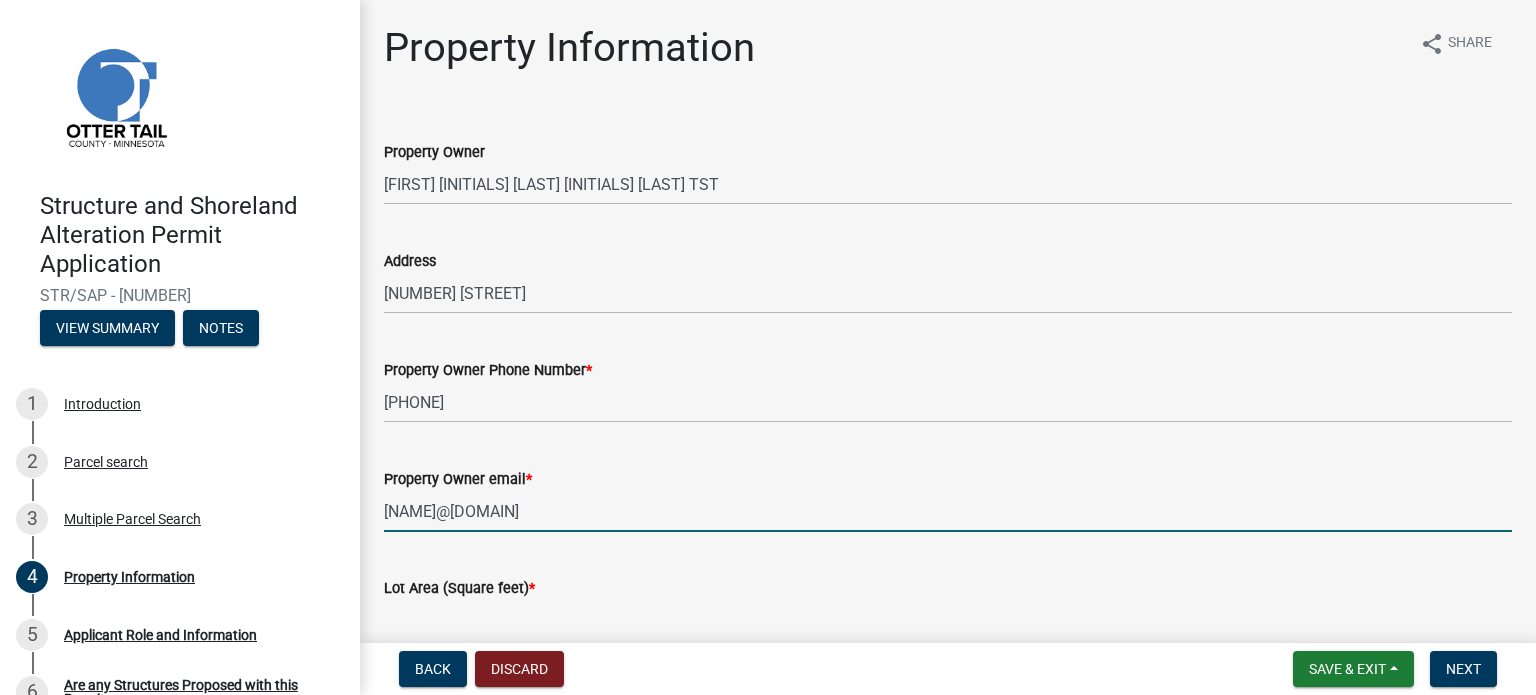 scroll, scrollTop: 200, scrollLeft: 0, axis: vertical 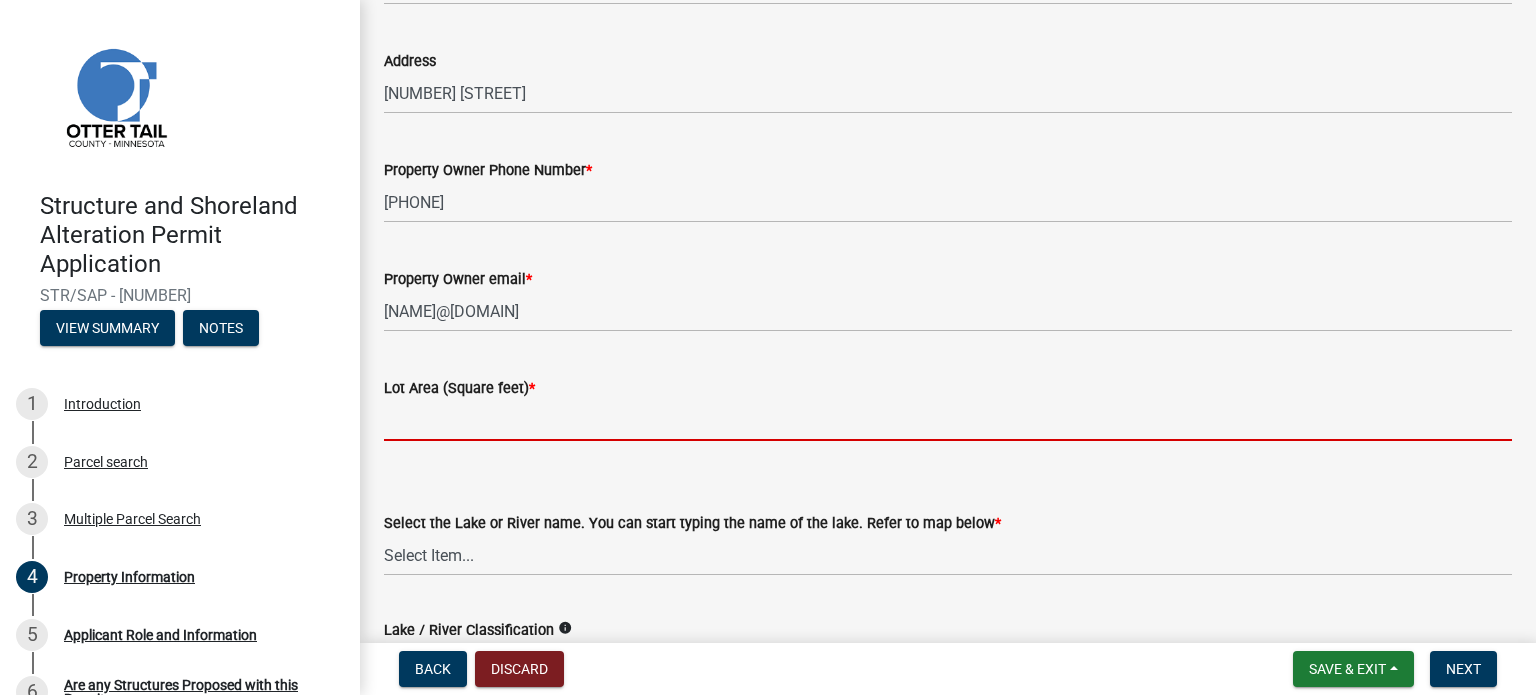 click 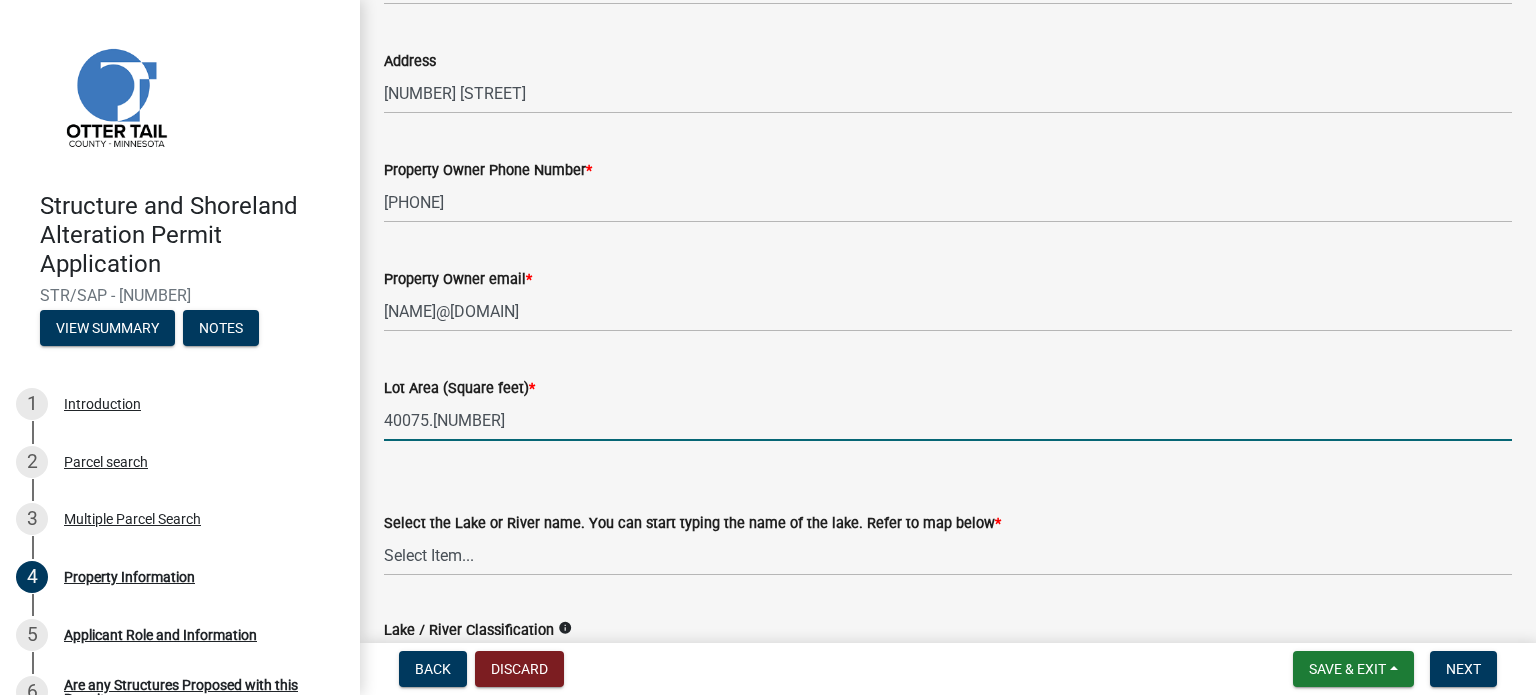 type on "40075.[NUMBER]" 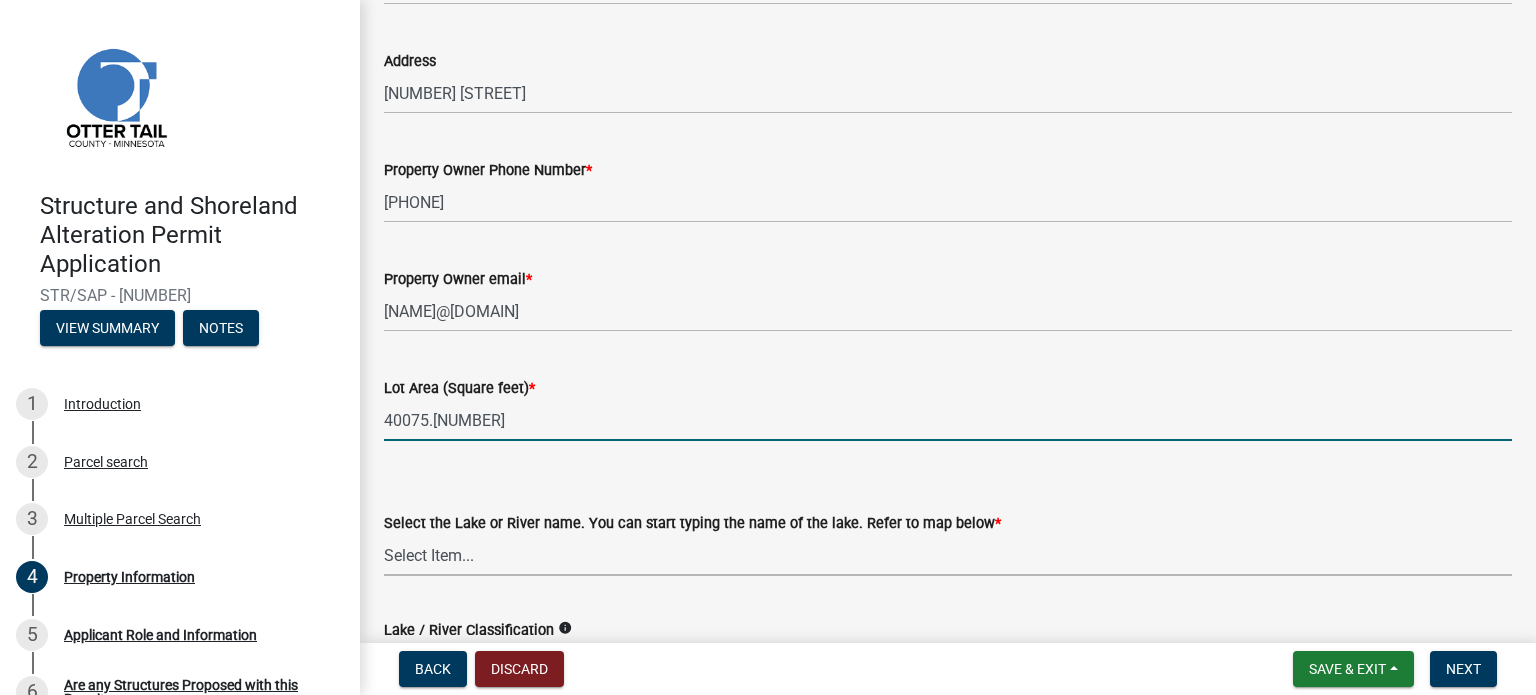 click on "Select Item...   None    Adley  56-031   Albert  56-118    Alfred  56-600    Alice  56-244   Alice   56-506    Alice  56-867   Alice  84-001   Alkali   56-611   Almora   56-049   Altner   56-875   Anderson   56-716   Anna   56-448    Annie  56-604   Annie Battle   56-241   Archie   56-629   Arken   56-086   Augusta   56-025   Back   56-441   Bahle   56-637   Bass   56-544   Bass   56-570   Bass   56-722   Bass   56-770   Bear   56-069   Beauty Shore   56-195   Beebe   56-416   Beers   56-724   Beiningen   56-754   Belmont   56-237   Berend   56-507   Berger   56-149   Besser  56-027   Big Crow   56-576   Big McDonald   56-386   Big Pine   56-130   Big Stone   56-701   Birch   56-674   Blacken   56-405    Blanche  56-240   Block   56-079   Boedigheimer   56-212   Bolton   56-318   Bon   56-734   Boos   56-341   Boot   03-248   Bracket   56-738   Bradbury   56-548   Bray   56-472   Bredeson   56-173   Brekke   56-664   Bromseth   56-655   Brown   56-315   Buchanan   56-209   Buck   03-473   Bullhead   56-171" at bounding box center (948, 555) 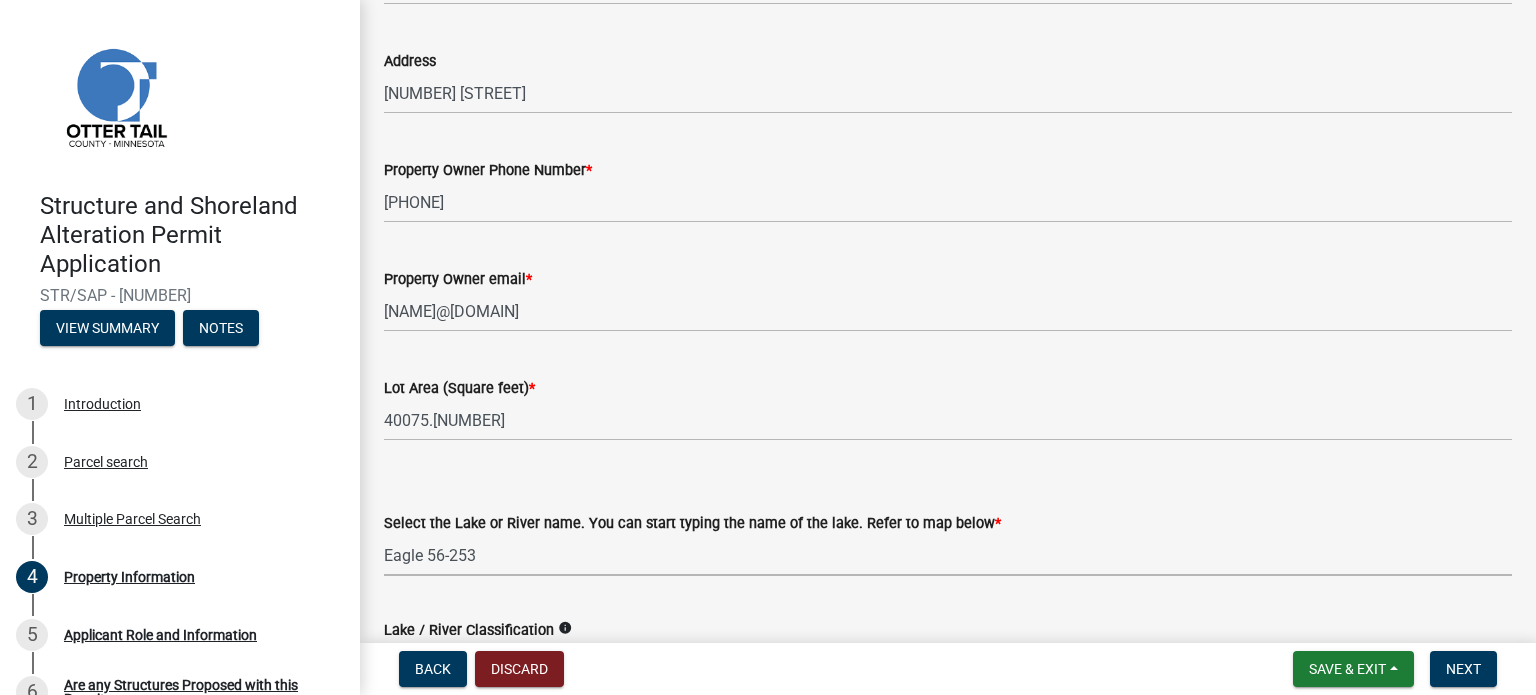 click on "Select Item...   None    Adley  56-031   Albert  56-118    Alfred  56-600    Alice  56-244   Alice   56-506    Alice  56-867   Alice  84-001   Alkali   56-611   Almora   56-049   Altner   56-875   Anderson   56-716   Anna   56-448    Annie  56-604   Annie Battle   56-241   Archie   56-629   Arken   56-086   Augusta   56-025   Back   56-441   Bahle   56-637   Bass   56-544   Bass   56-570   Bass   56-722   Bass   56-770   Bear   56-069   Beauty Shore   56-195   Beebe   56-416   Beers   56-724   Beiningen   56-754   Belmont   56-237   Berend   56-507   Berger   56-149   Besser  56-027   Big Crow   56-576   Big McDonald   56-386   Big Pine   56-130   Big Stone   56-701   Birch   56-674   Blacken   56-405    Blanche  56-240   Block   56-079   Boedigheimer   56-212   Bolton   56-318   Bon   56-734   Boos   56-341   Boot   03-248   Bracket   56-738   Bradbury   56-548   Bray   56-472   Bredeson   56-173   Brekke   56-664   Bromseth   56-655   Brown   56-315   Buchanan   56-209   Buck   03-473   Bullhead   56-171" at bounding box center [948, 555] 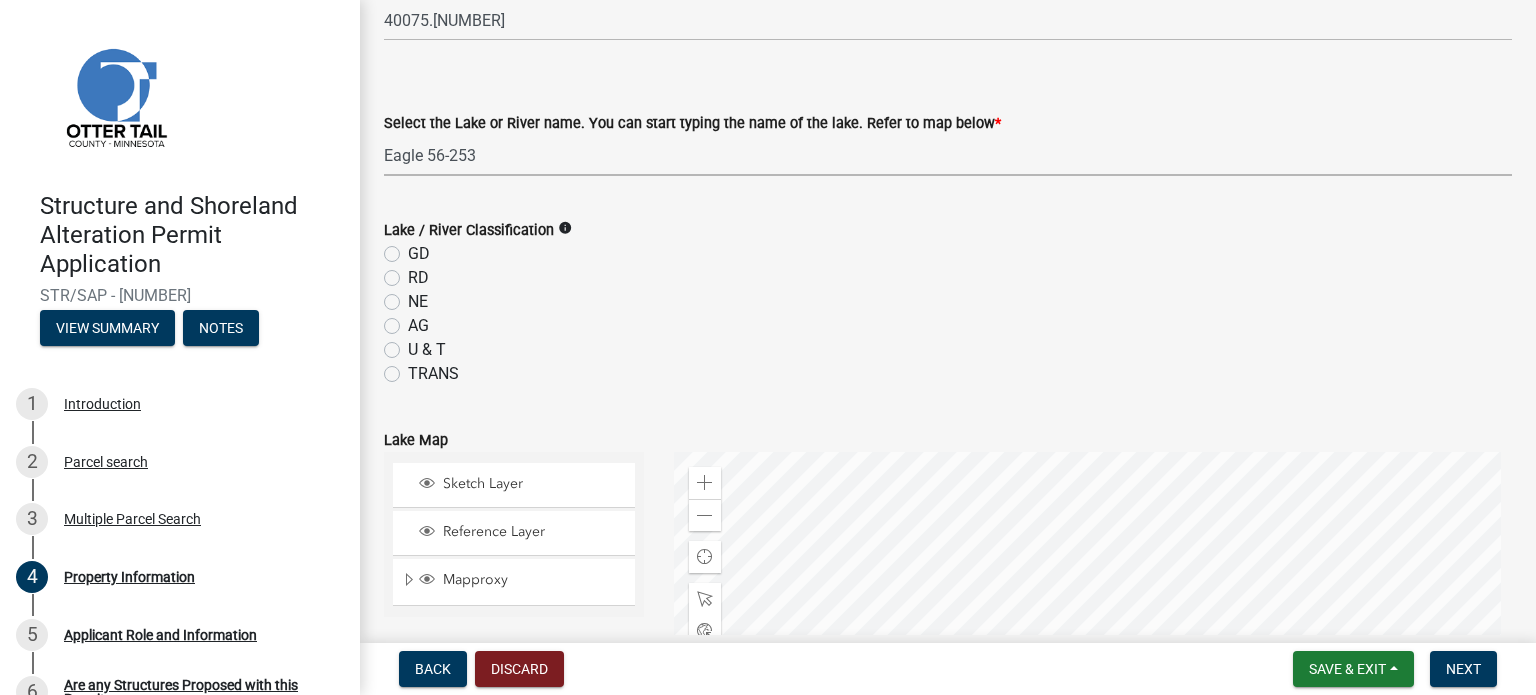 scroll, scrollTop: 500, scrollLeft: 0, axis: vertical 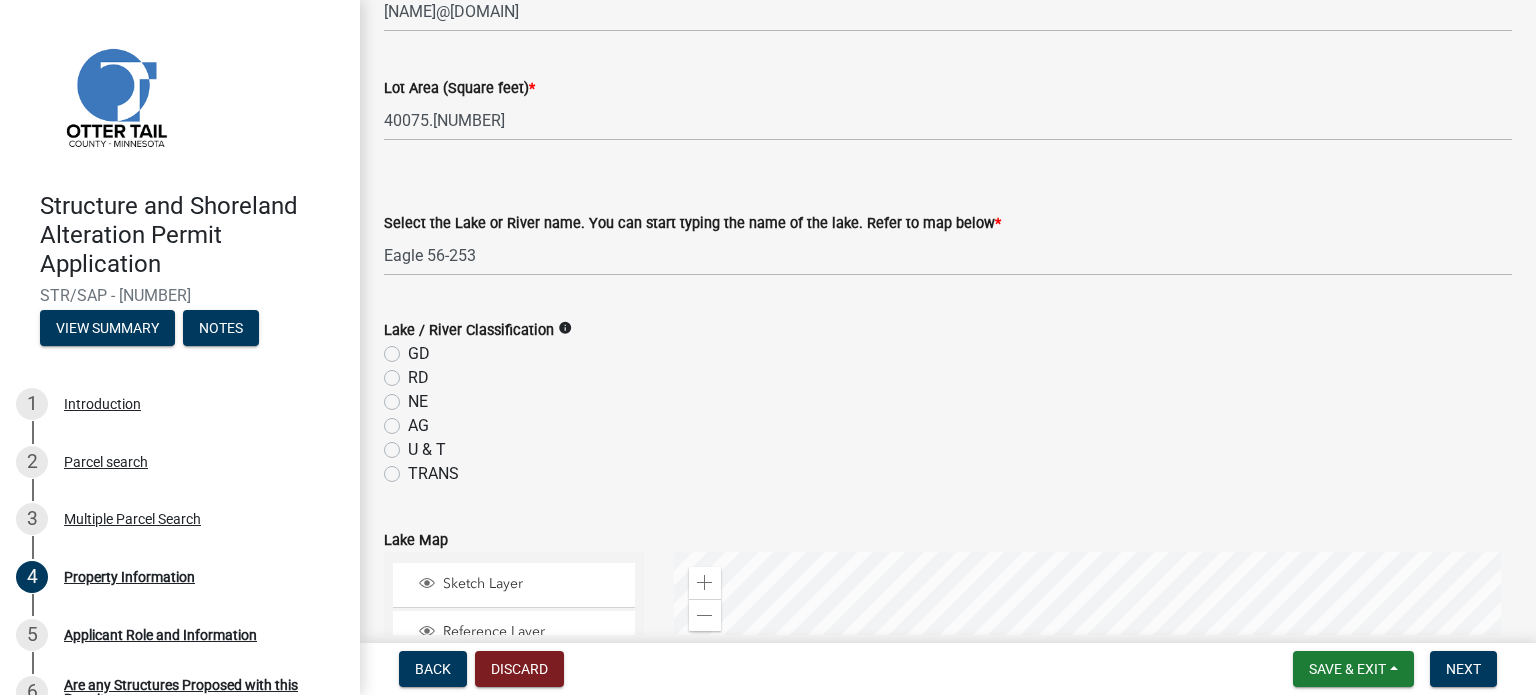 click on "GD" 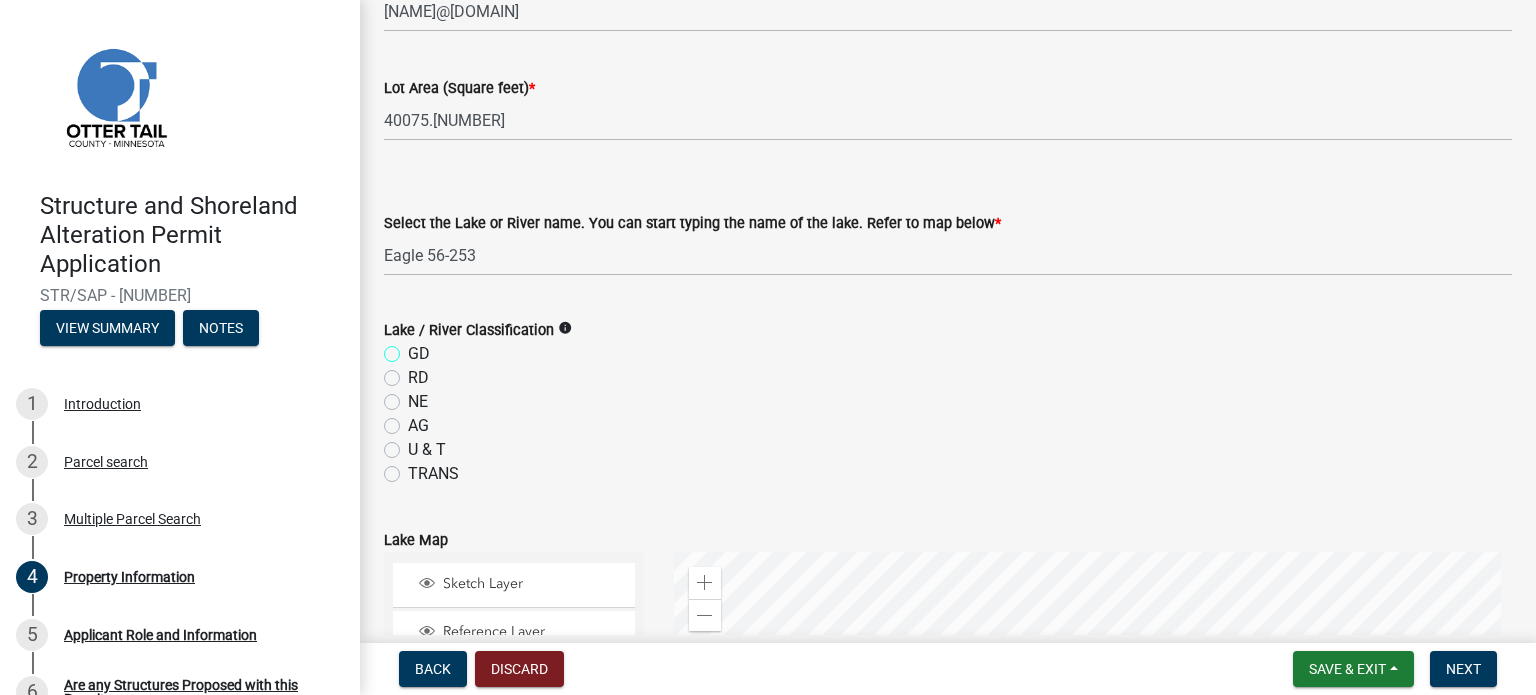 click on "GD" at bounding box center (414, 348) 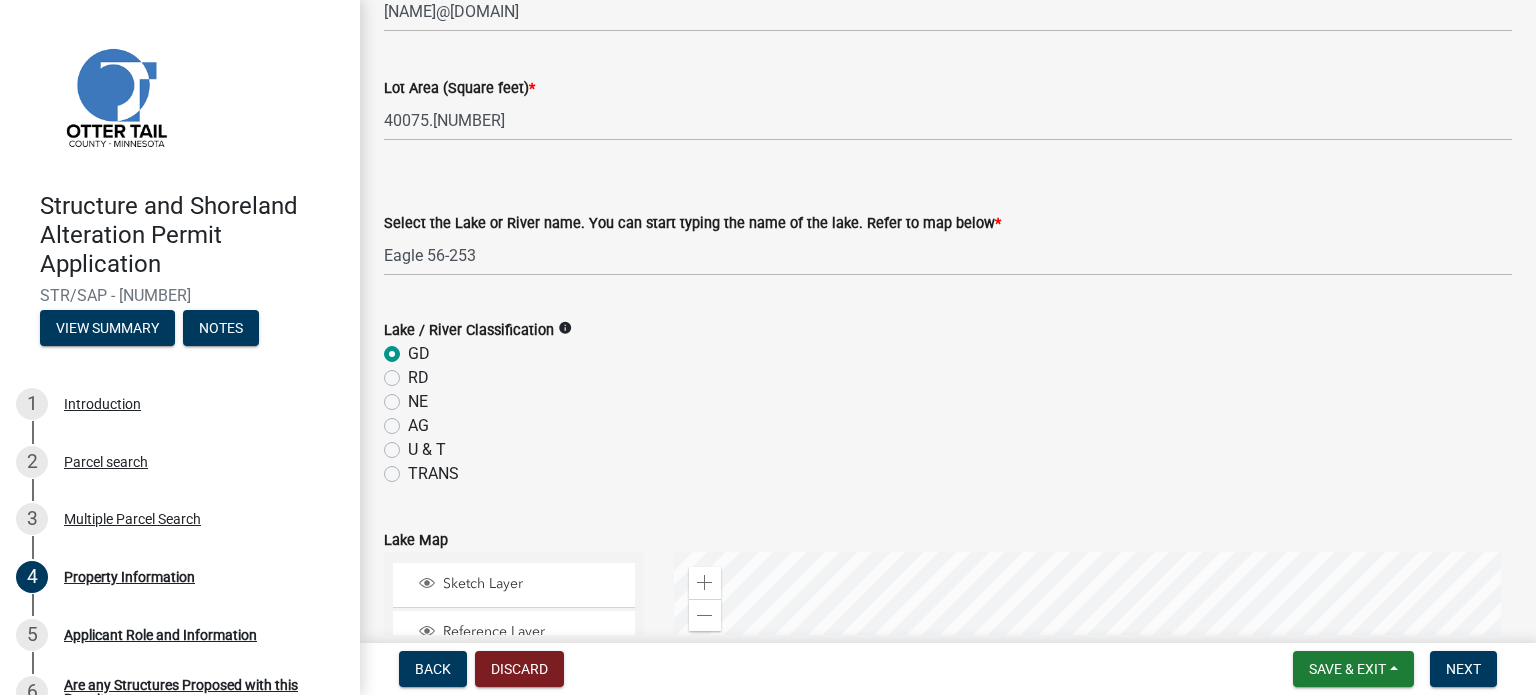 radio on "true" 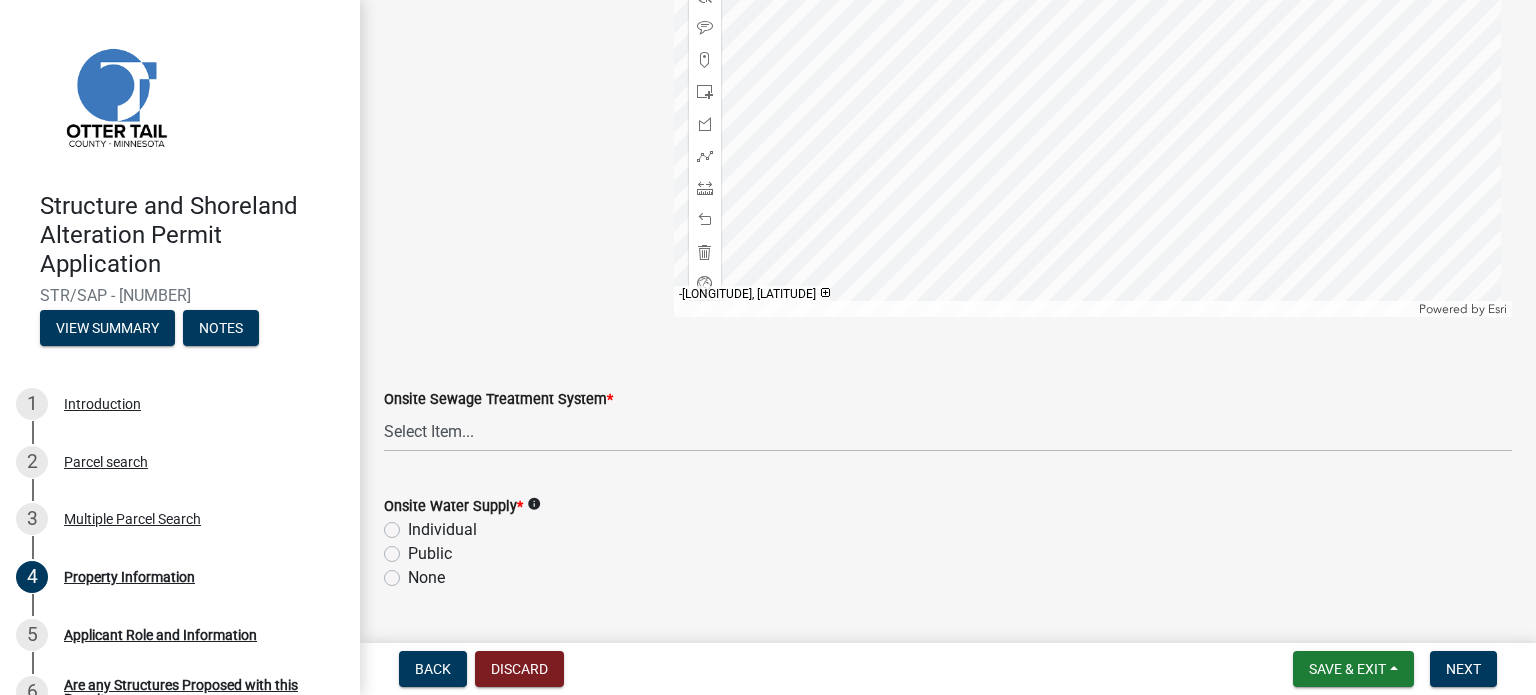 scroll, scrollTop: 1300, scrollLeft: 0, axis: vertical 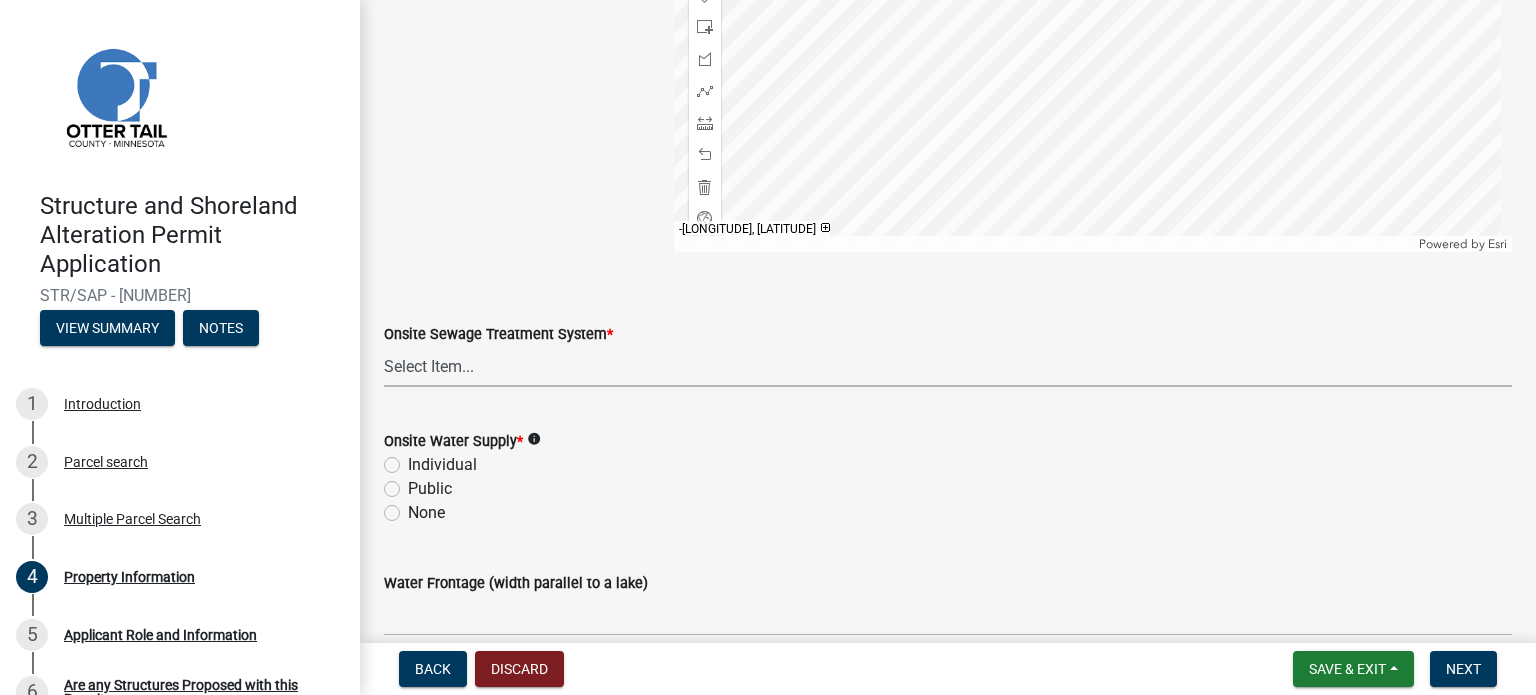 click on "Select Item...   L&R Certificate of Compliance within 5yrs   Compliance Inspection report within 3yrs   OTWMD *must have Sewage System approval from the OTWMD   New Proposed System   Non-Dwelling no plumbing   None" at bounding box center (948, 366) 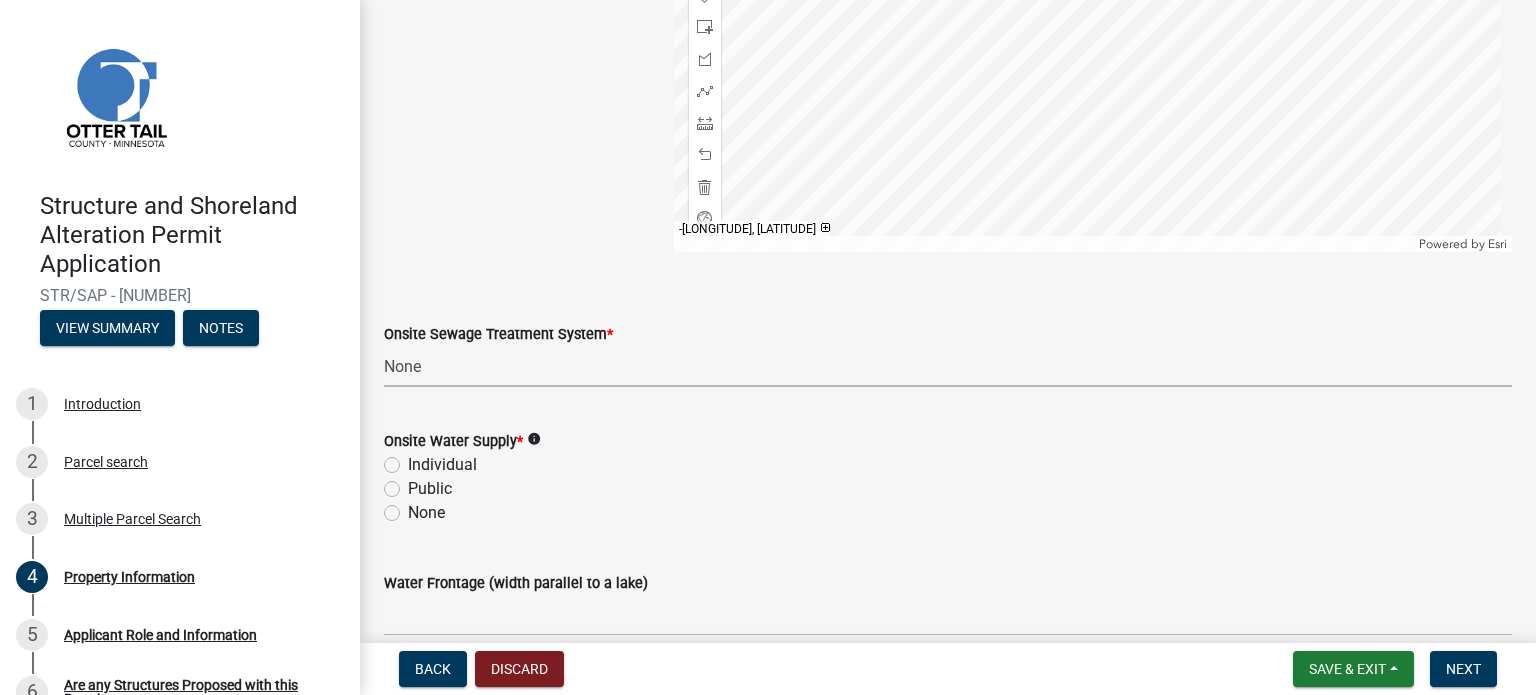 click on "Select Item...   L&R Certificate of Compliance within 5yrs   Compliance Inspection report within 3yrs   OTWMD *must have Sewage System approval from the OTWMD   New Proposed System   Non-Dwelling no plumbing   None" at bounding box center [948, 366] 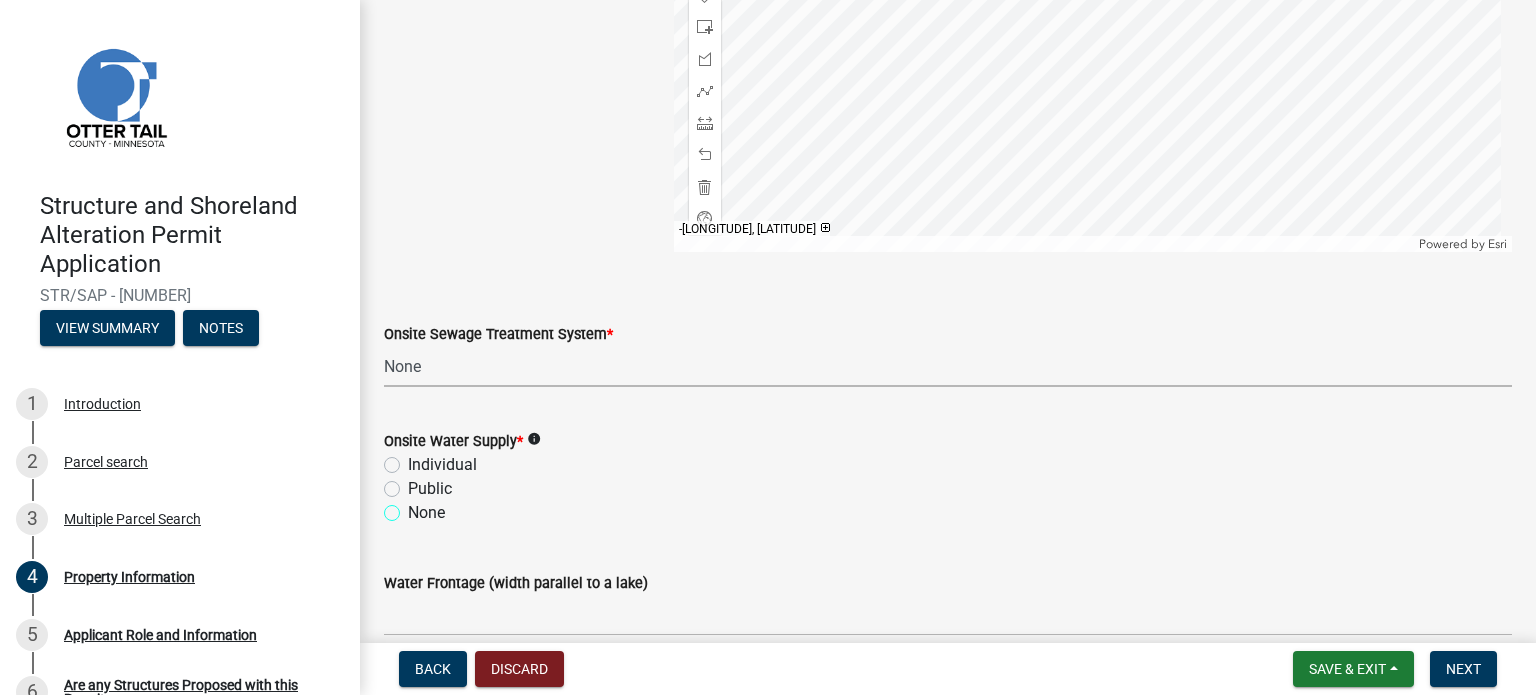 click on "None" at bounding box center (414, 507) 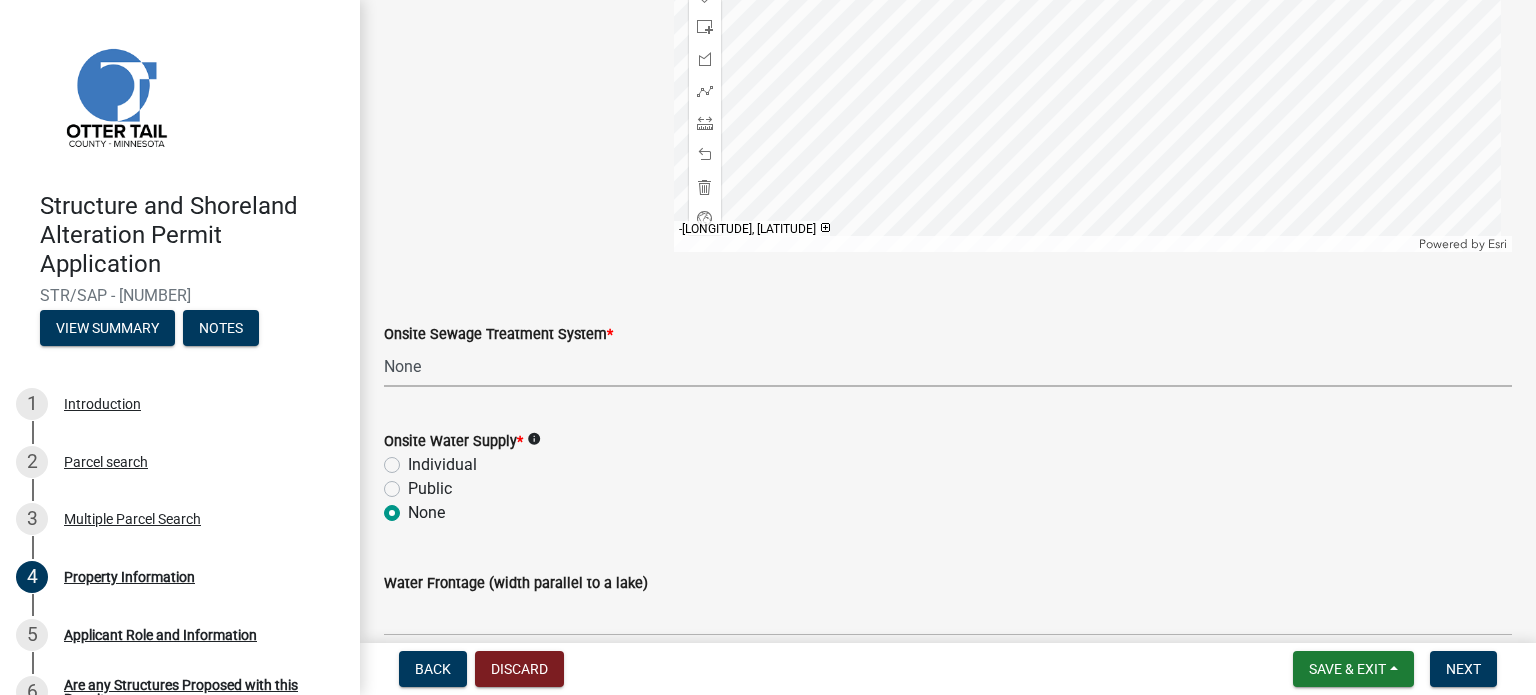 radio on "true" 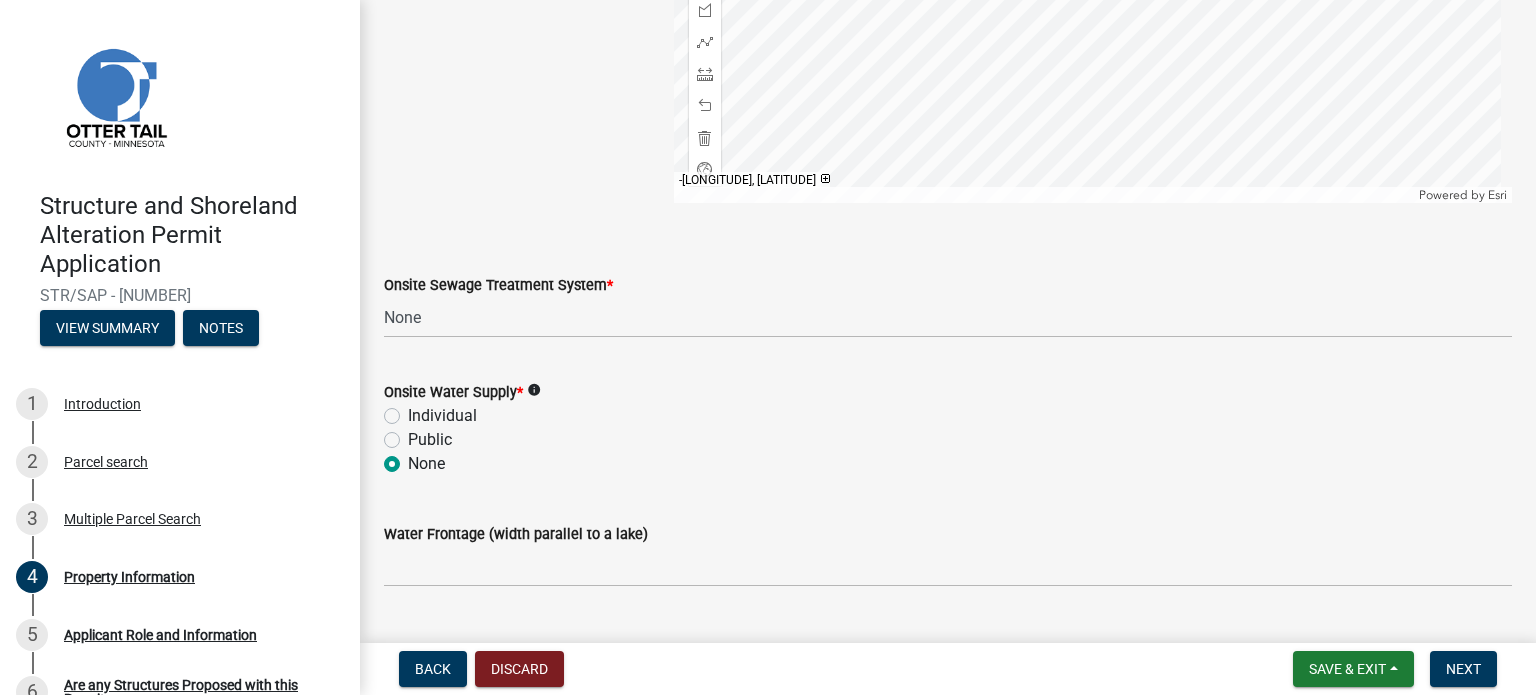 scroll, scrollTop: 1395, scrollLeft: 0, axis: vertical 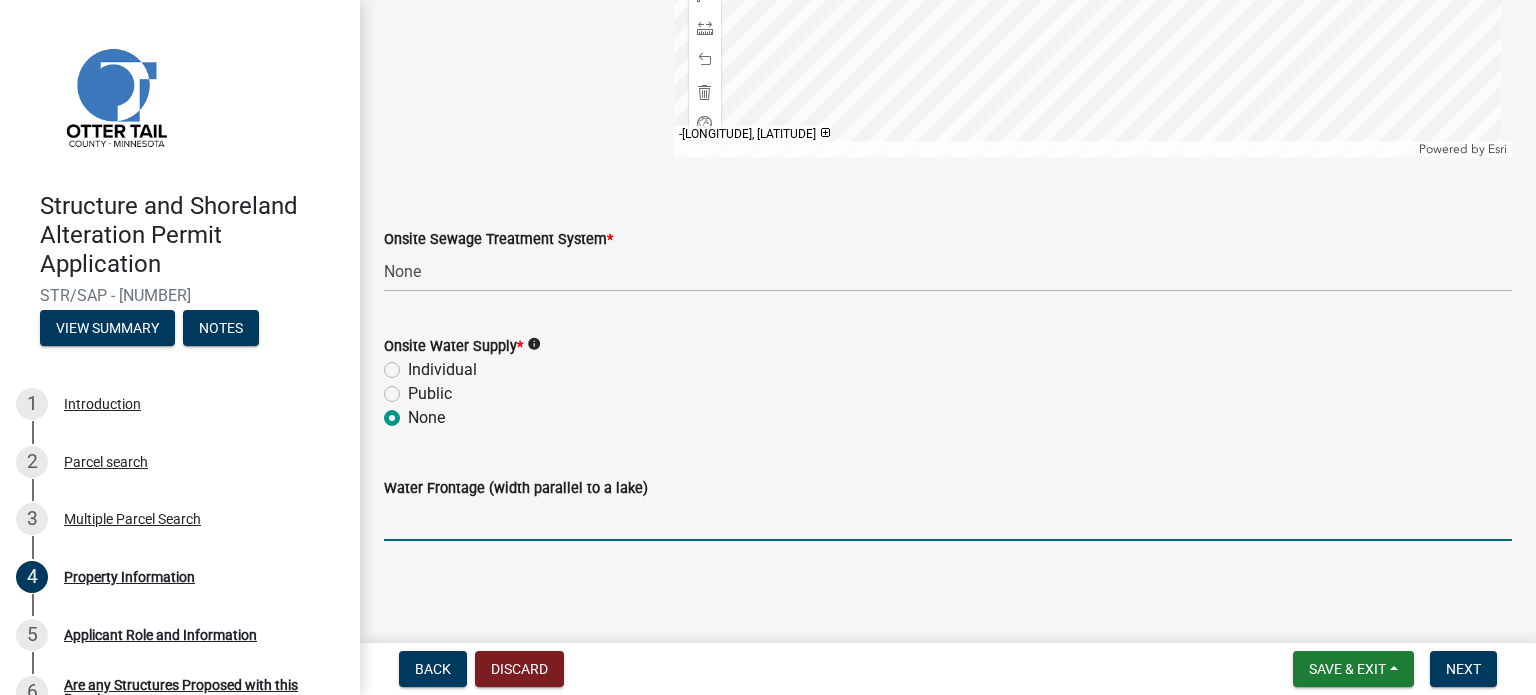 click on "Water Frontage (width parallel to a lake)" at bounding box center (948, 520) 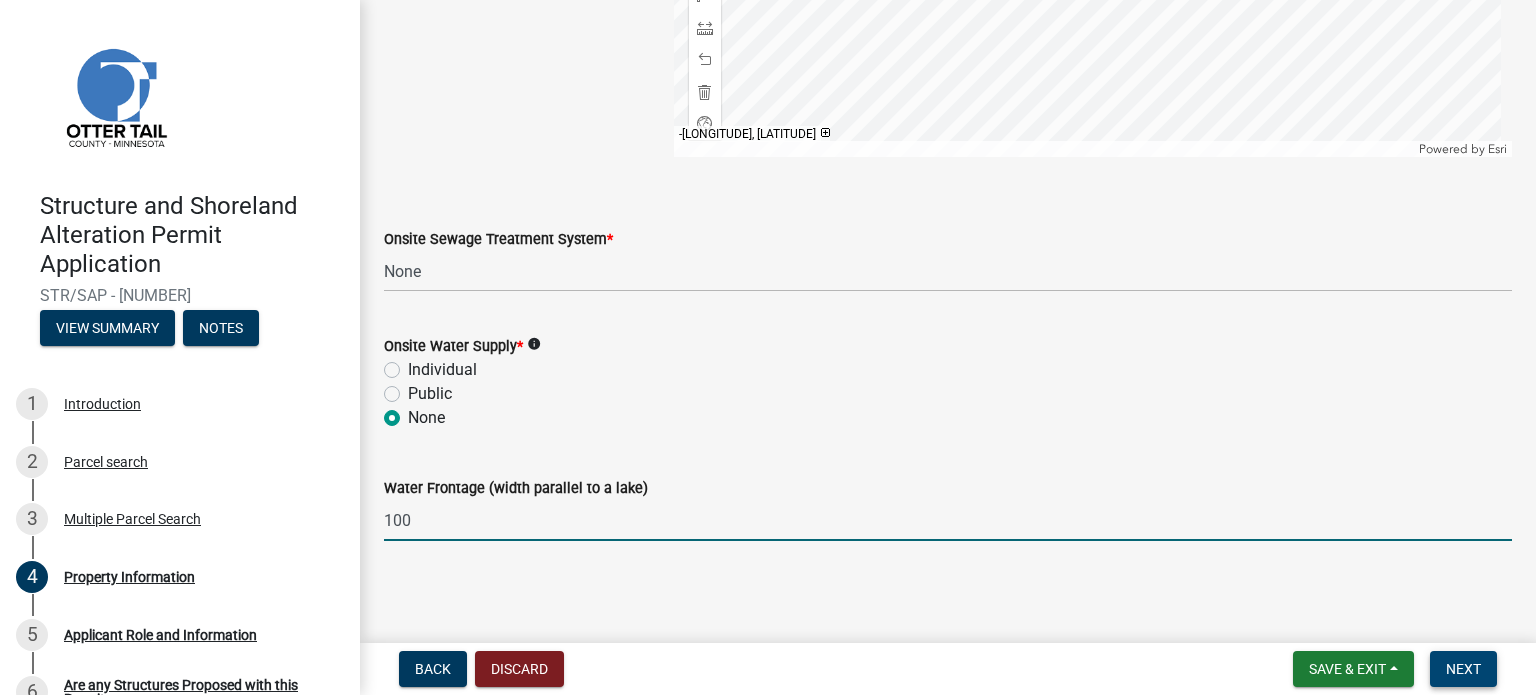 type on "100" 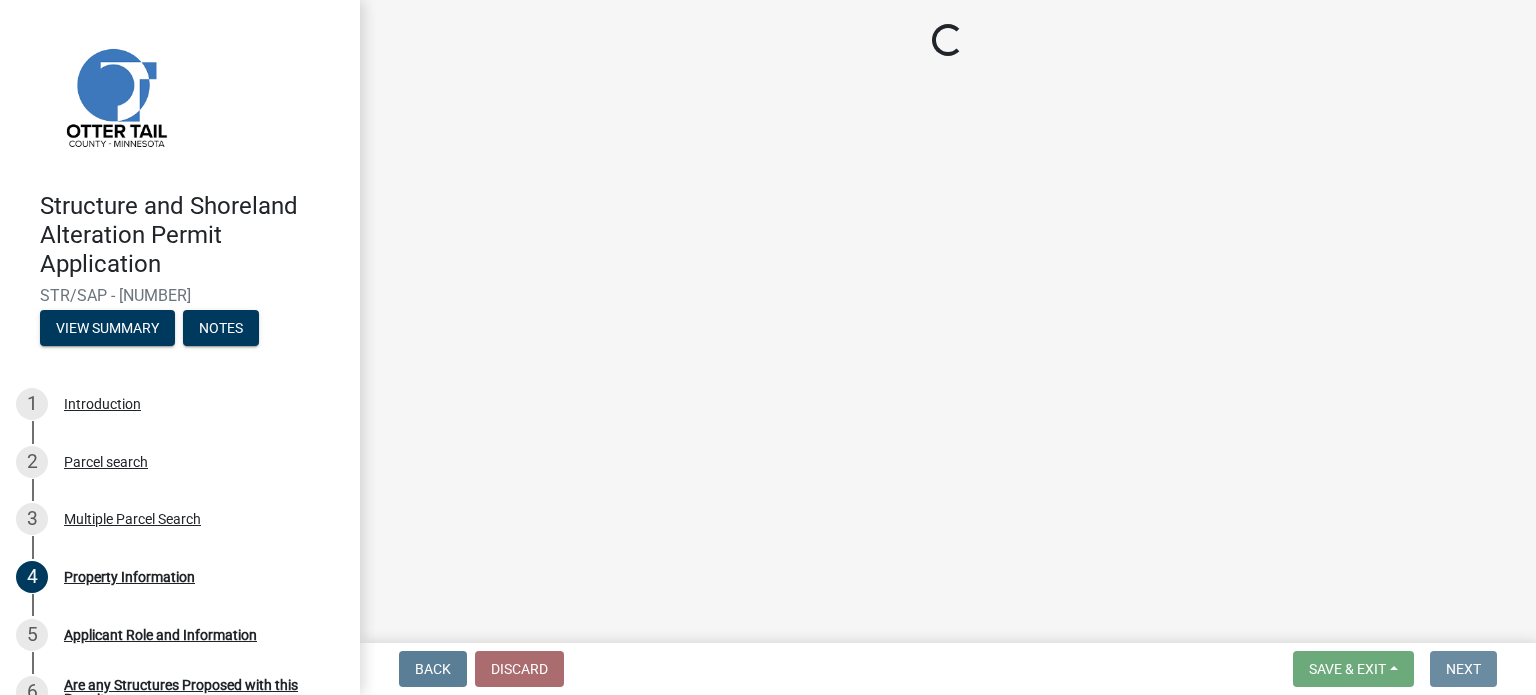 scroll, scrollTop: 0, scrollLeft: 0, axis: both 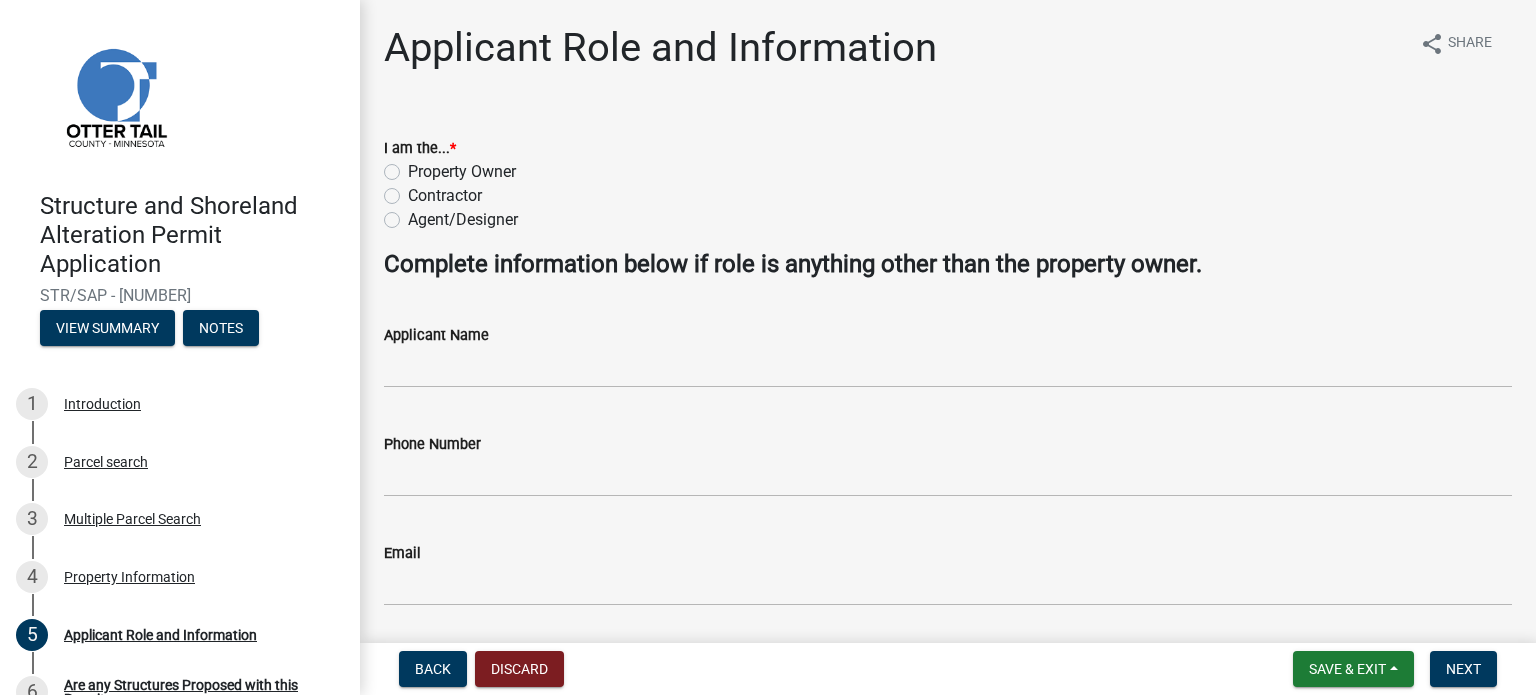 click on "Property Owner" 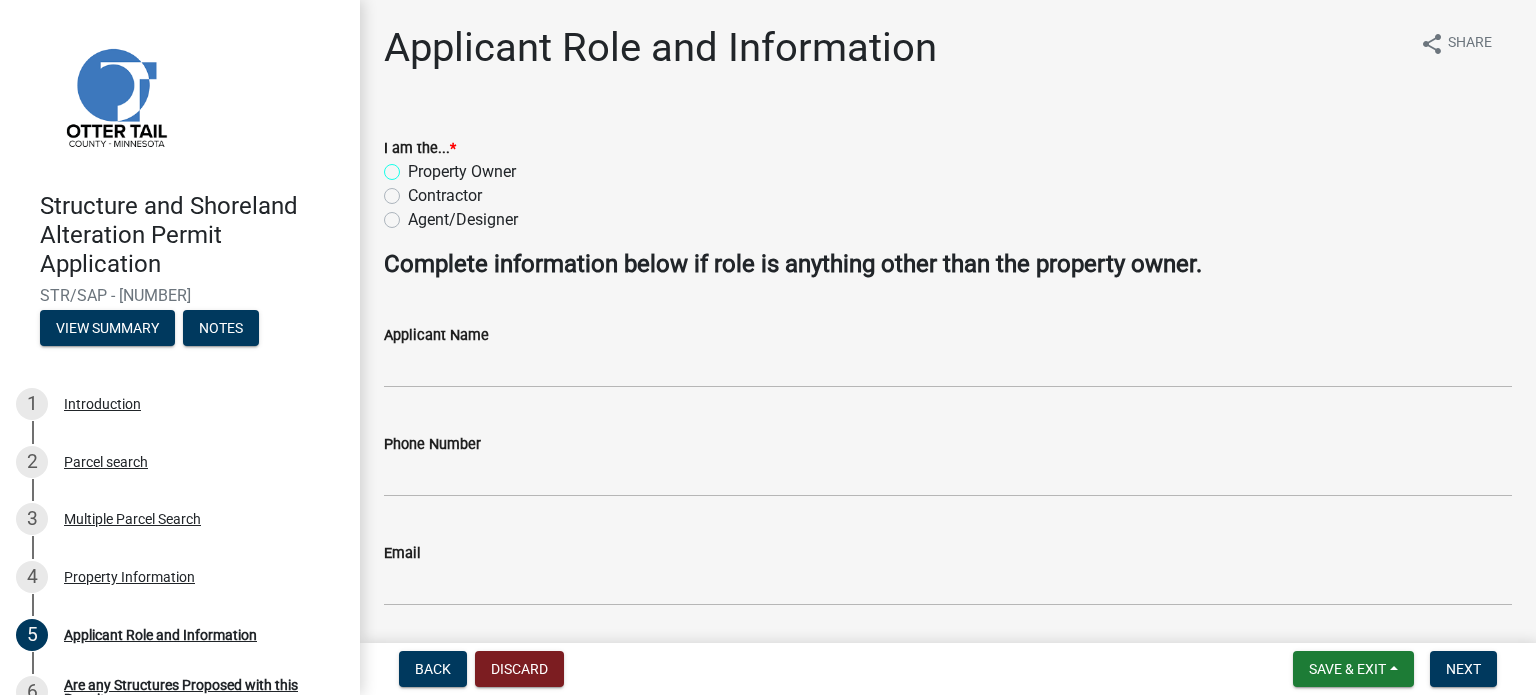 click on "Property Owner" at bounding box center (414, 166) 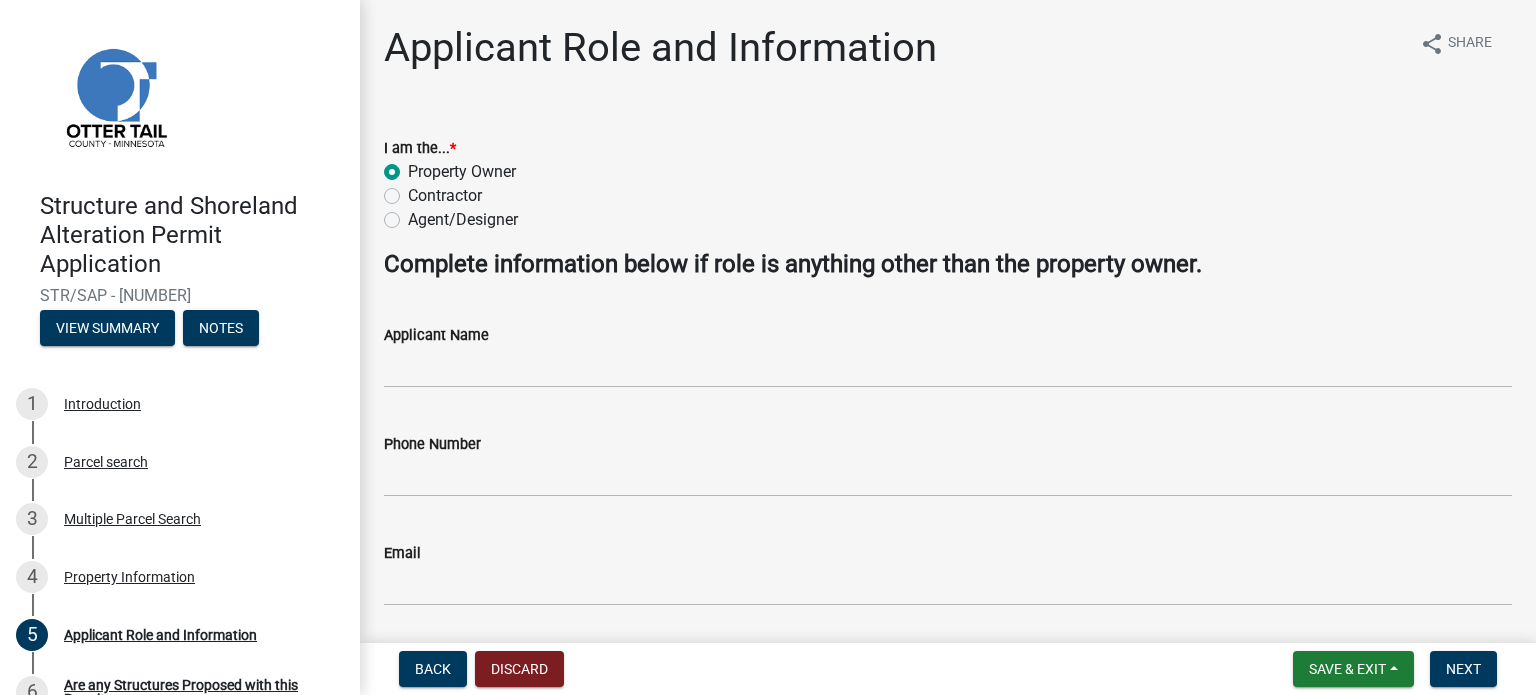 radio on "true" 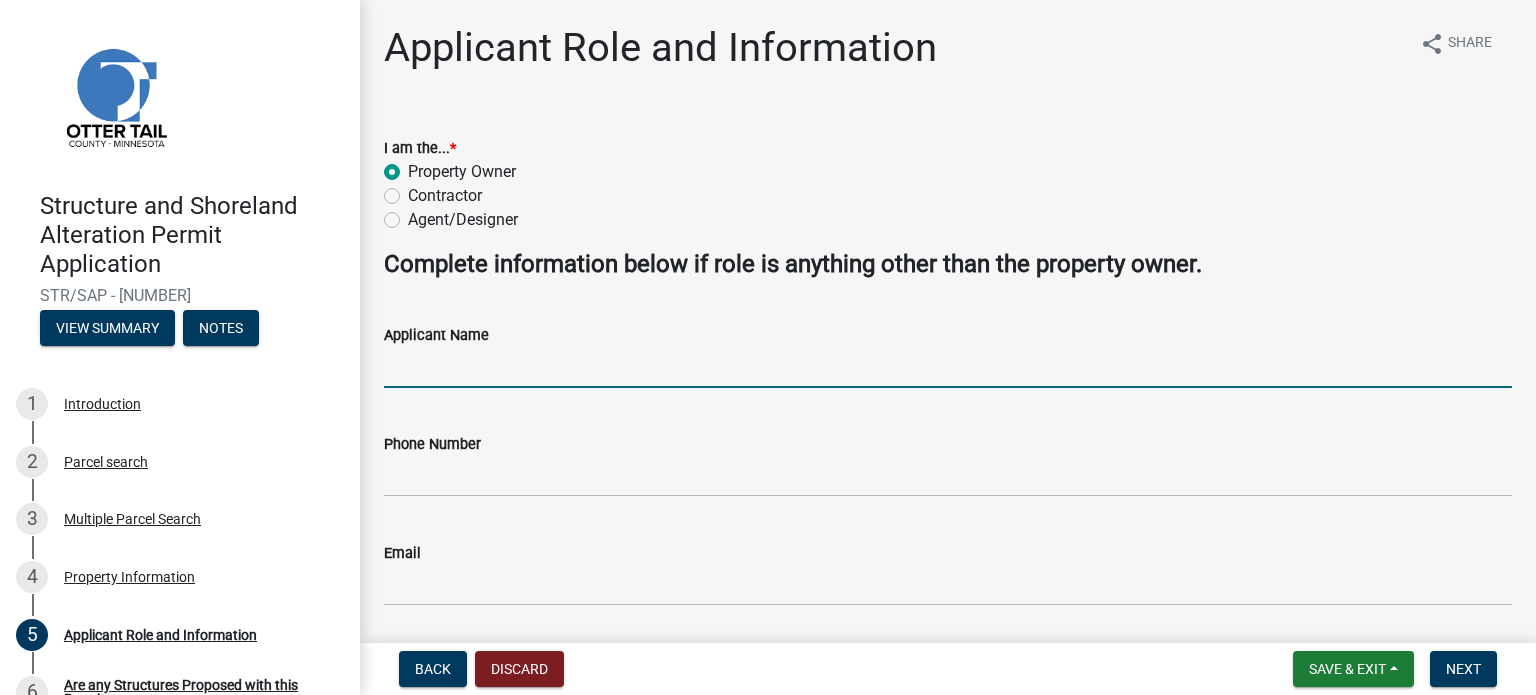 click on "Applicant Name" at bounding box center (948, 367) 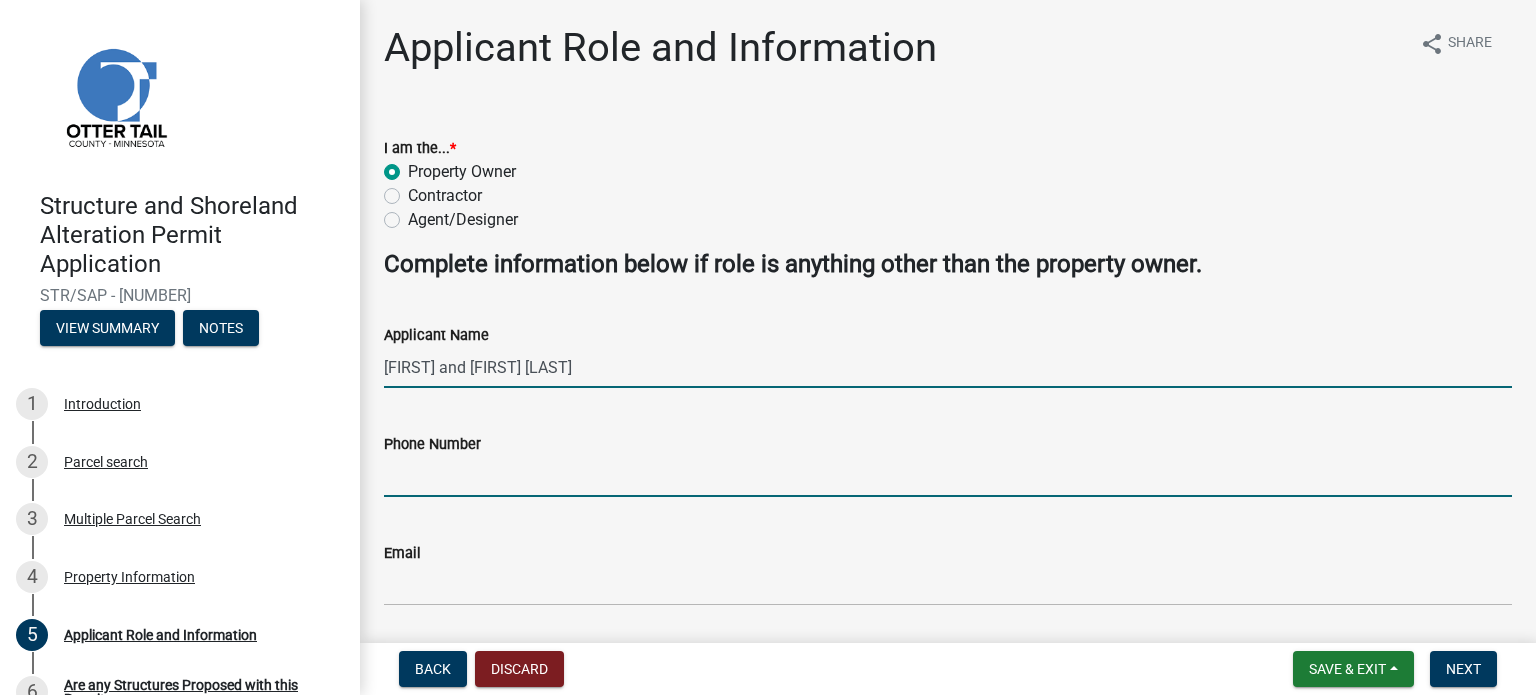 type on "[PHONE]" 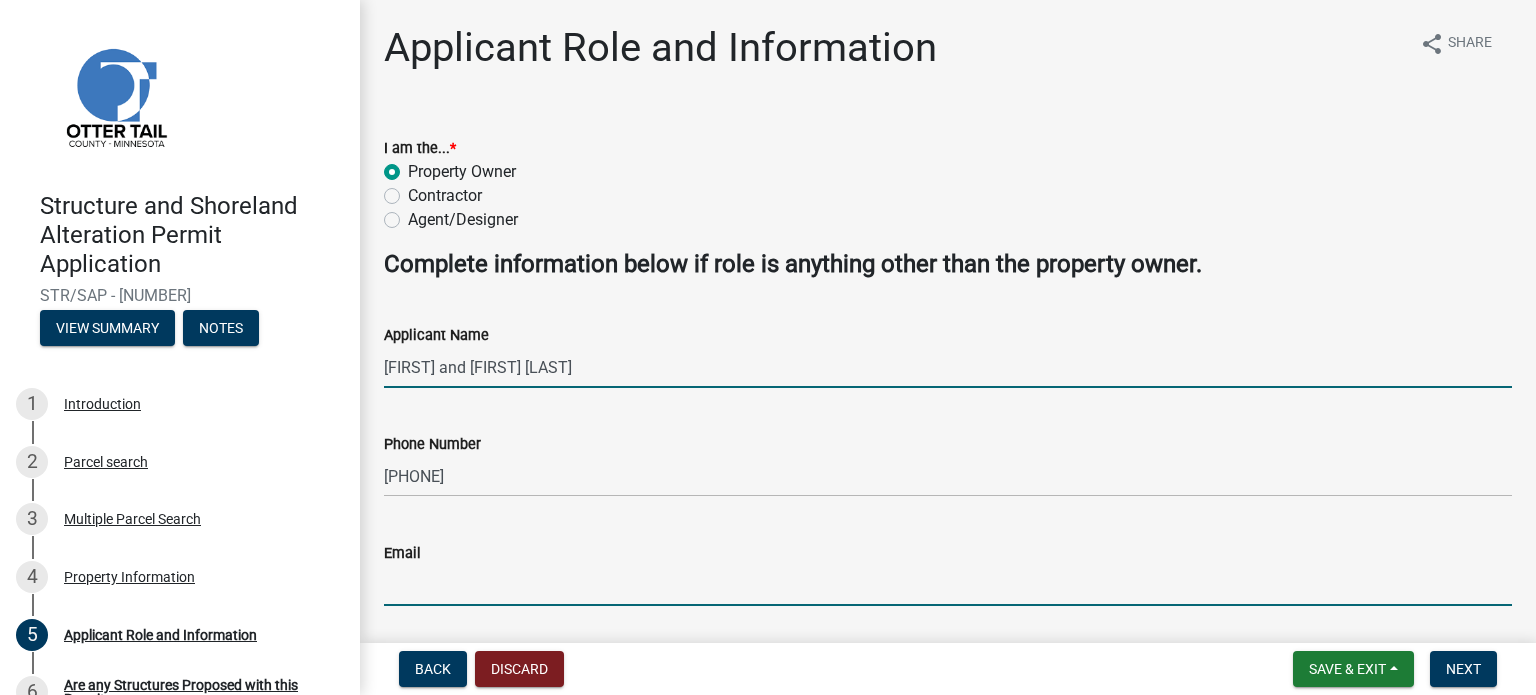 type on "[NAME]@[DOMAIN]" 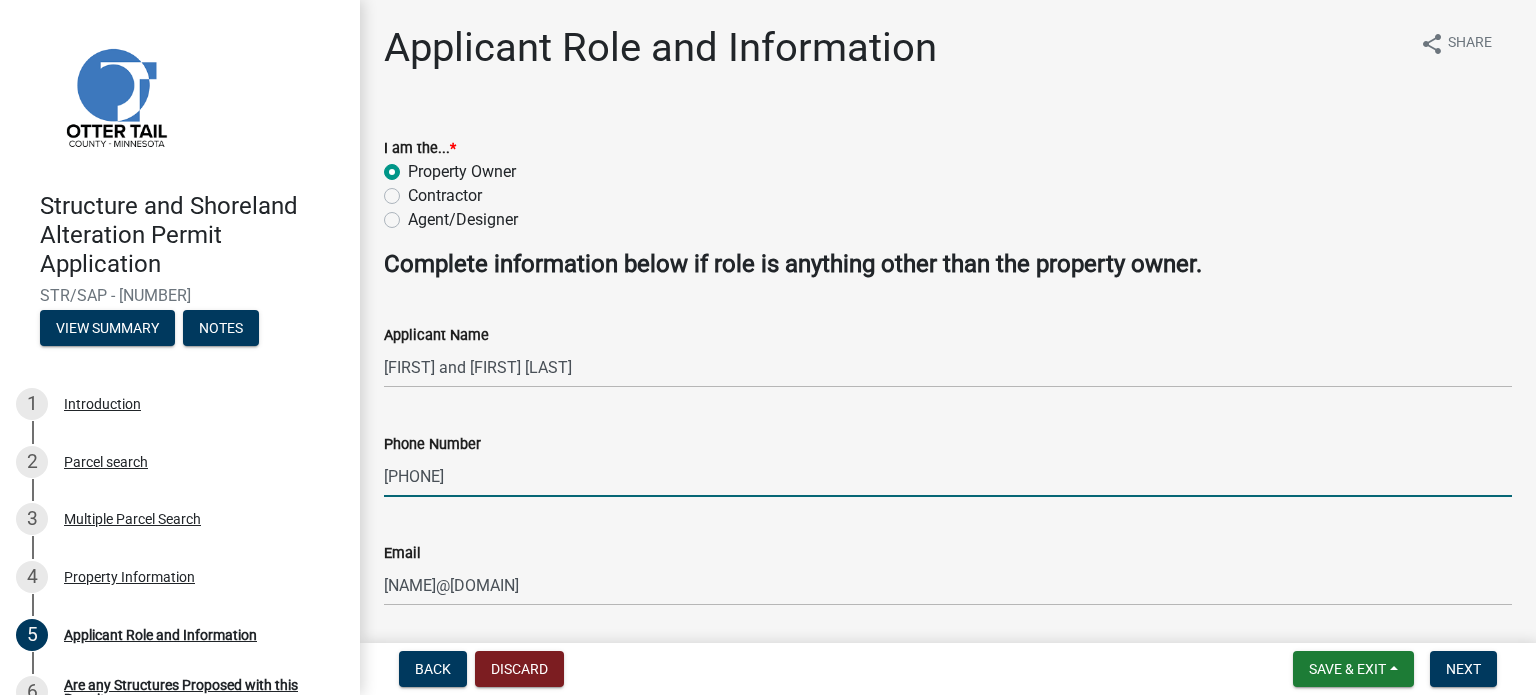 click on "[PHONE]" at bounding box center (948, 476) 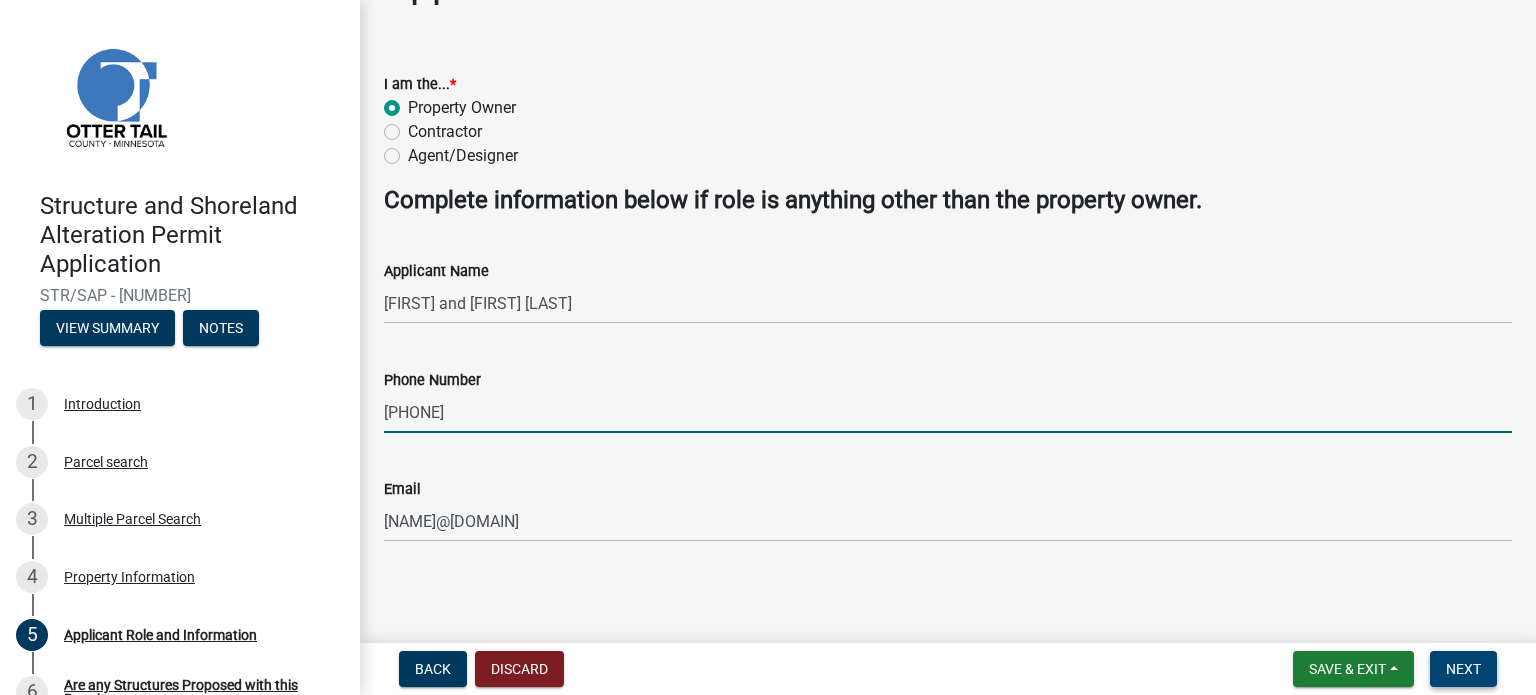 type on "[PHONE]" 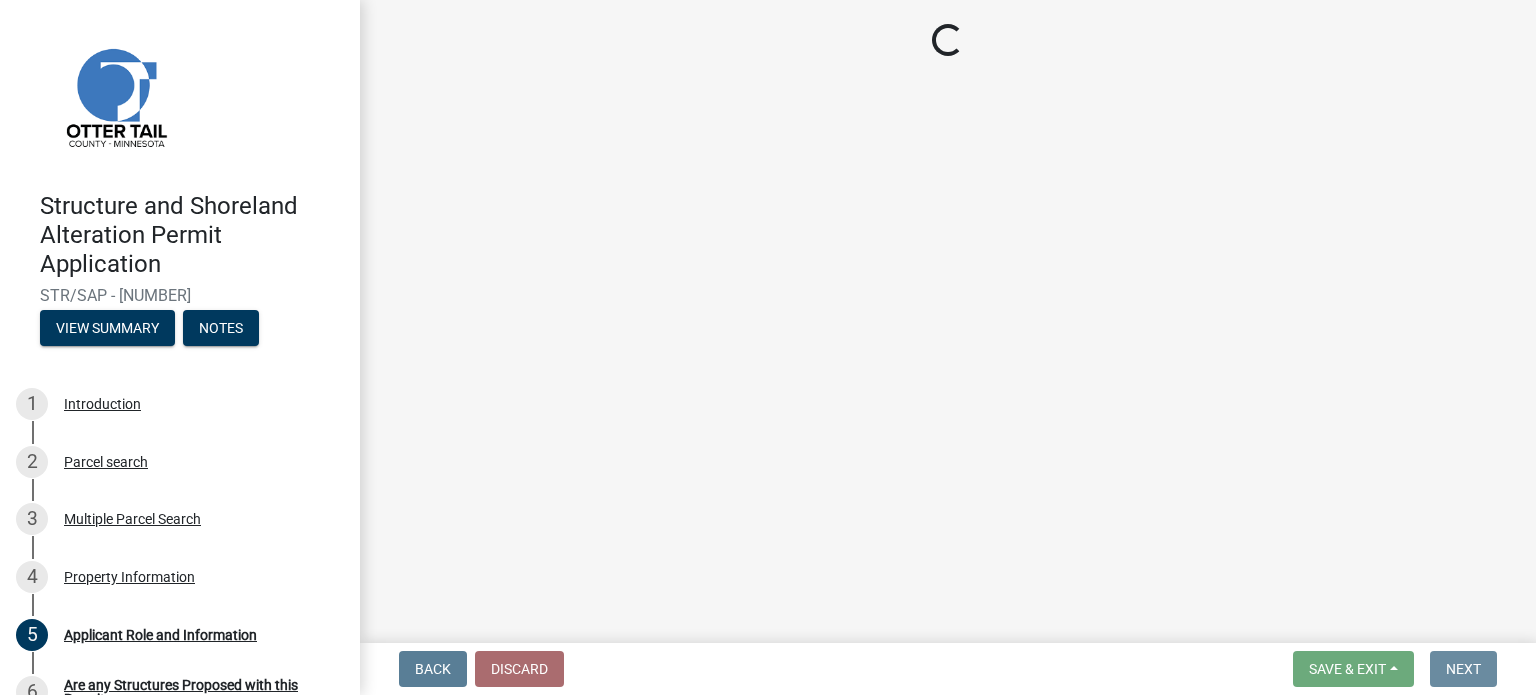 scroll, scrollTop: 0, scrollLeft: 0, axis: both 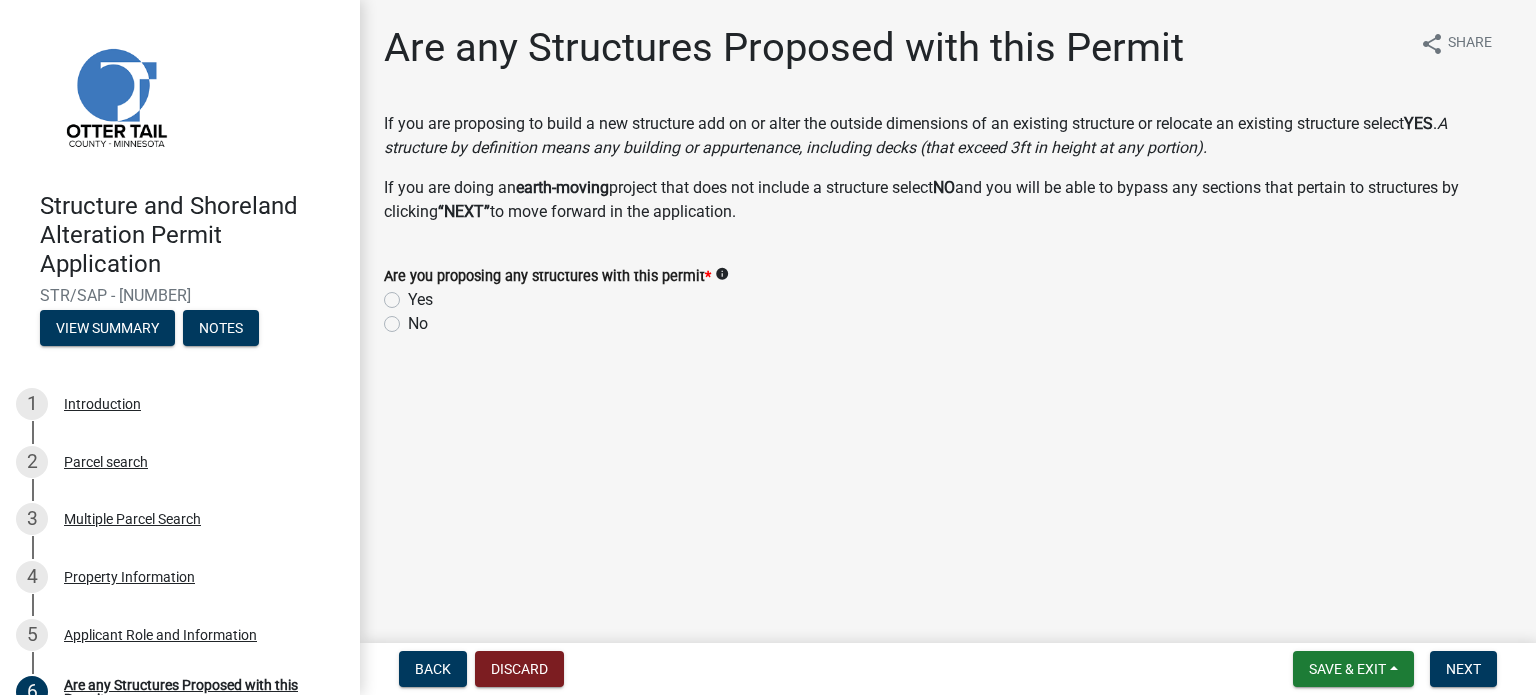click on "Yes" 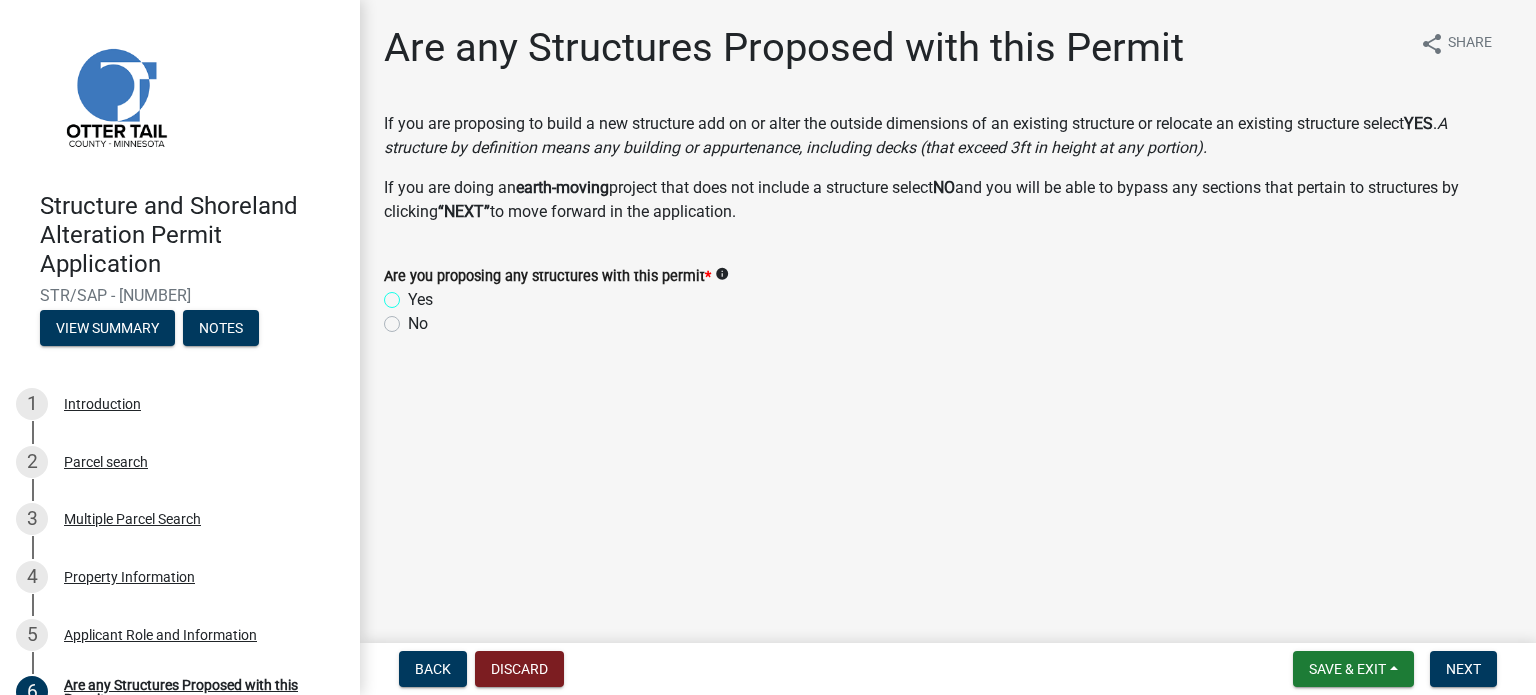 click on "Yes" at bounding box center (414, 294) 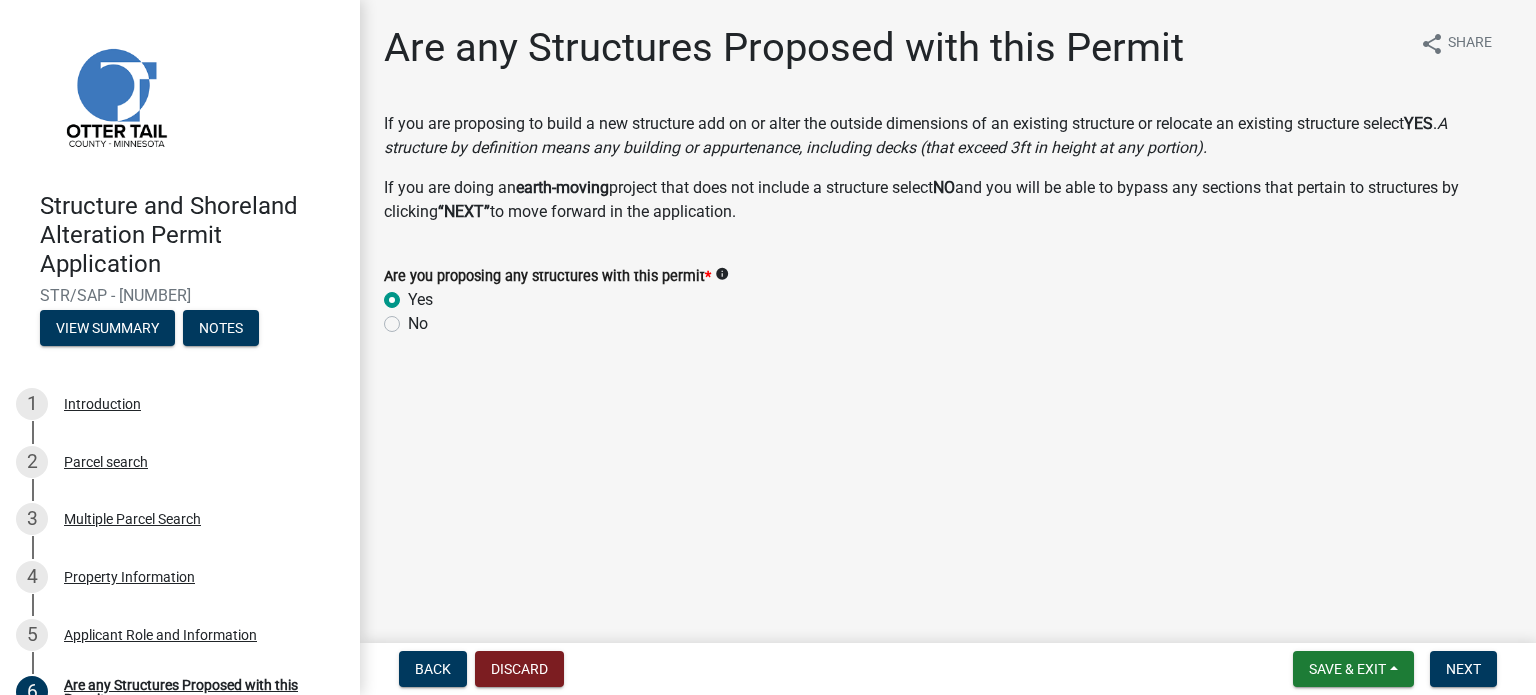 radio on "true" 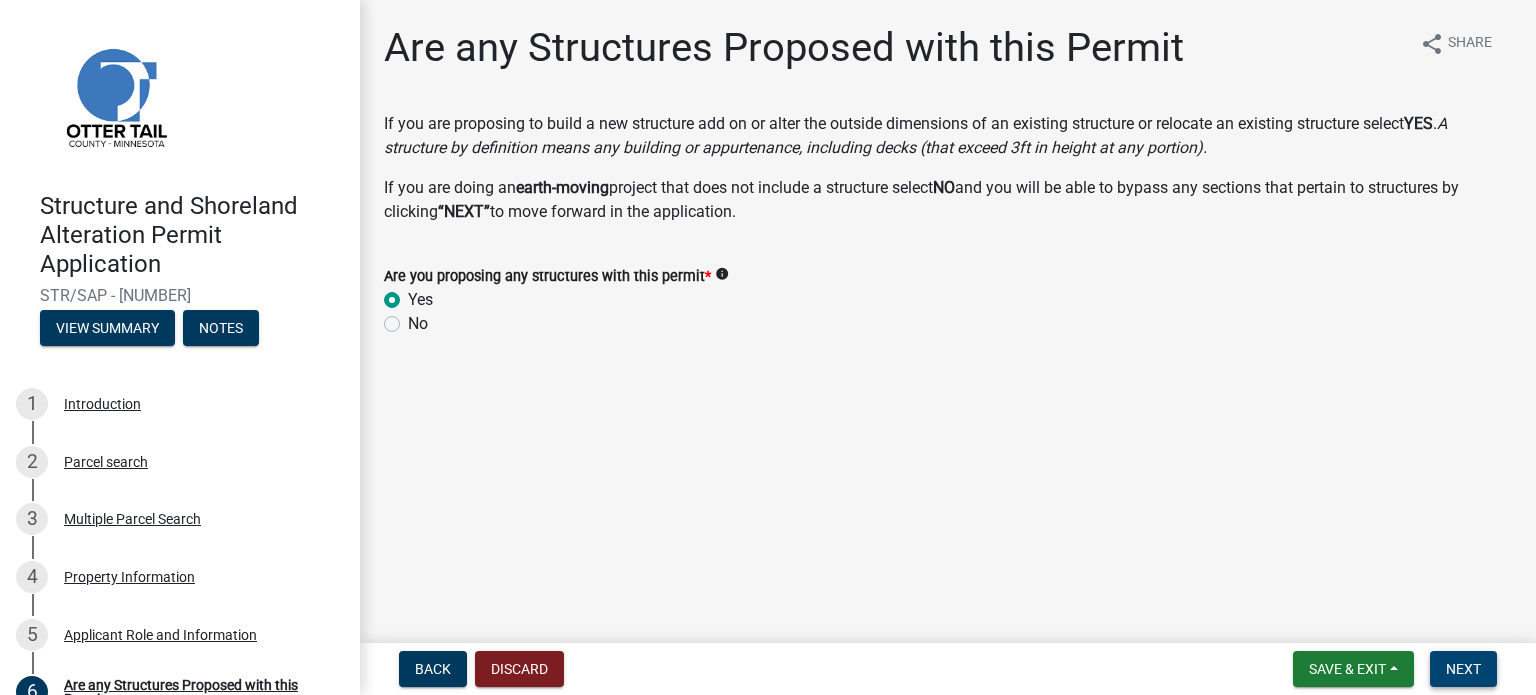 click on "Next" at bounding box center [1463, 669] 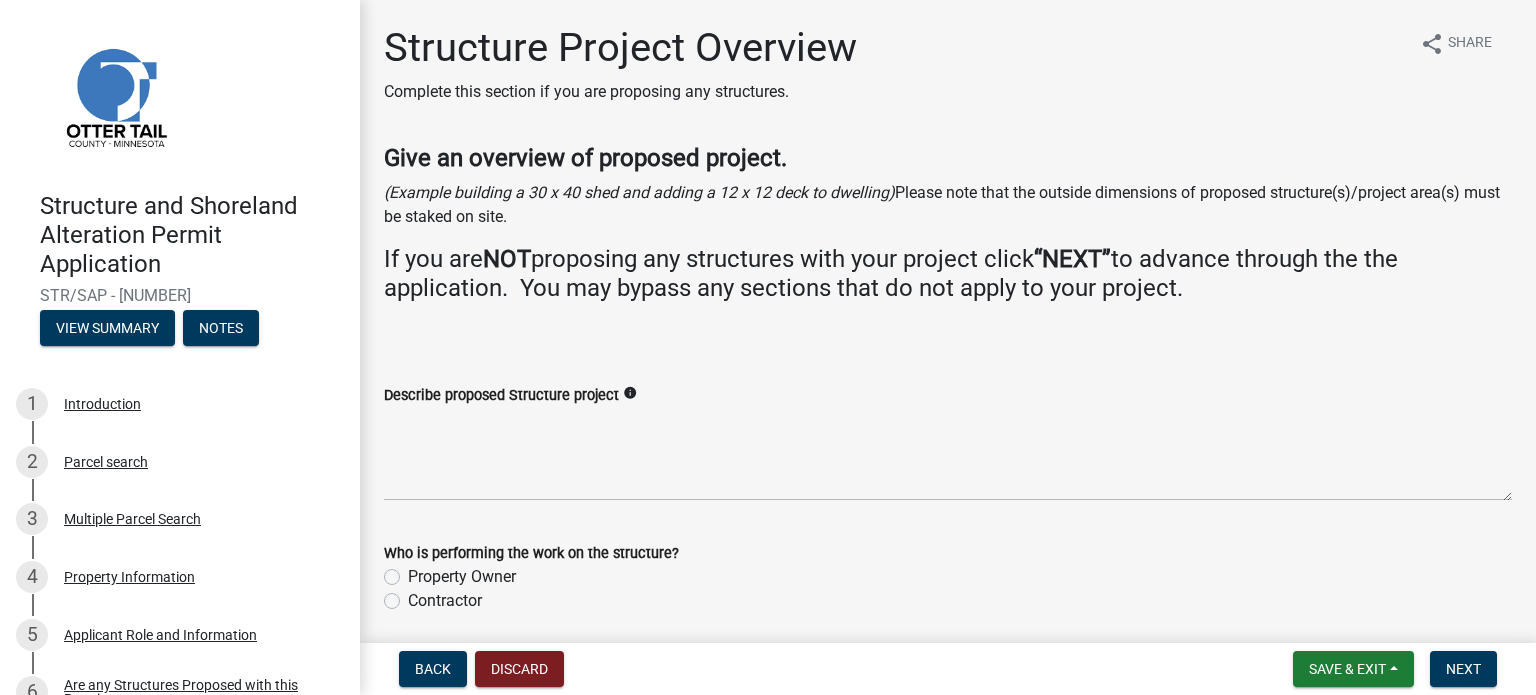 scroll, scrollTop: 74, scrollLeft: 0, axis: vertical 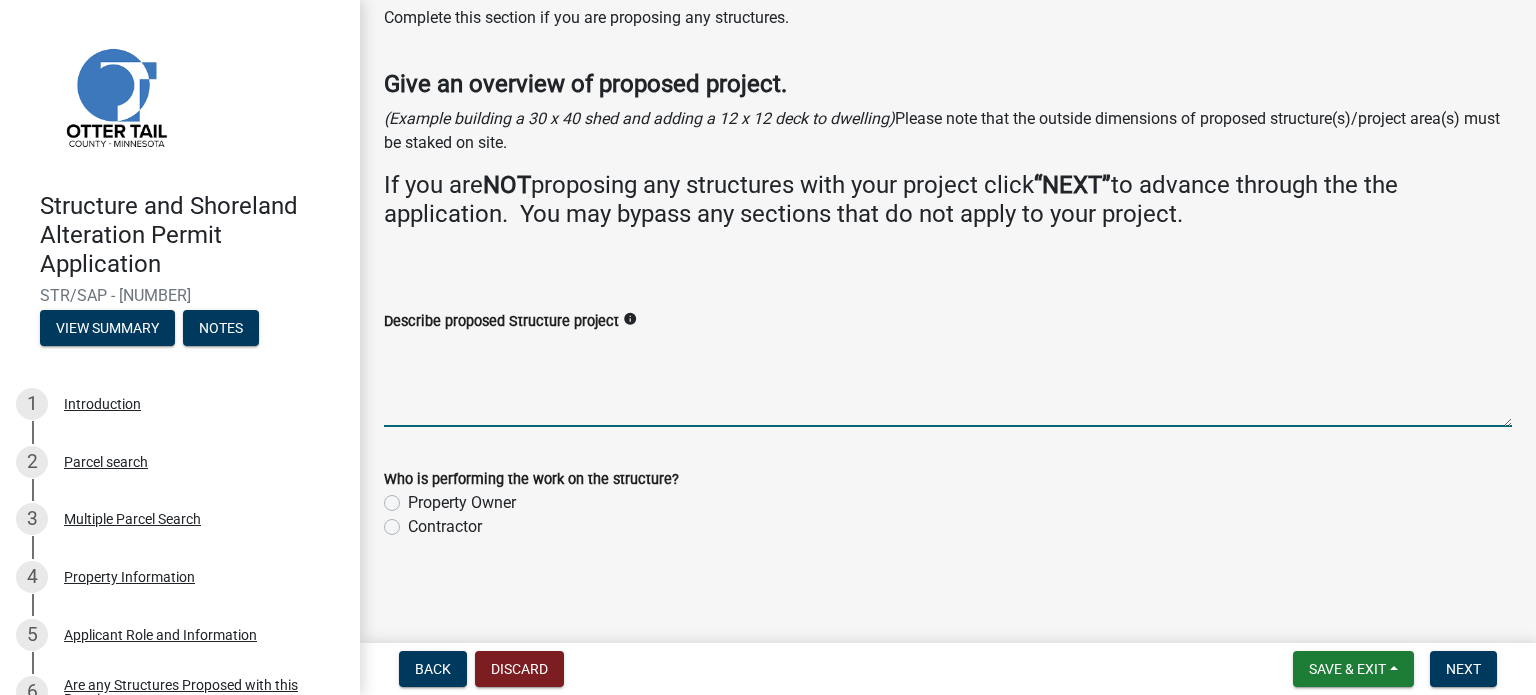 click on "Describe proposed Structure project" at bounding box center [948, 380] 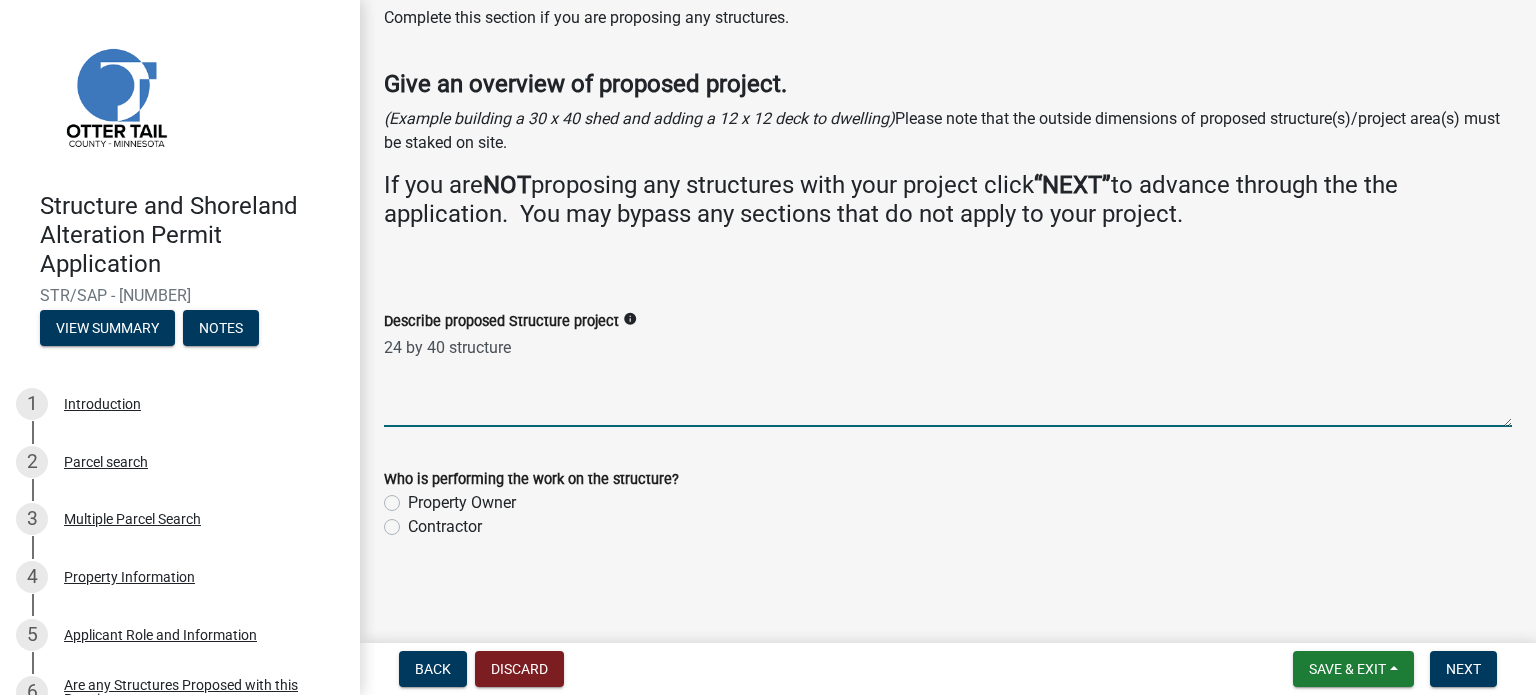 type on "24 by 40 structure" 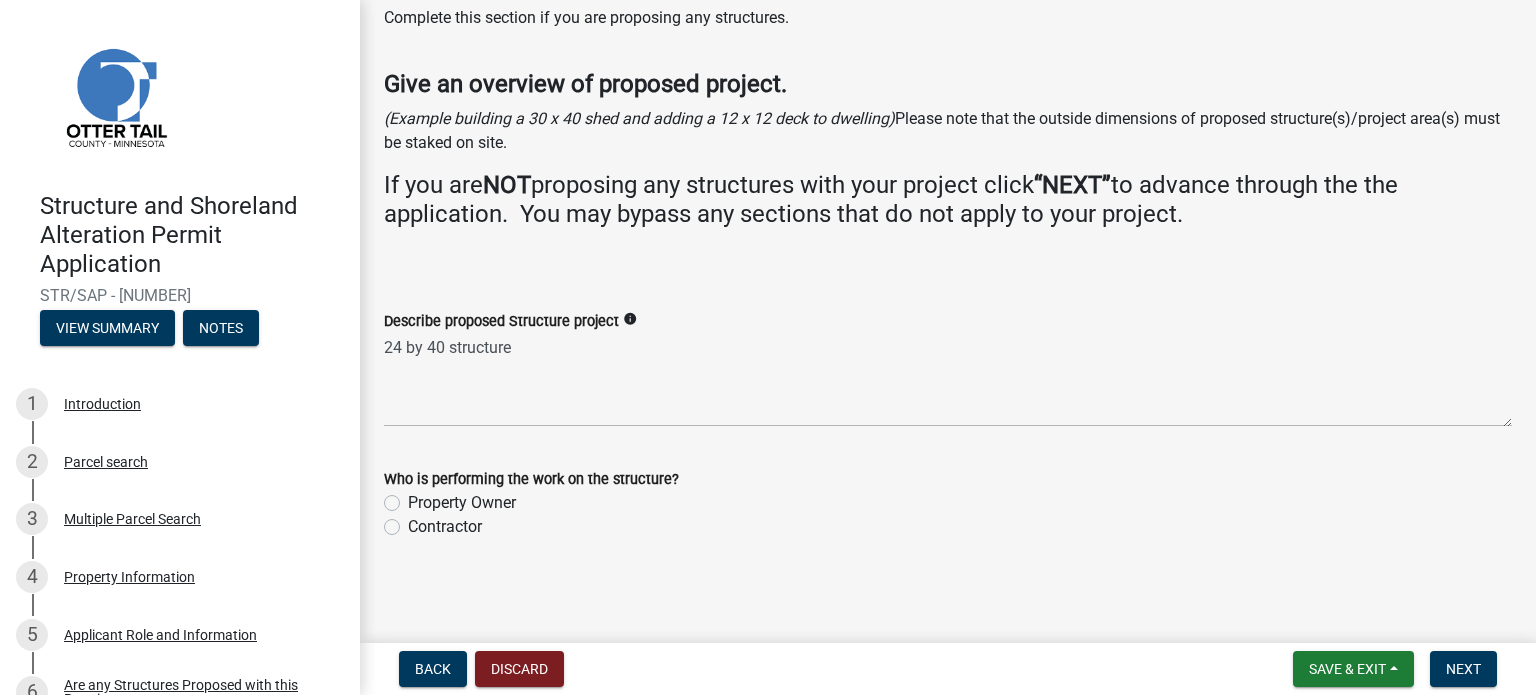 click on "Property Owner" 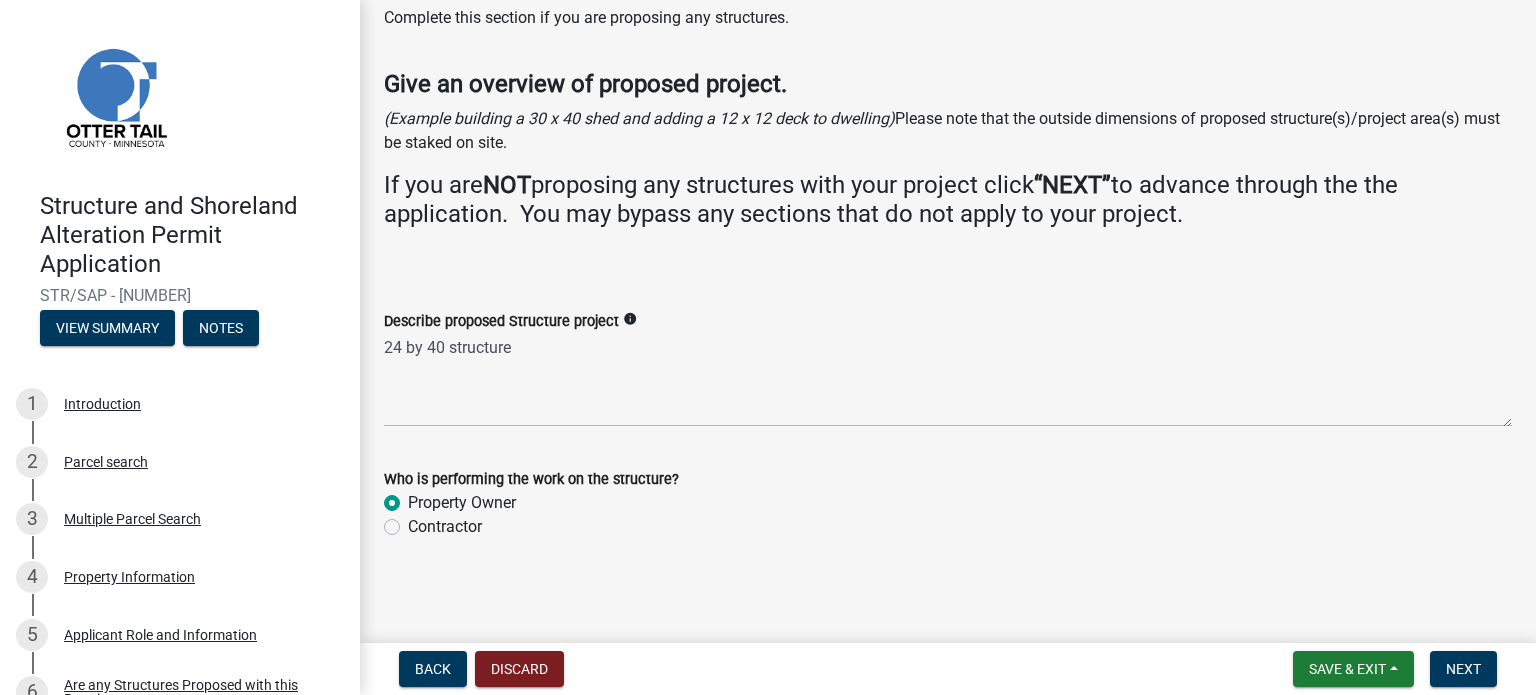 radio on "true" 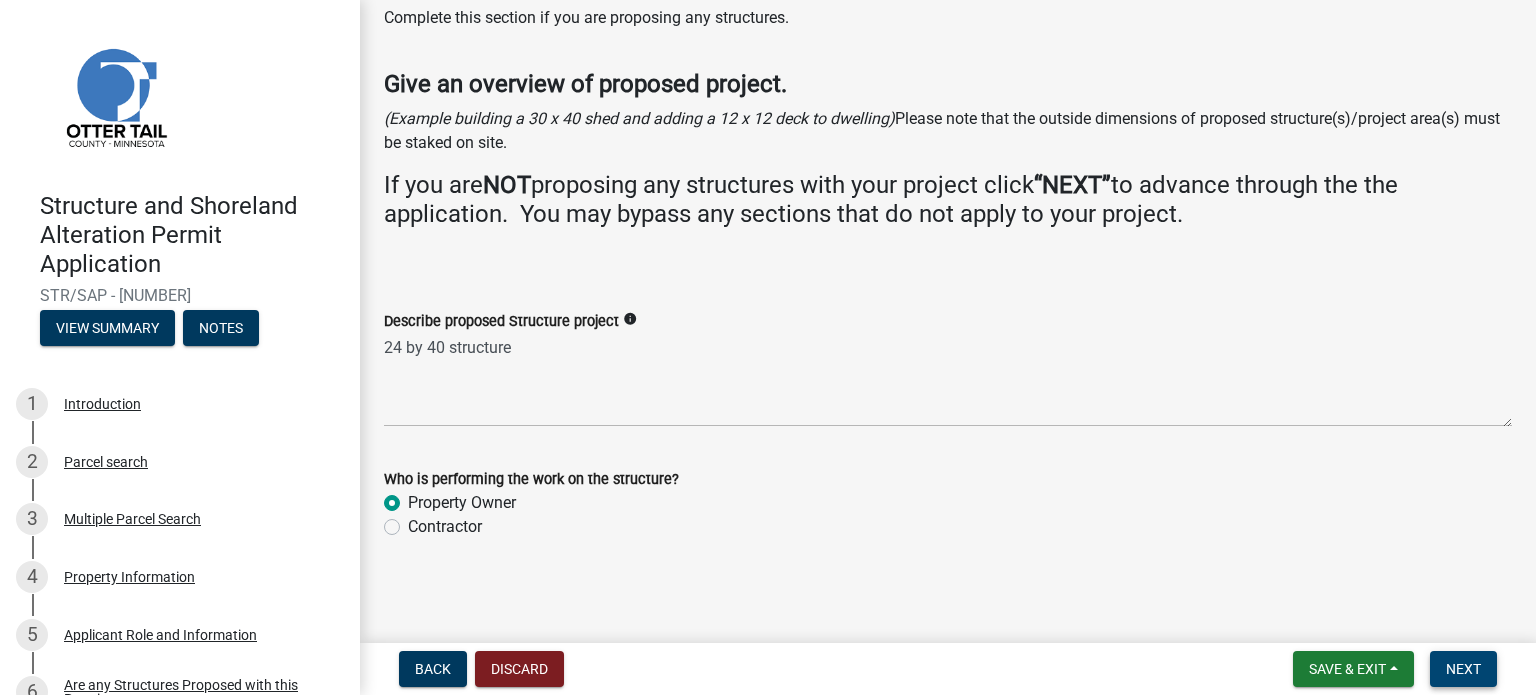 click on "Next" at bounding box center [1463, 669] 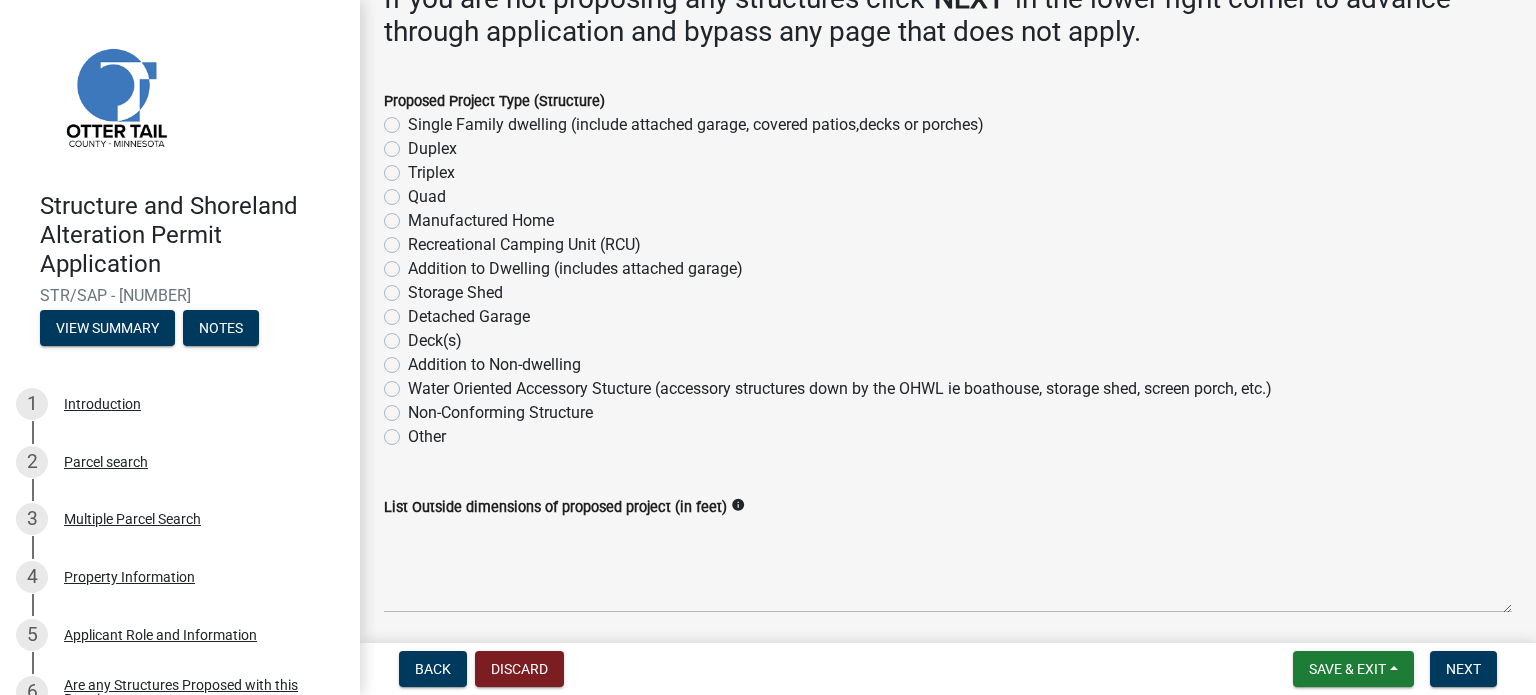 scroll, scrollTop: 200, scrollLeft: 0, axis: vertical 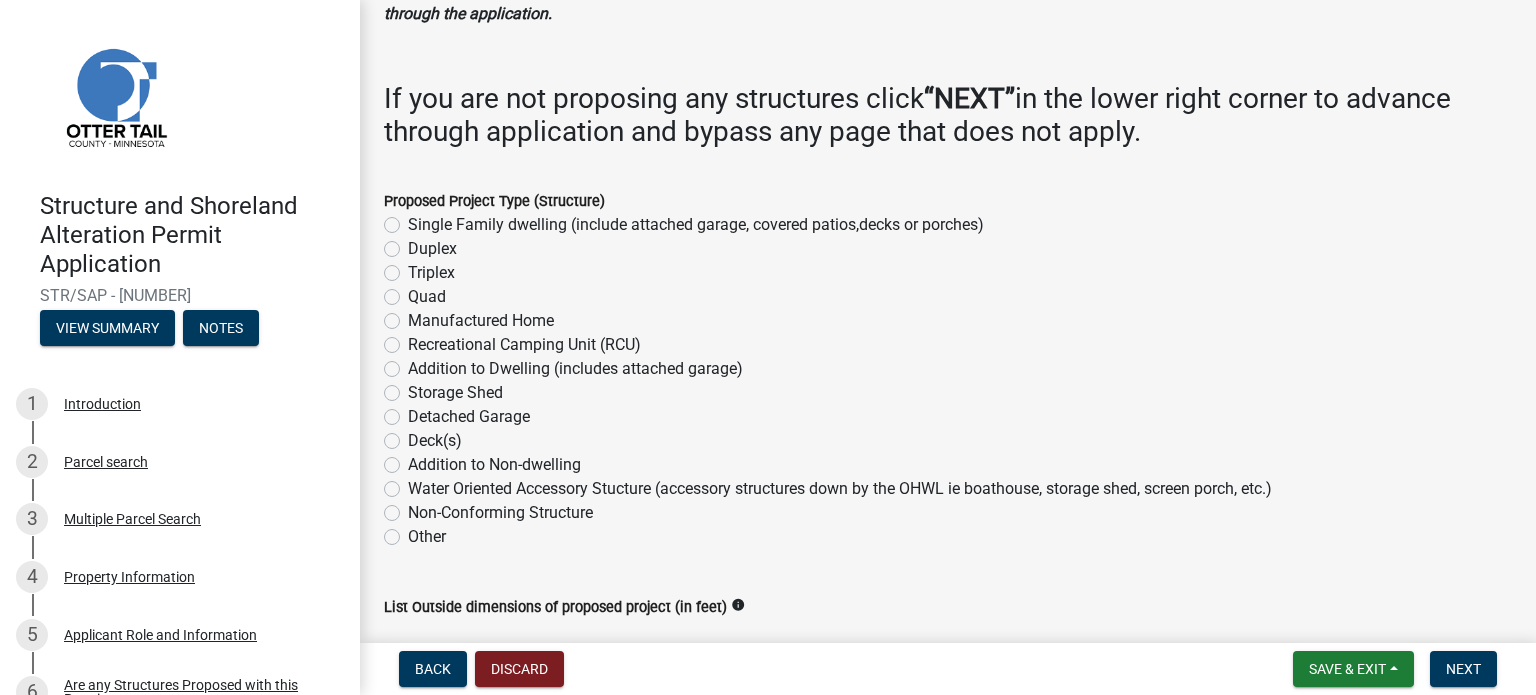 click on "Single Family dwelling (include attached garage, covered patios,decks or porches)" 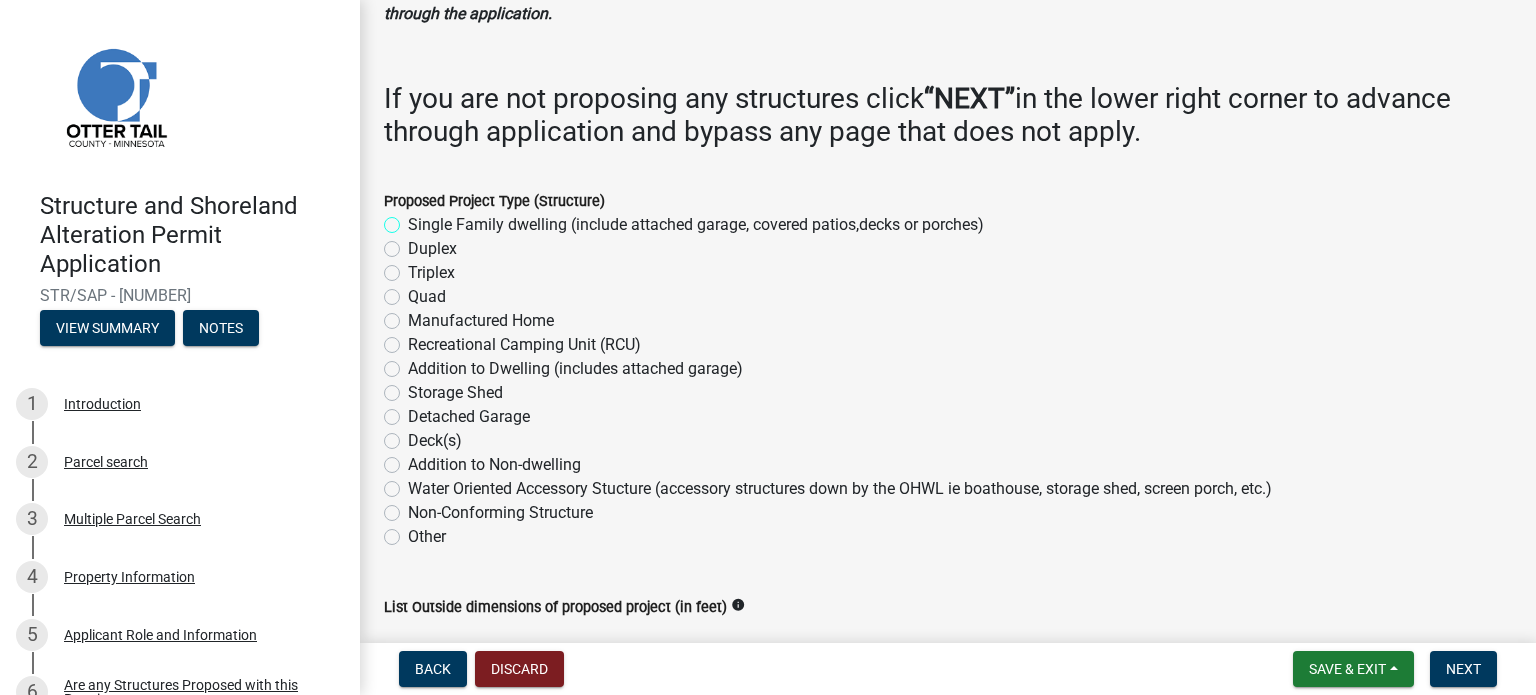 click on "Single Family dwelling (include attached garage, covered patios,decks or porches)" at bounding box center [414, 219] 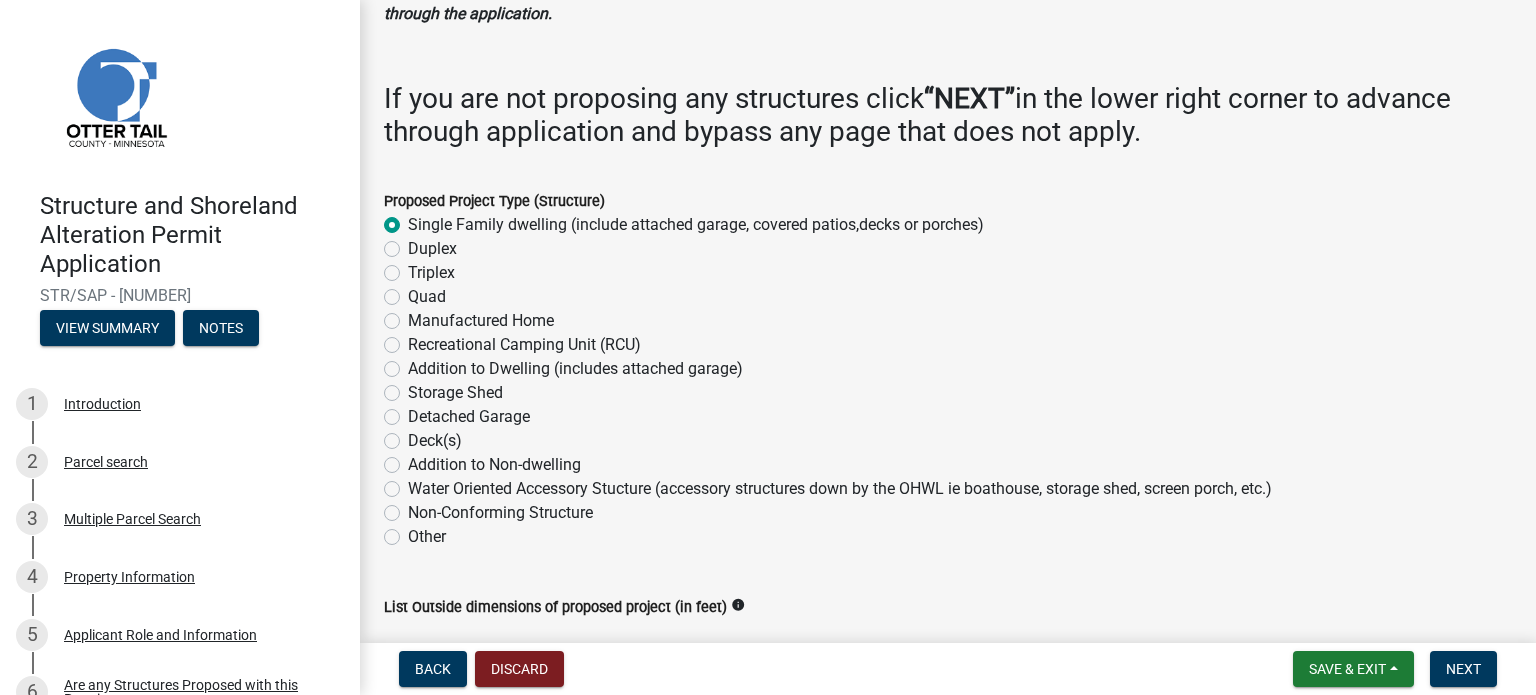 radio on "true" 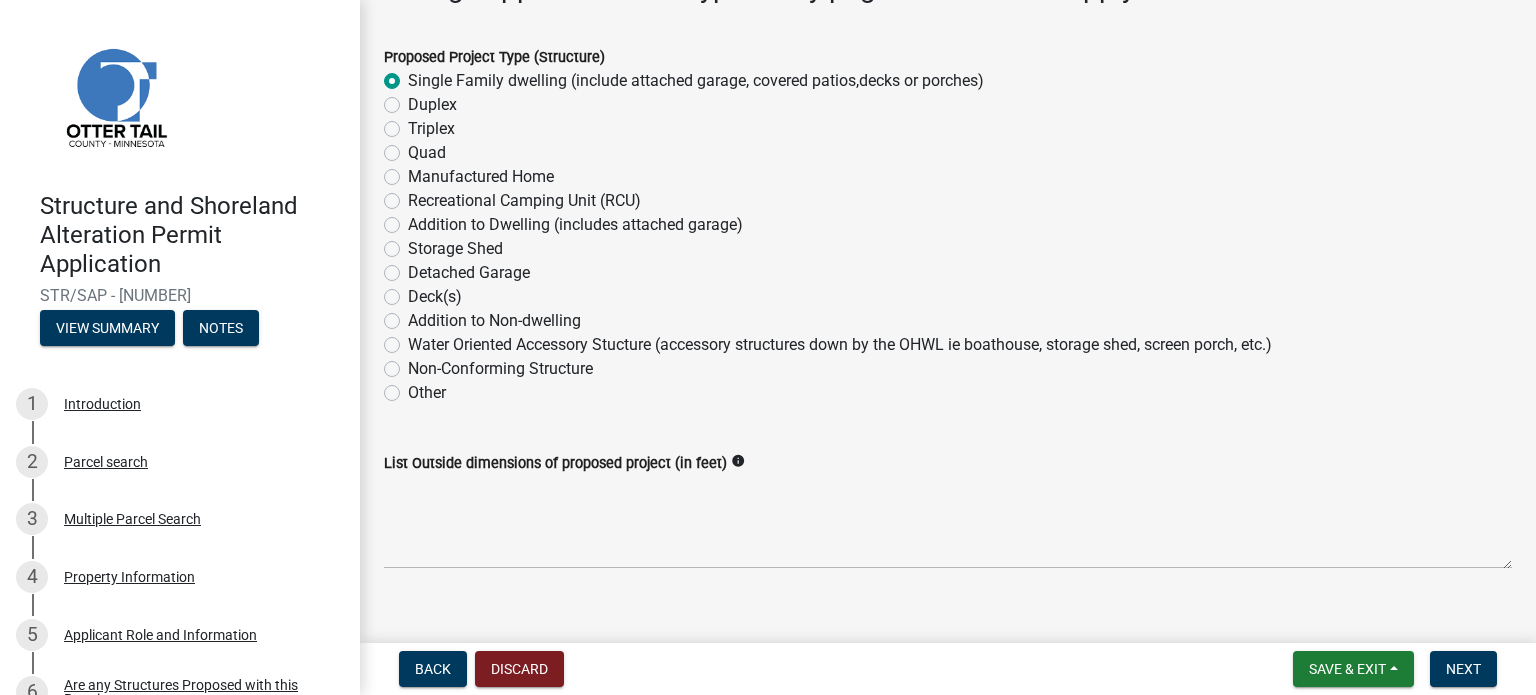 scroll, scrollTop: 400, scrollLeft: 0, axis: vertical 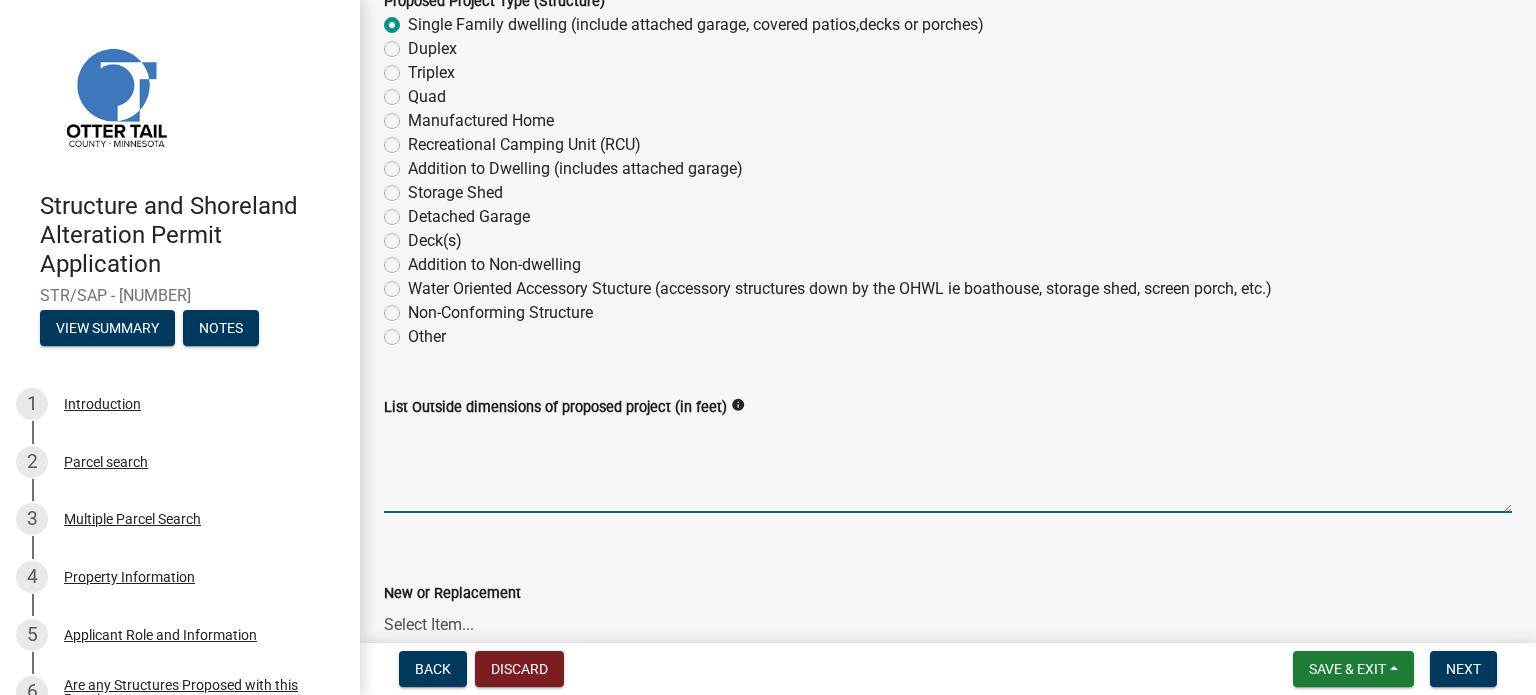 click on "List Outside dimensions of proposed project (in feet)" at bounding box center [948, 466] 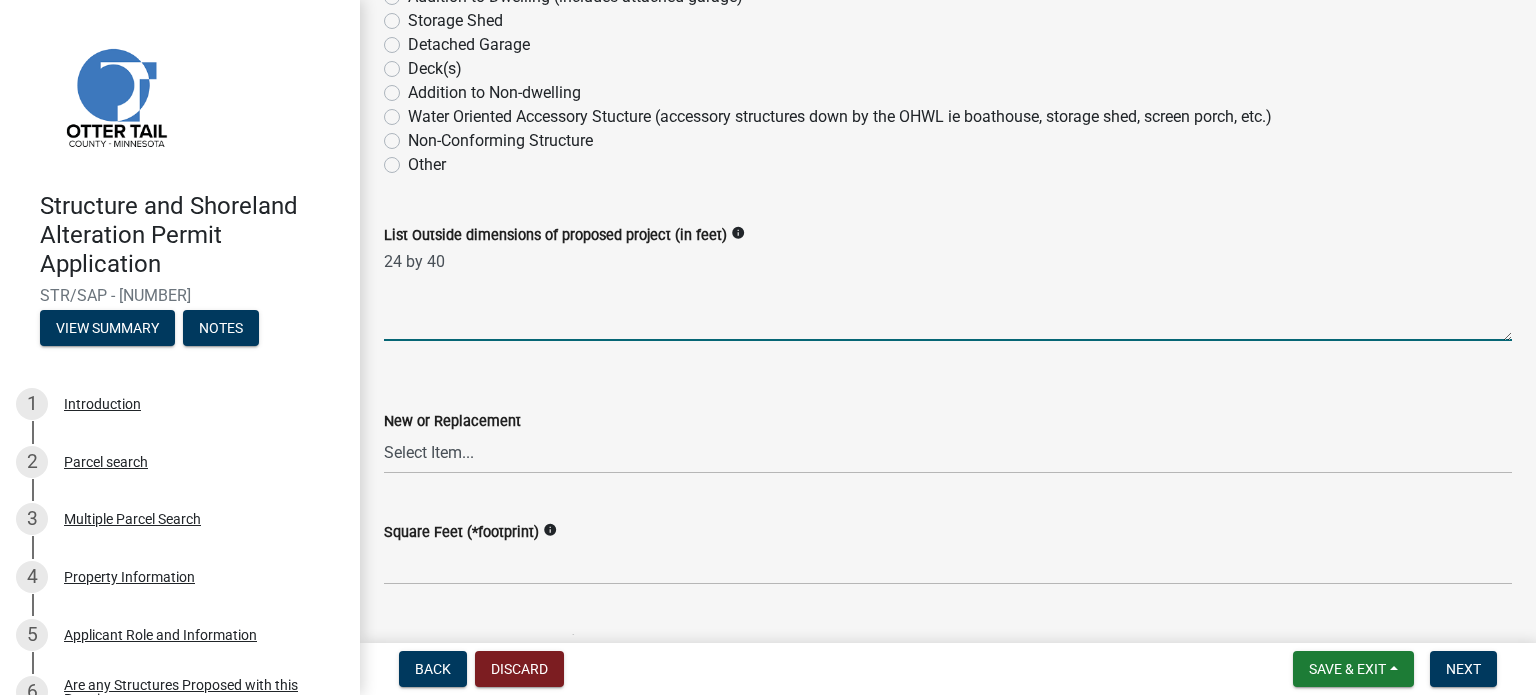 scroll, scrollTop: 600, scrollLeft: 0, axis: vertical 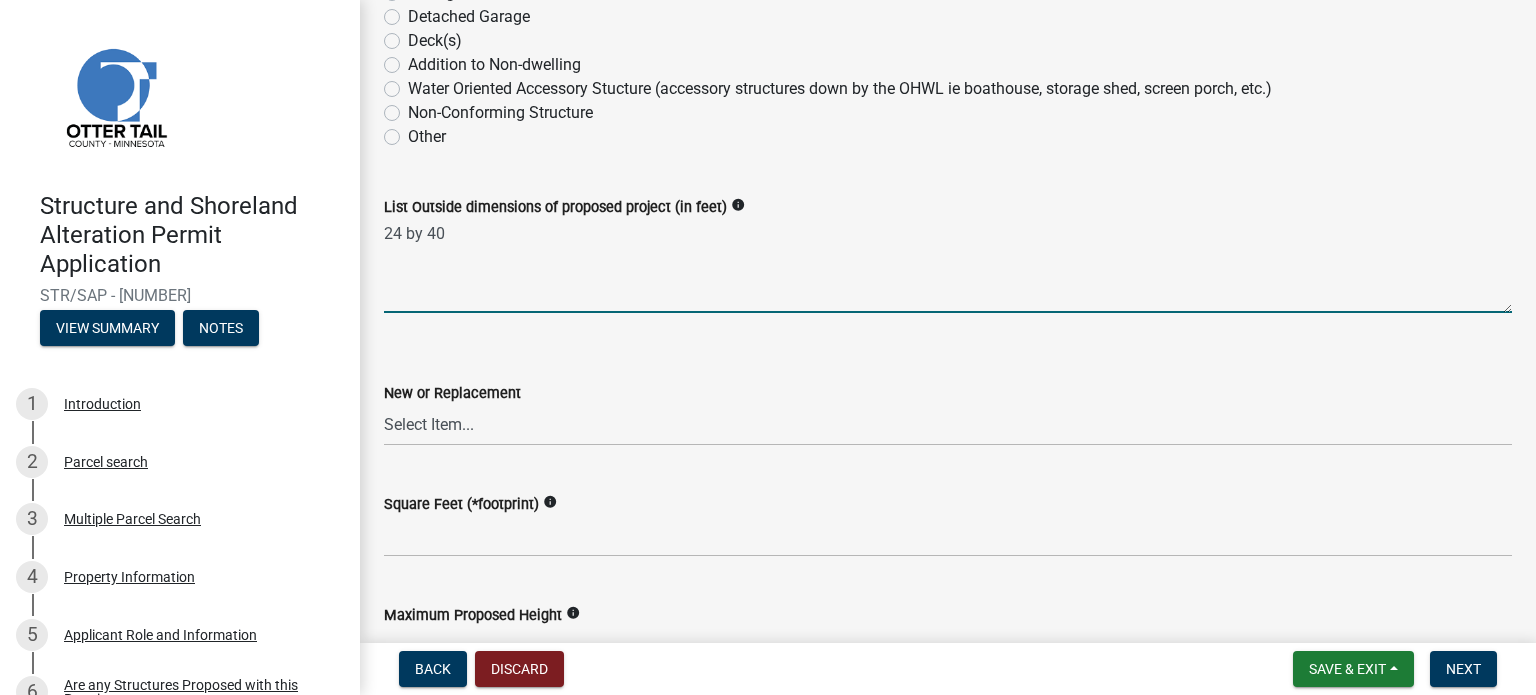 type on "24 by 40" 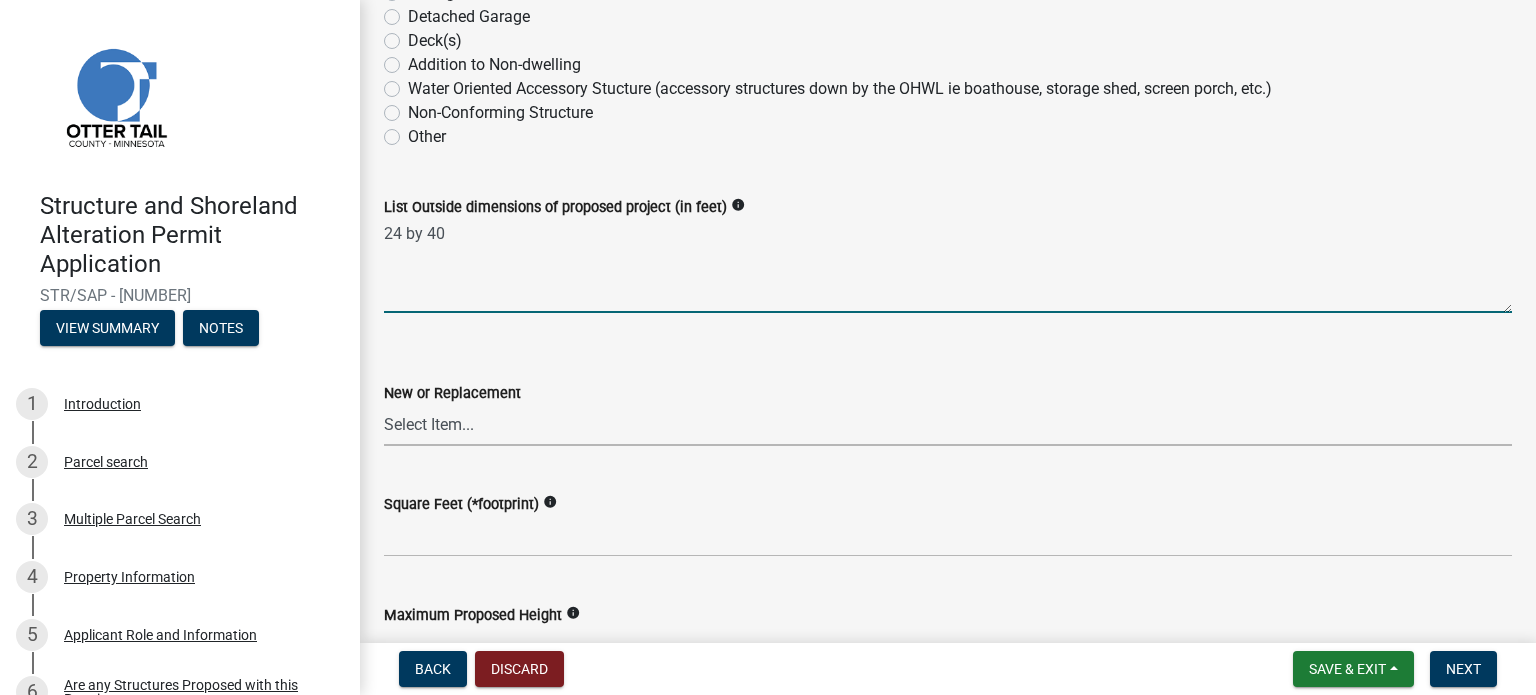 click on "Select Item...   New   Replacement" at bounding box center [948, 425] 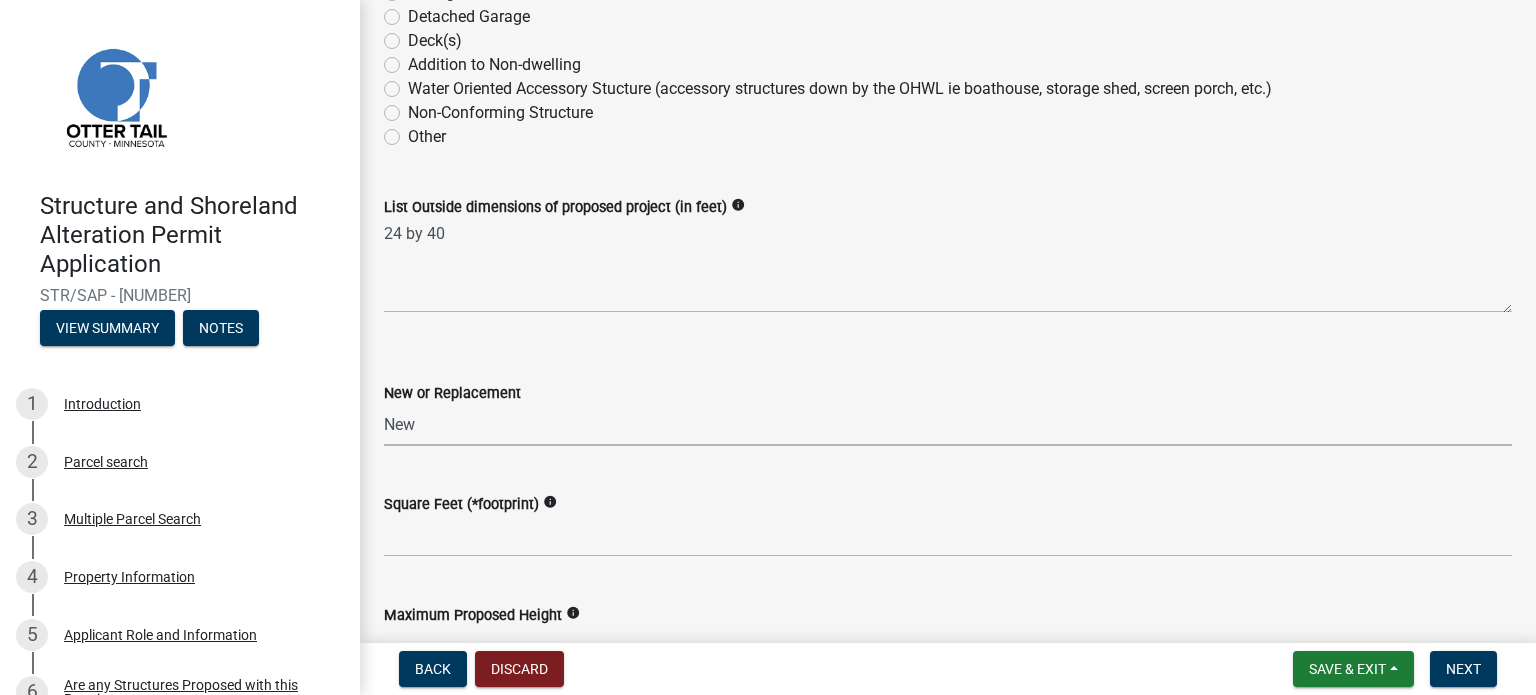 click on "Select Item...   New   Replacement" at bounding box center (948, 425) 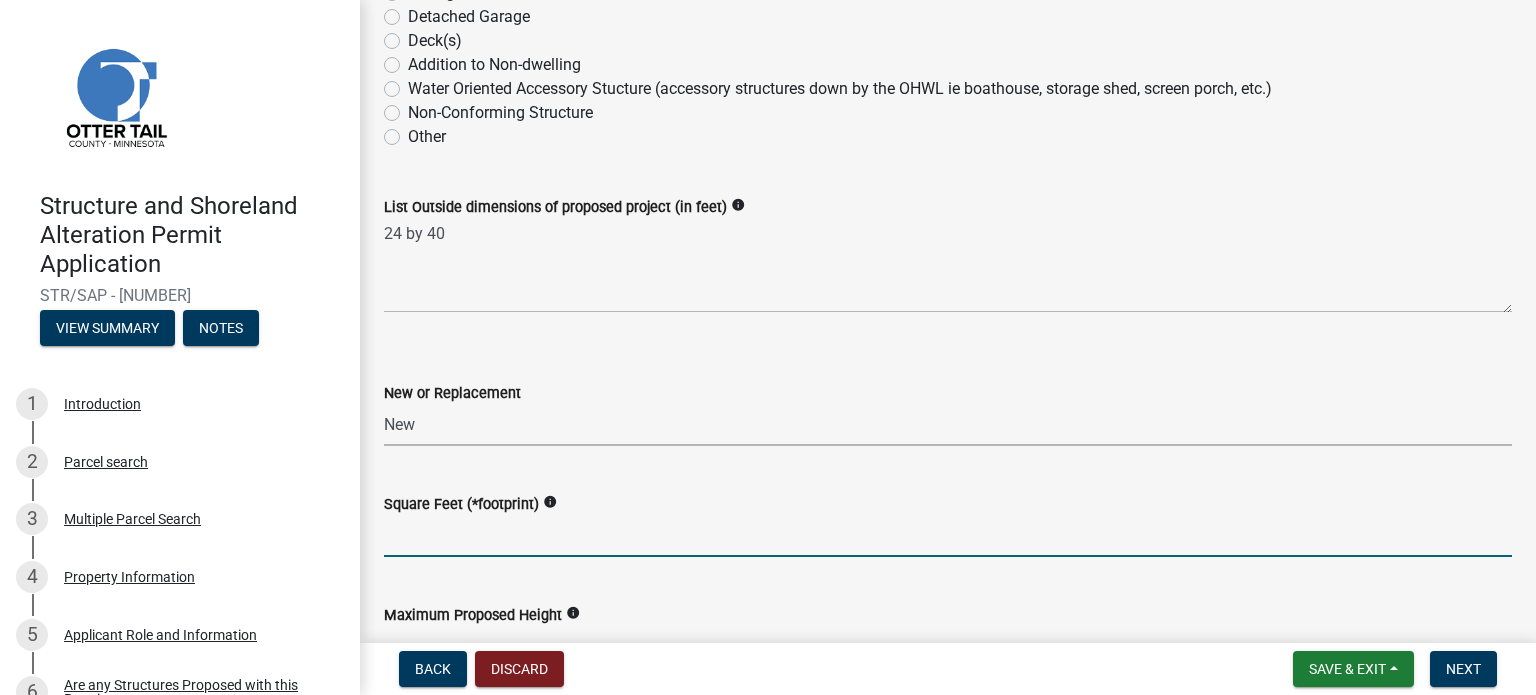 click 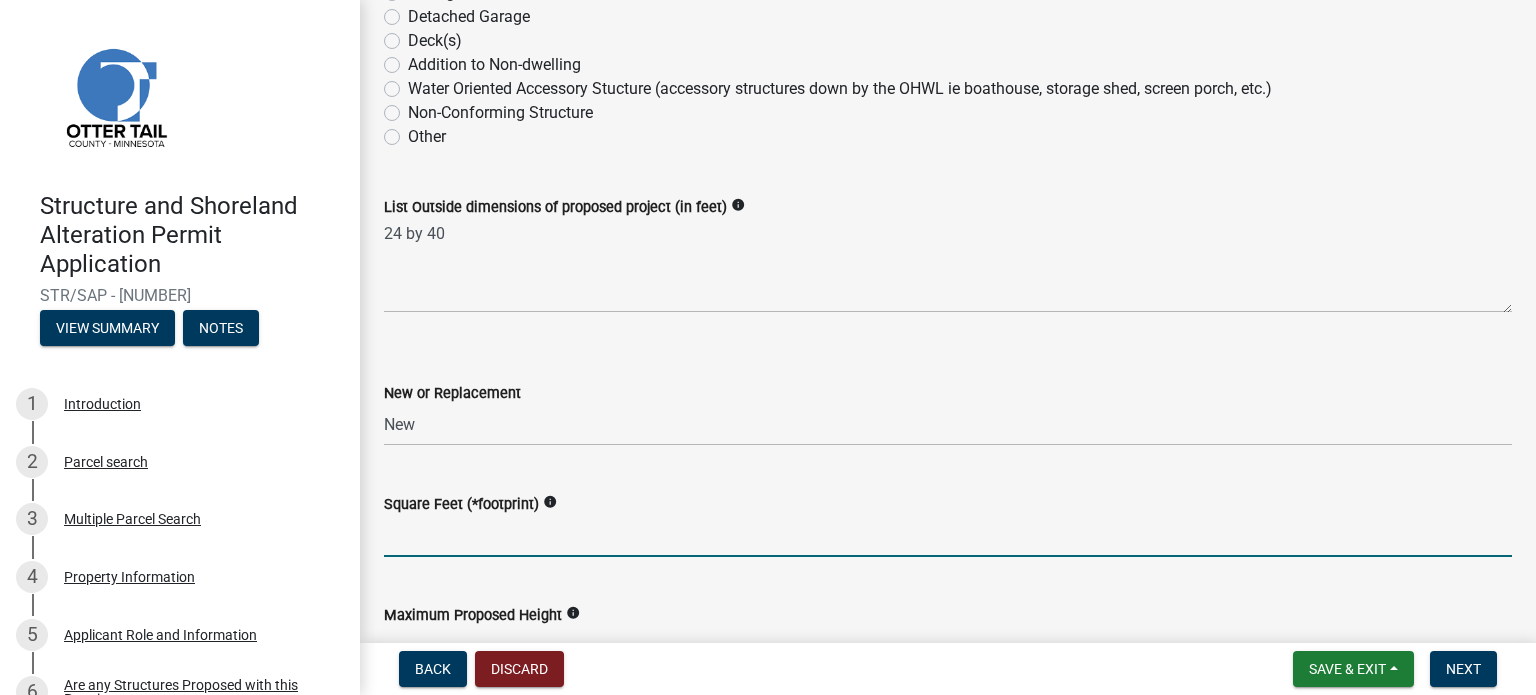 click 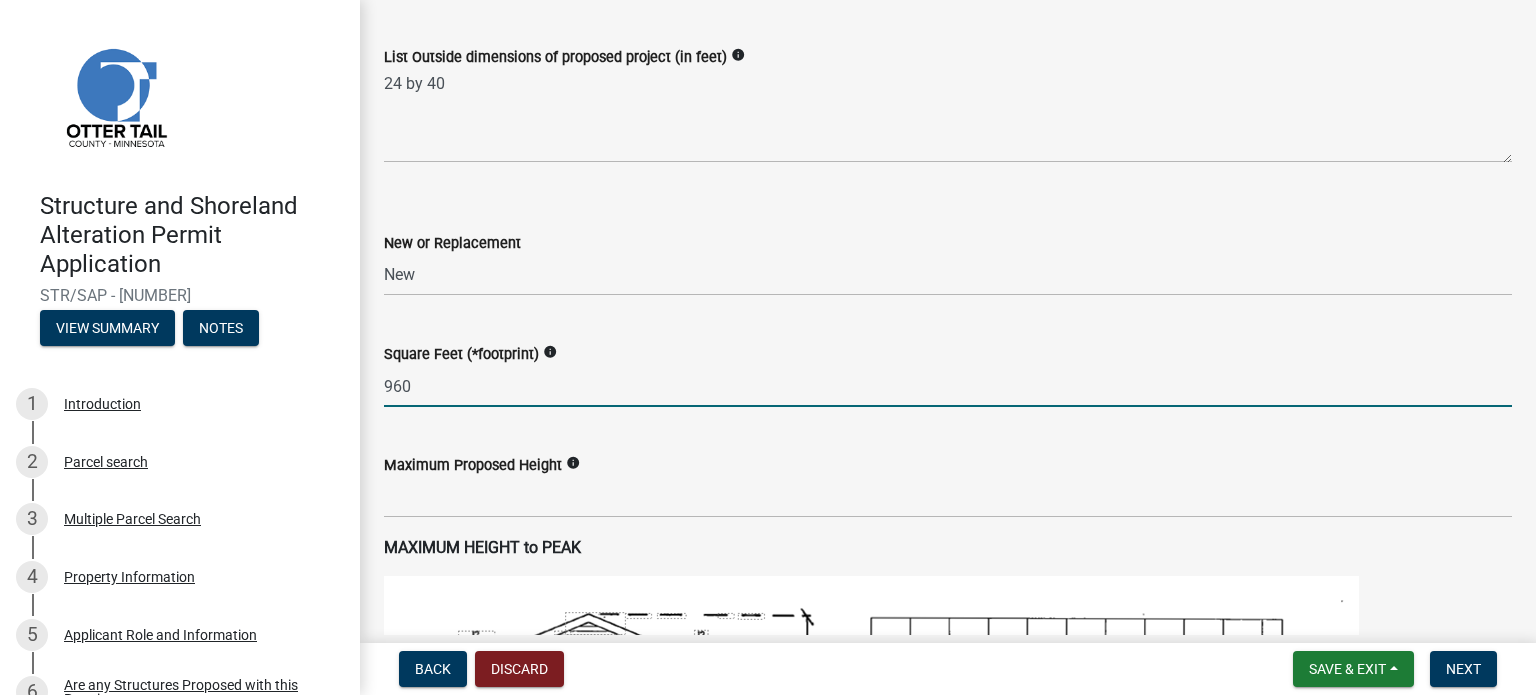 scroll, scrollTop: 800, scrollLeft: 0, axis: vertical 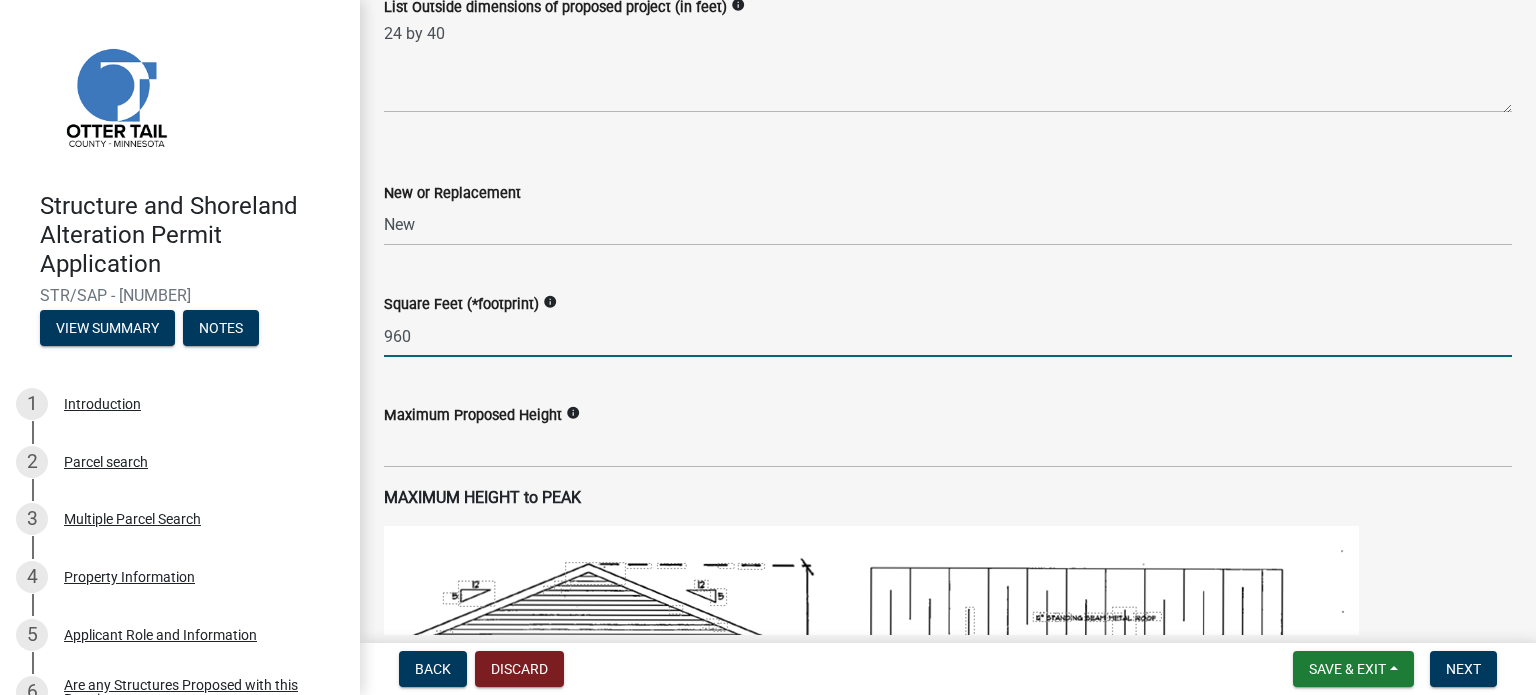 type on "960" 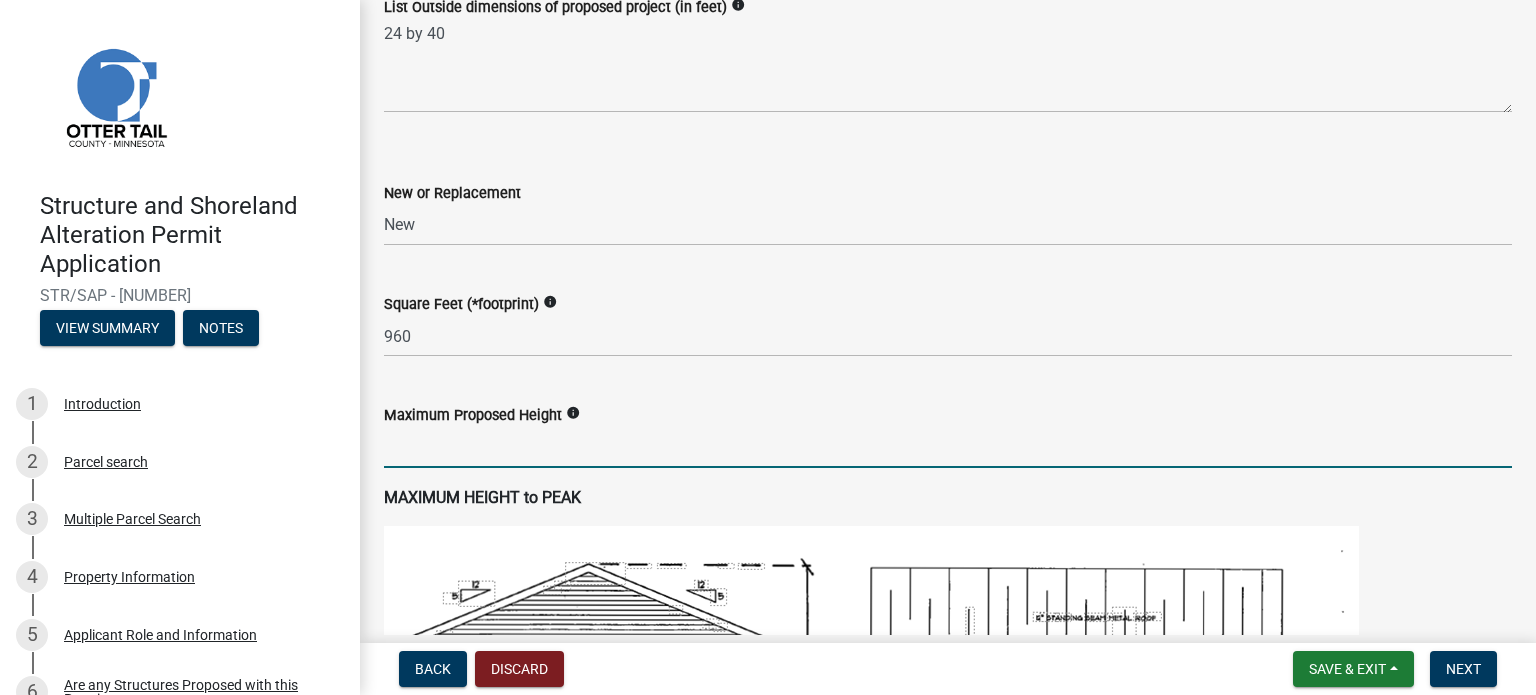 click 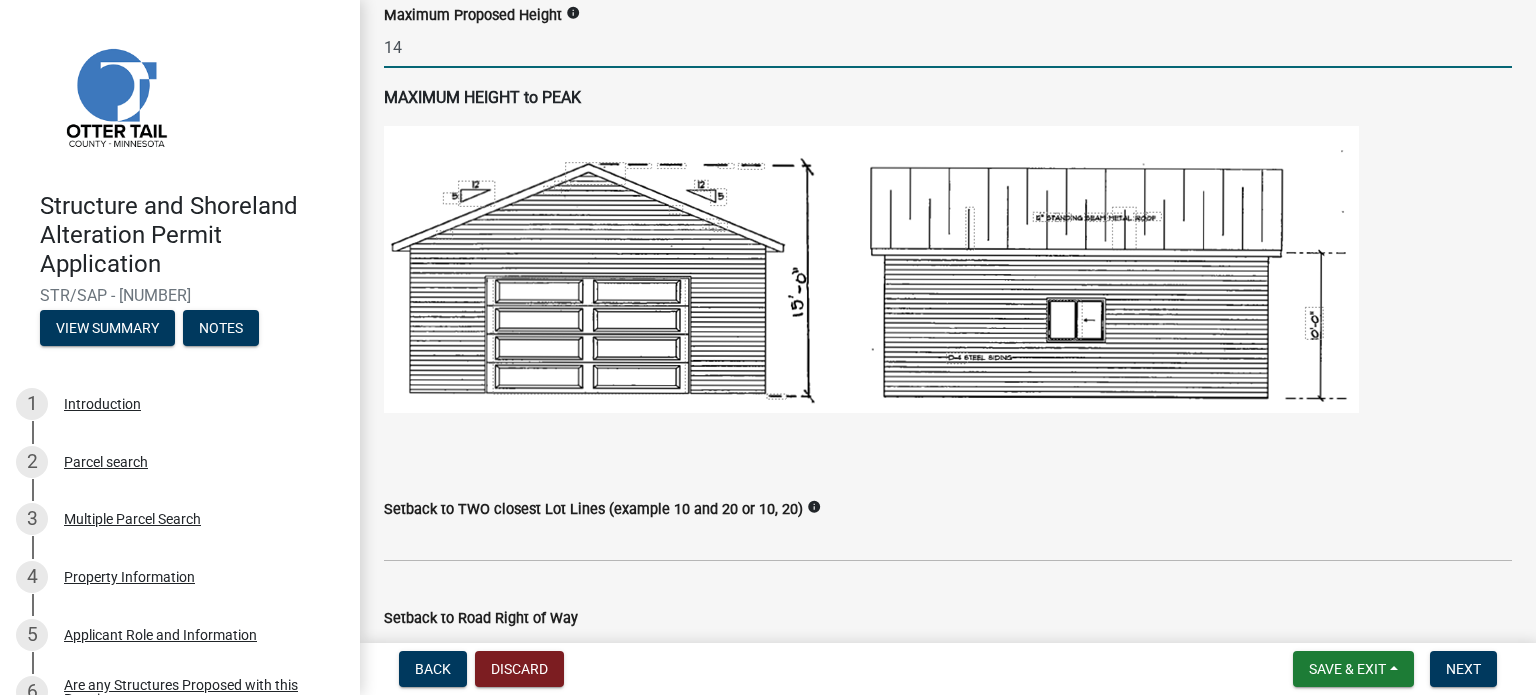 scroll, scrollTop: 1300, scrollLeft: 0, axis: vertical 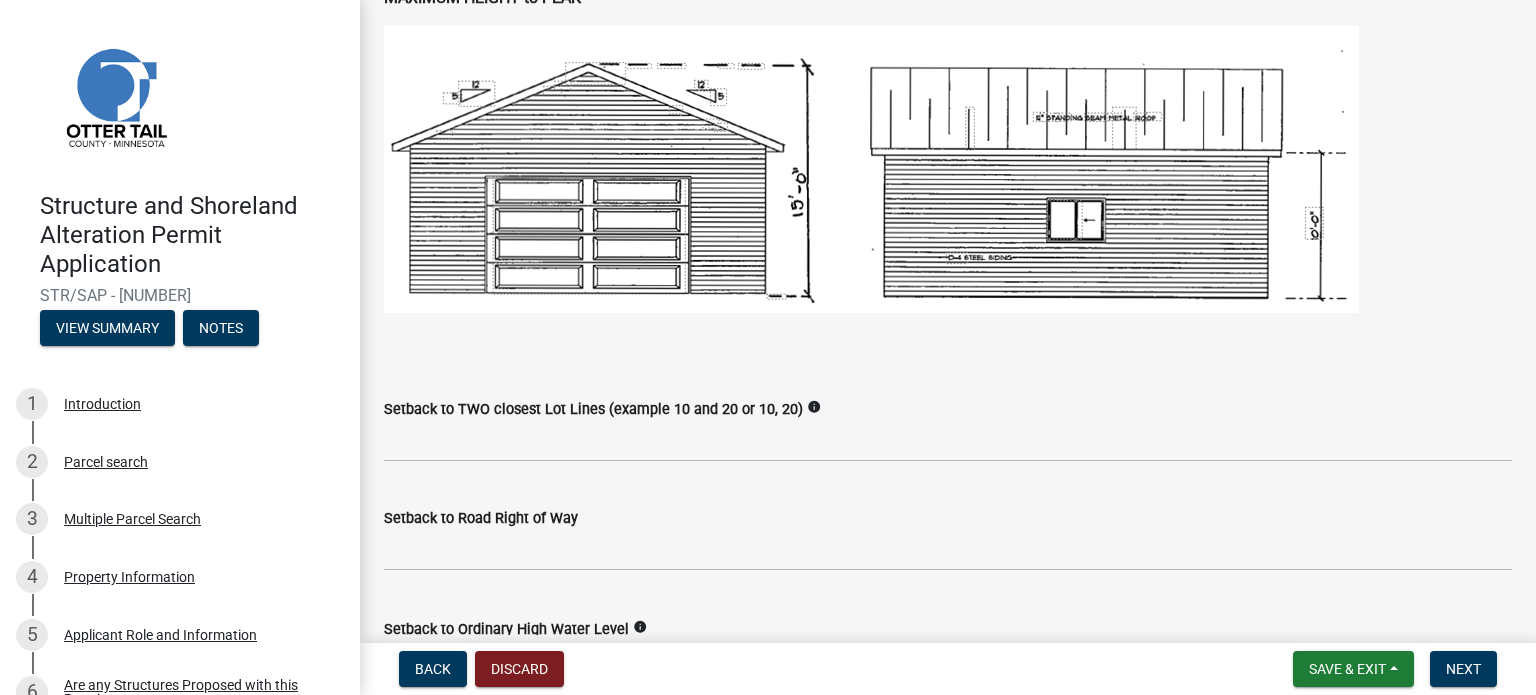 type on "14" 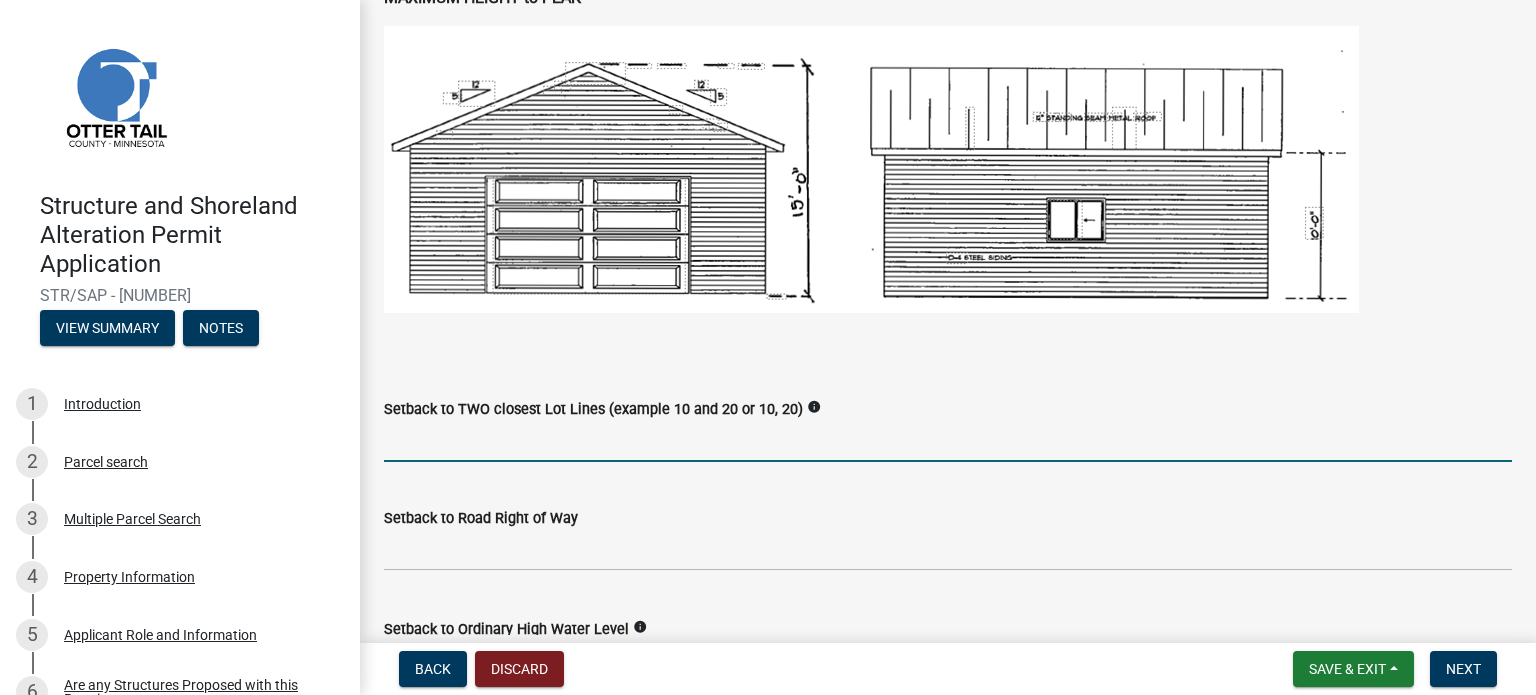 click on "Setback to TWO closest Lot Lines (example 10 and 20 or 10, 20)" at bounding box center (948, 441) 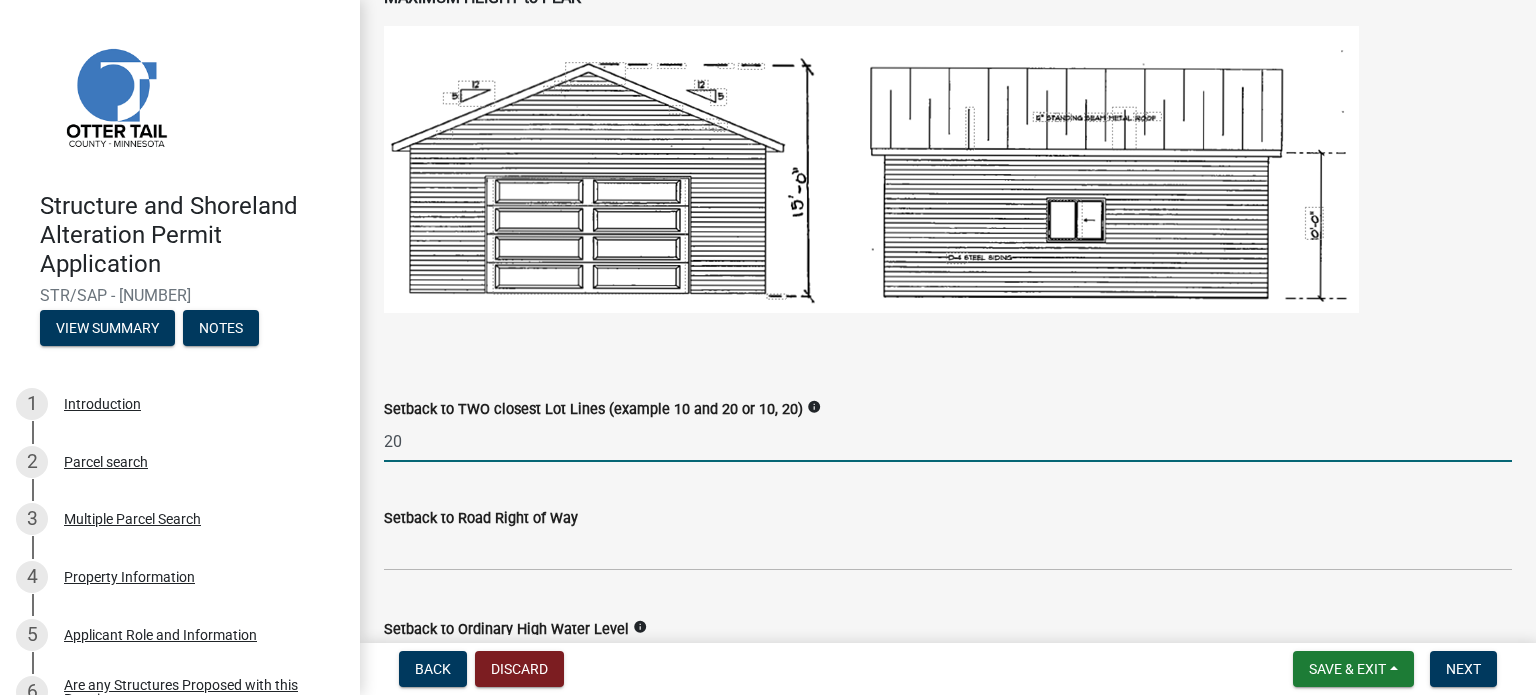 type on "20" 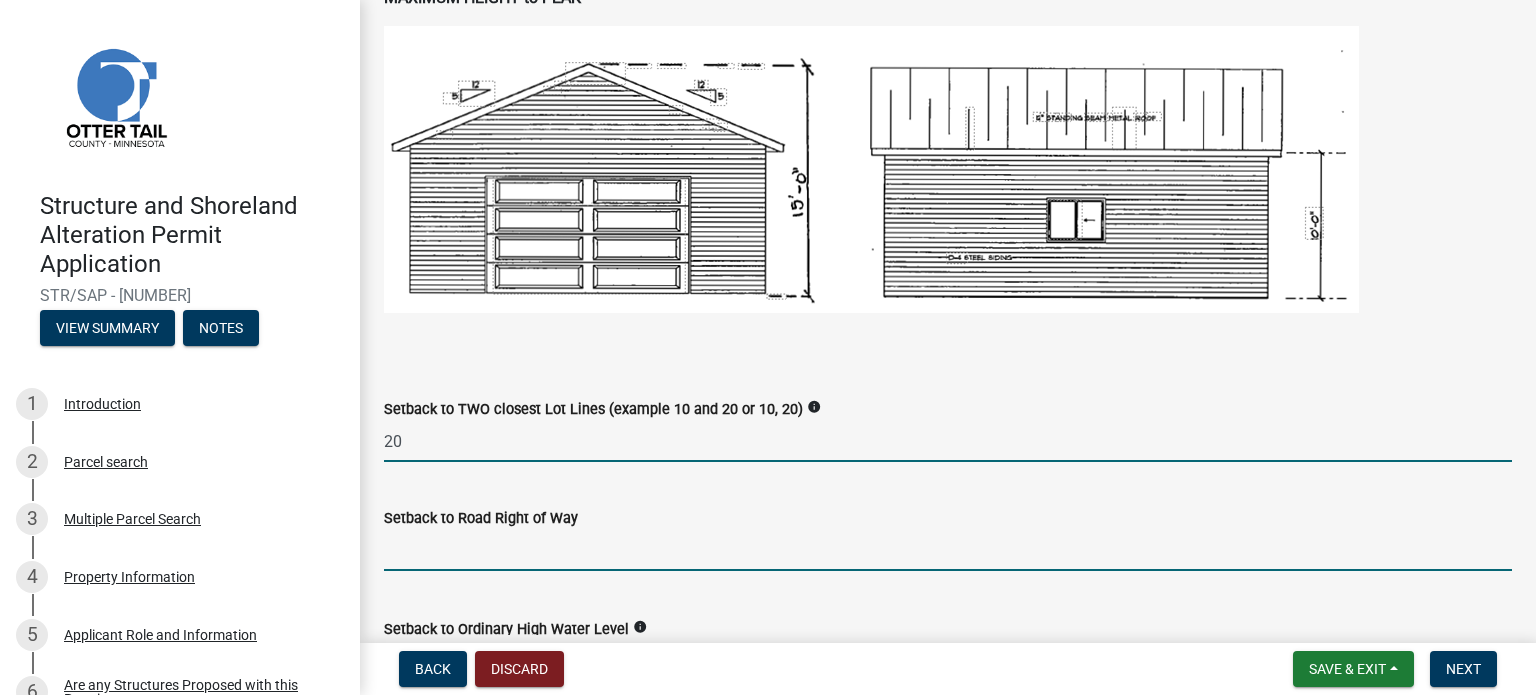 click 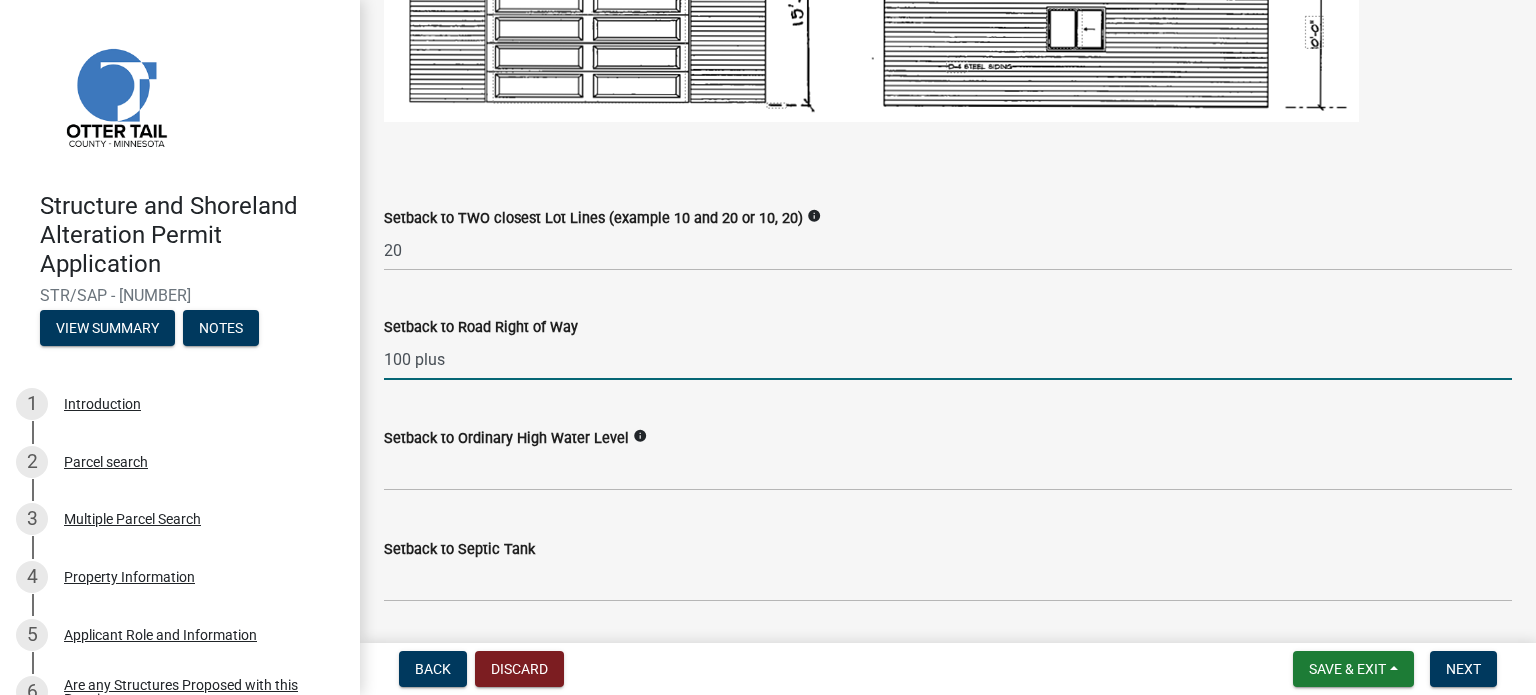 scroll, scrollTop: 1500, scrollLeft: 0, axis: vertical 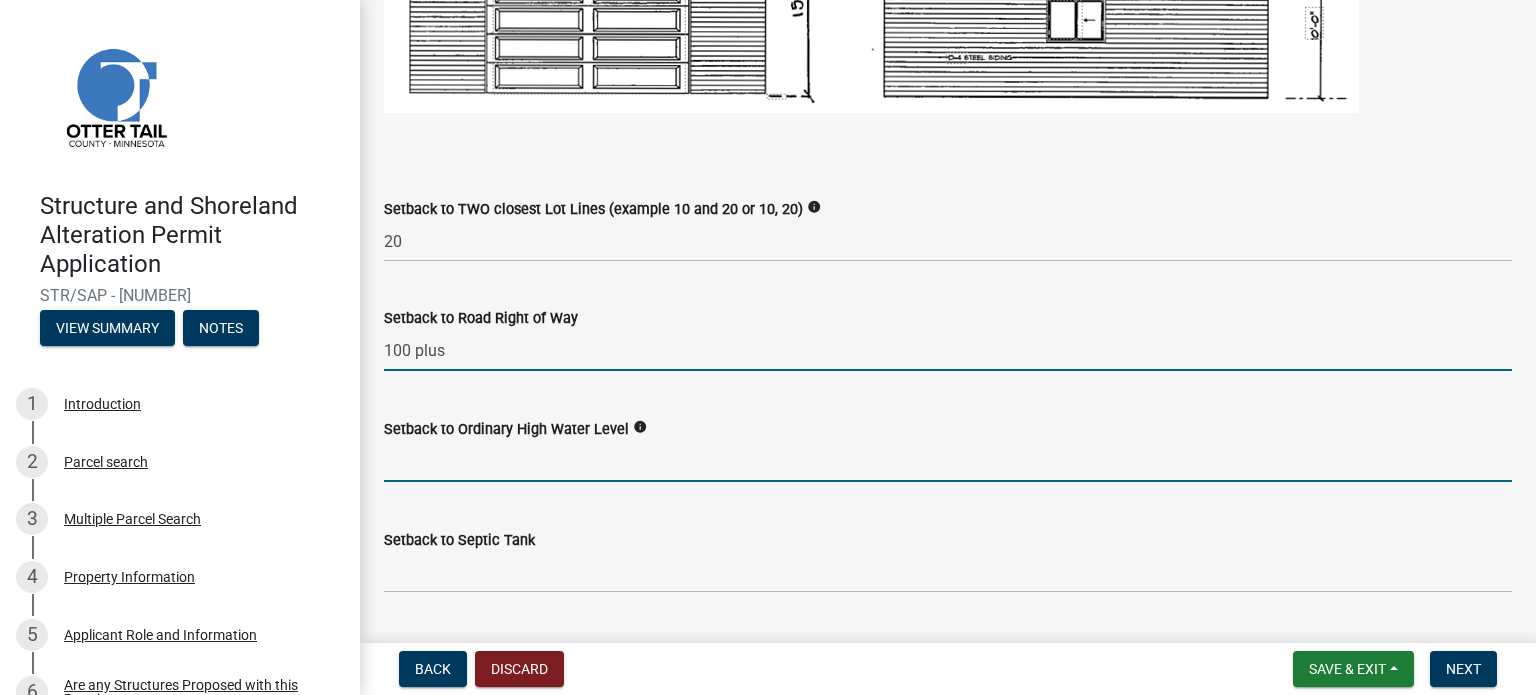type on "100" 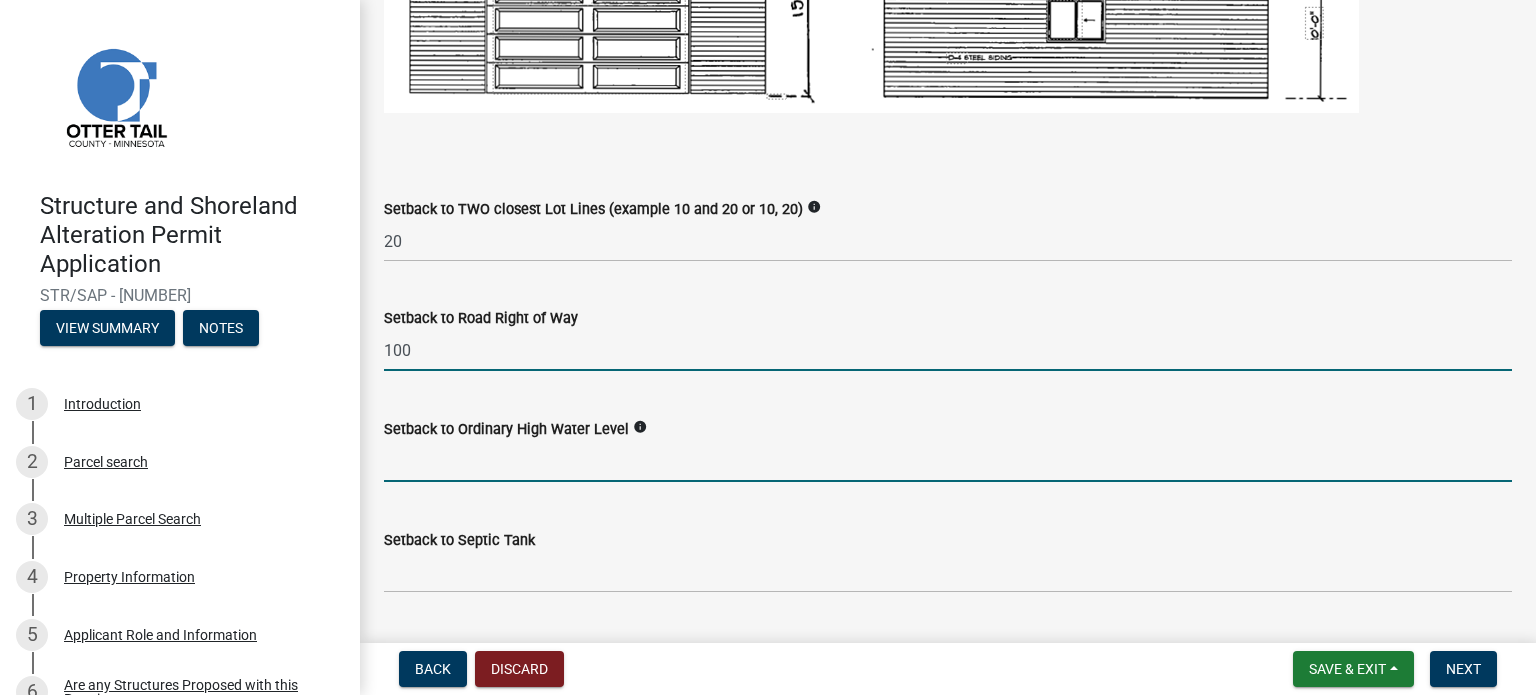 click 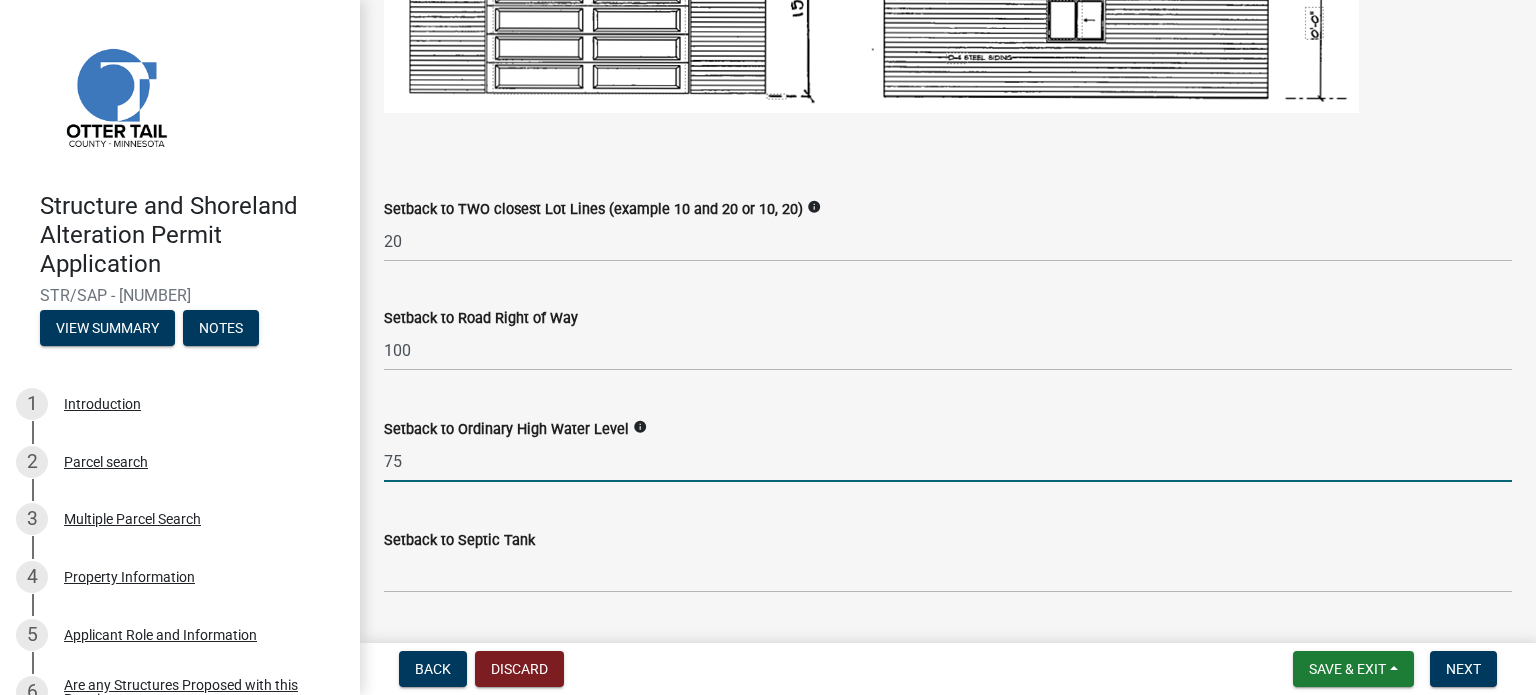 type on "75" 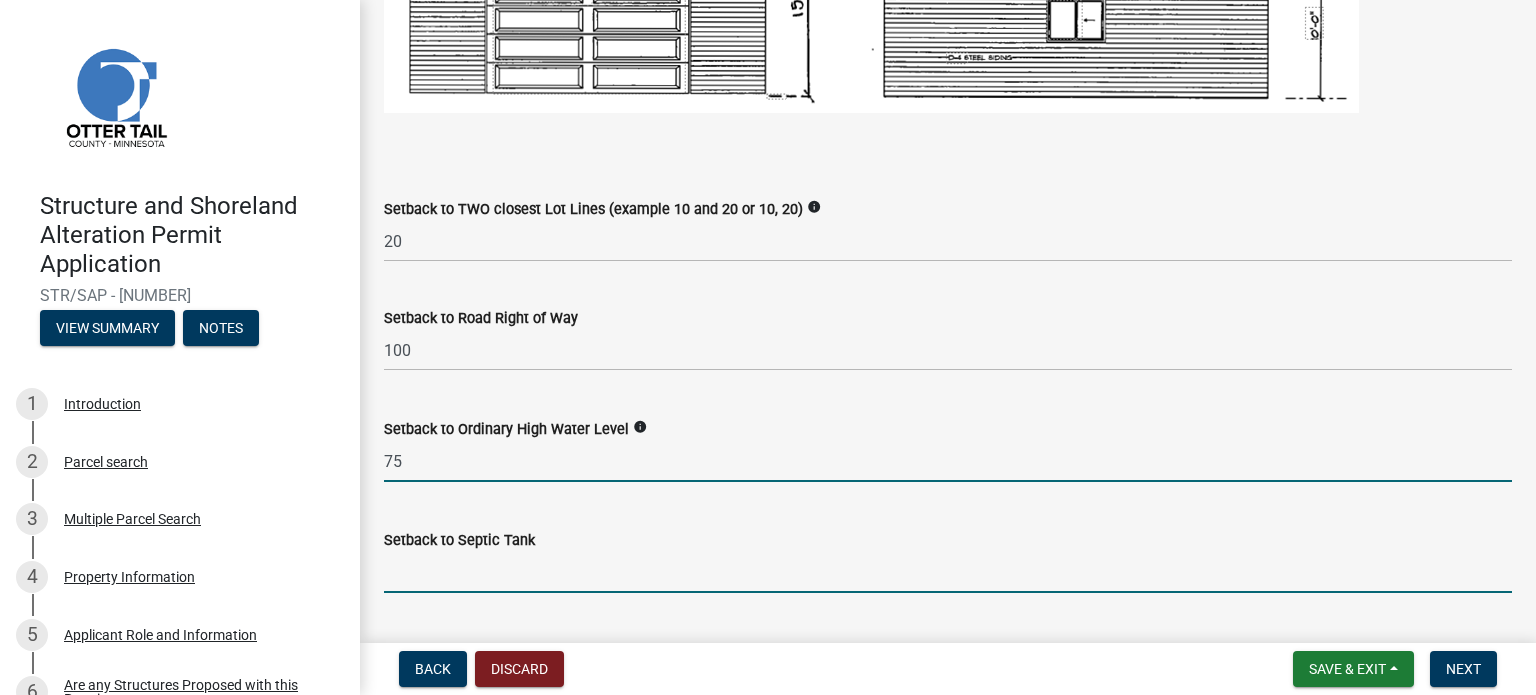 click on "Setback to Septic Tank" at bounding box center [948, 572] 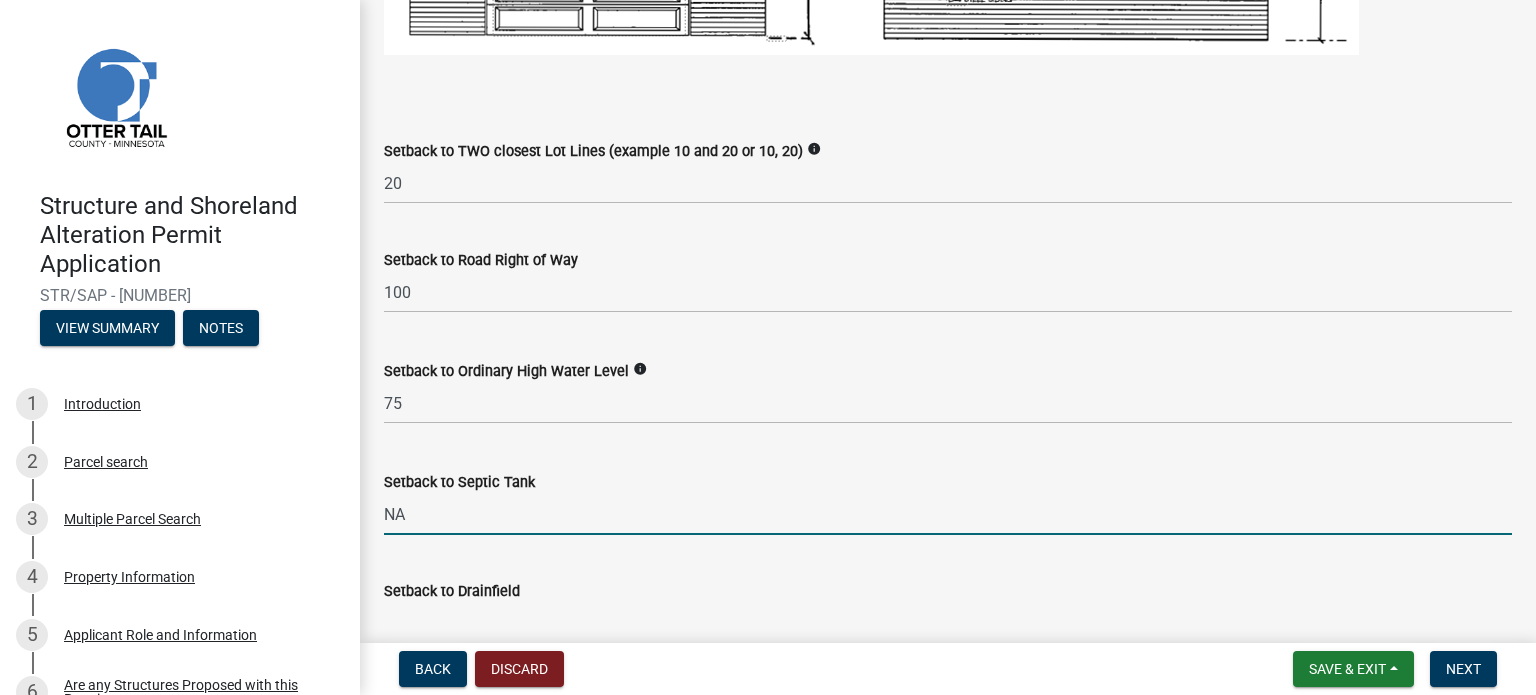scroll, scrollTop: 1700, scrollLeft: 0, axis: vertical 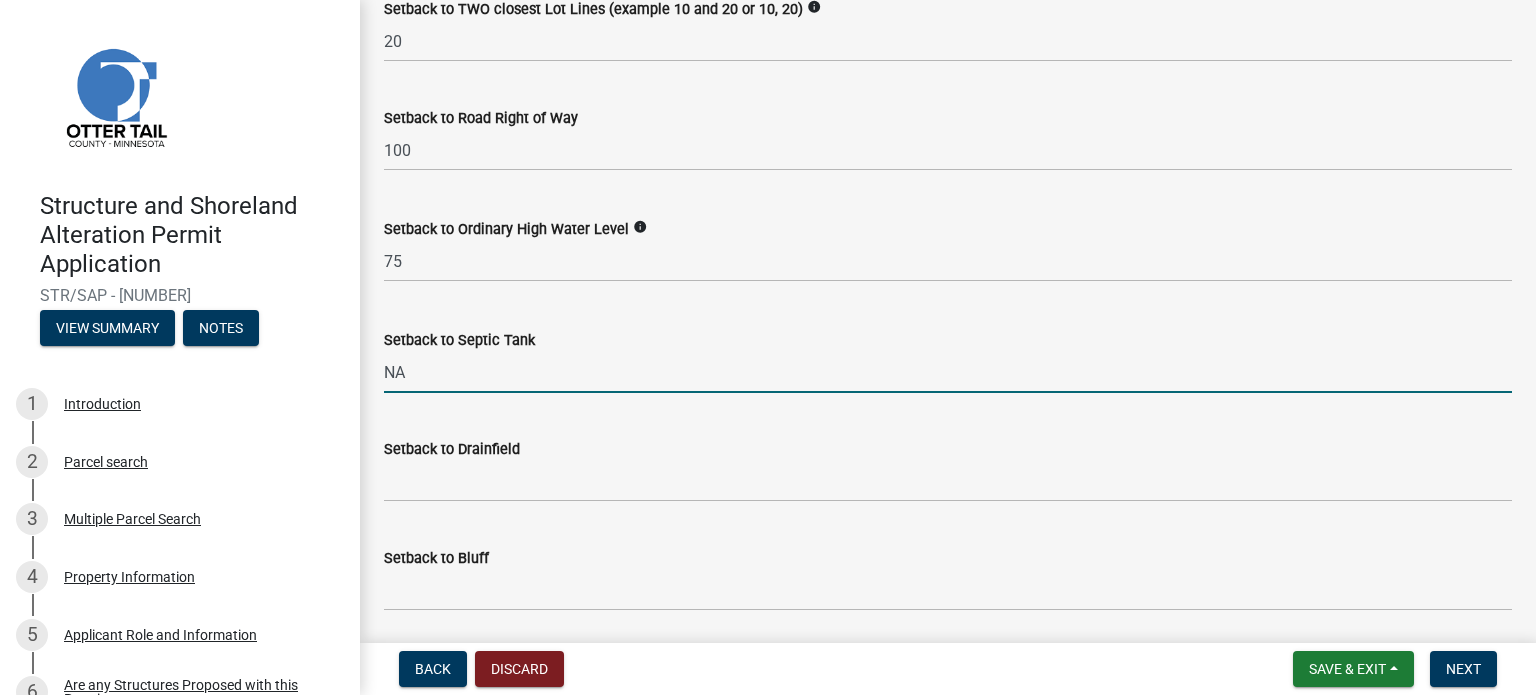 type on "NA" 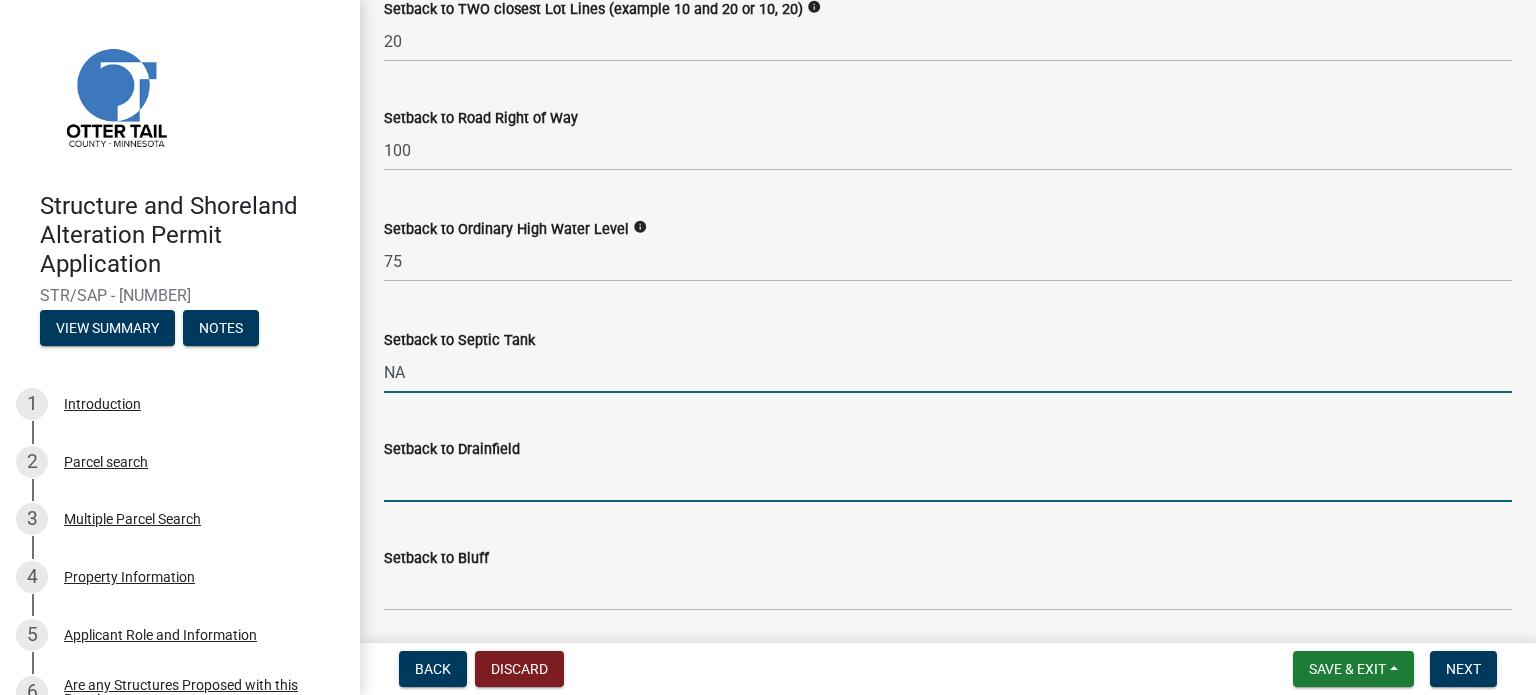 click on "Setback to Drainfield" at bounding box center (948, 481) 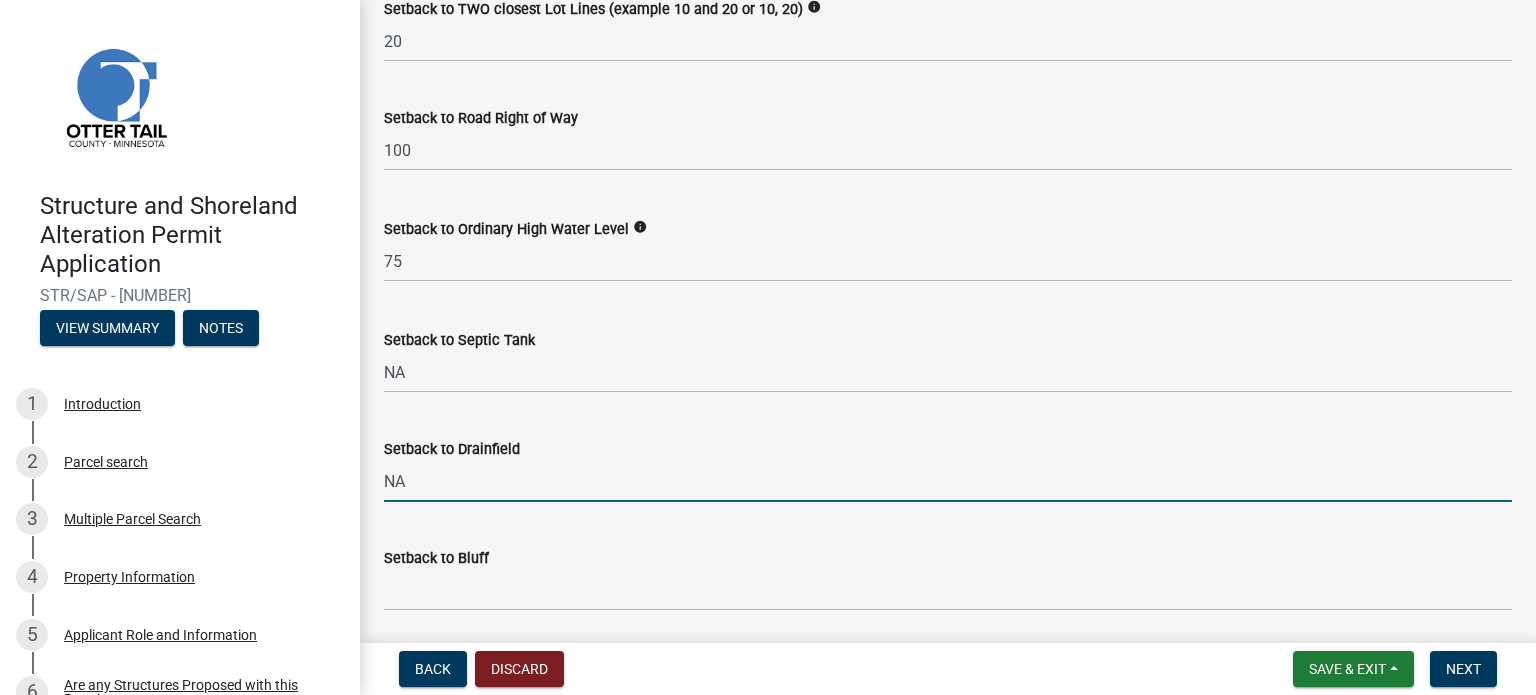 type on "NA" 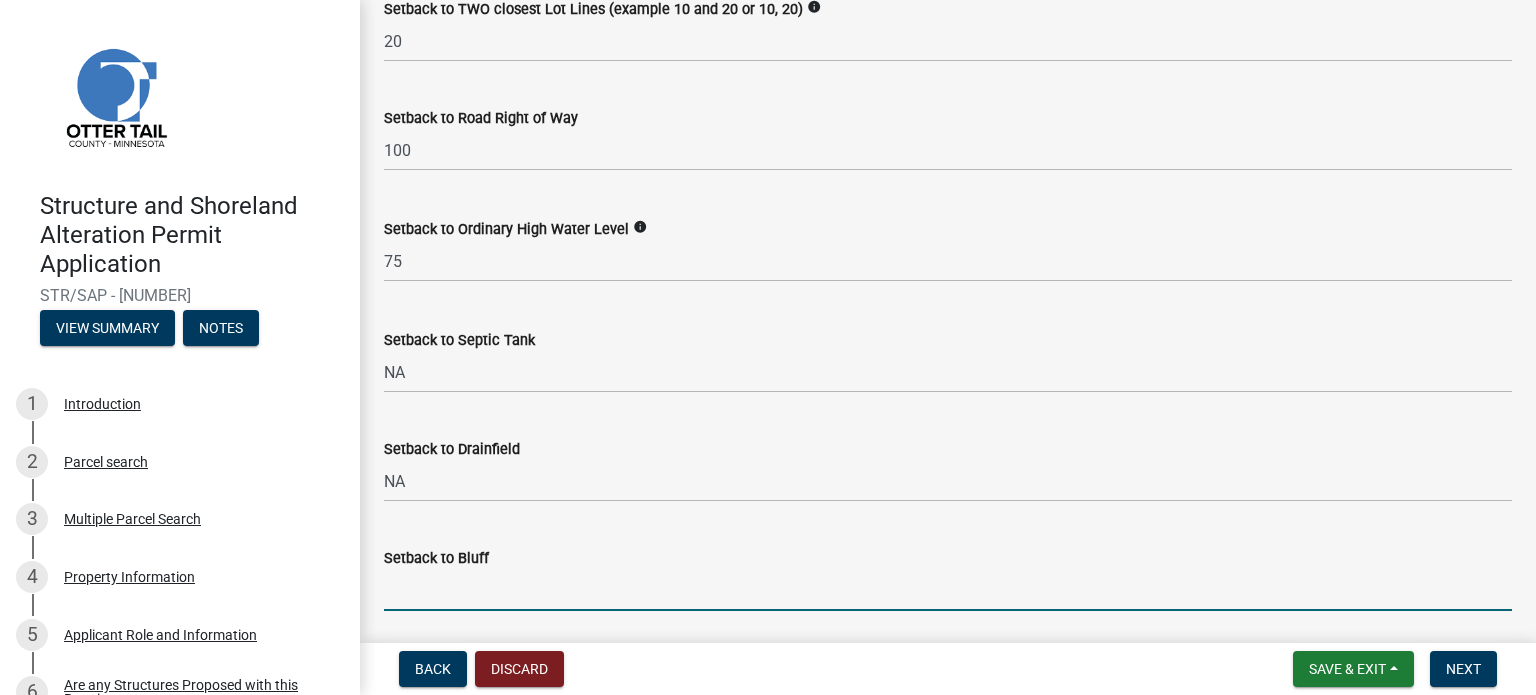 click on "Setback to Bluff" at bounding box center (948, 590) 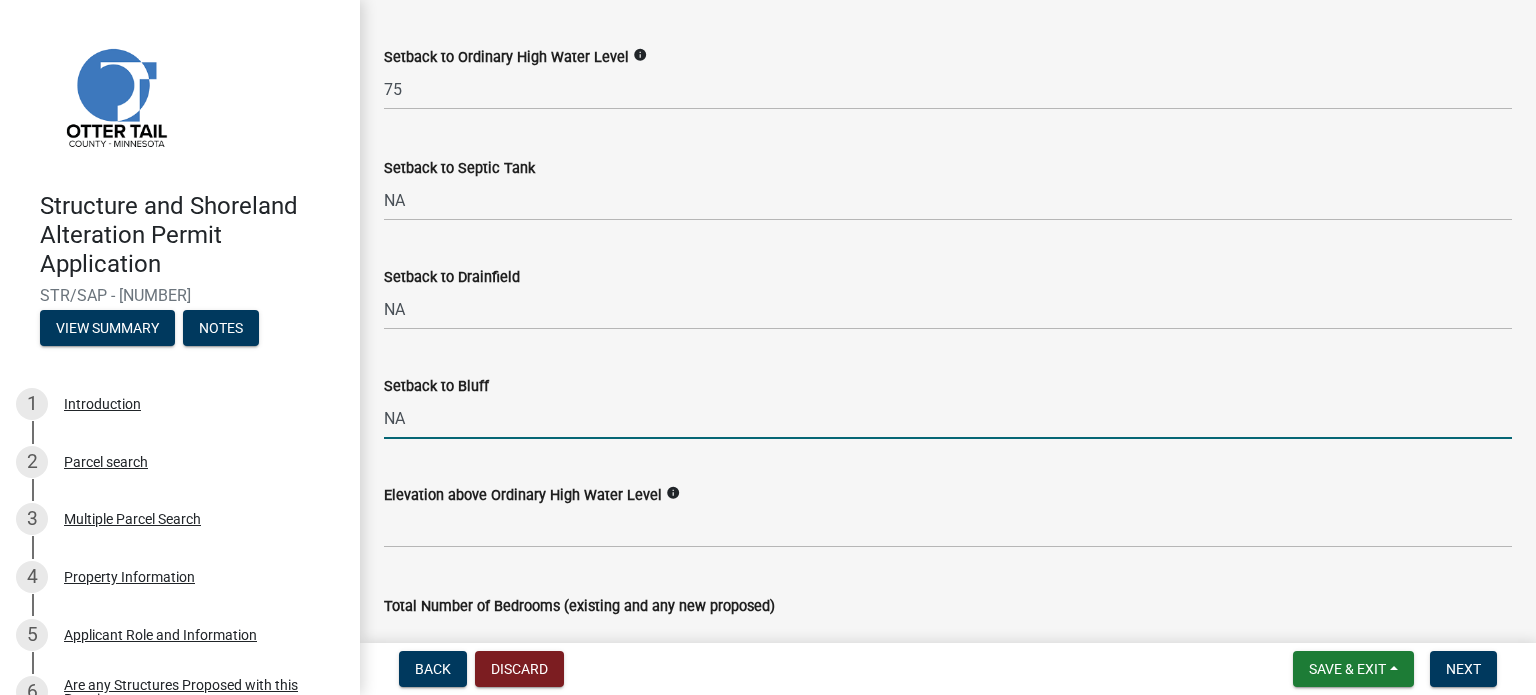 scroll, scrollTop: 1900, scrollLeft: 0, axis: vertical 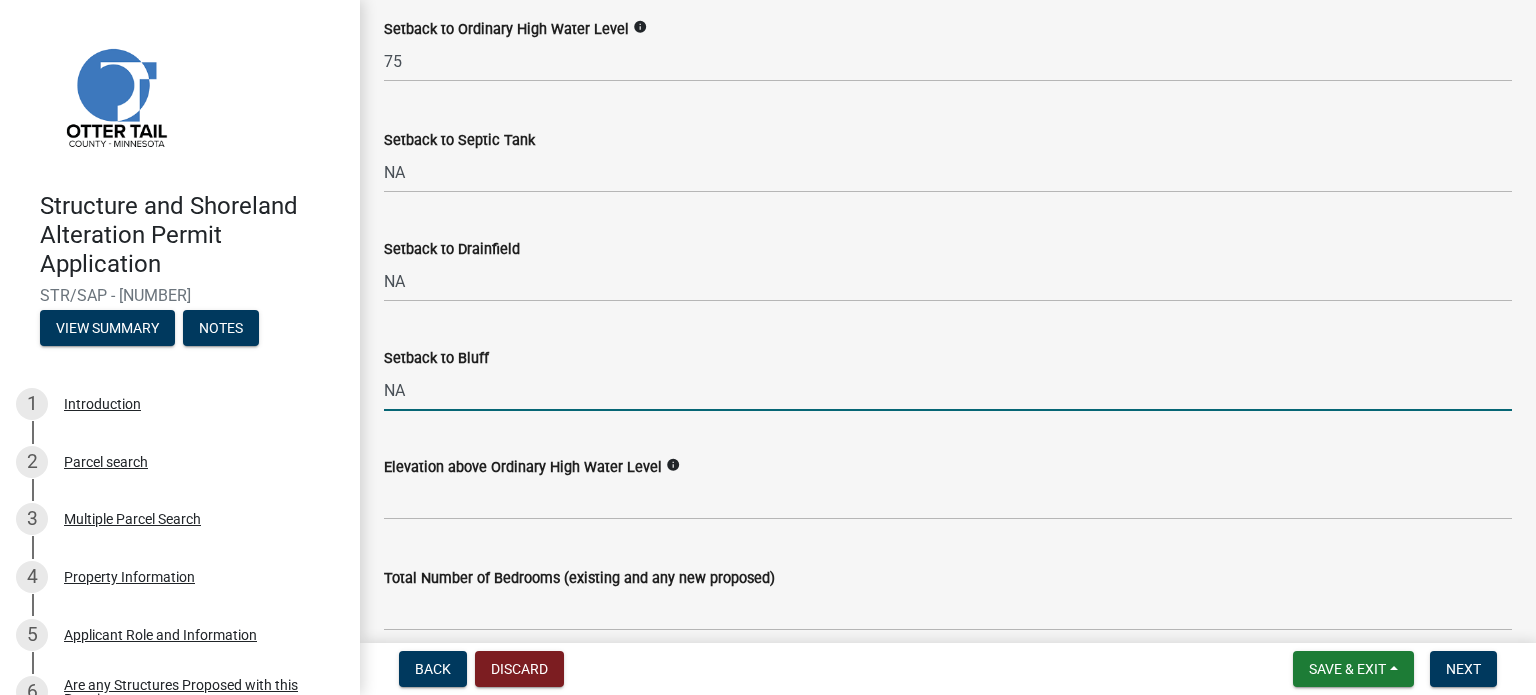 type on "NA" 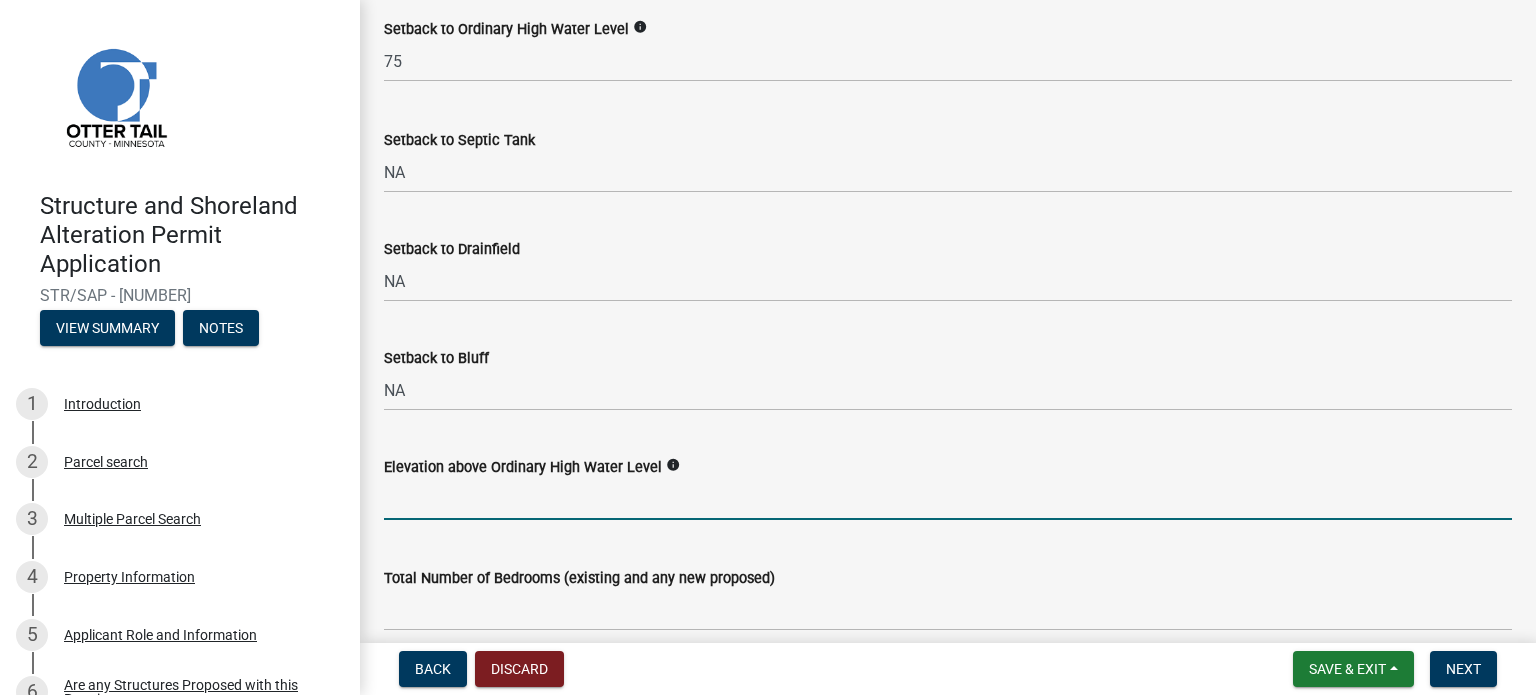 click 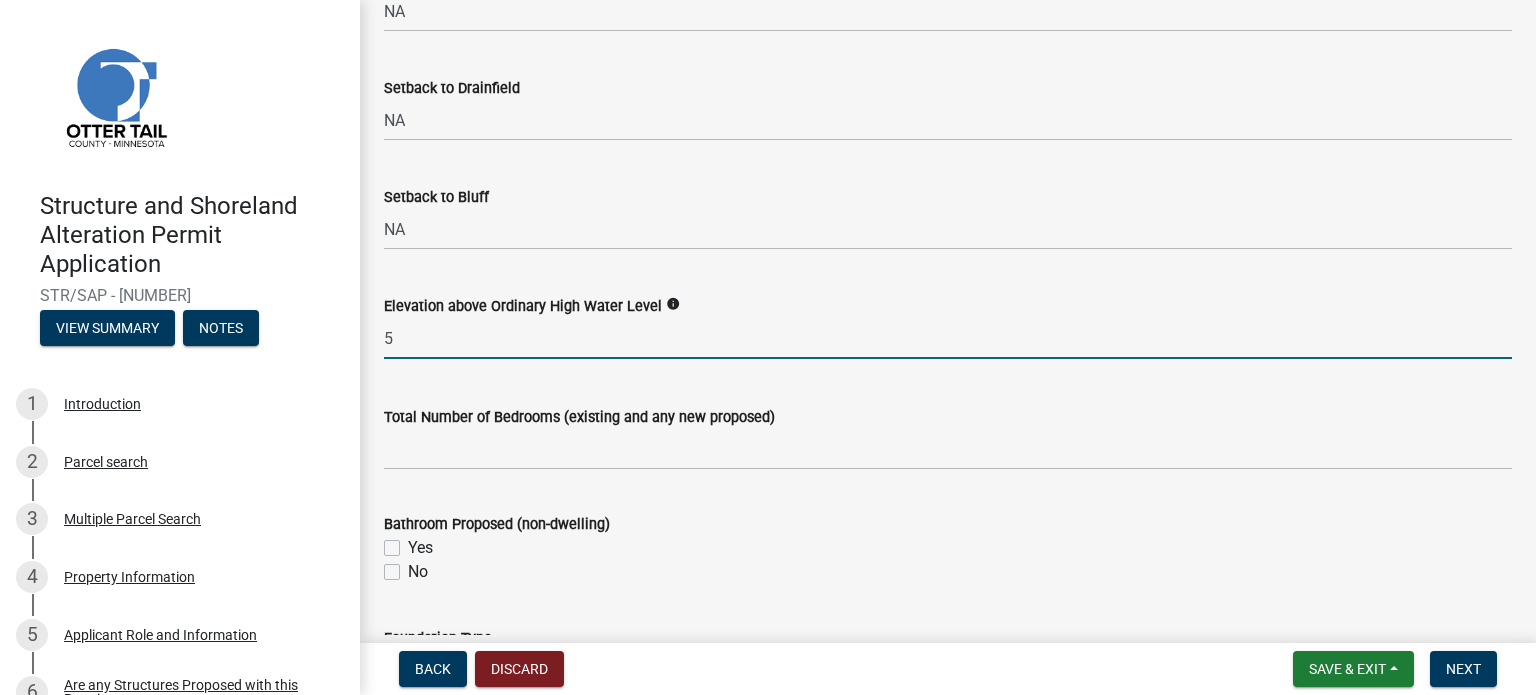 scroll, scrollTop: 2100, scrollLeft: 0, axis: vertical 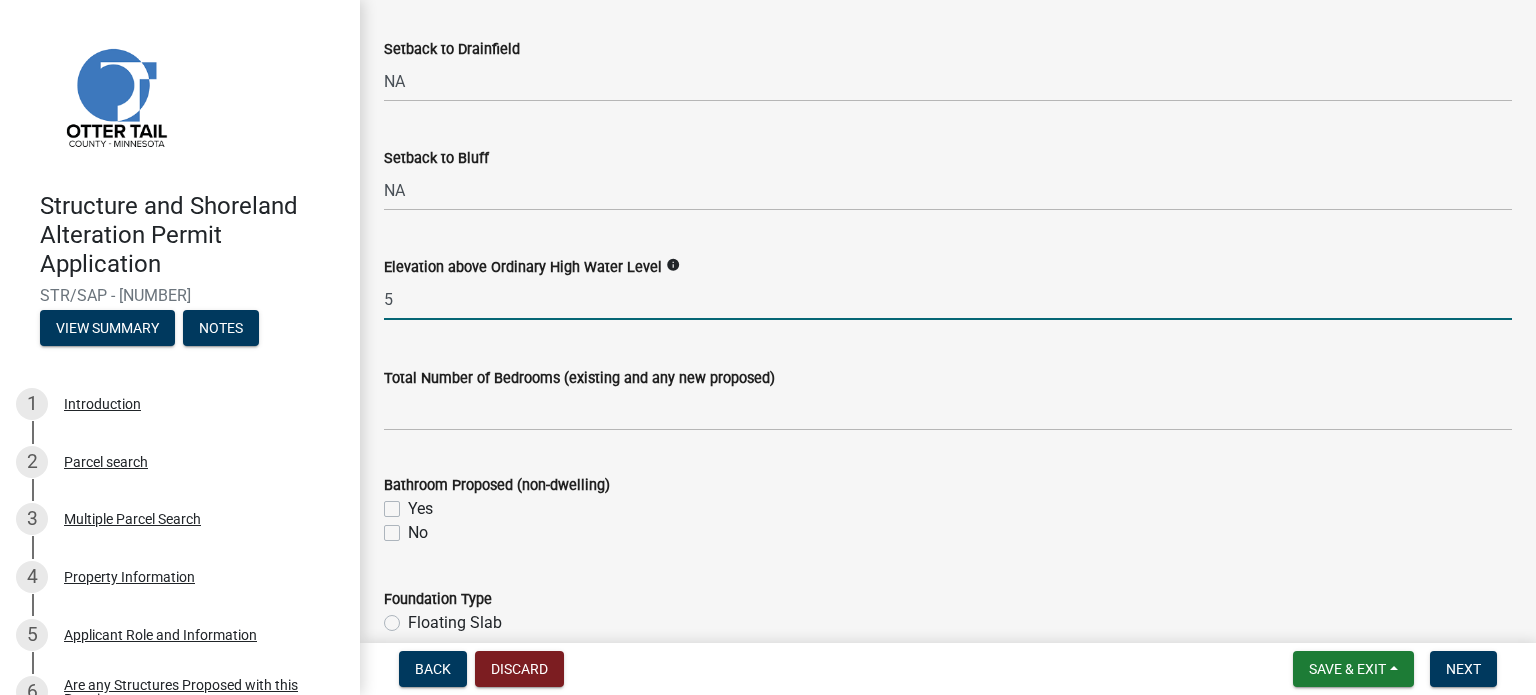 type on "5" 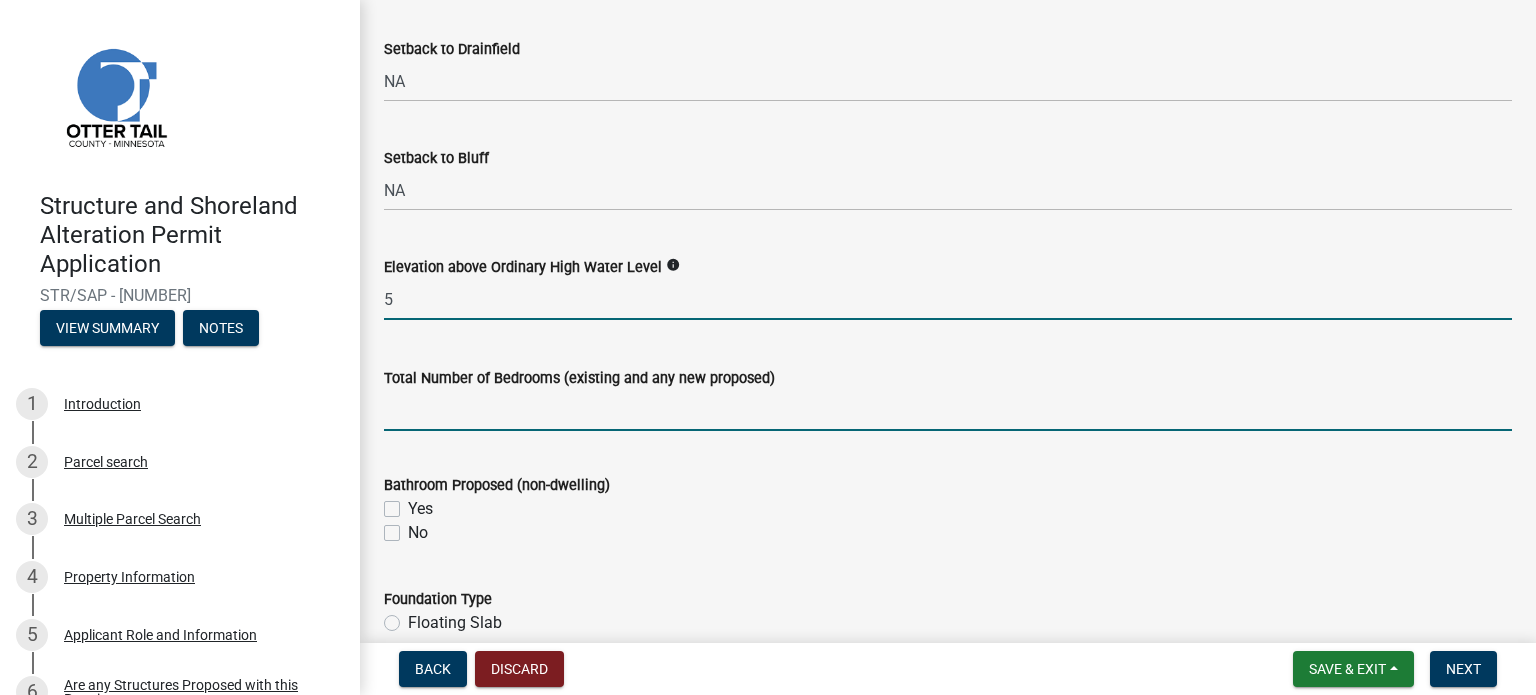 click 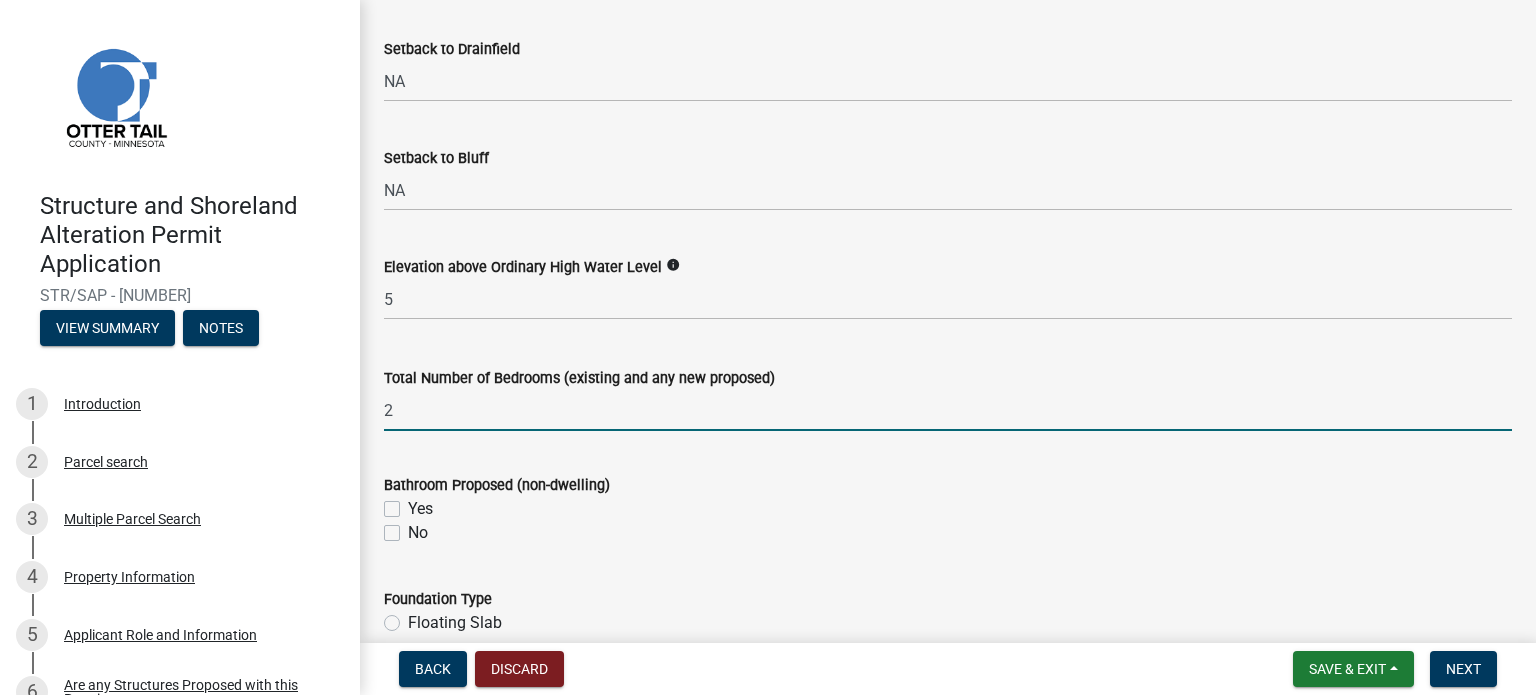 type on "2" 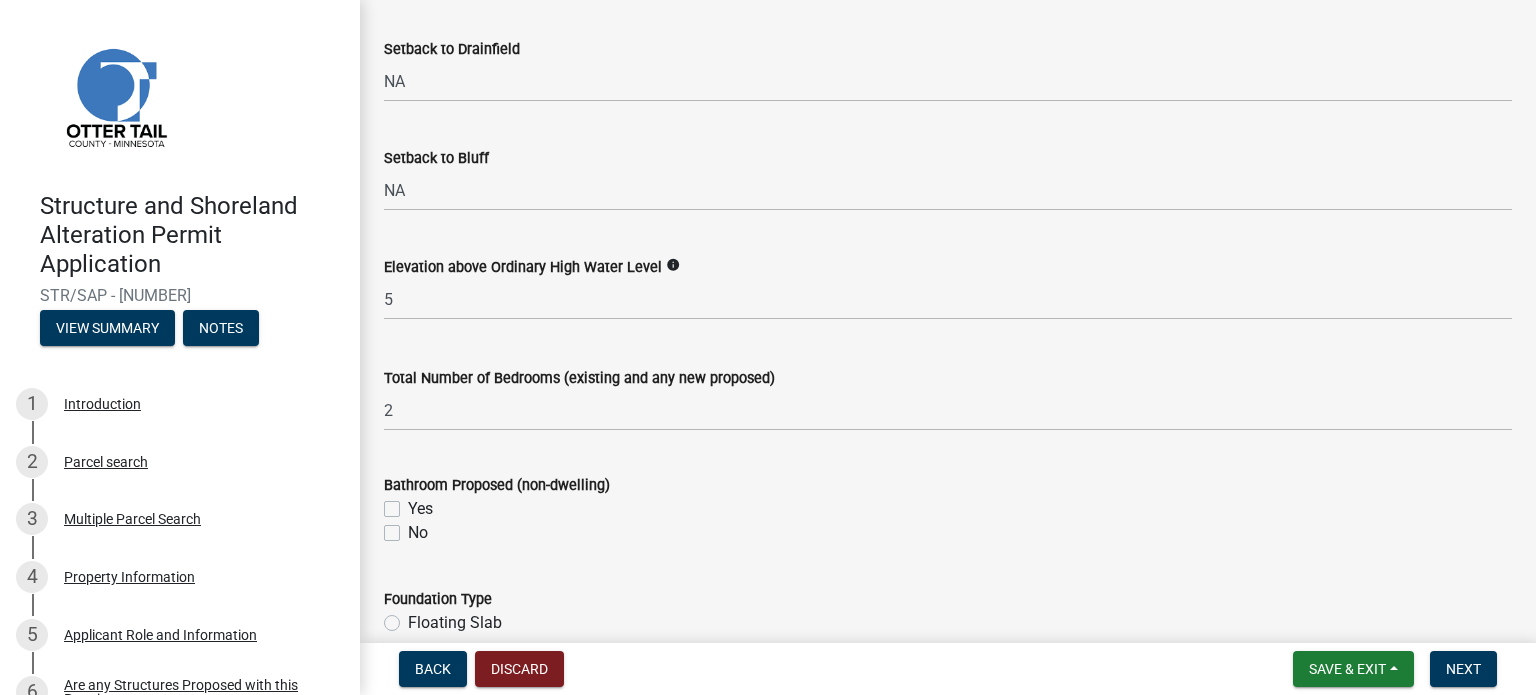 click on "No" 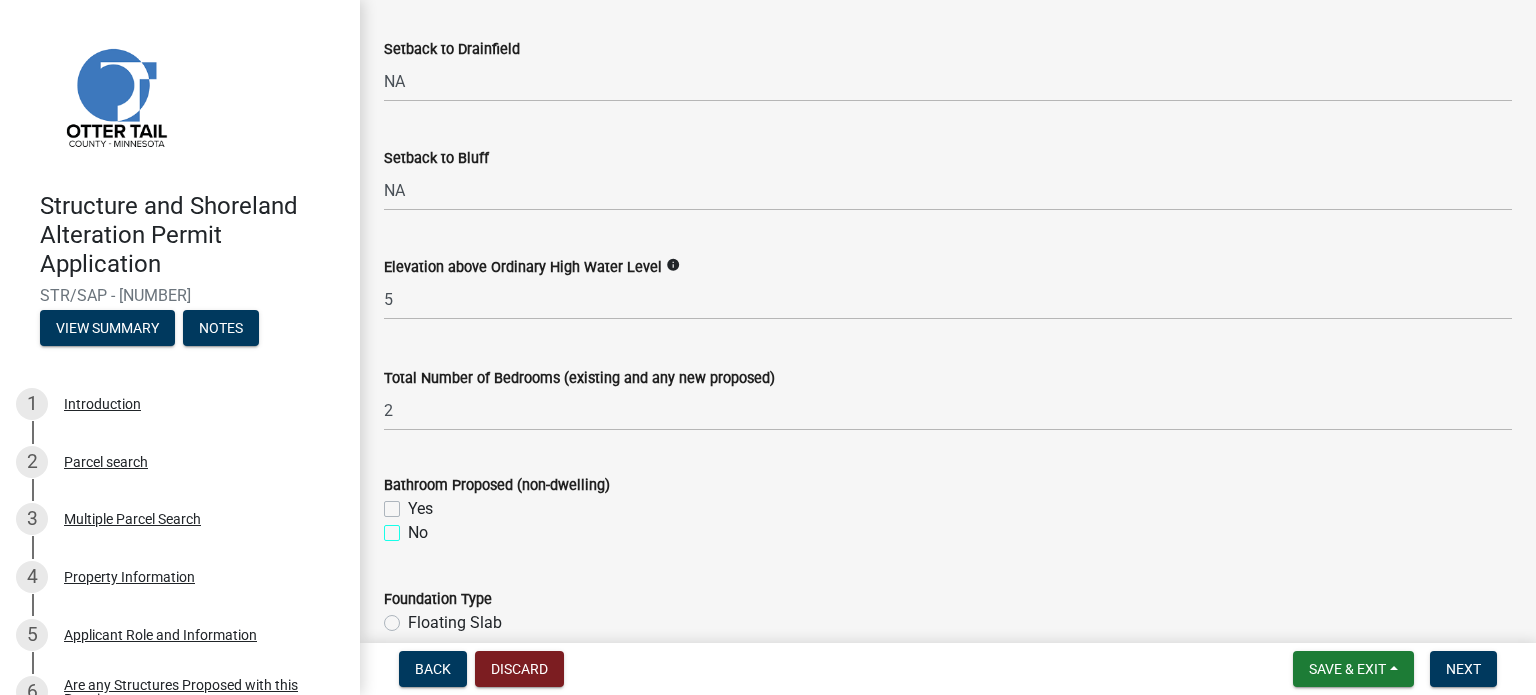 click on "No" at bounding box center [414, 527] 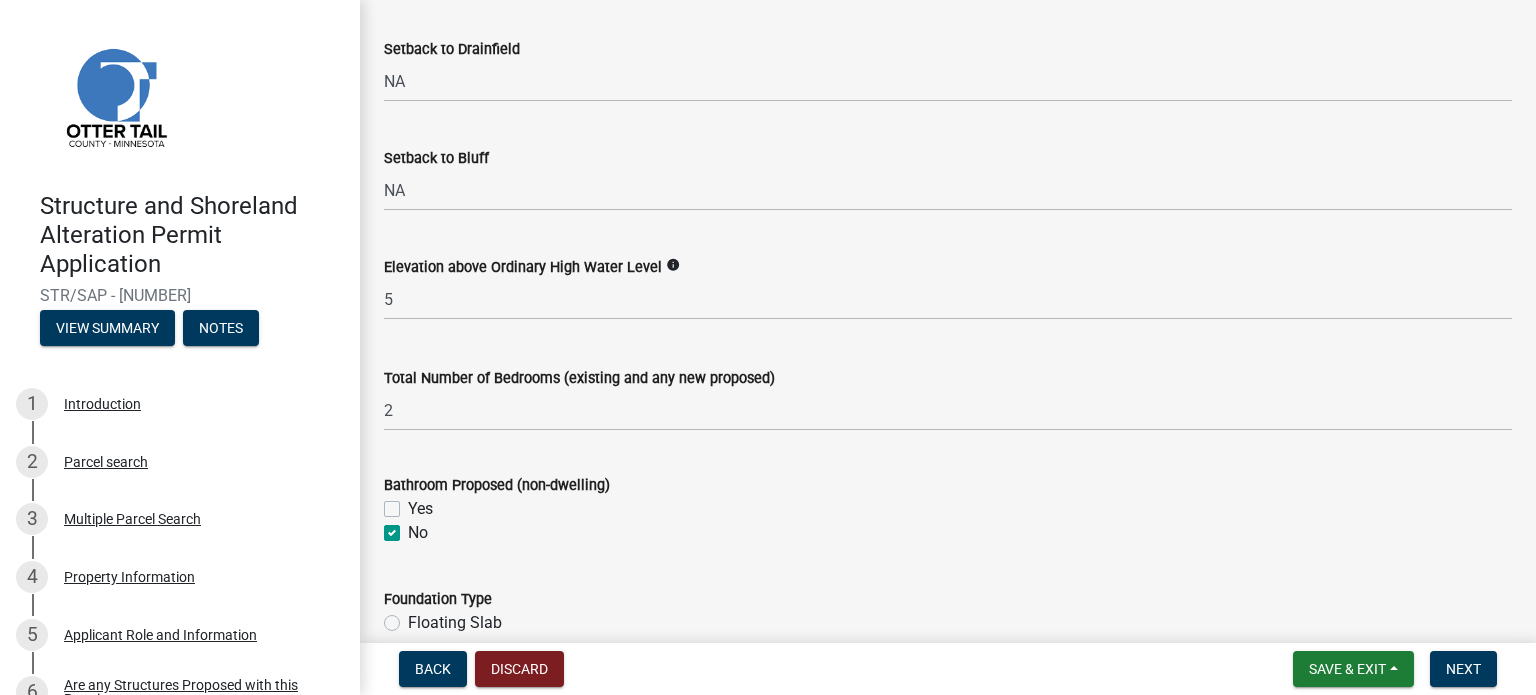 checkbox on "false" 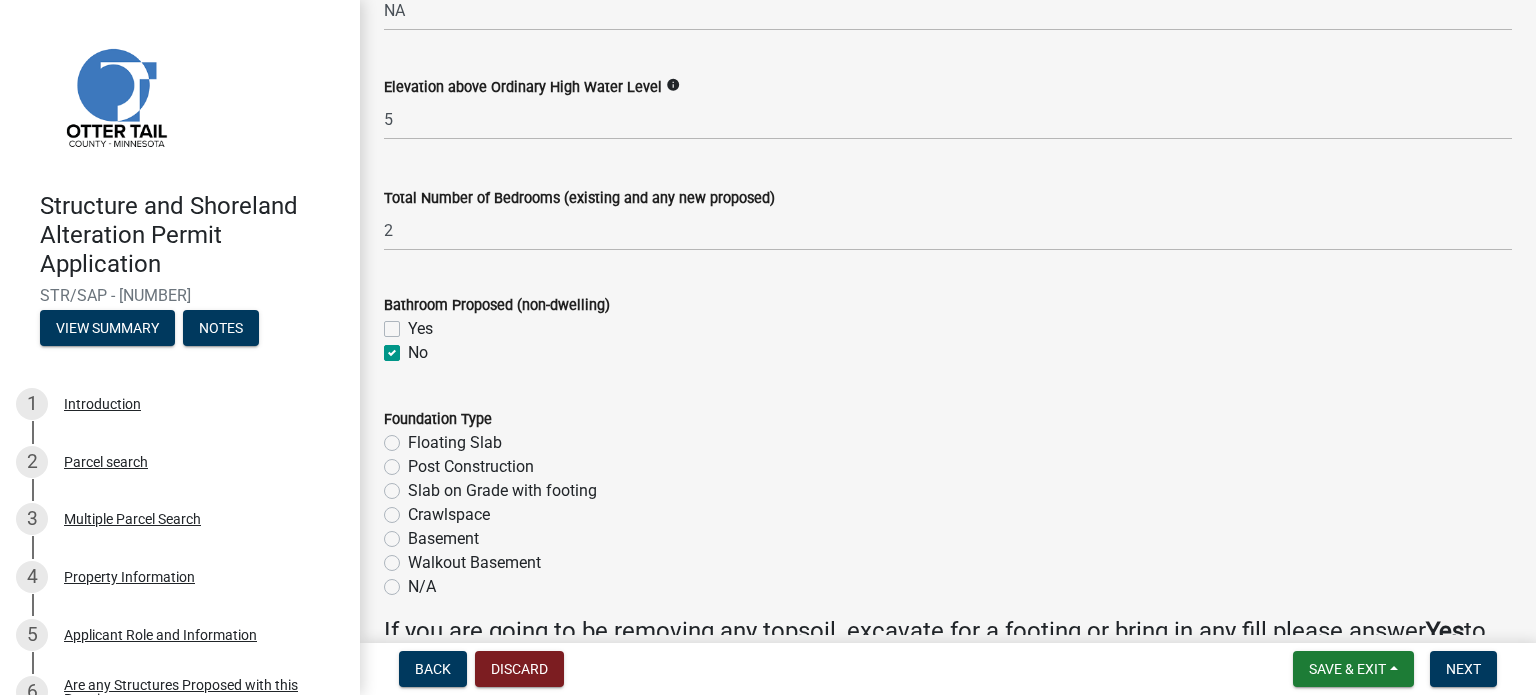 scroll, scrollTop: 2300, scrollLeft: 0, axis: vertical 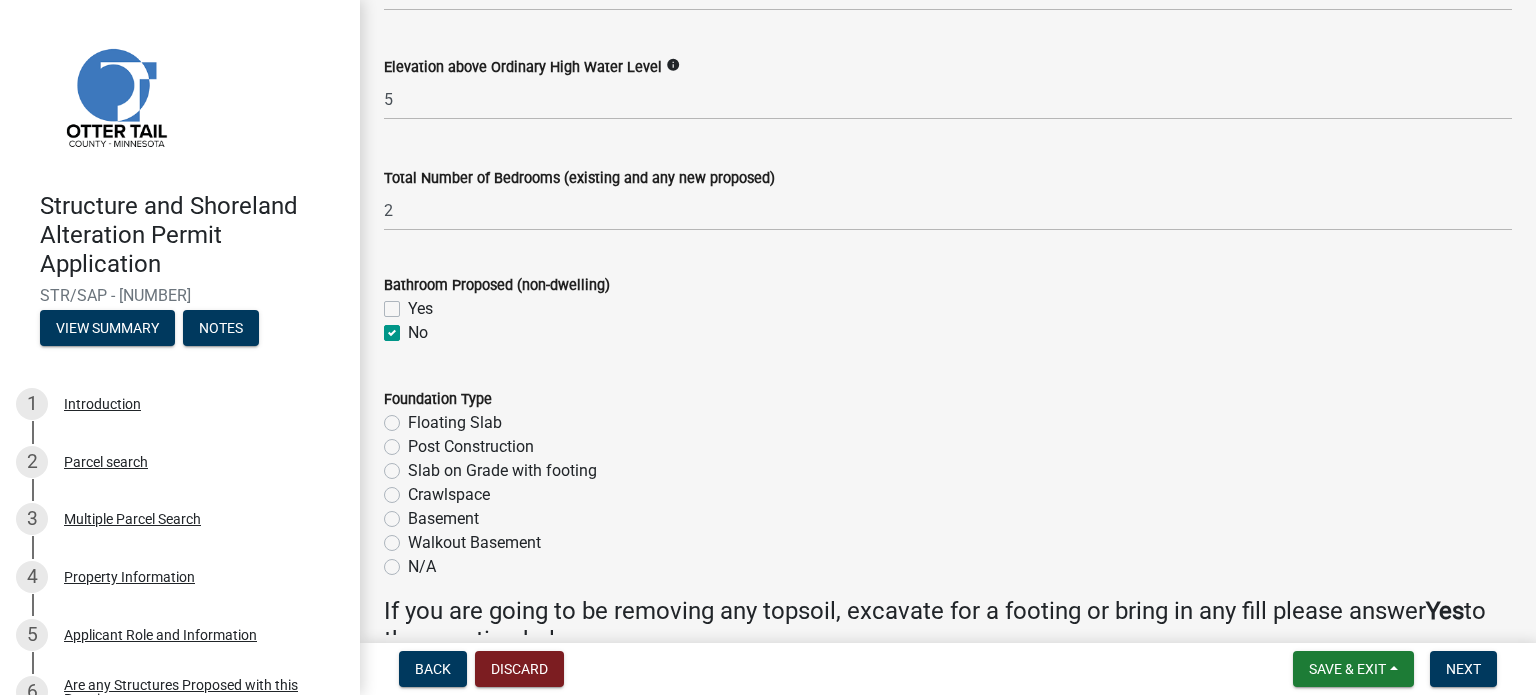 click on "Floating Slab" 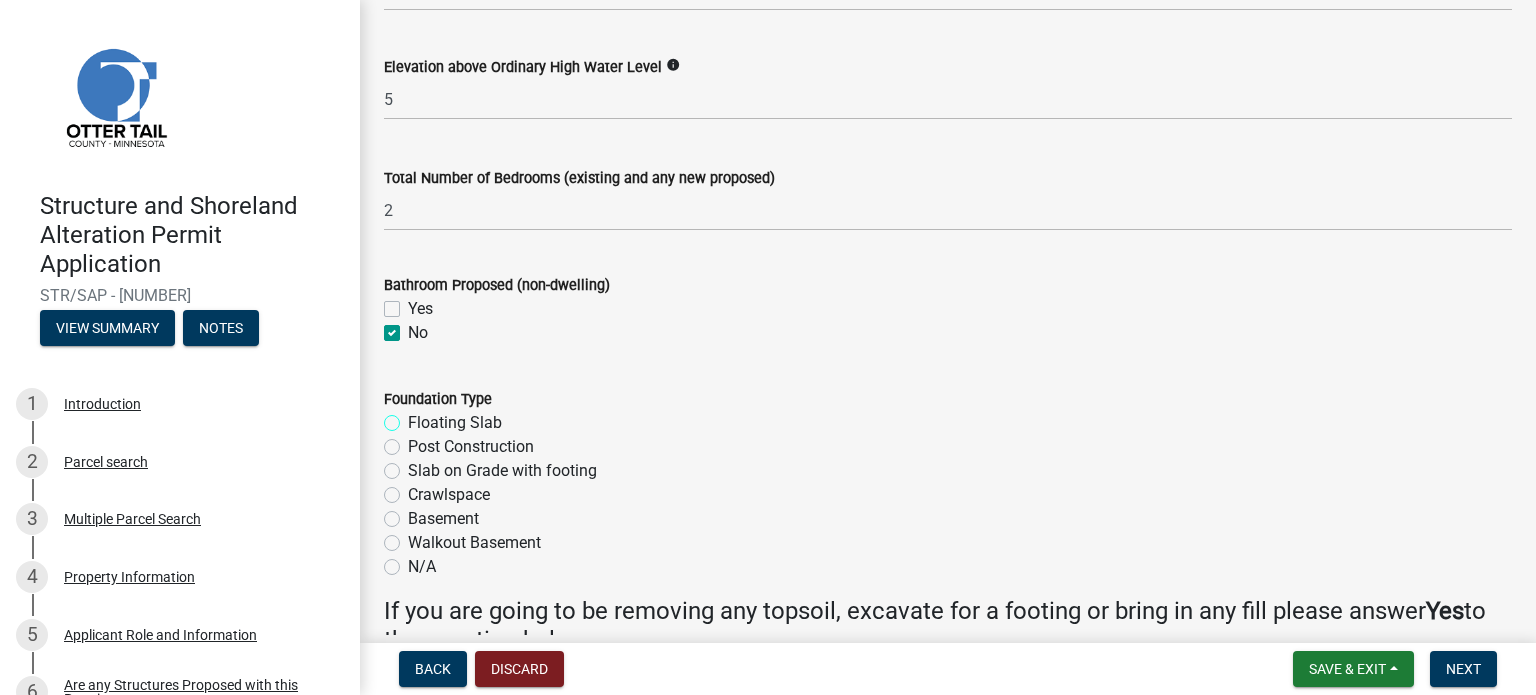 click on "Floating Slab" at bounding box center [414, 417] 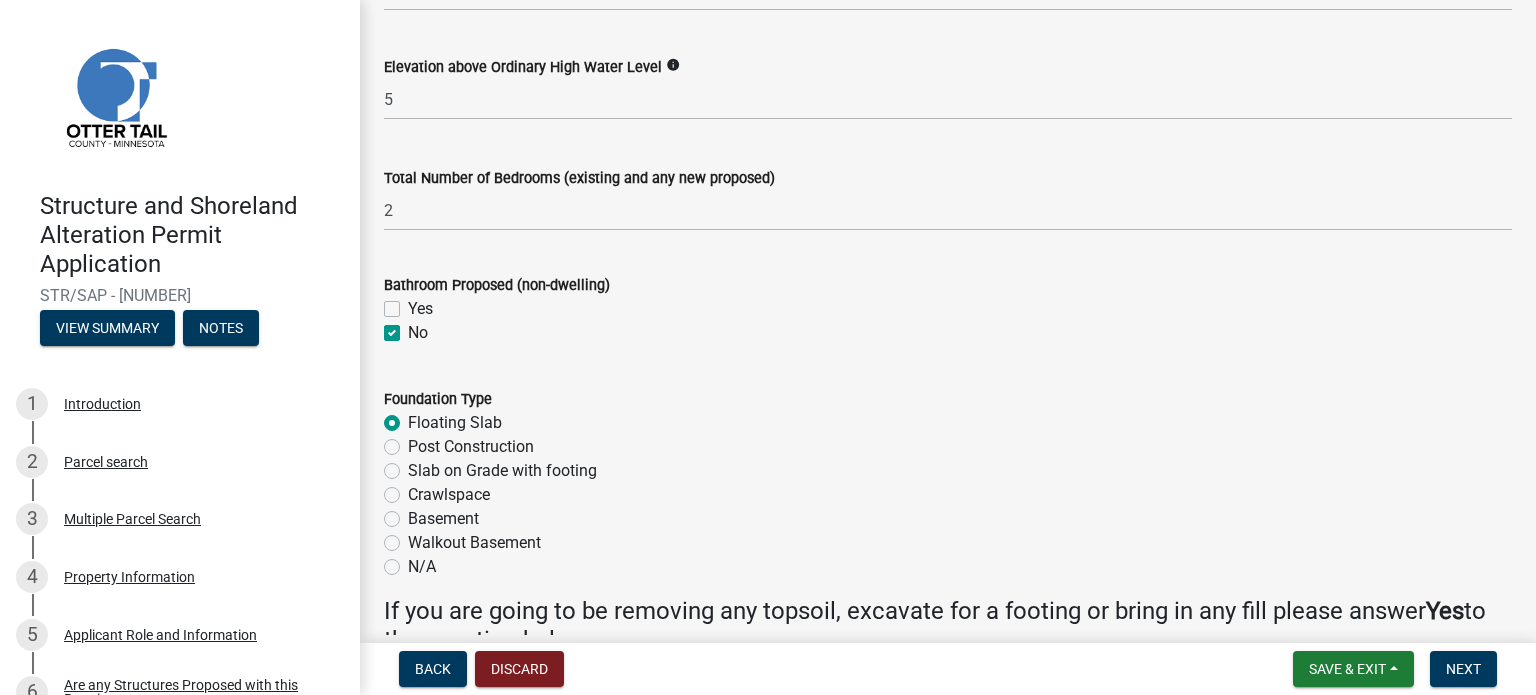 radio on "true" 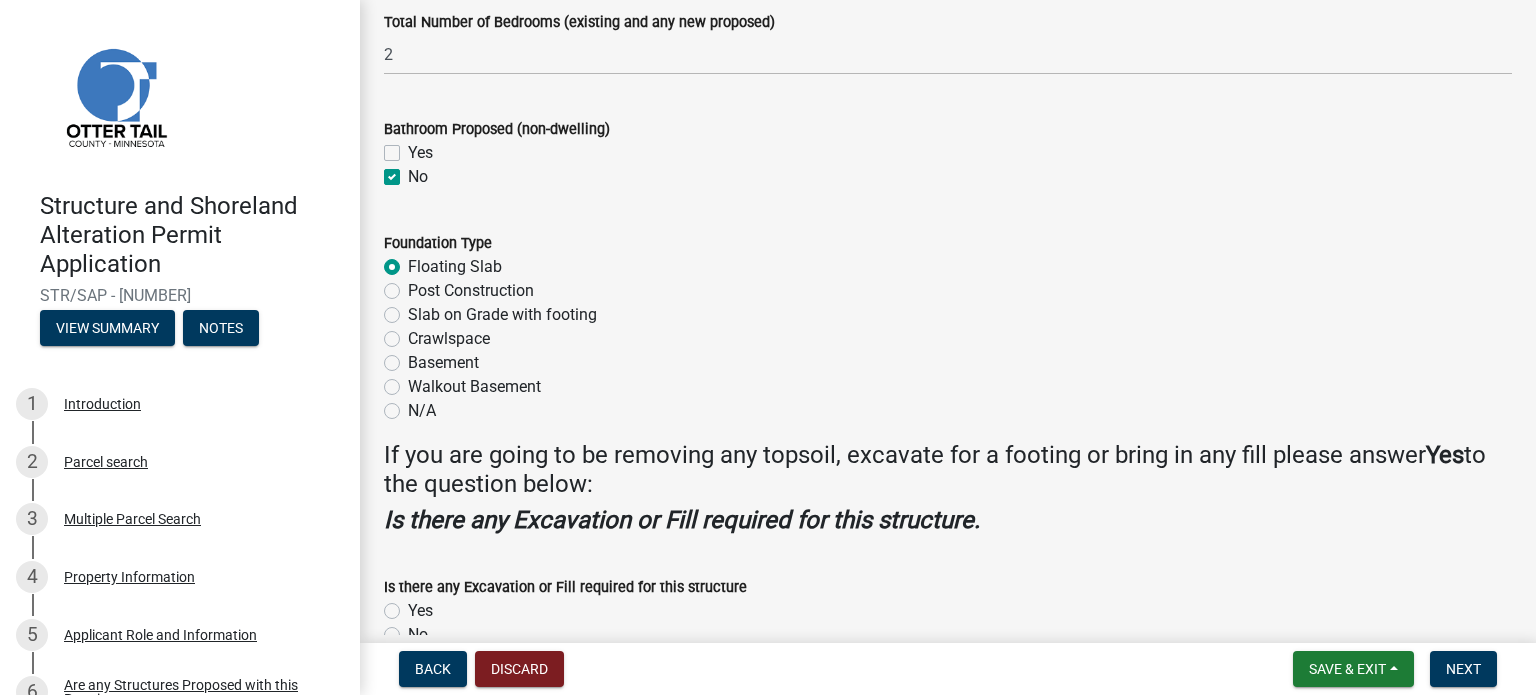 scroll, scrollTop: 2564, scrollLeft: 0, axis: vertical 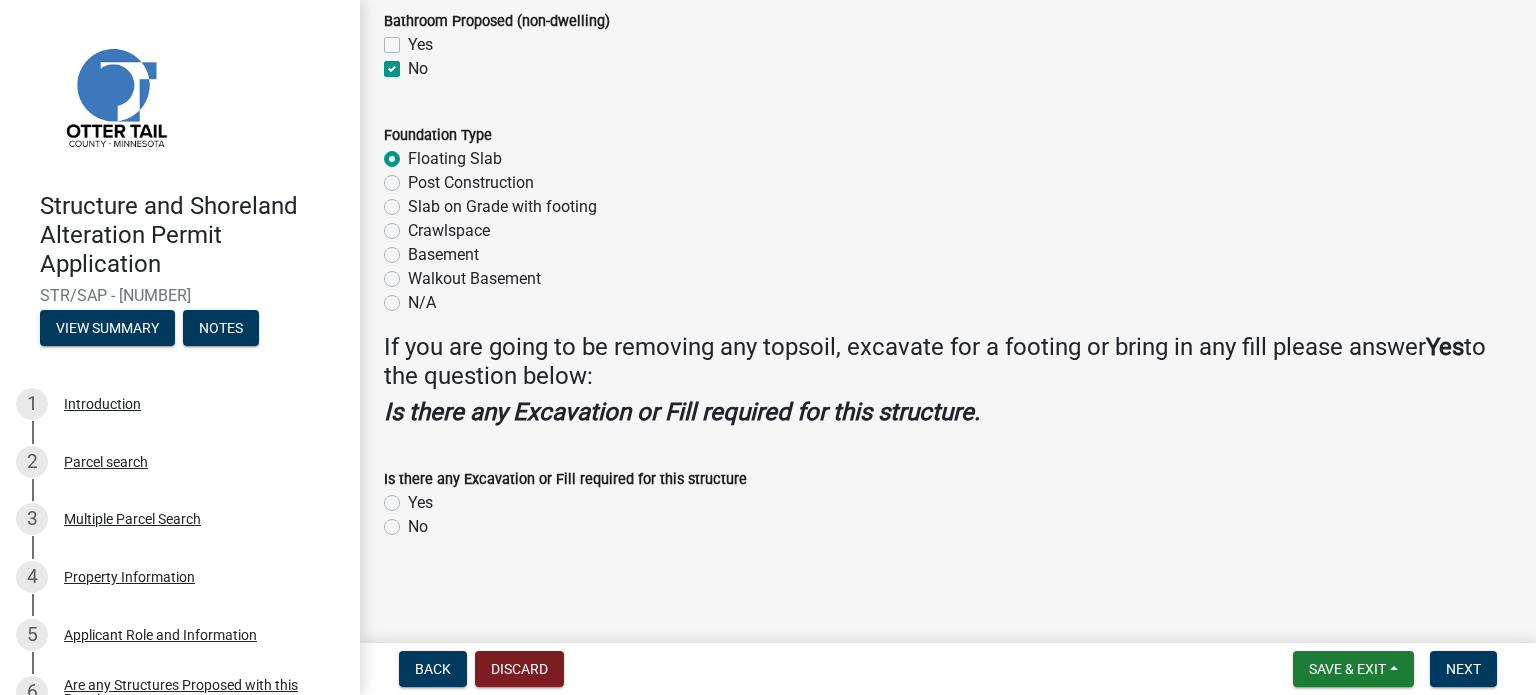 click on "Yes" 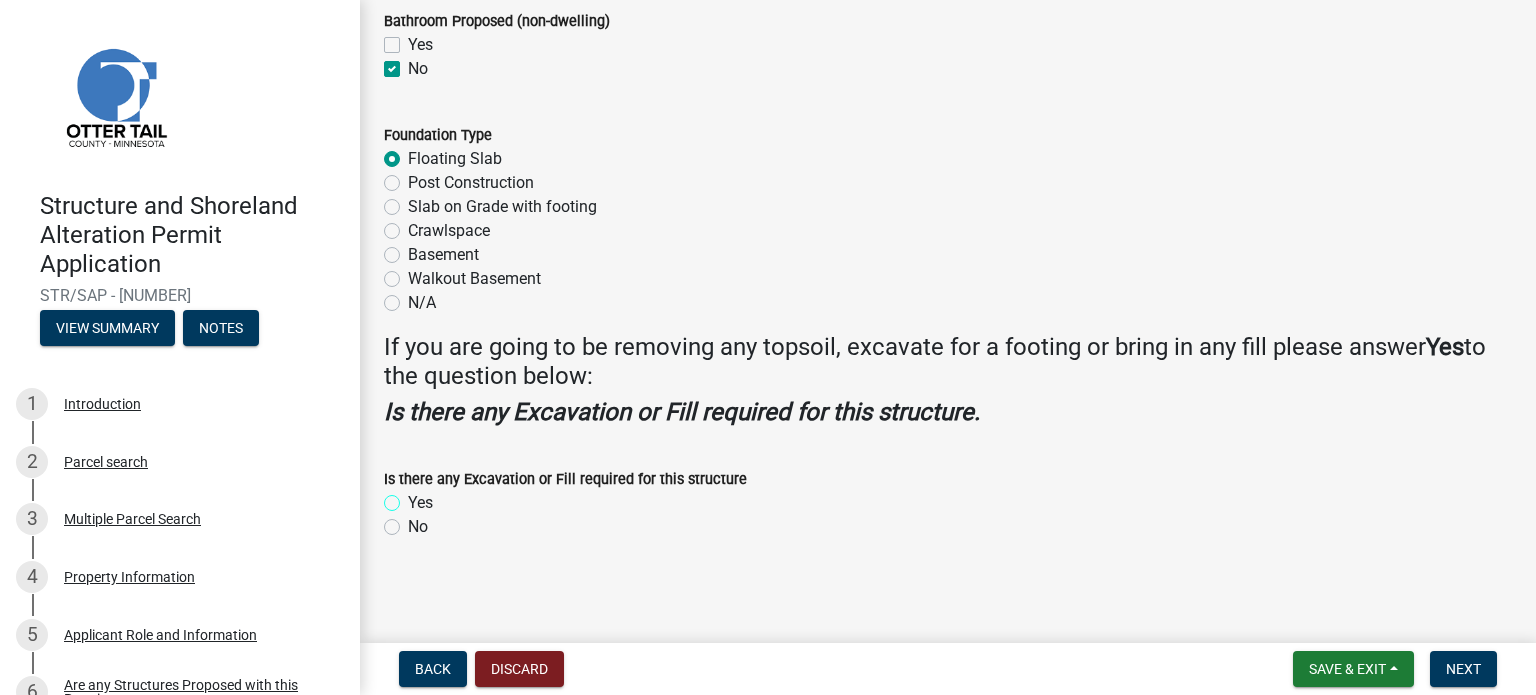 click on "Yes" at bounding box center [414, 497] 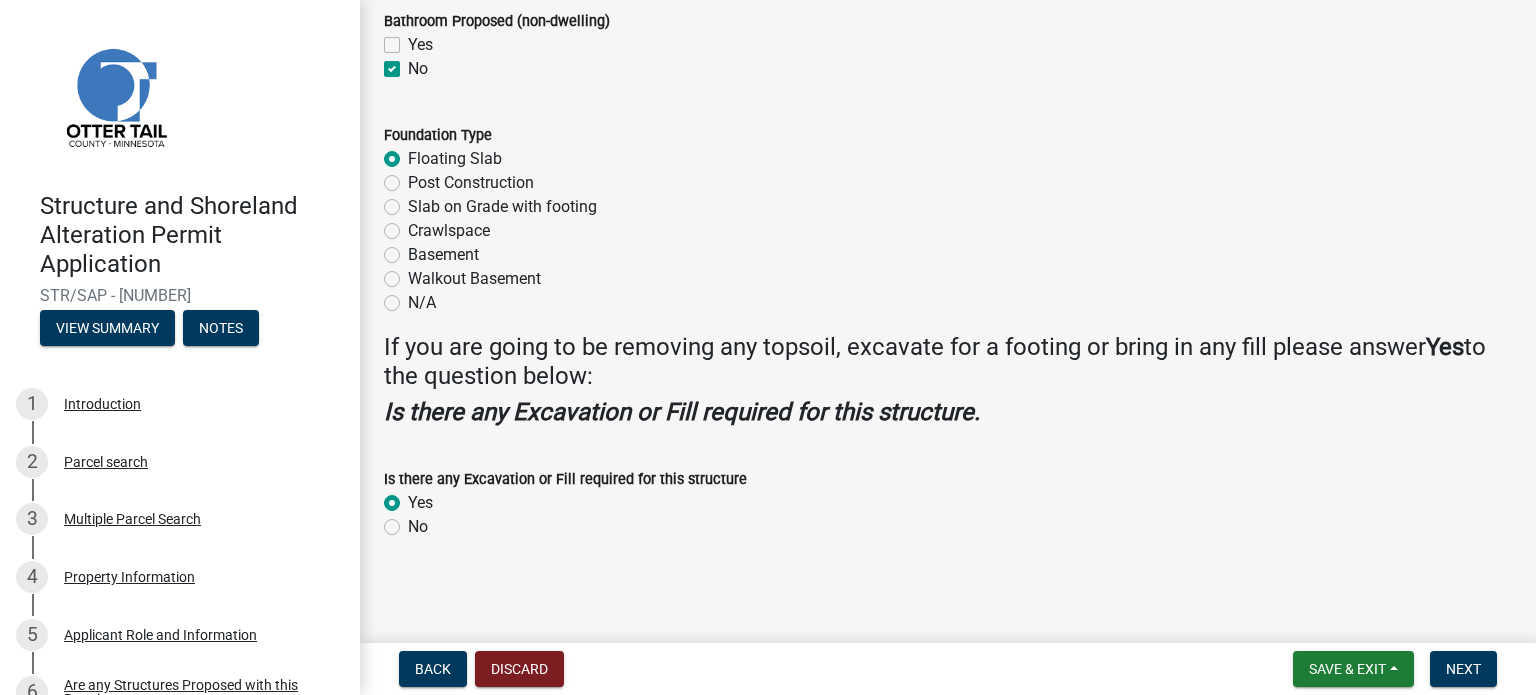 radio on "true" 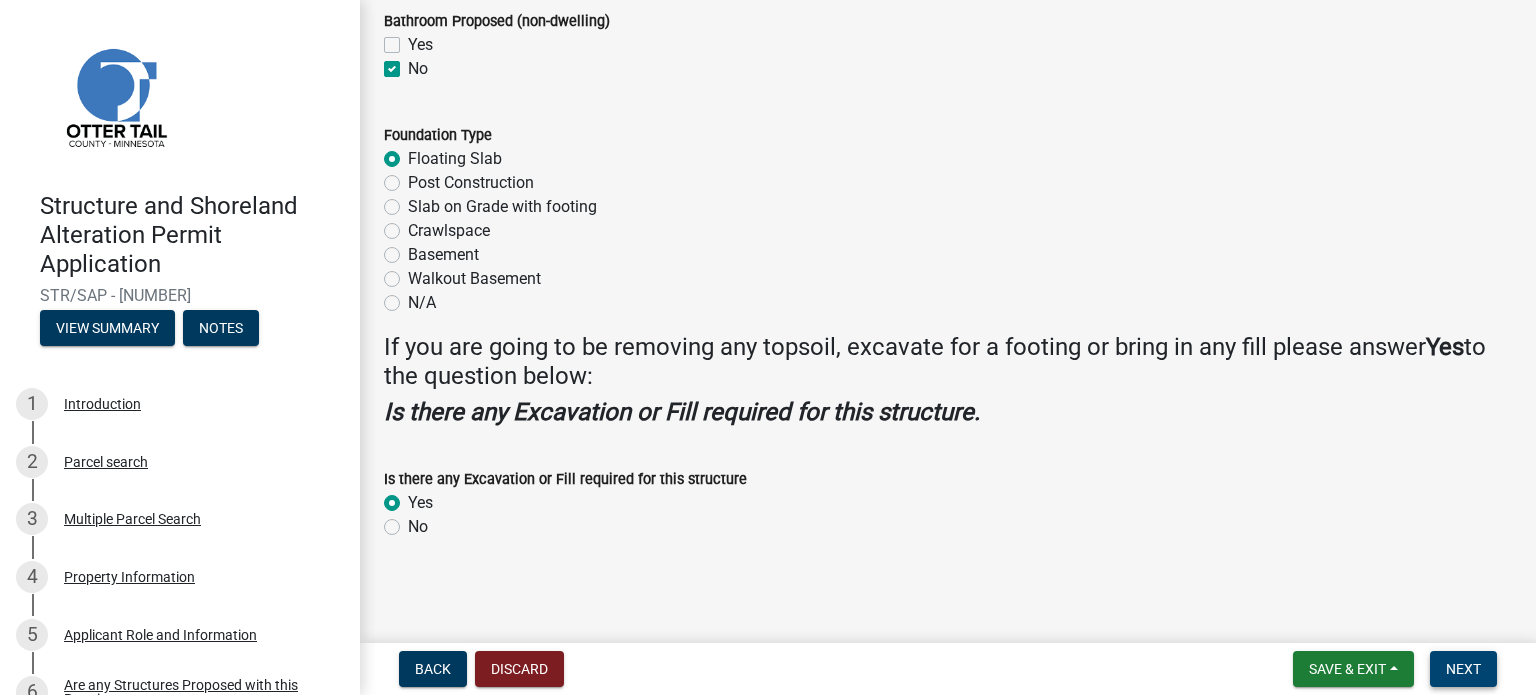 click on "Next" at bounding box center (1463, 669) 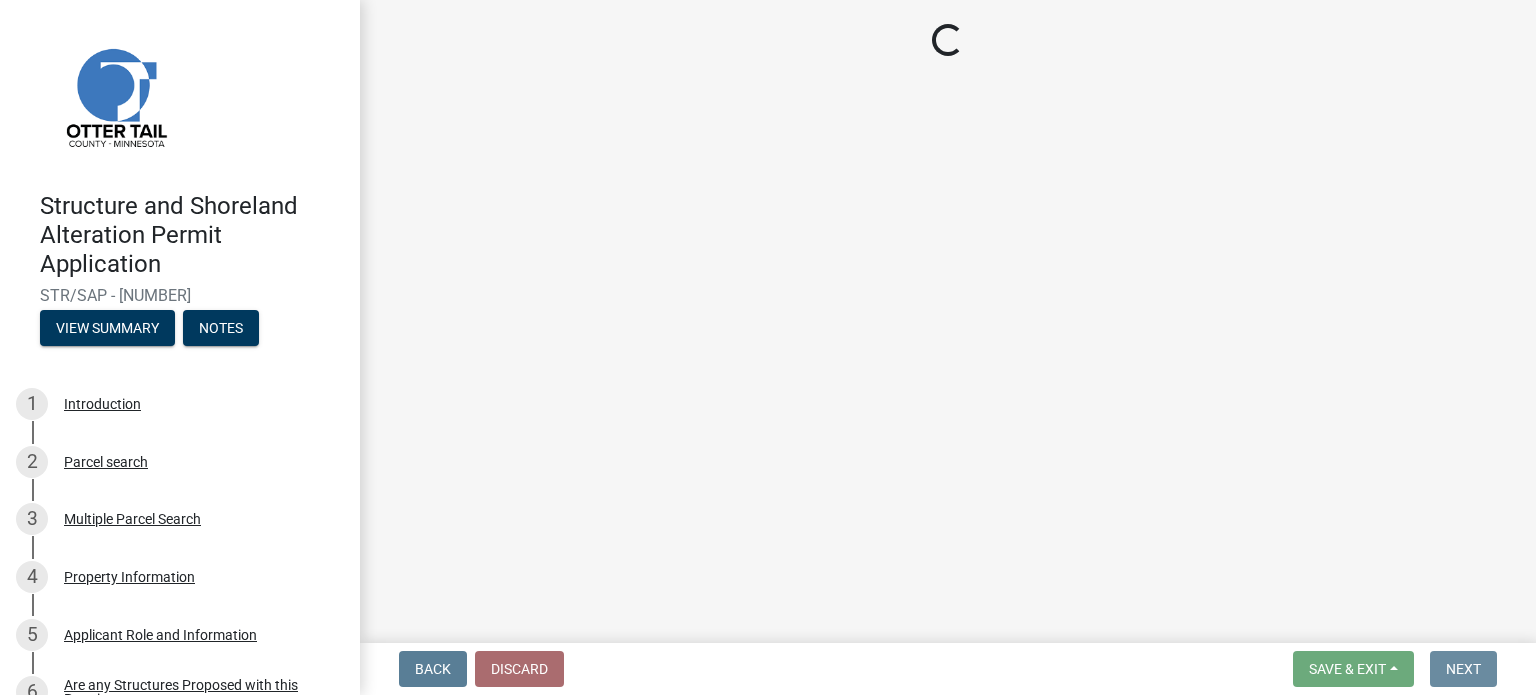 scroll, scrollTop: 0, scrollLeft: 0, axis: both 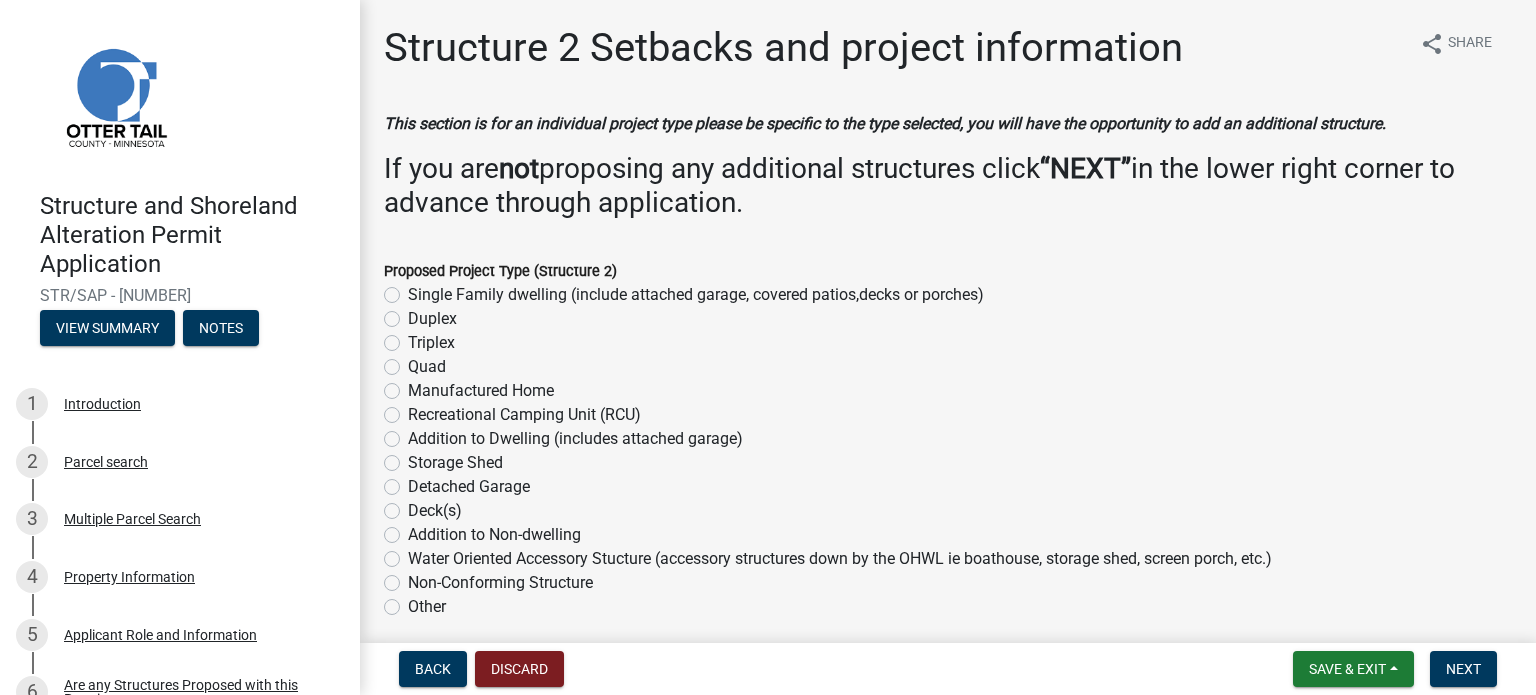 click on "Single Family dwelling (include attached garage, covered patios,decks or porches)" 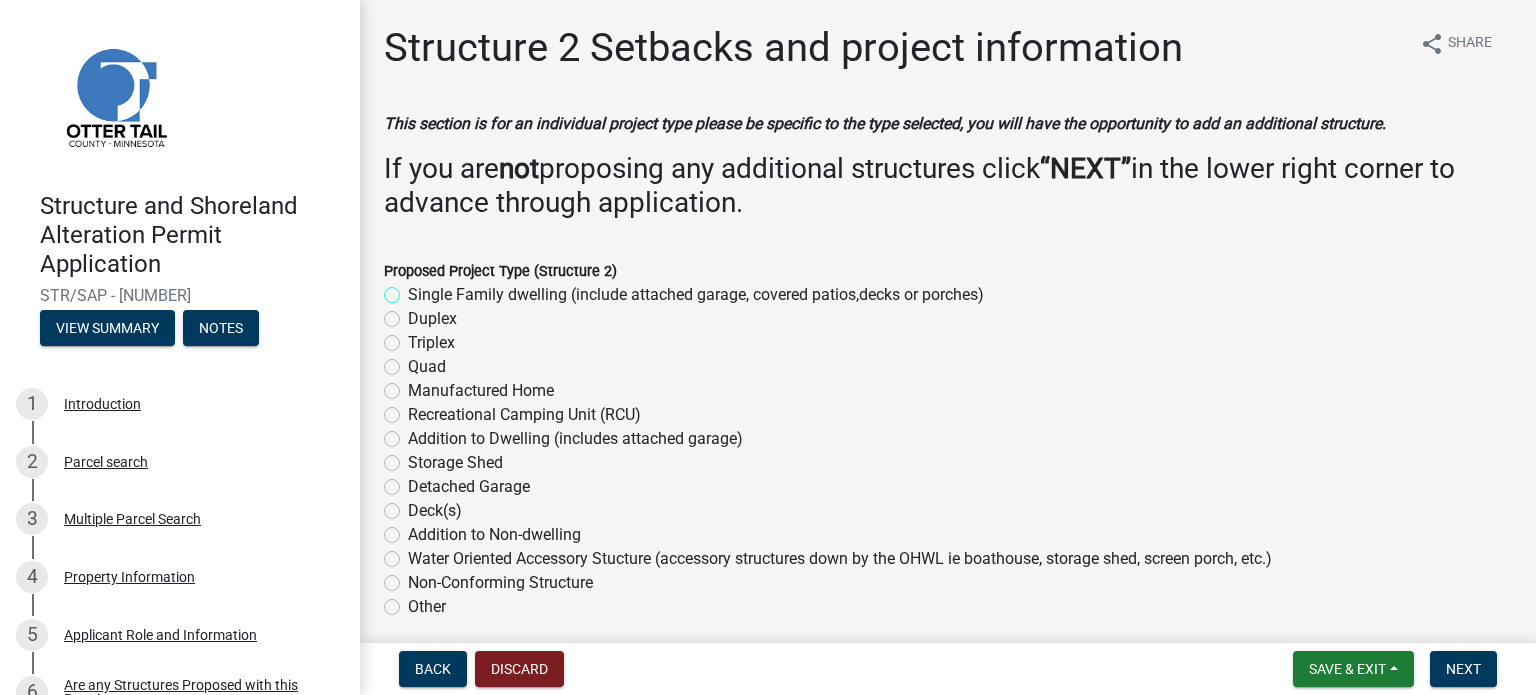 click on "Single Family dwelling (include attached garage, covered patios,decks or porches)" at bounding box center (414, 289) 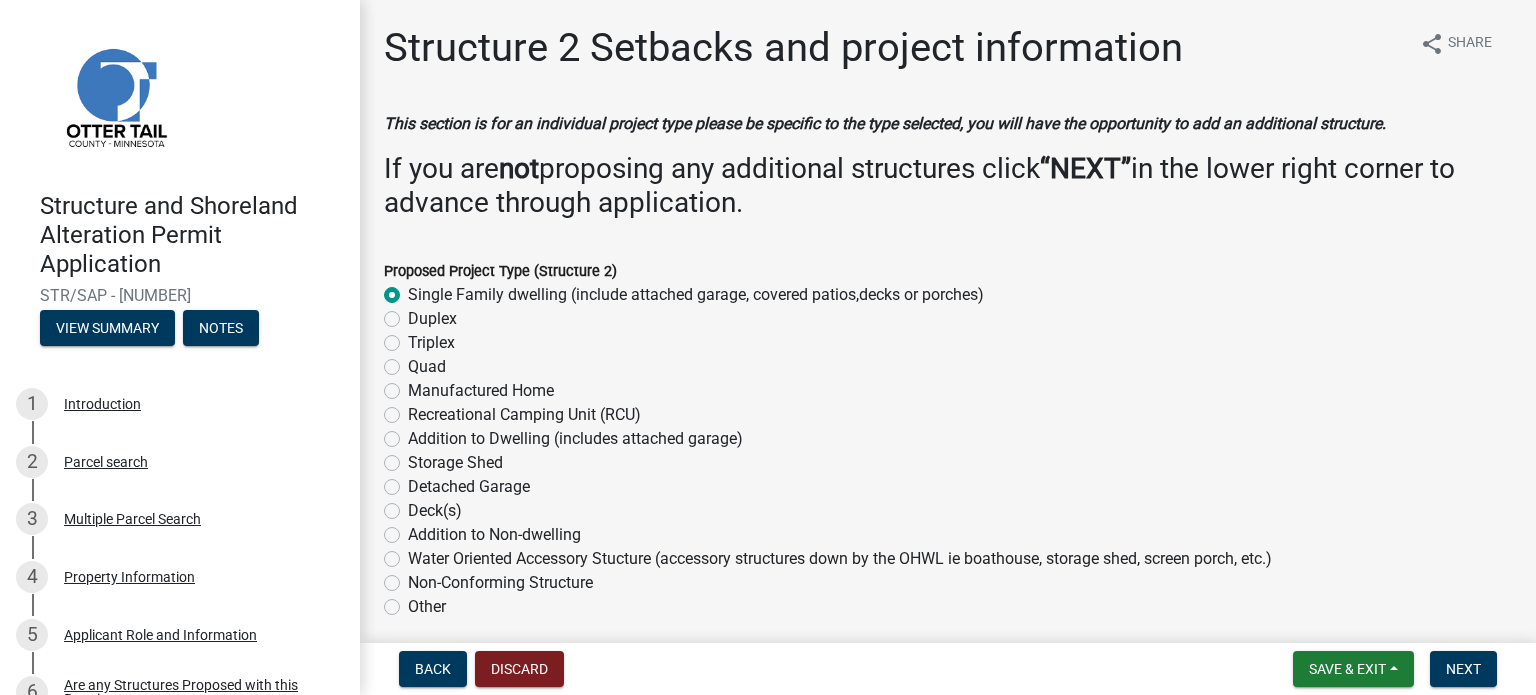 radio on "true" 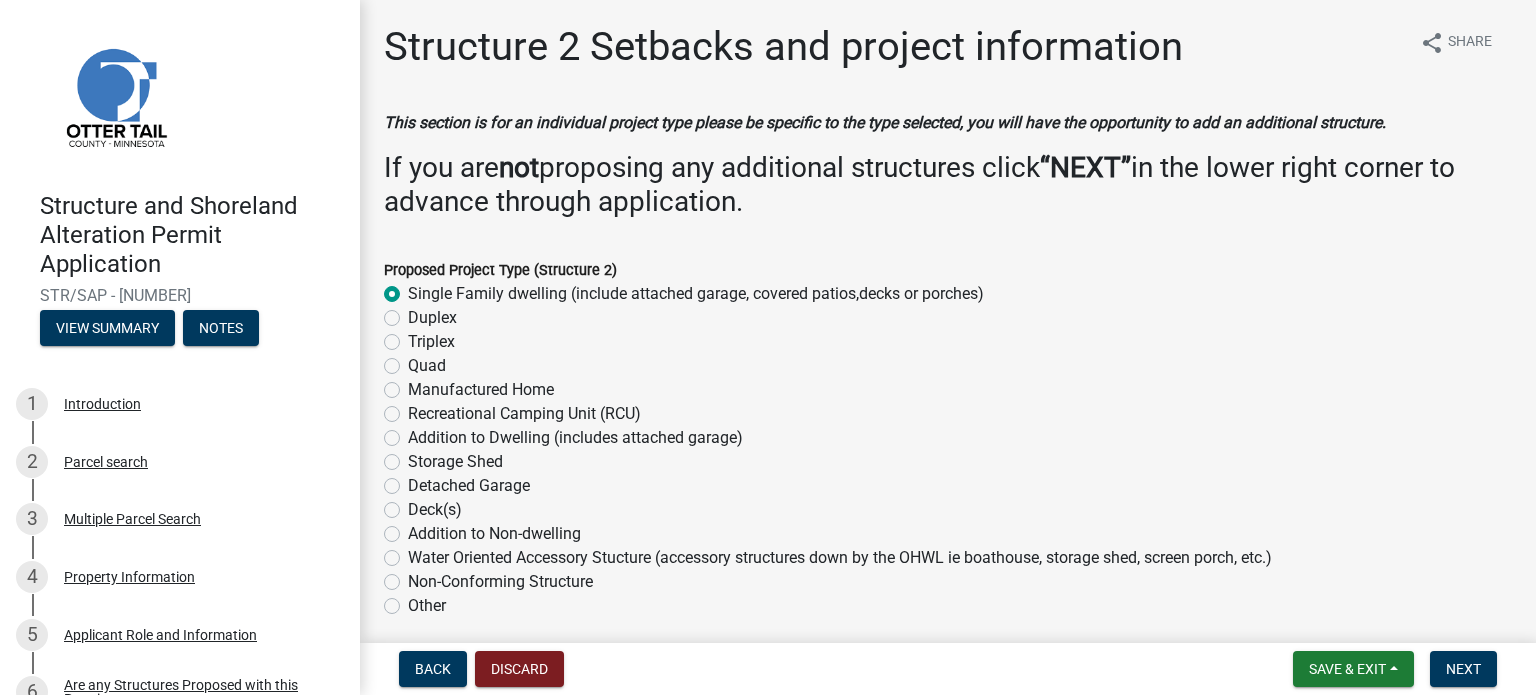 scroll, scrollTop: 0, scrollLeft: 0, axis: both 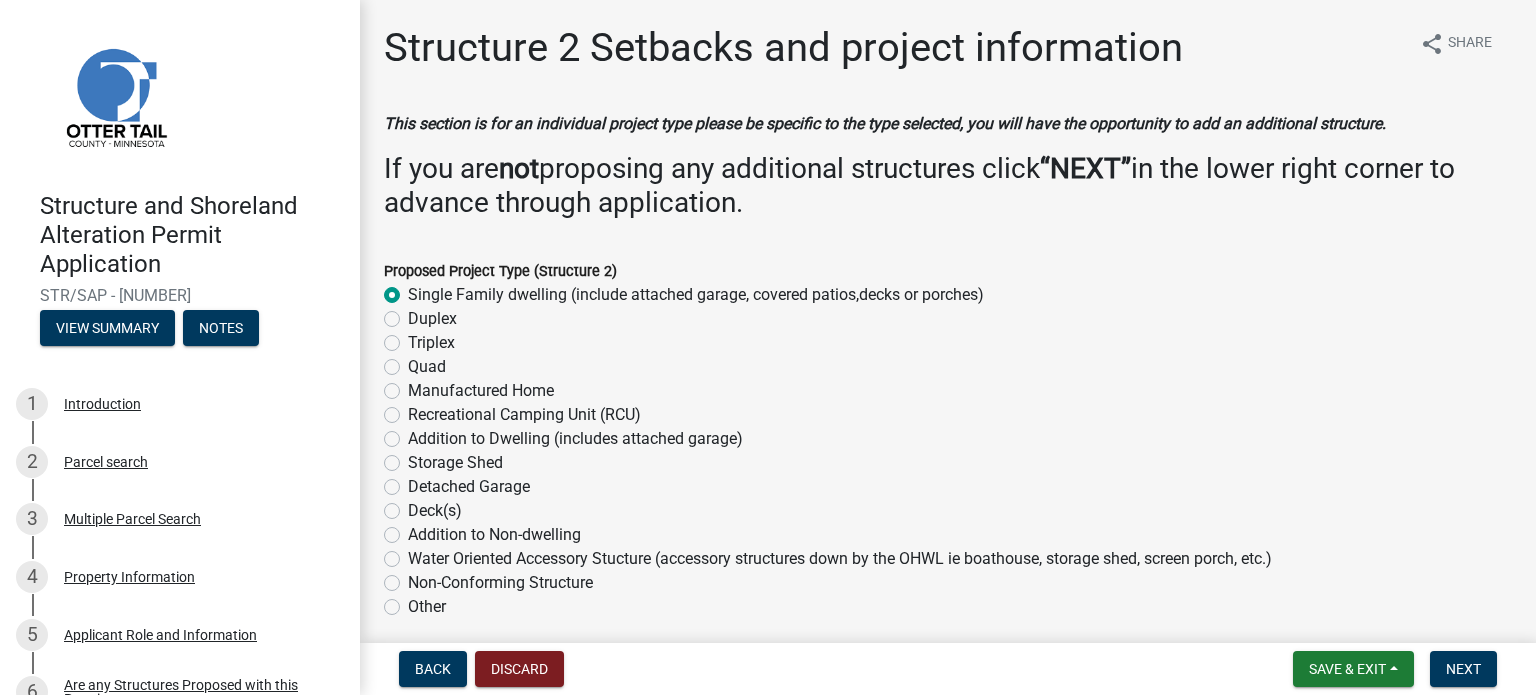 click on "Single Family dwelling (include attached garage, covered patios,decks or porches)" 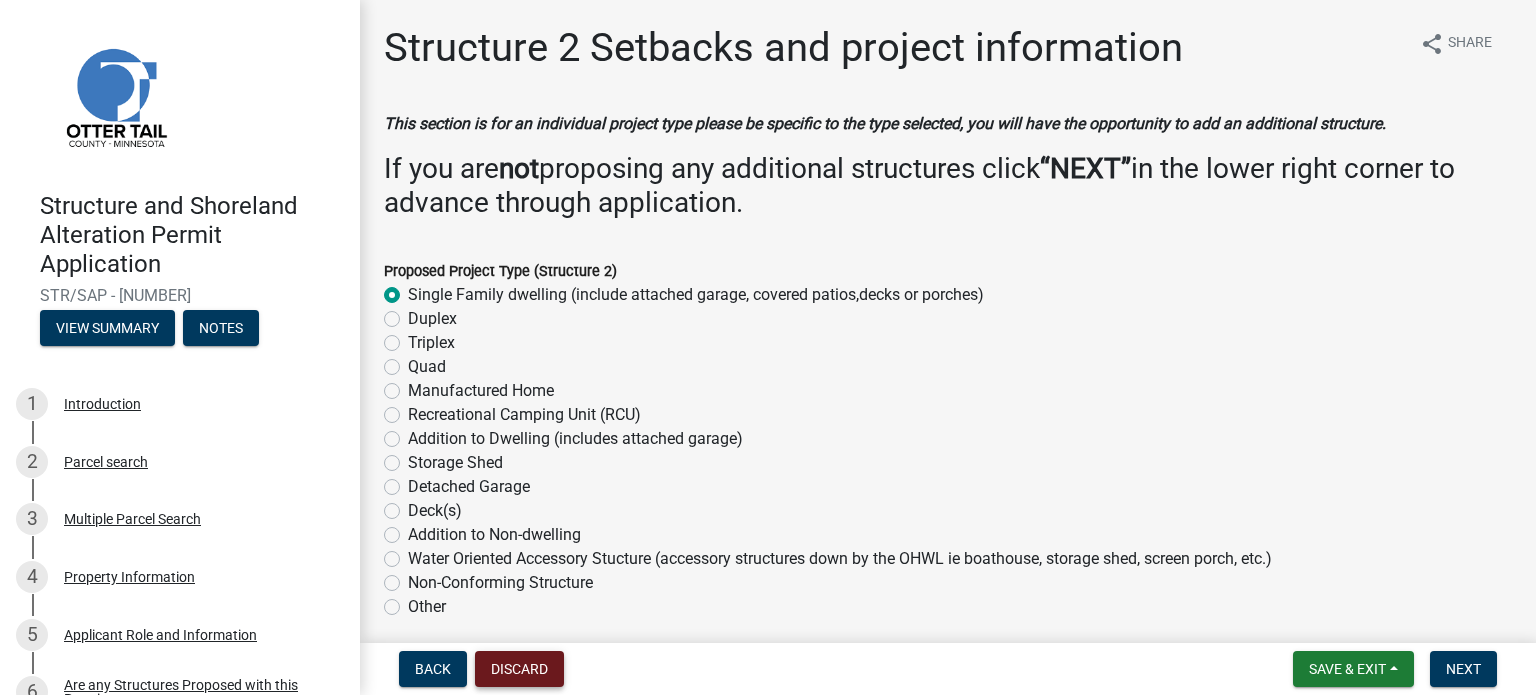 click on "Discard" at bounding box center (519, 669) 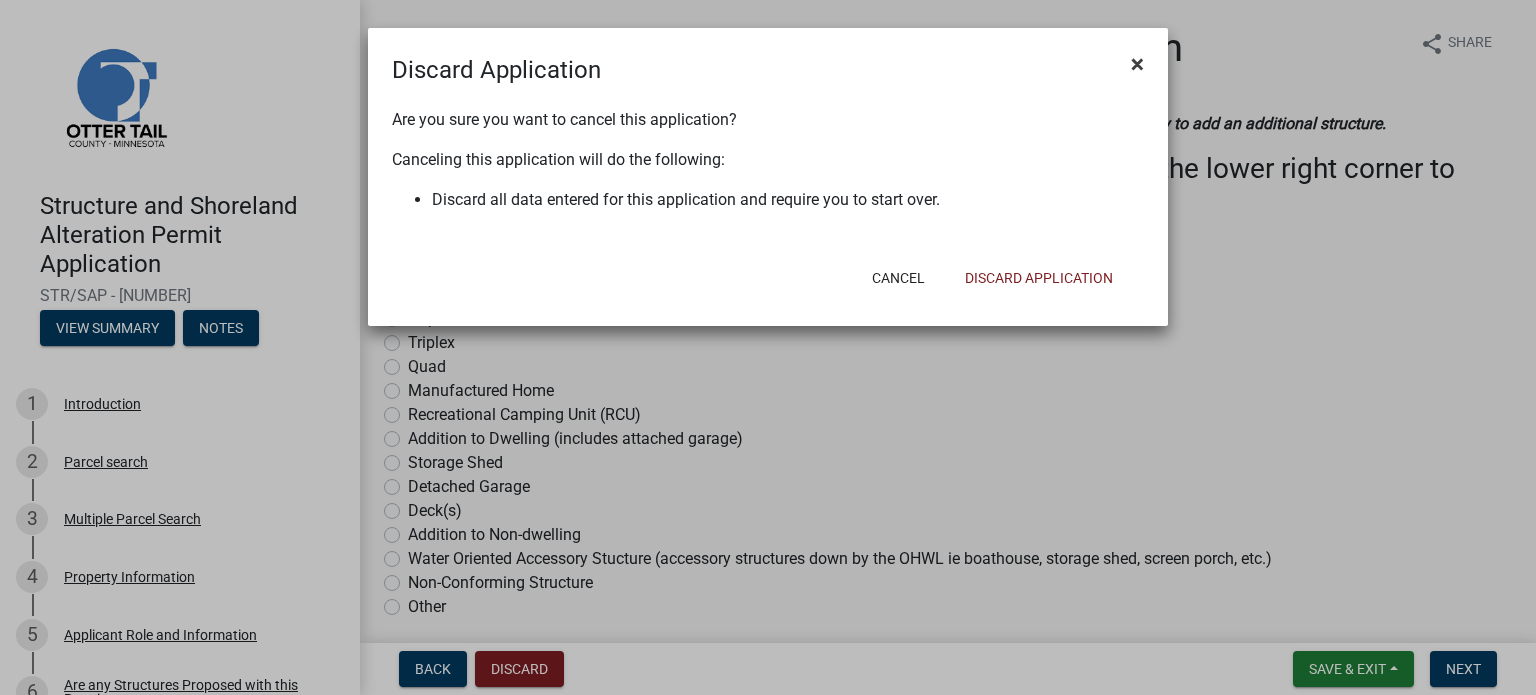 click on "×" 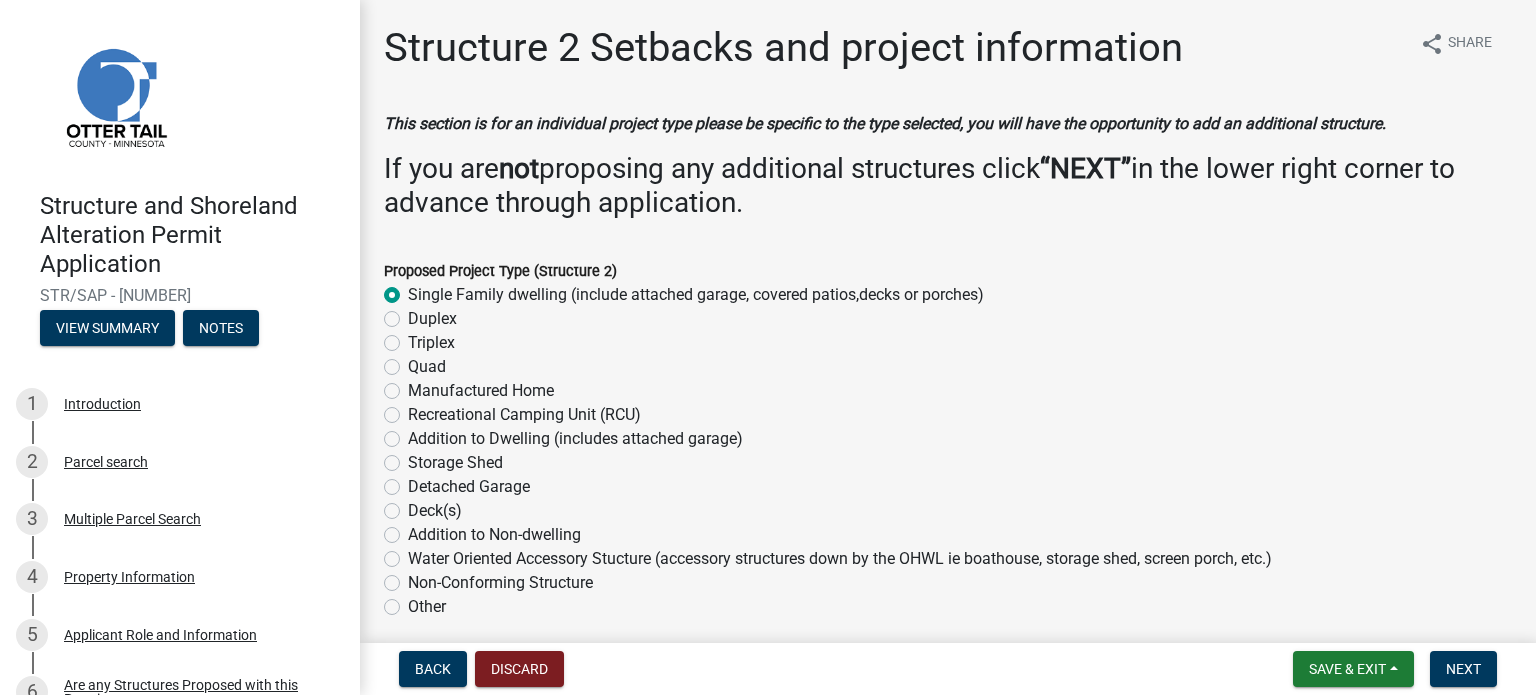 click on "Other" 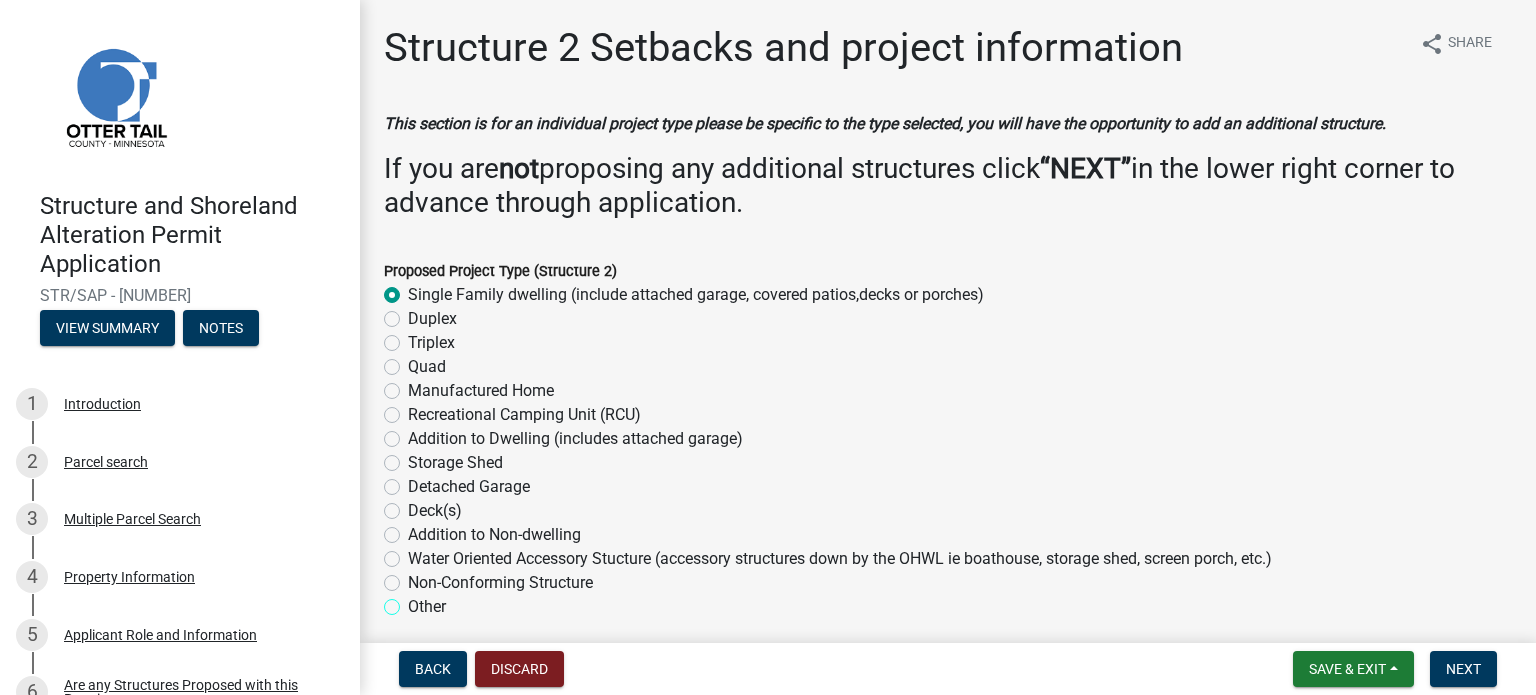 click on "Other" at bounding box center [414, 601] 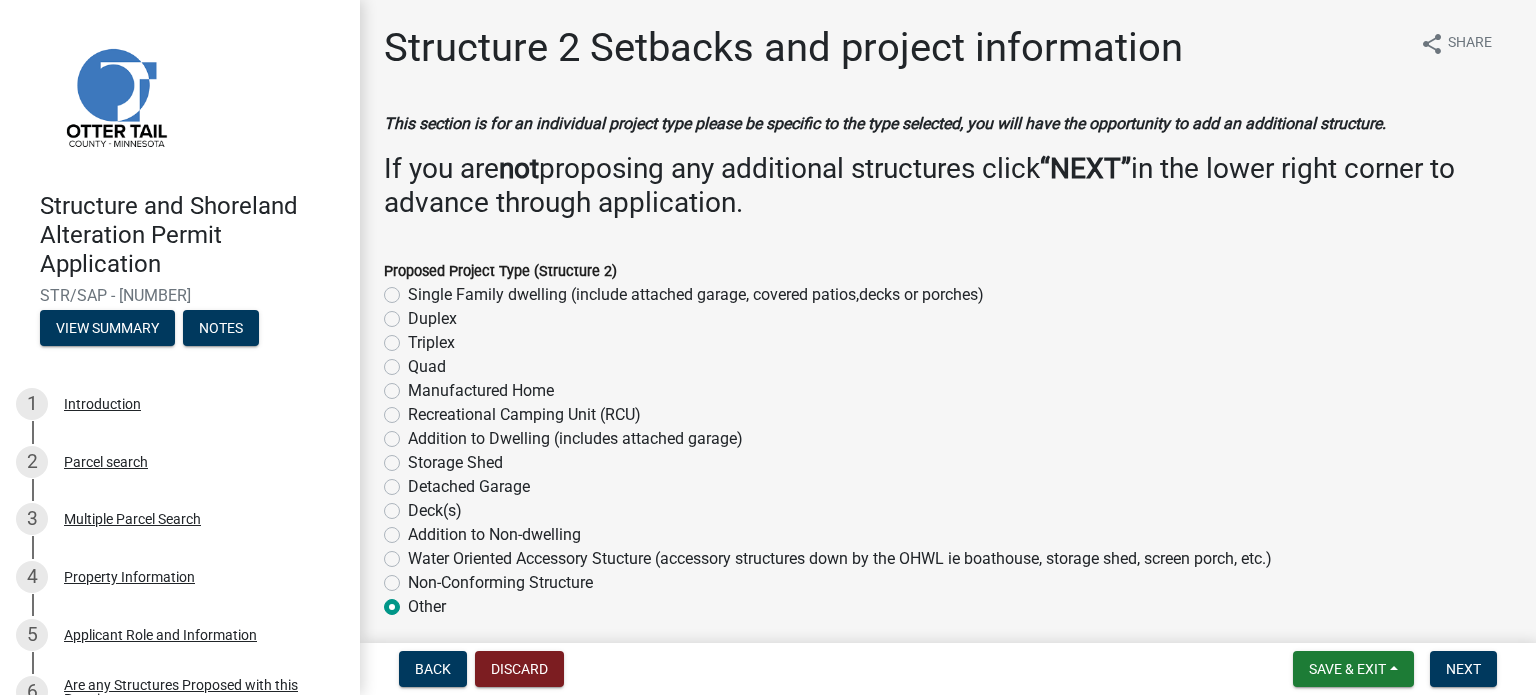 radio on "true" 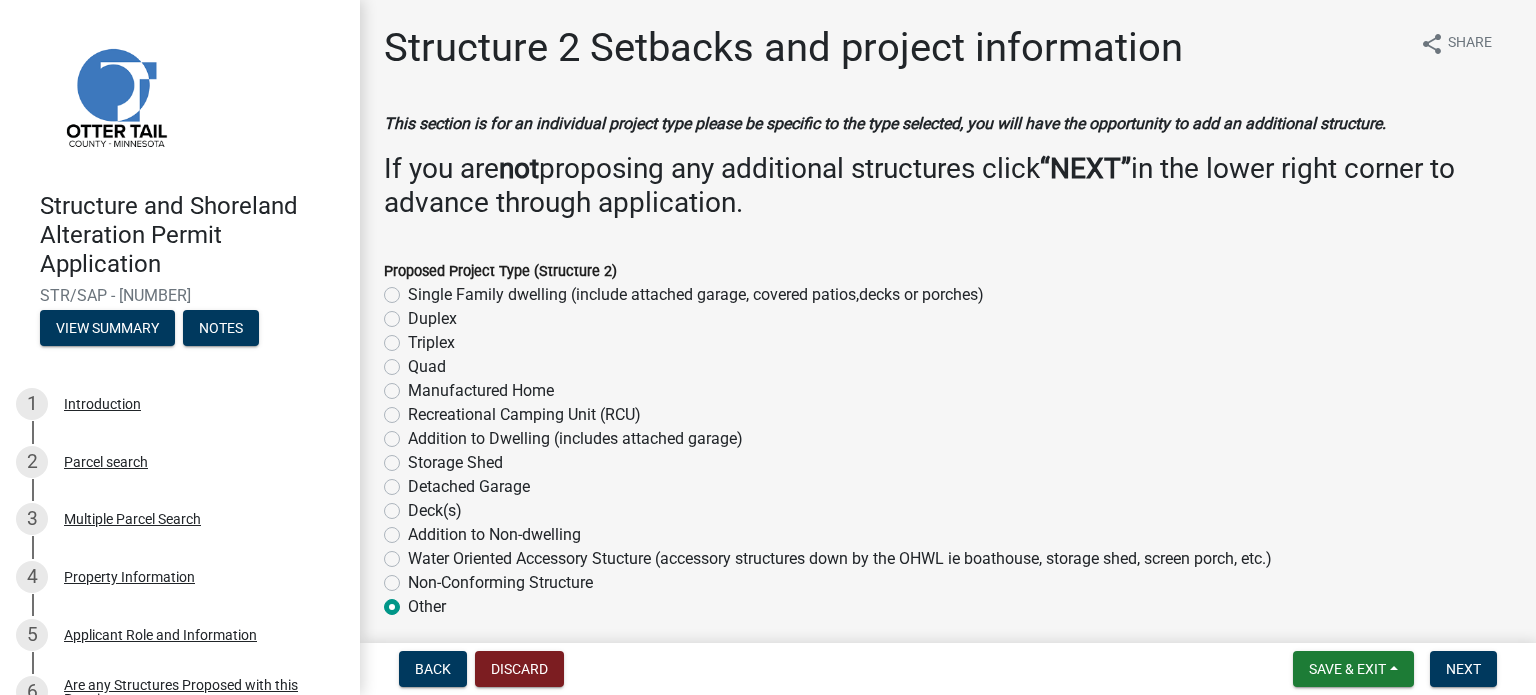 click on "Other" 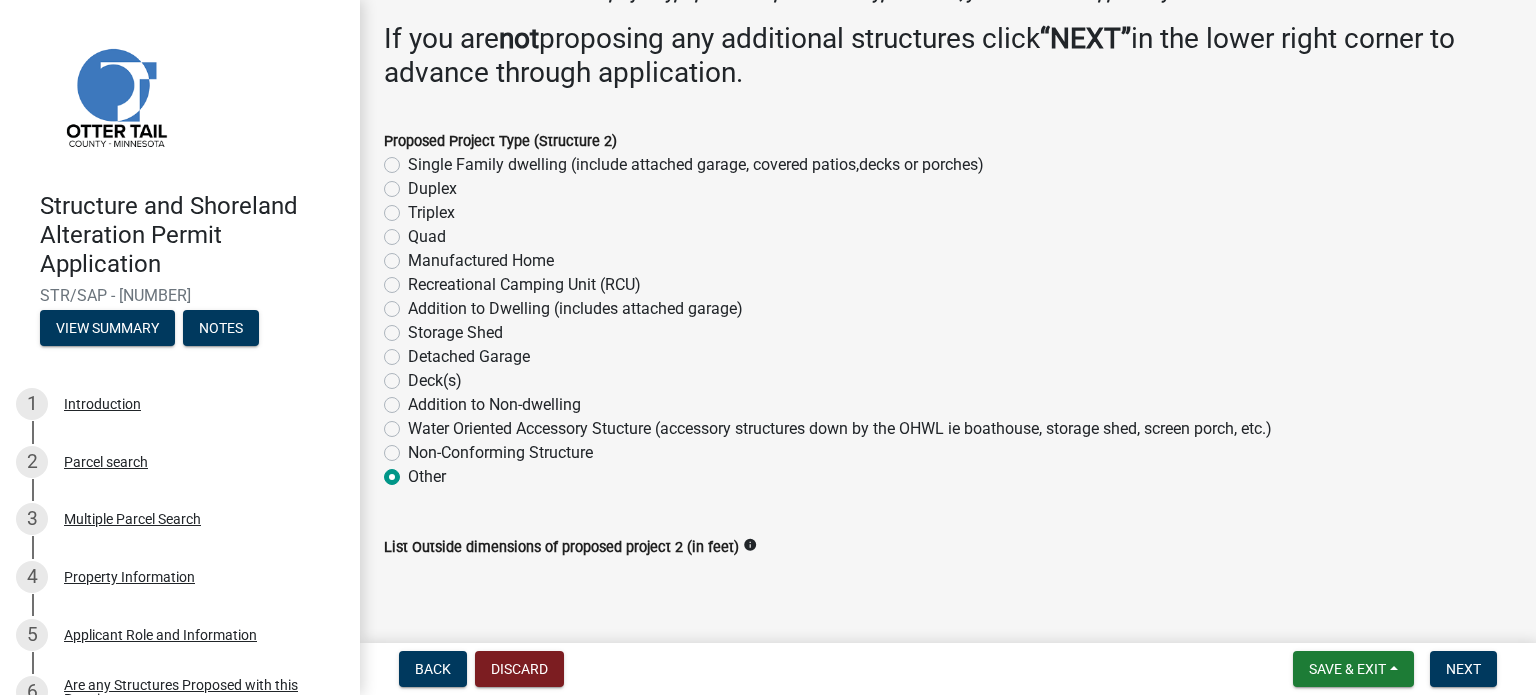 scroll, scrollTop: 0, scrollLeft: 0, axis: both 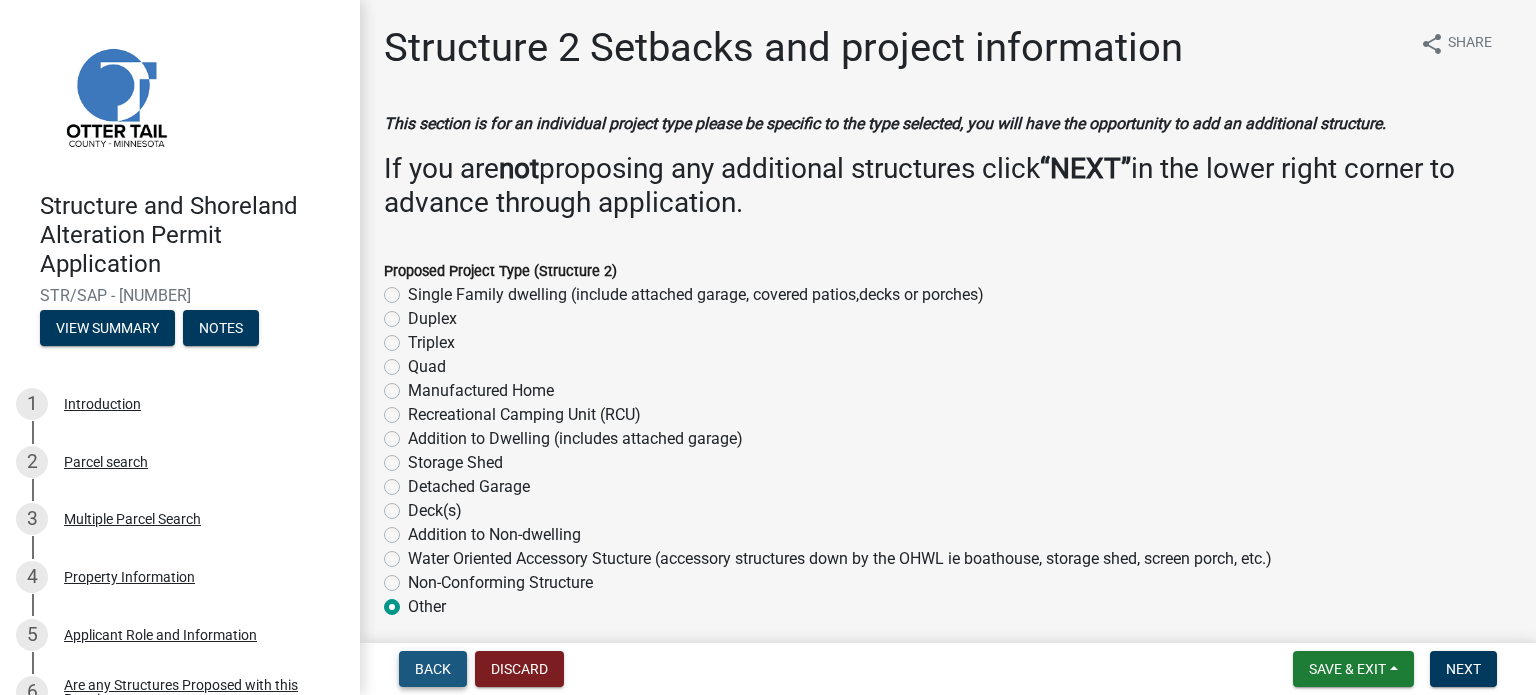 click on "Back" at bounding box center (433, 669) 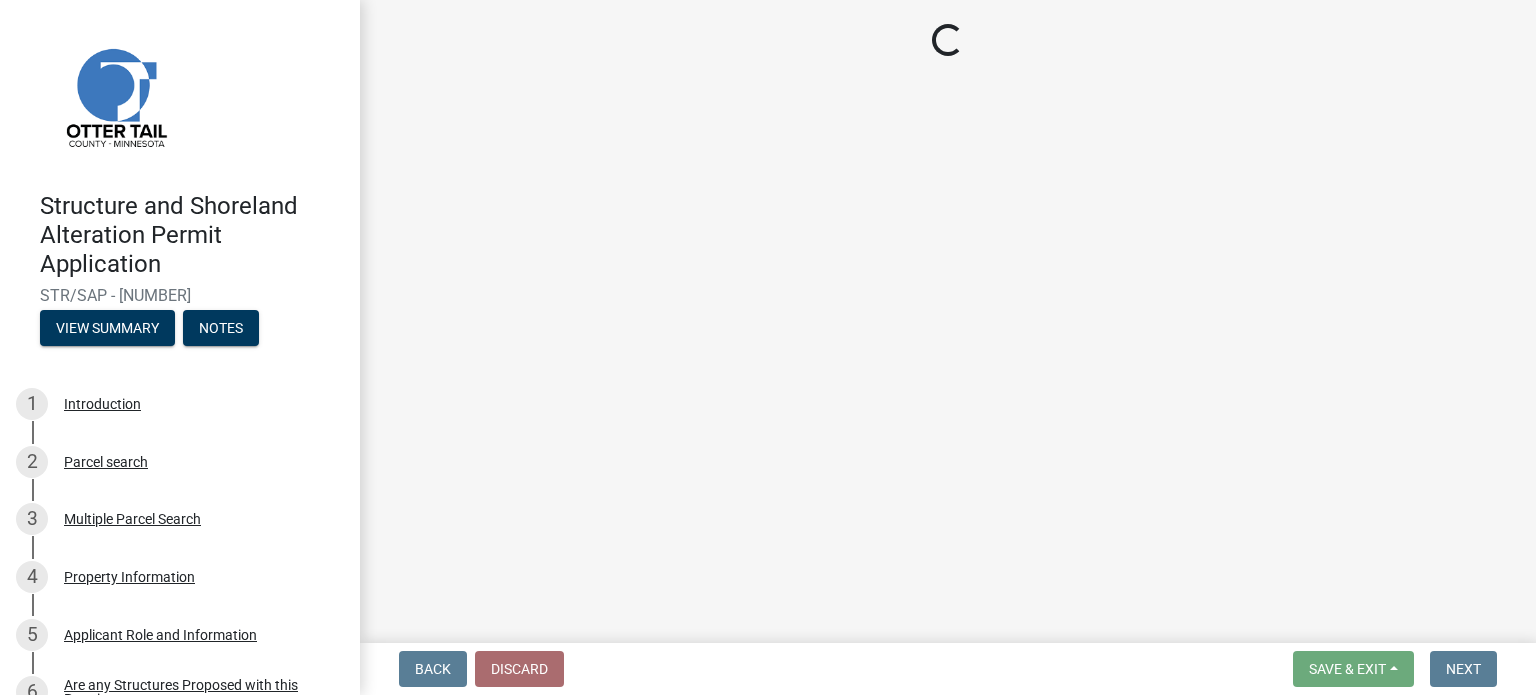 select on "c185e313-3403-4239-bd61-bb563c58a77a" 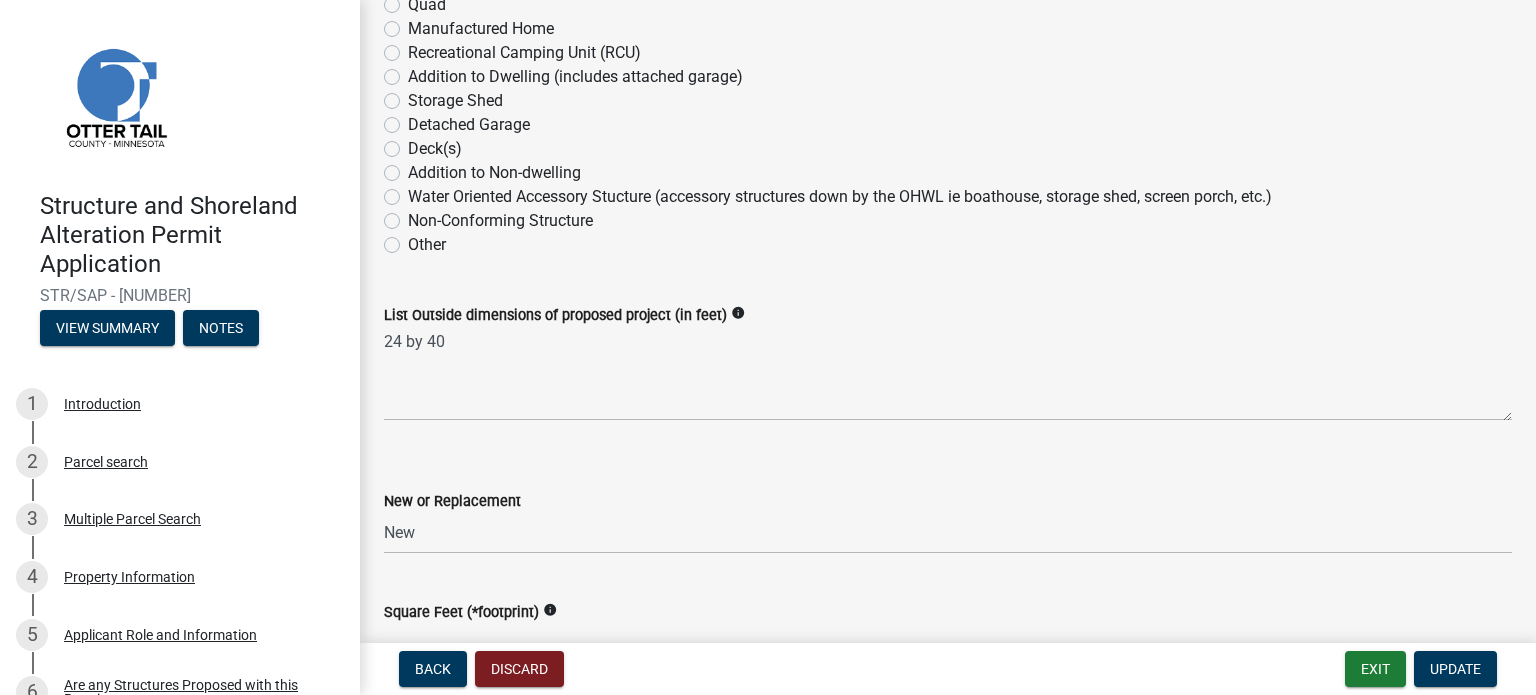 scroll, scrollTop: 600, scrollLeft: 0, axis: vertical 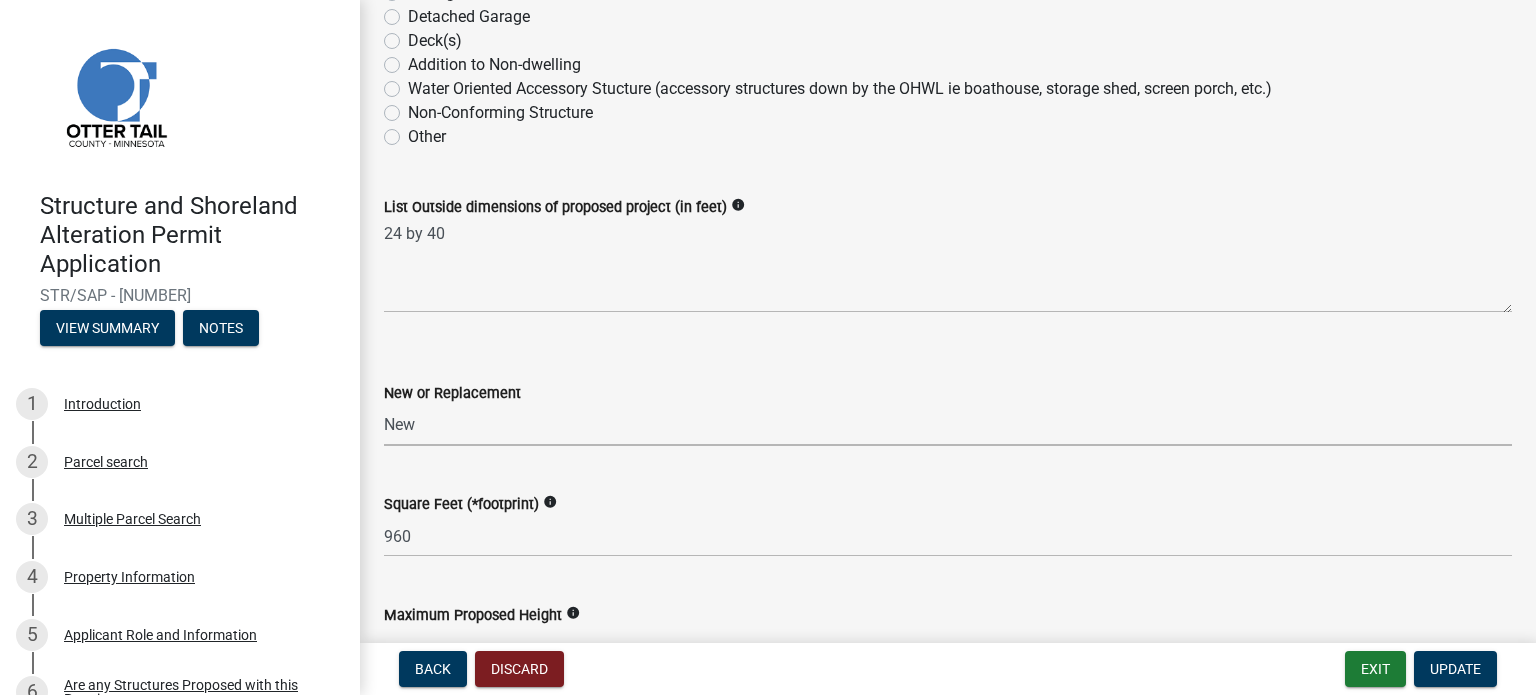 click on "Select Item...   New   Replacement" at bounding box center [948, 425] 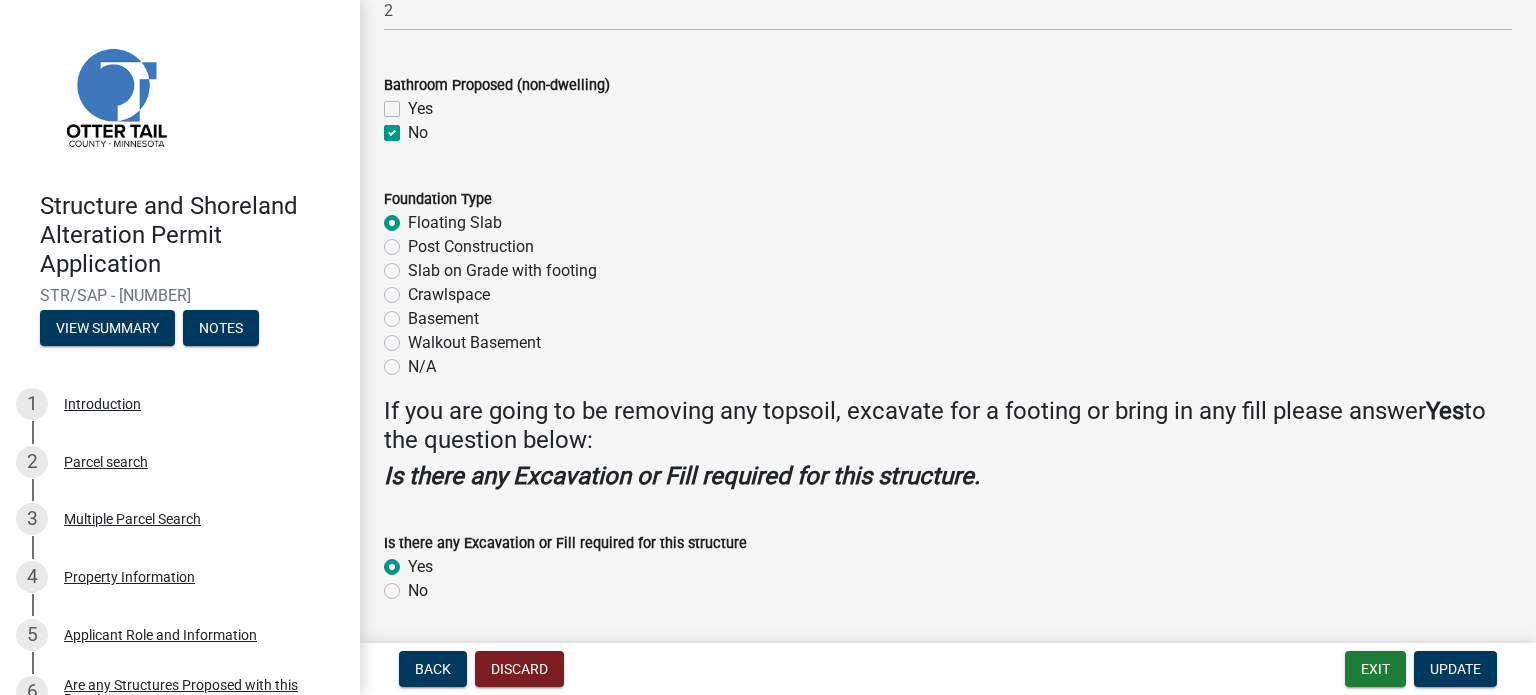 scroll, scrollTop: 2564, scrollLeft: 0, axis: vertical 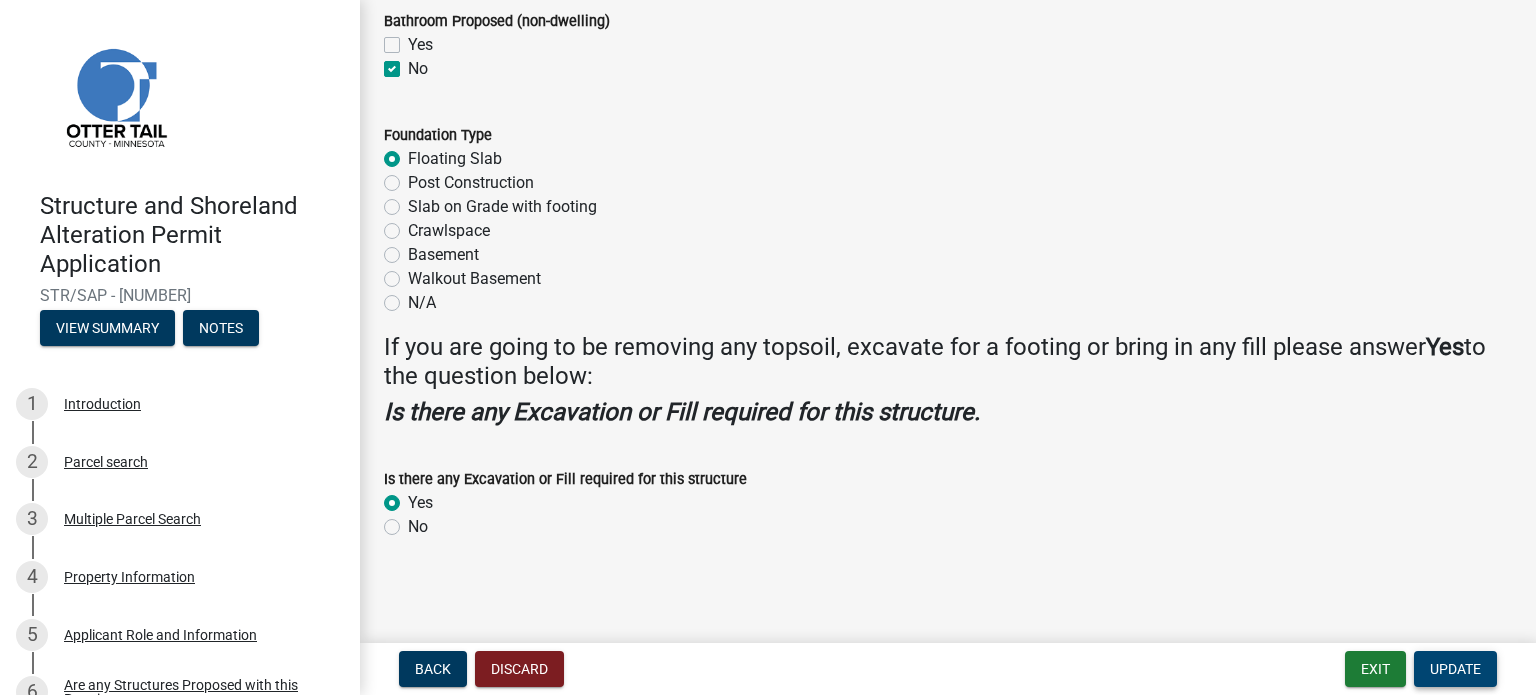 click on "Update" at bounding box center [1455, 669] 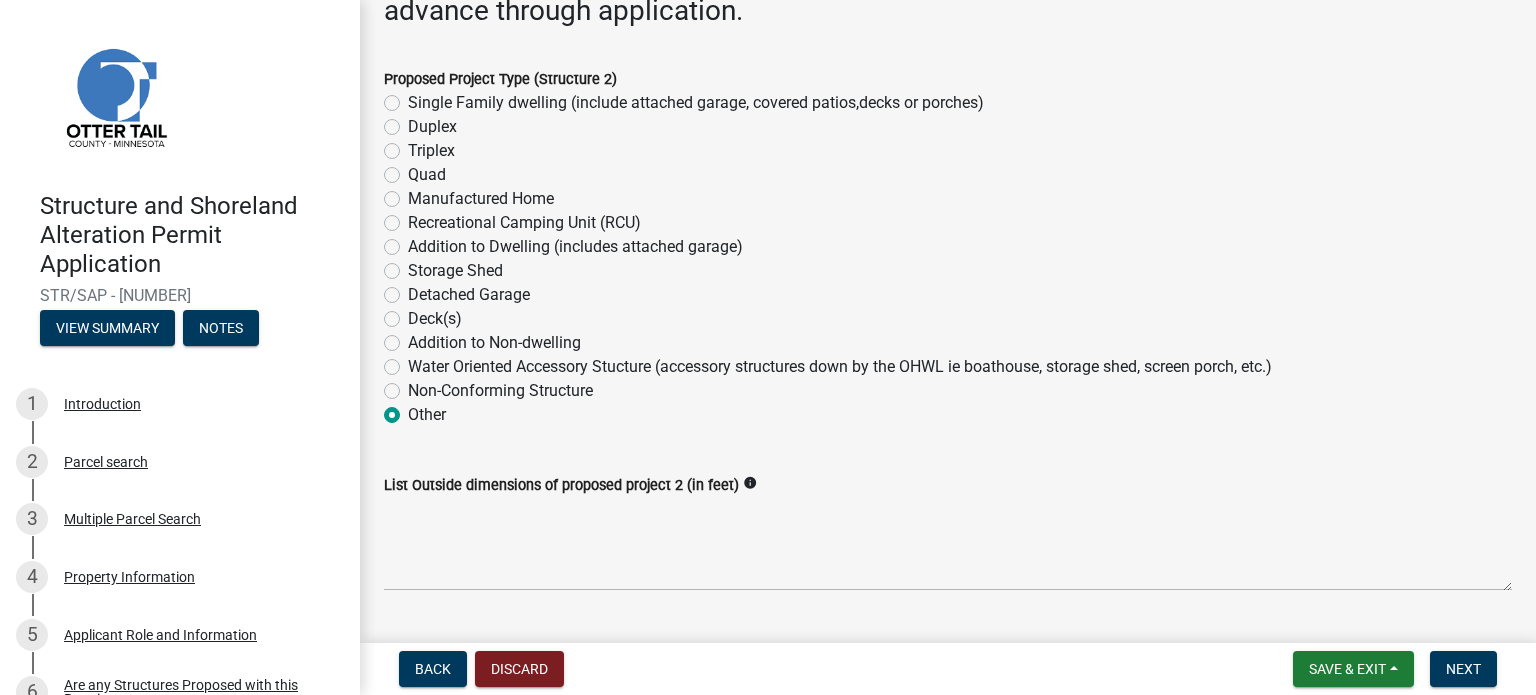 scroll, scrollTop: 200, scrollLeft: 0, axis: vertical 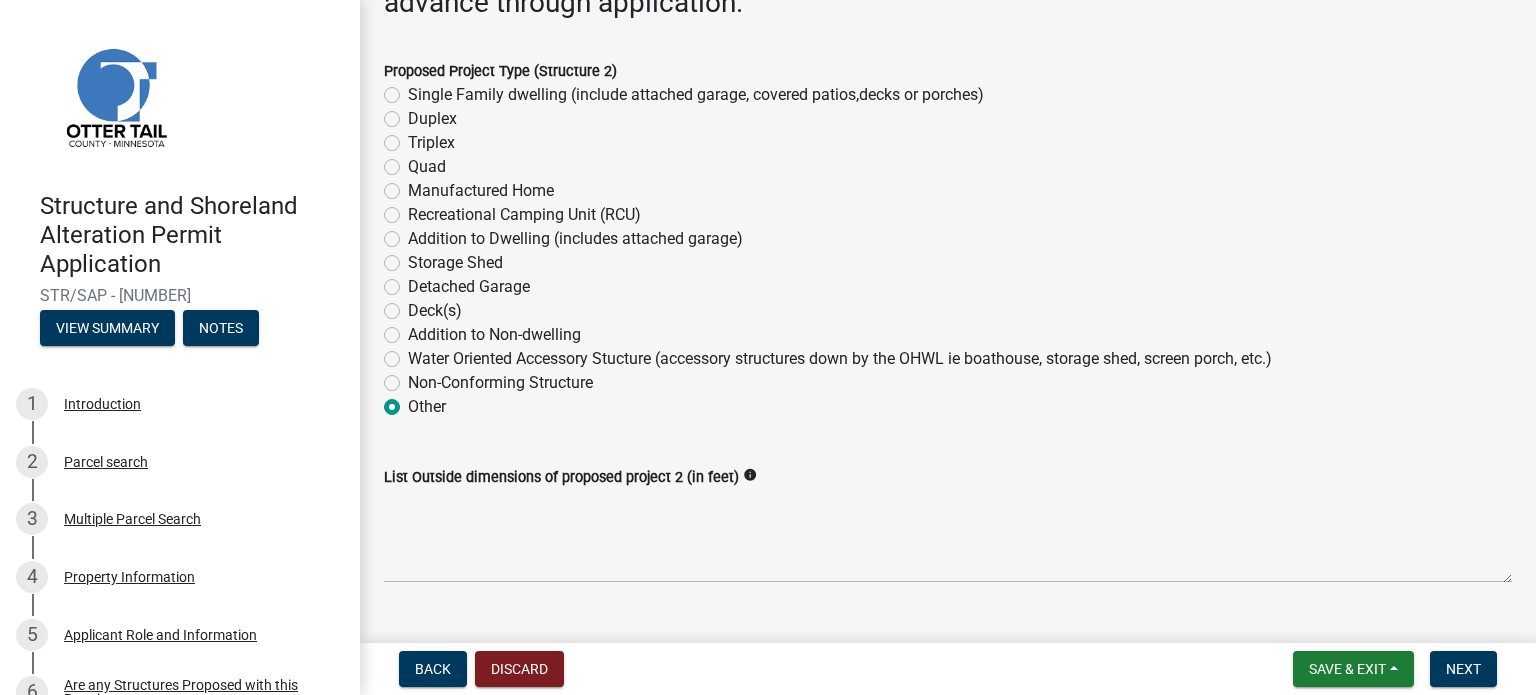 click on "Other" 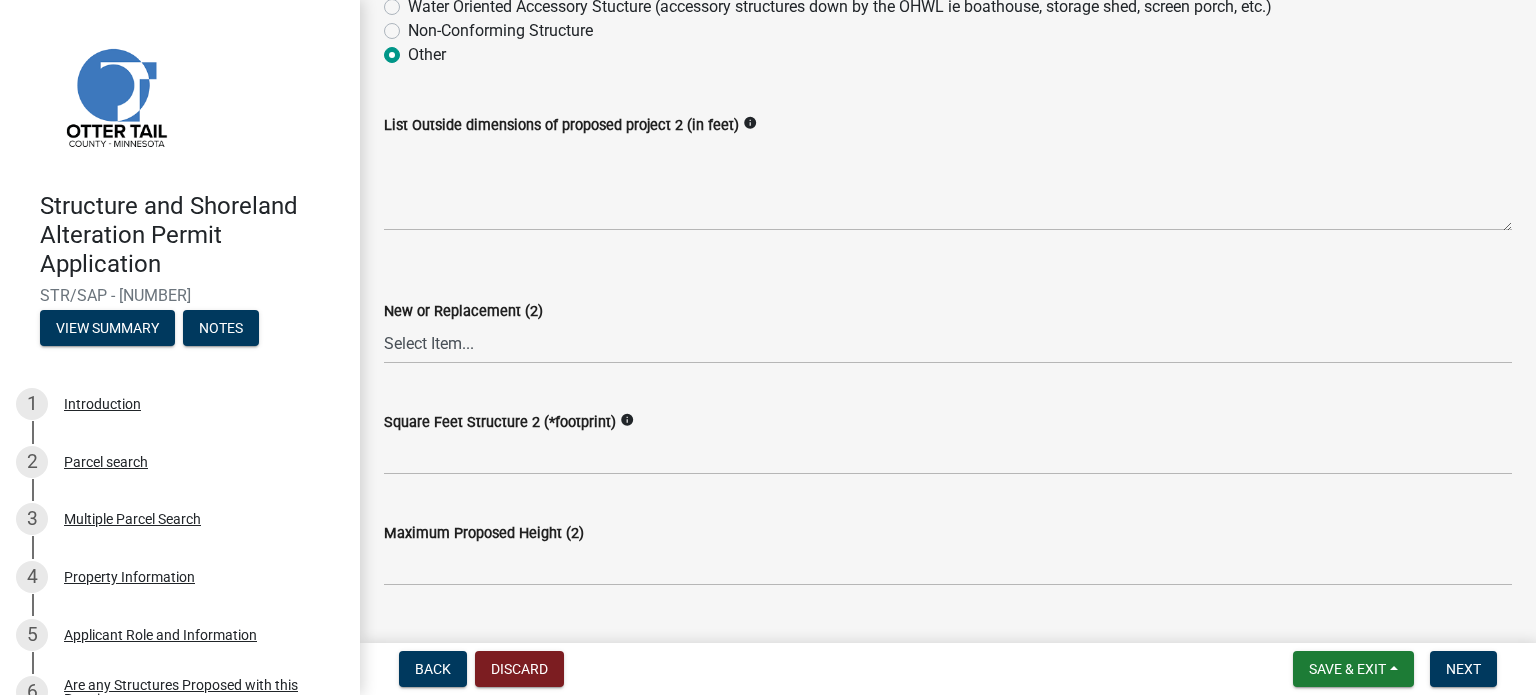 scroll, scrollTop: 600, scrollLeft: 0, axis: vertical 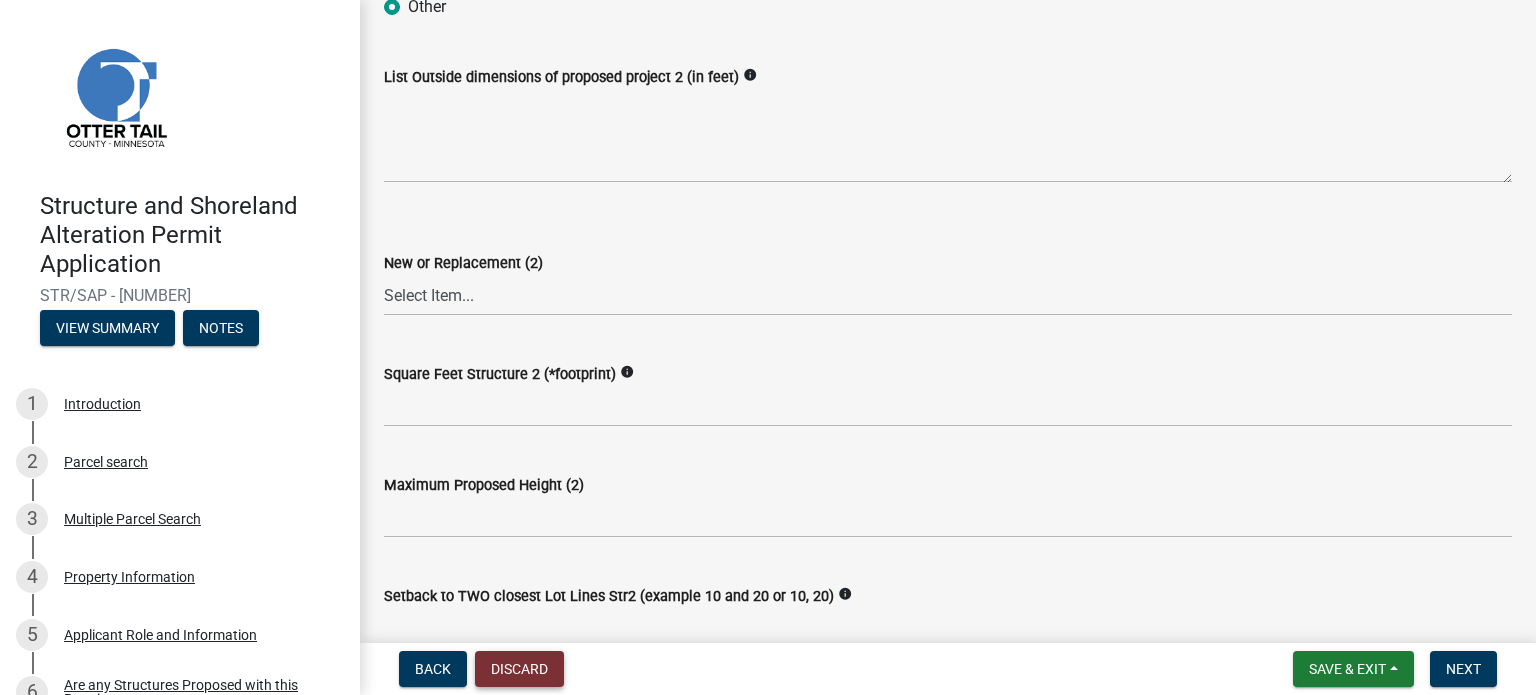 click on "Discard" at bounding box center (519, 669) 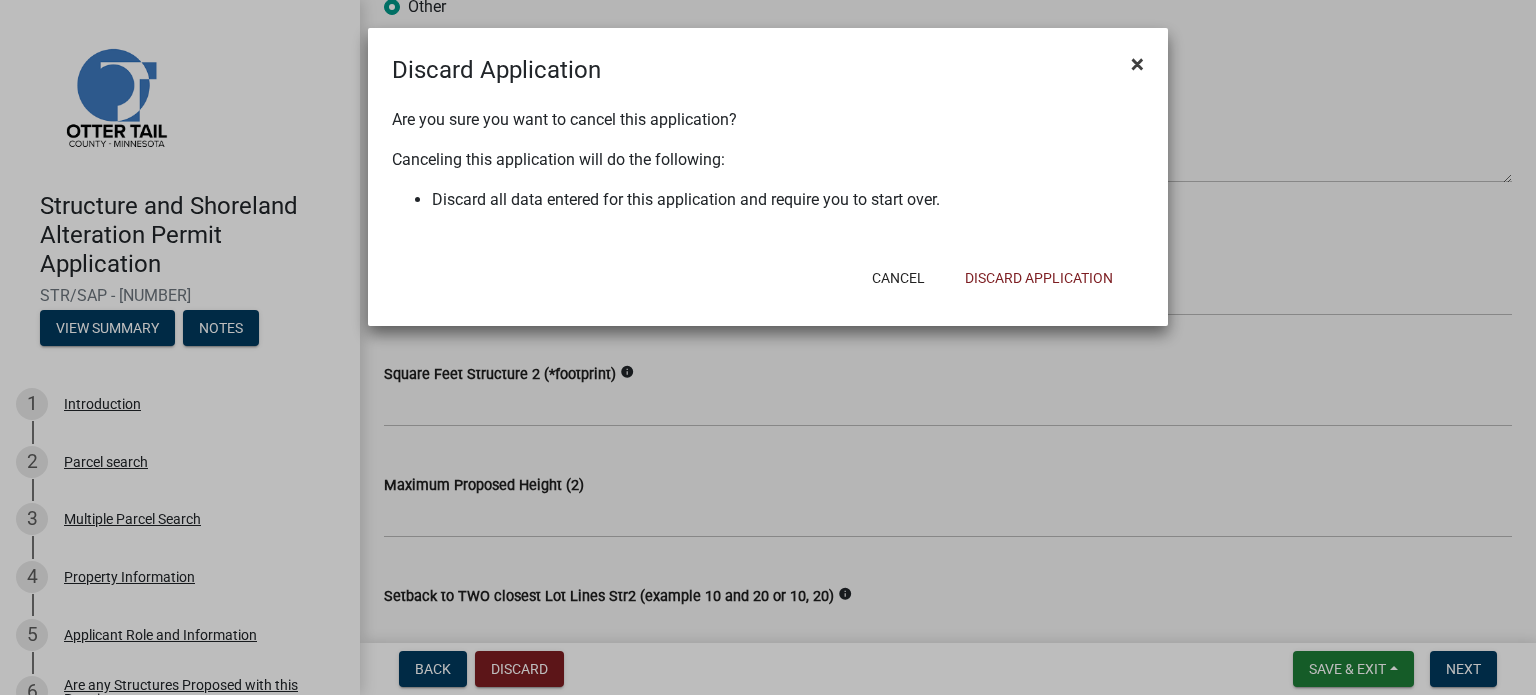 click on "×" 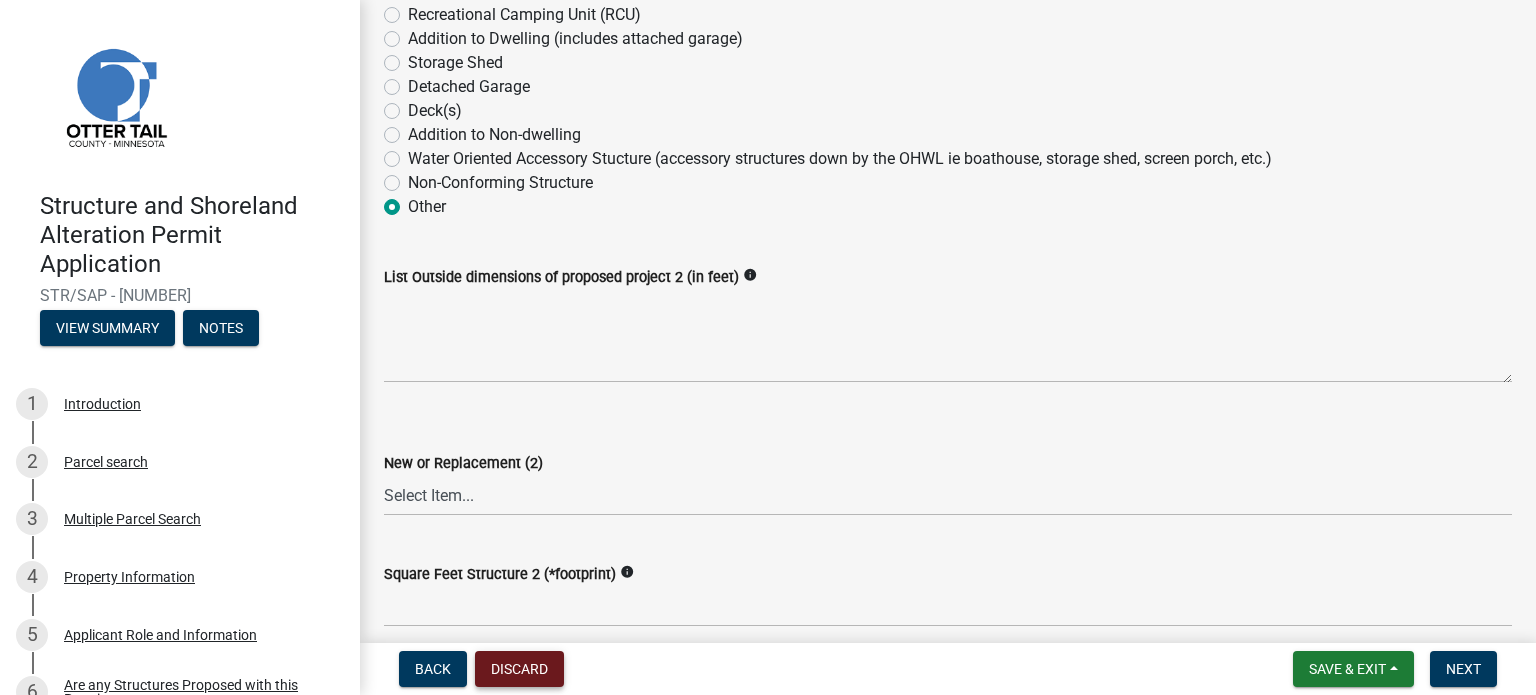 scroll, scrollTop: 0, scrollLeft: 0, axis: both 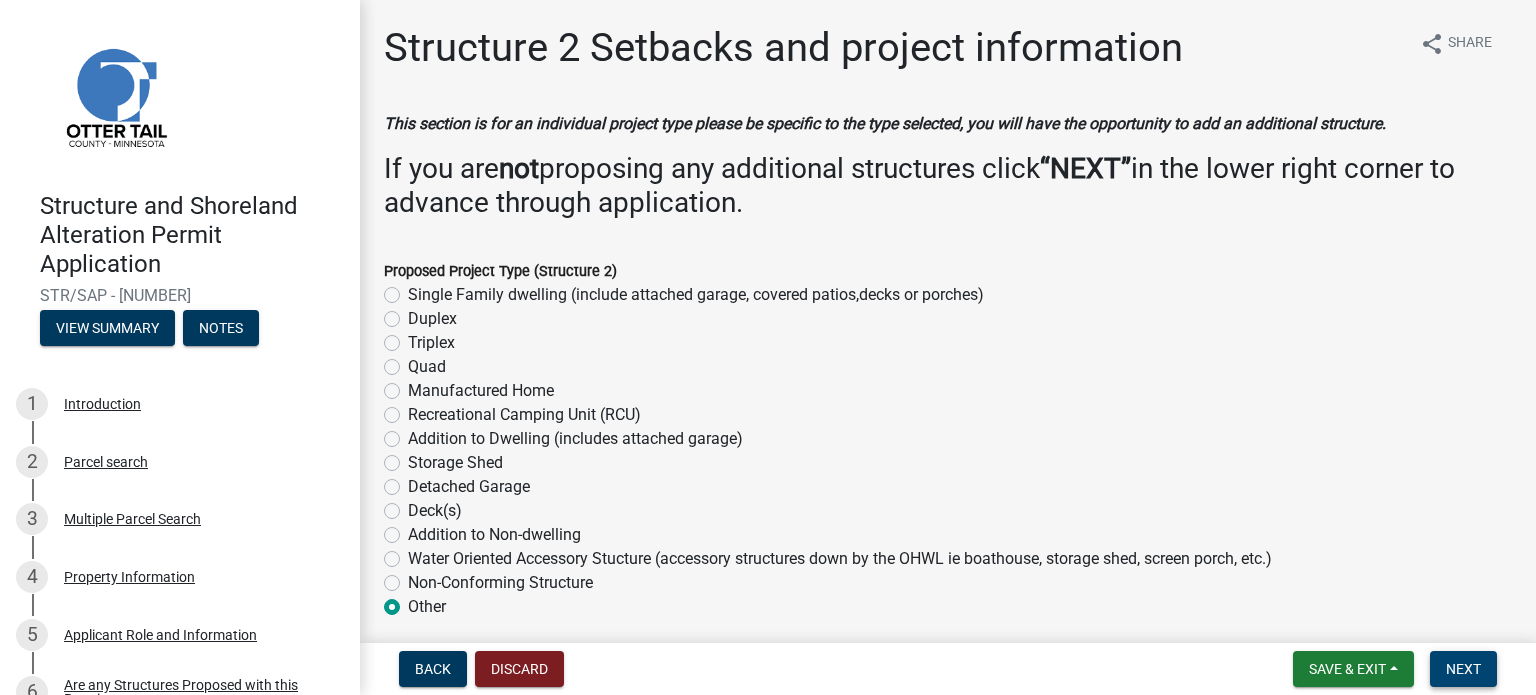 click on "Next" at bounding box center [1463, 669] 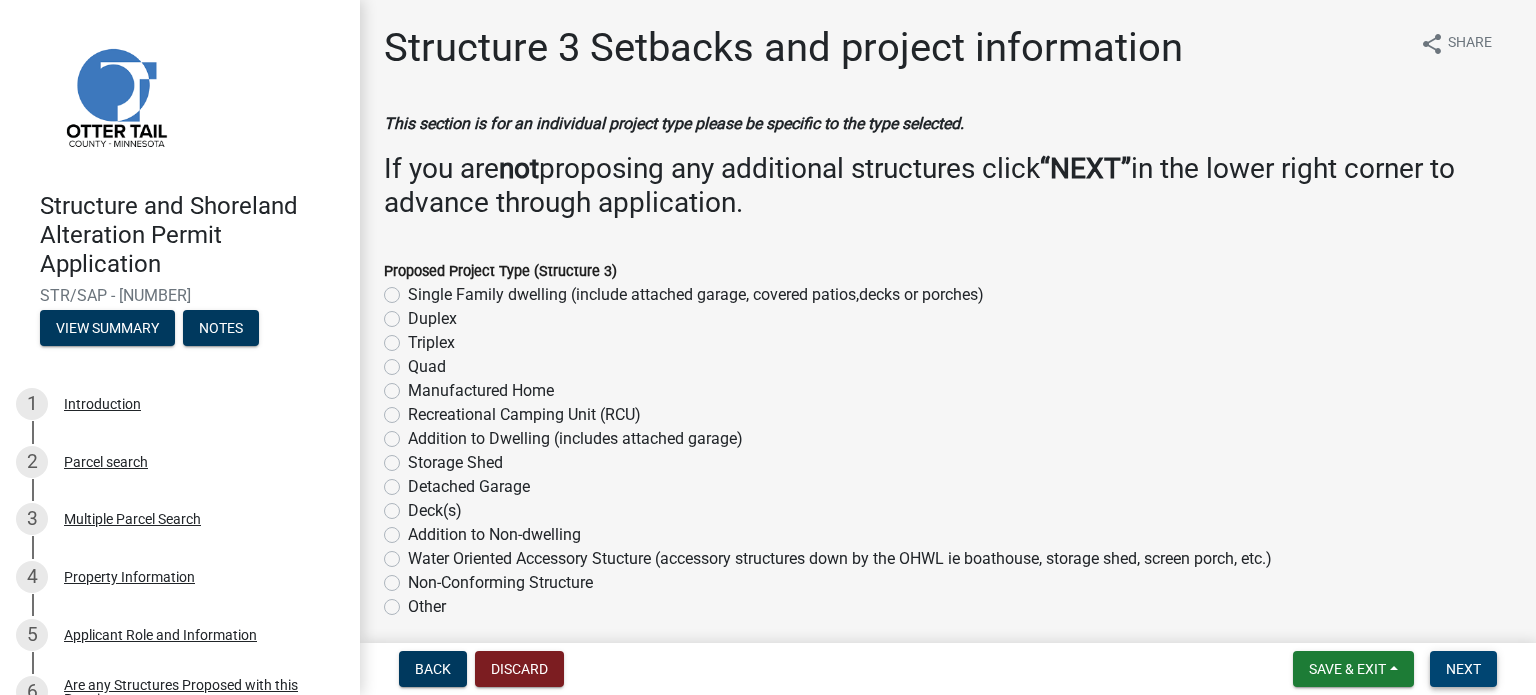 click on "Next" at bounding box center [1463, 669] 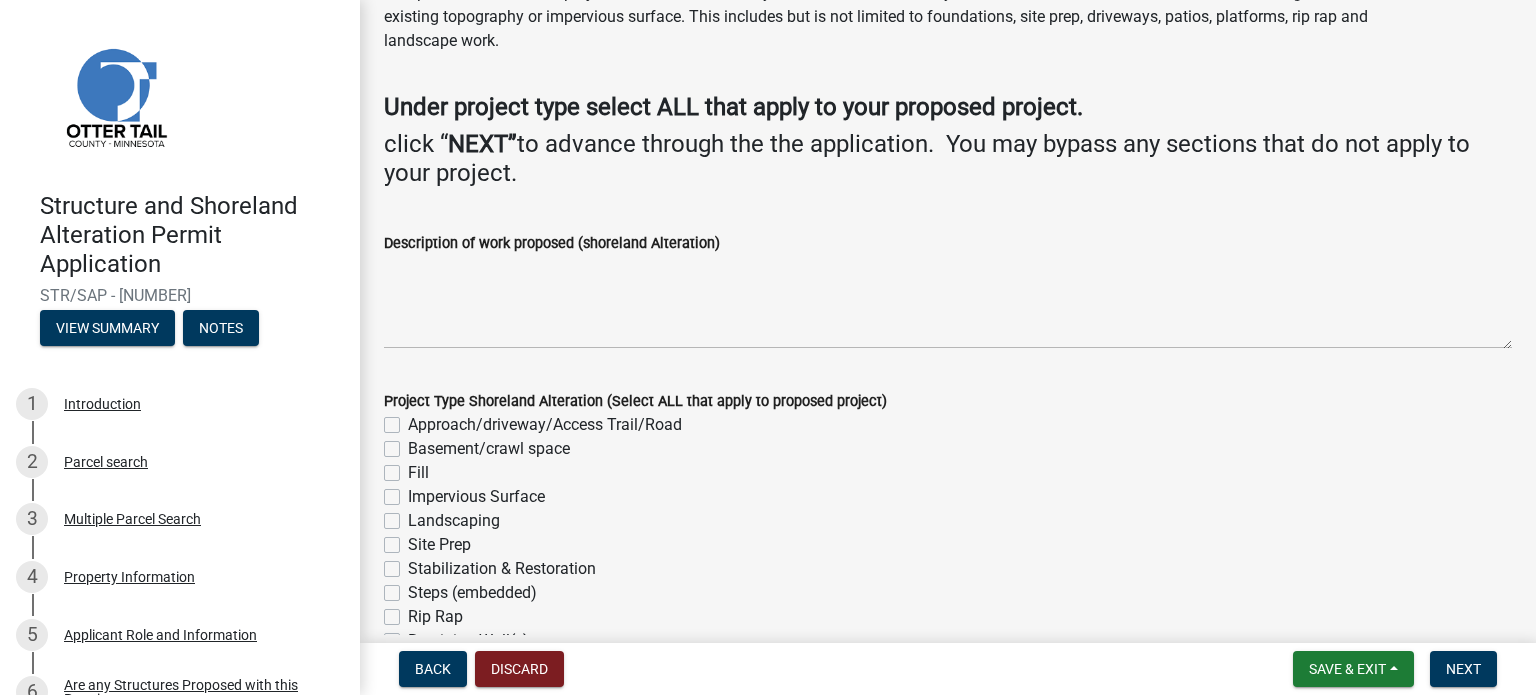 scroll, scrollTop: 100, scrollLeft: 0, axis: vertical 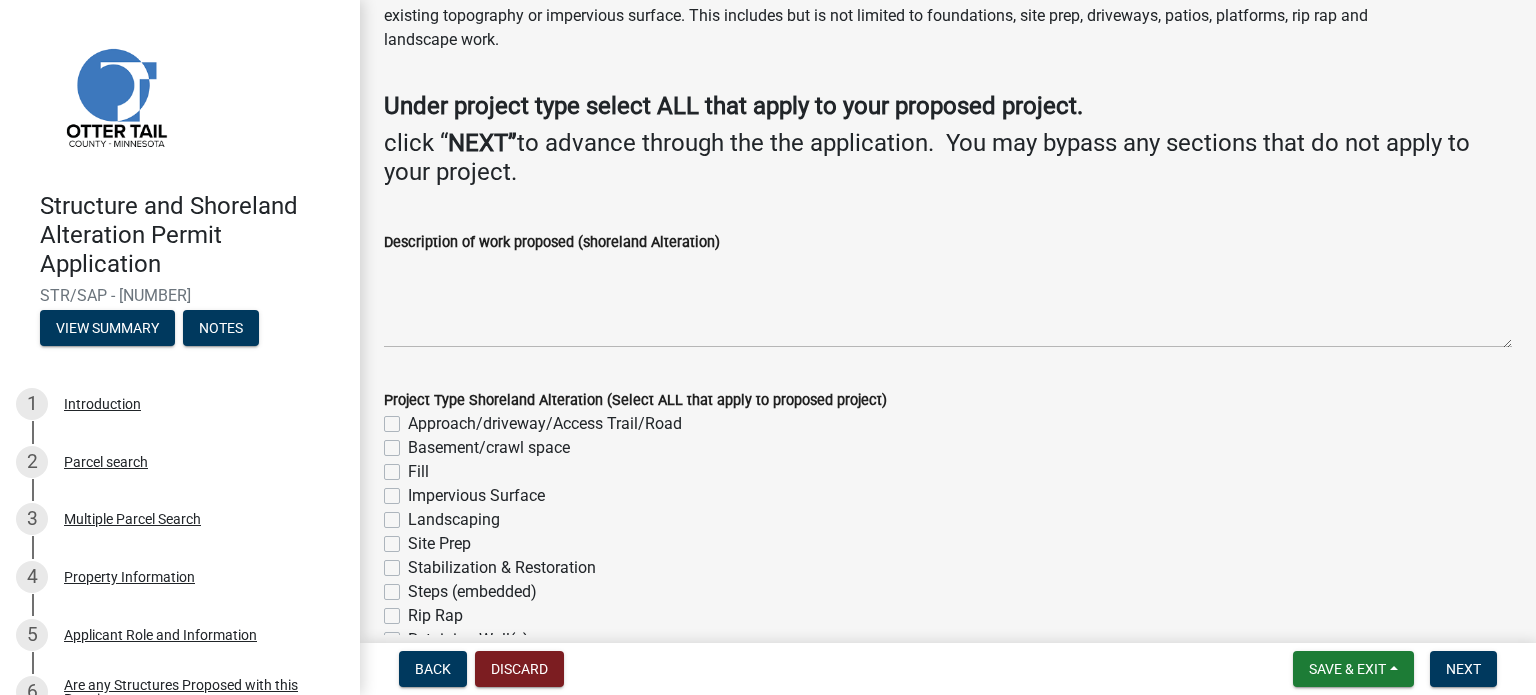 click on "Fill" 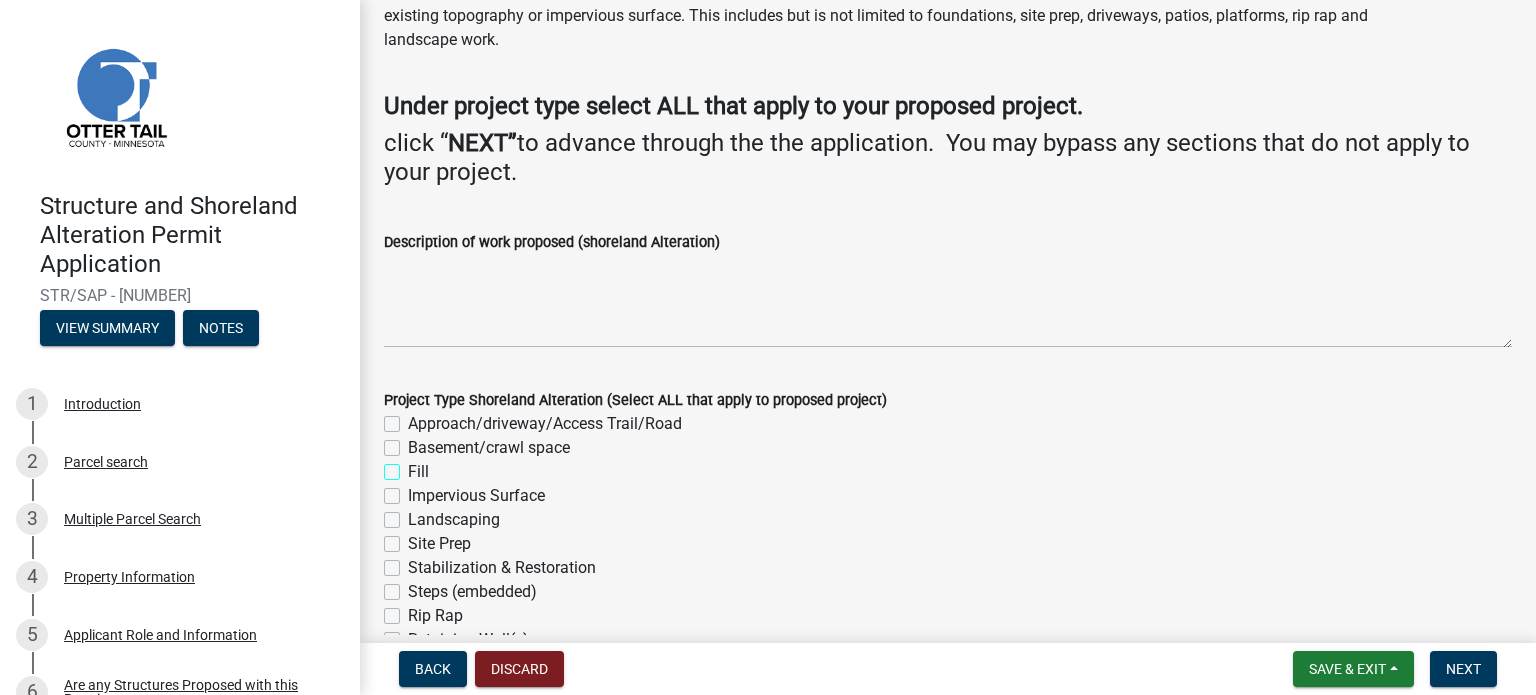 click on "Fill" at bounding box center [414, 466] 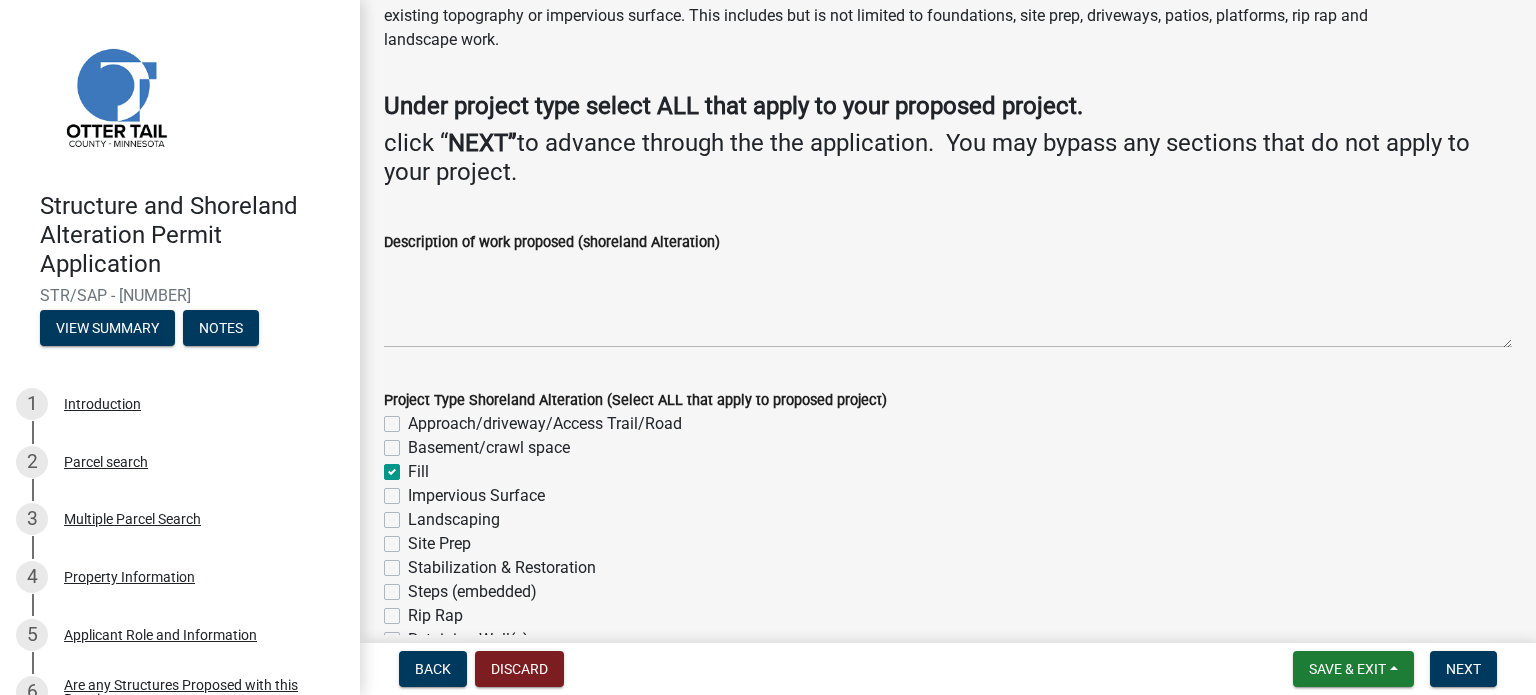 checkbox on "false" 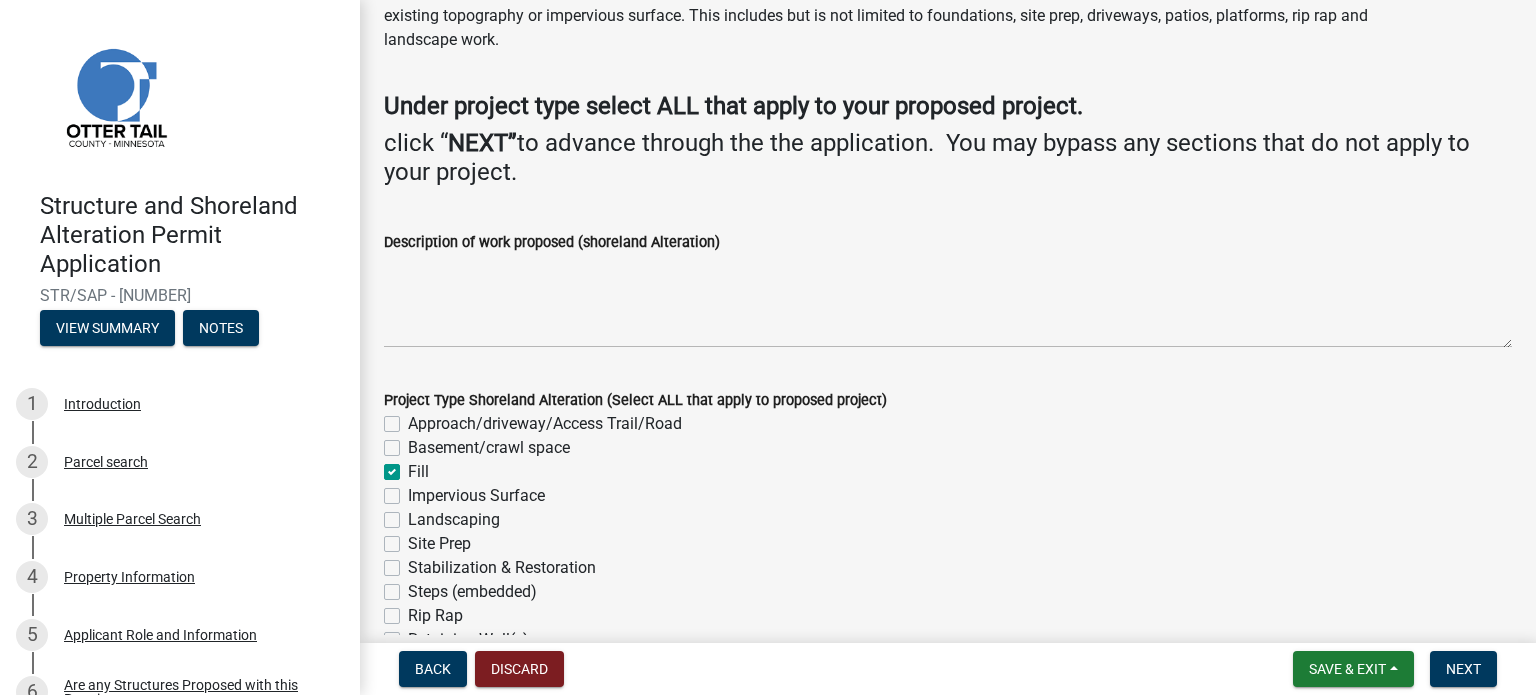 click on "Impervious Surface" 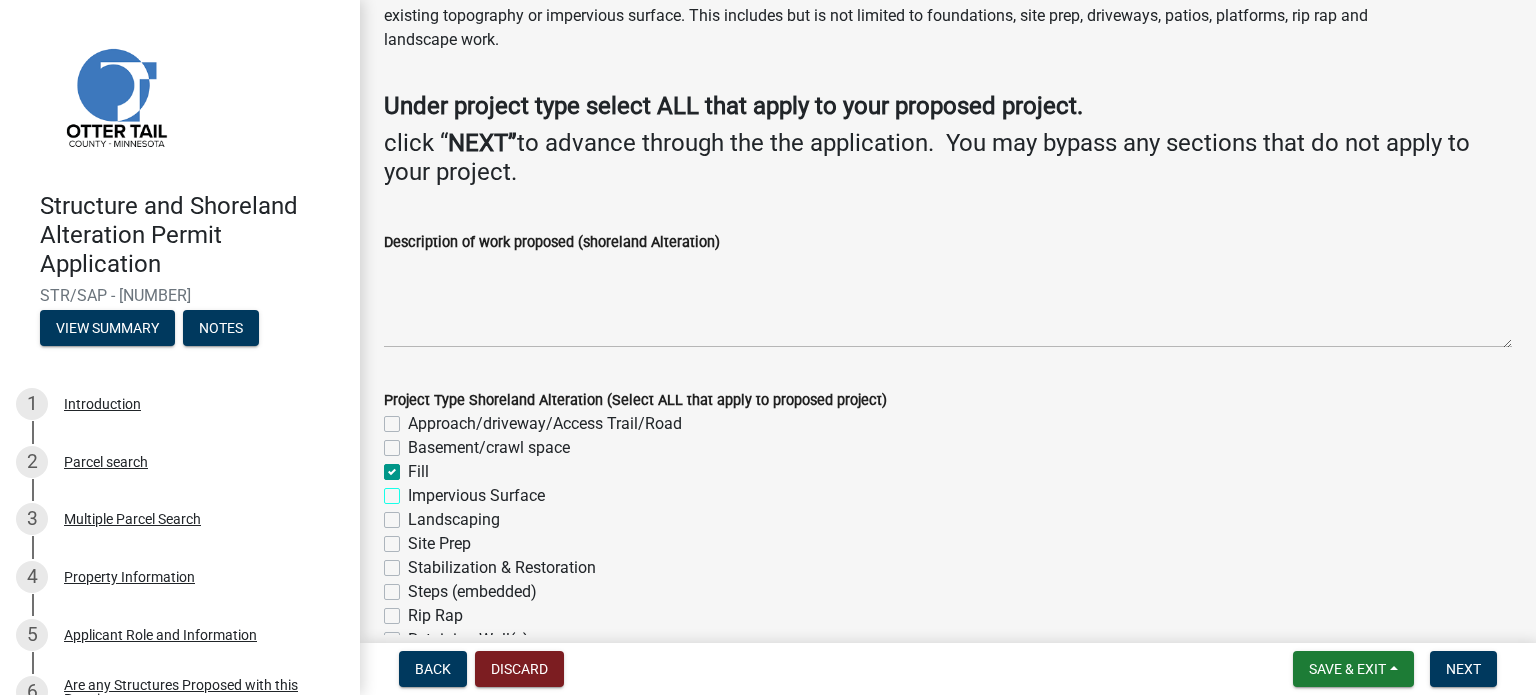 click on "Impervious Surface" at bounding box center (414, 490) 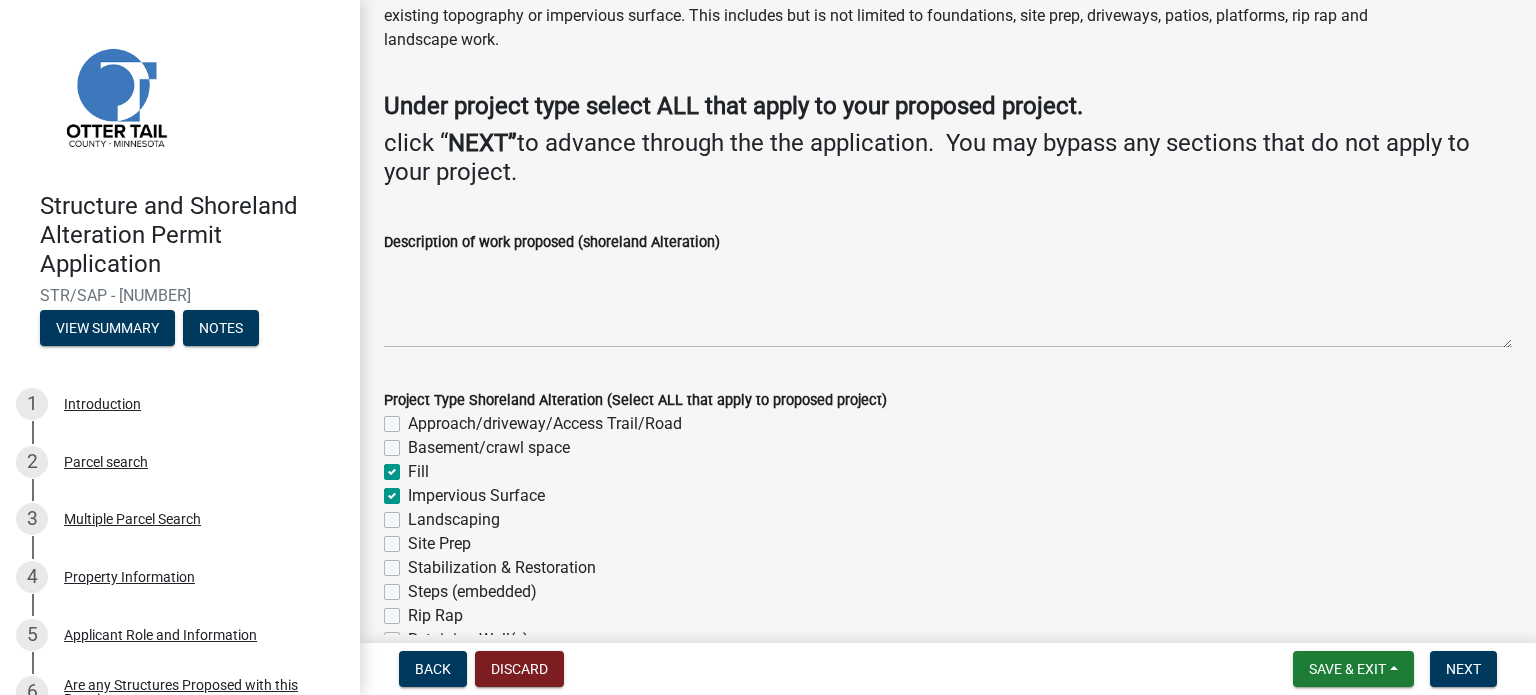 checkbox on "false" 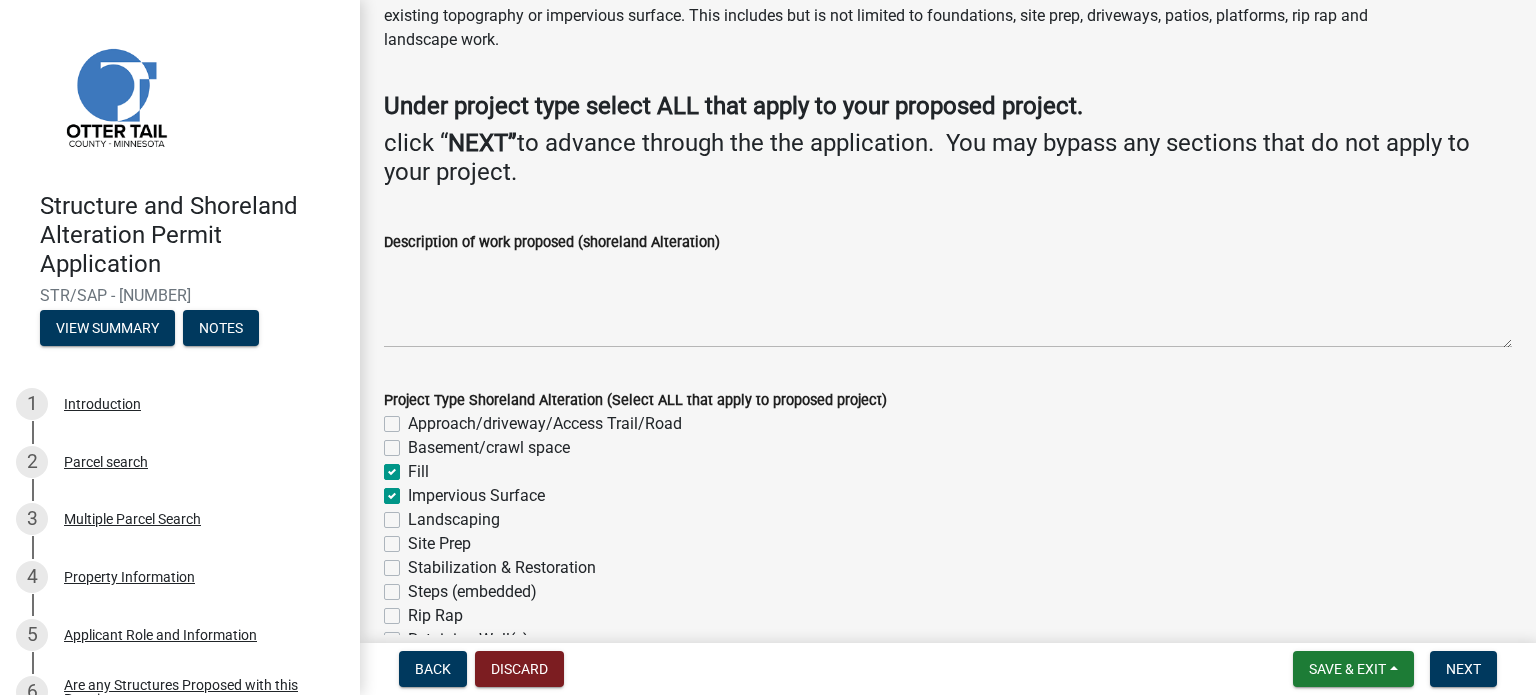 click on "Site Prep" 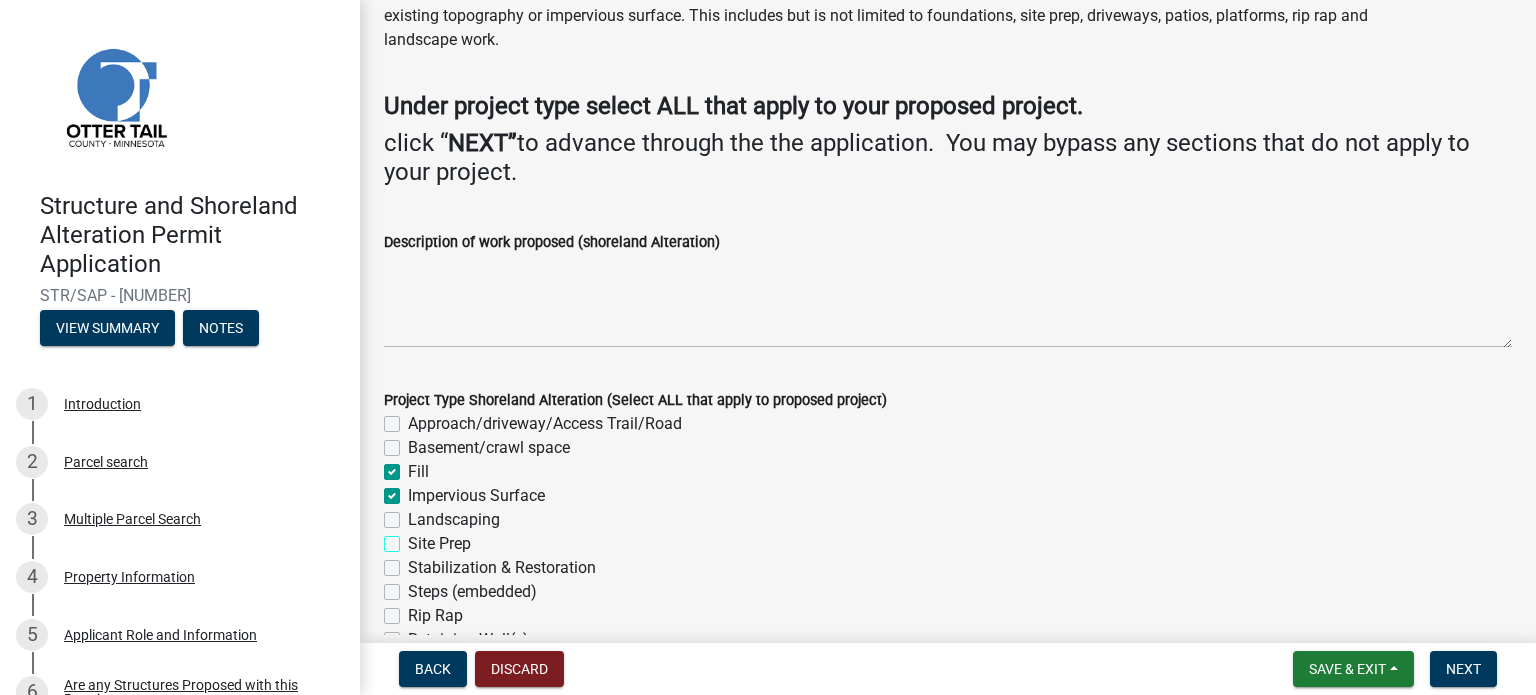 click on "Site Prep" at bounding box center (414, 538) 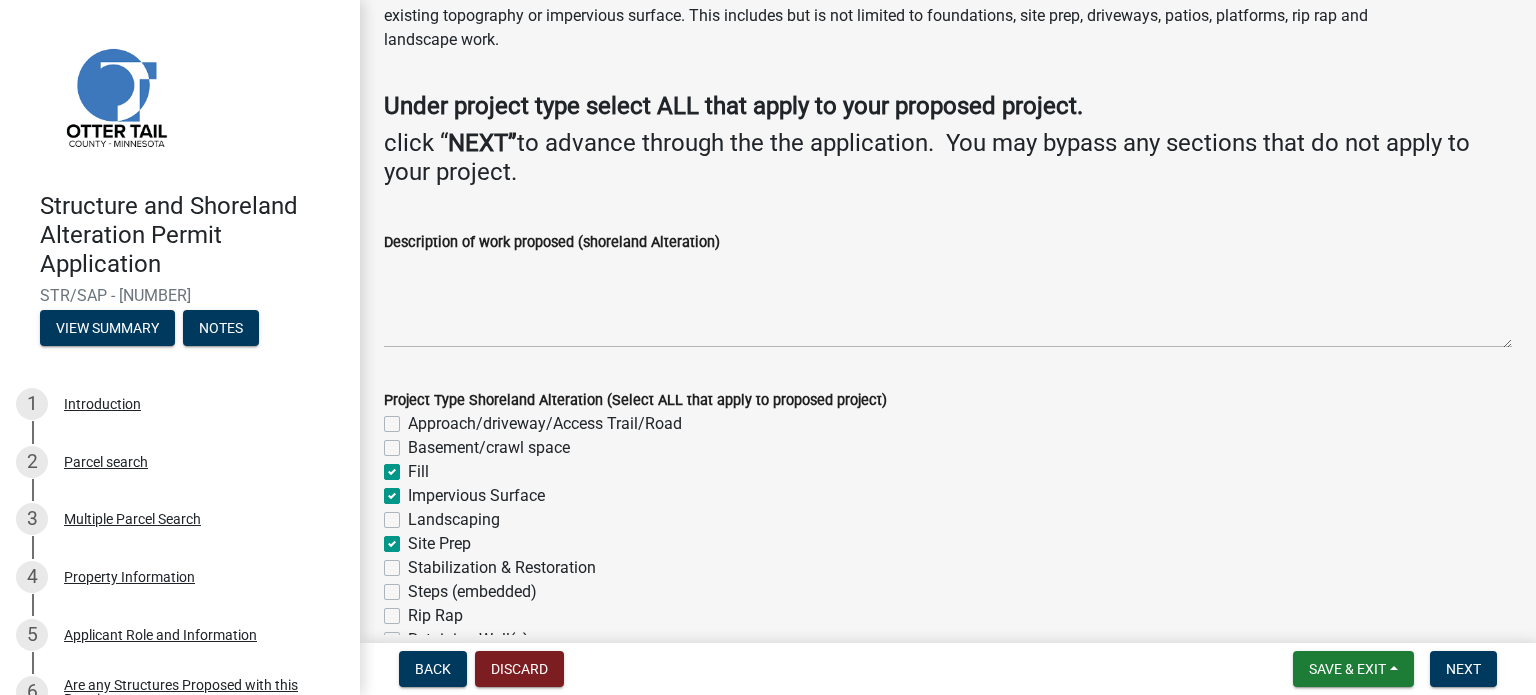 checkbox on "false" 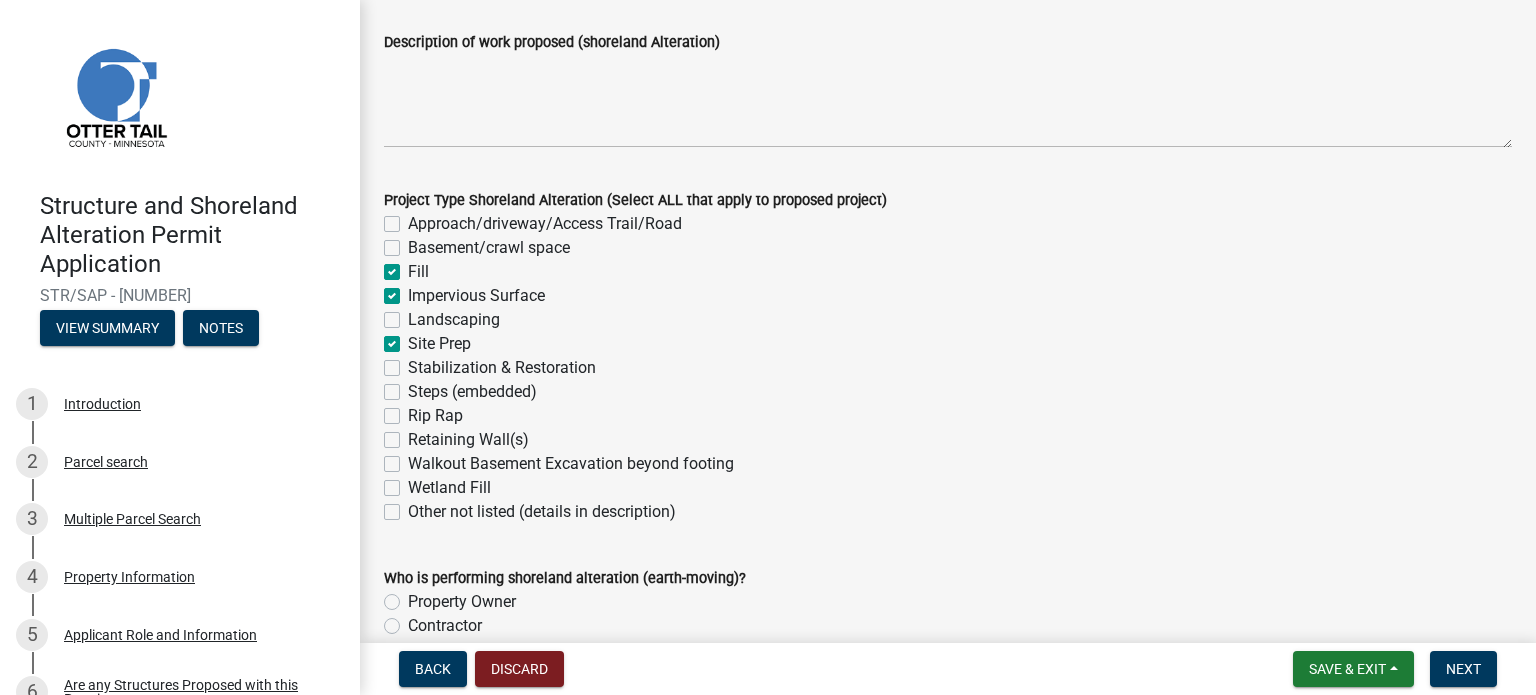 scroll, scrollTop: 399, scrollLeft: 0, axis: vertical 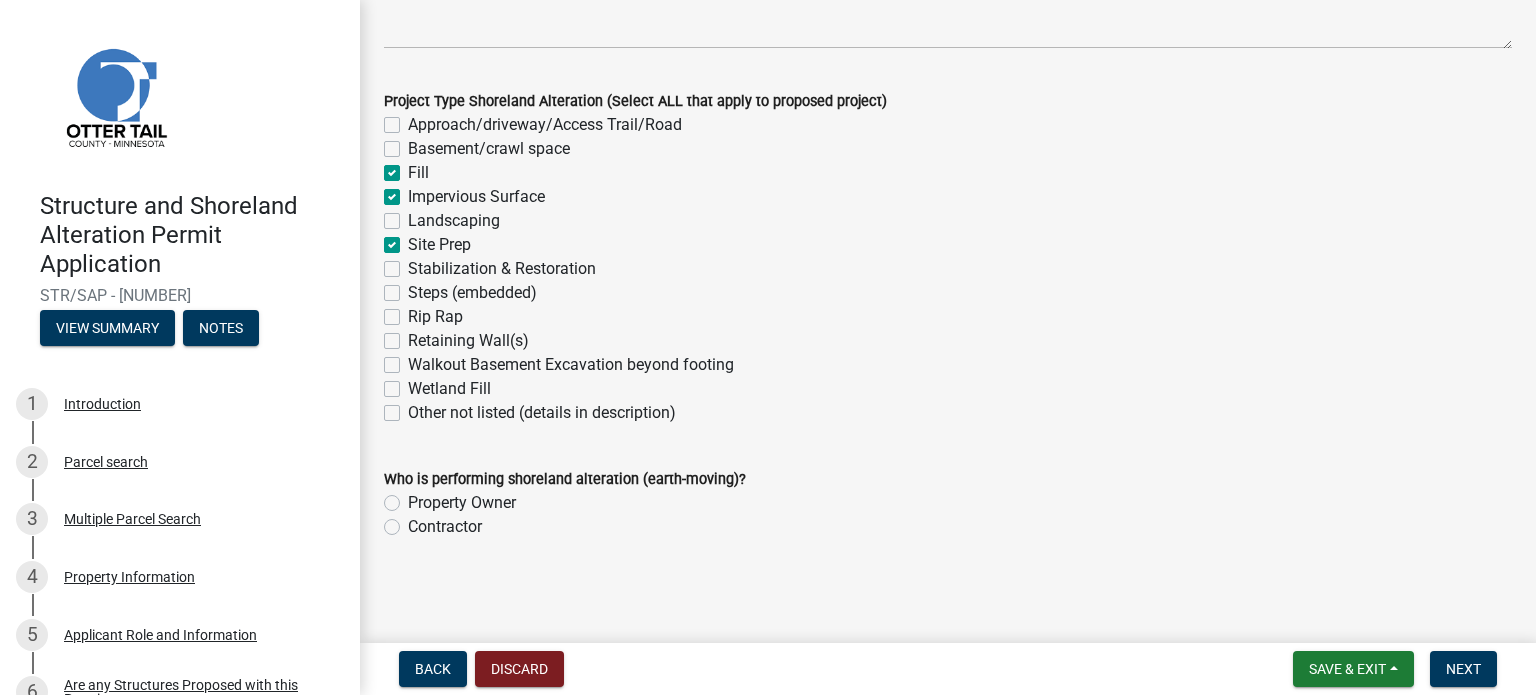 click on "Property Owner" 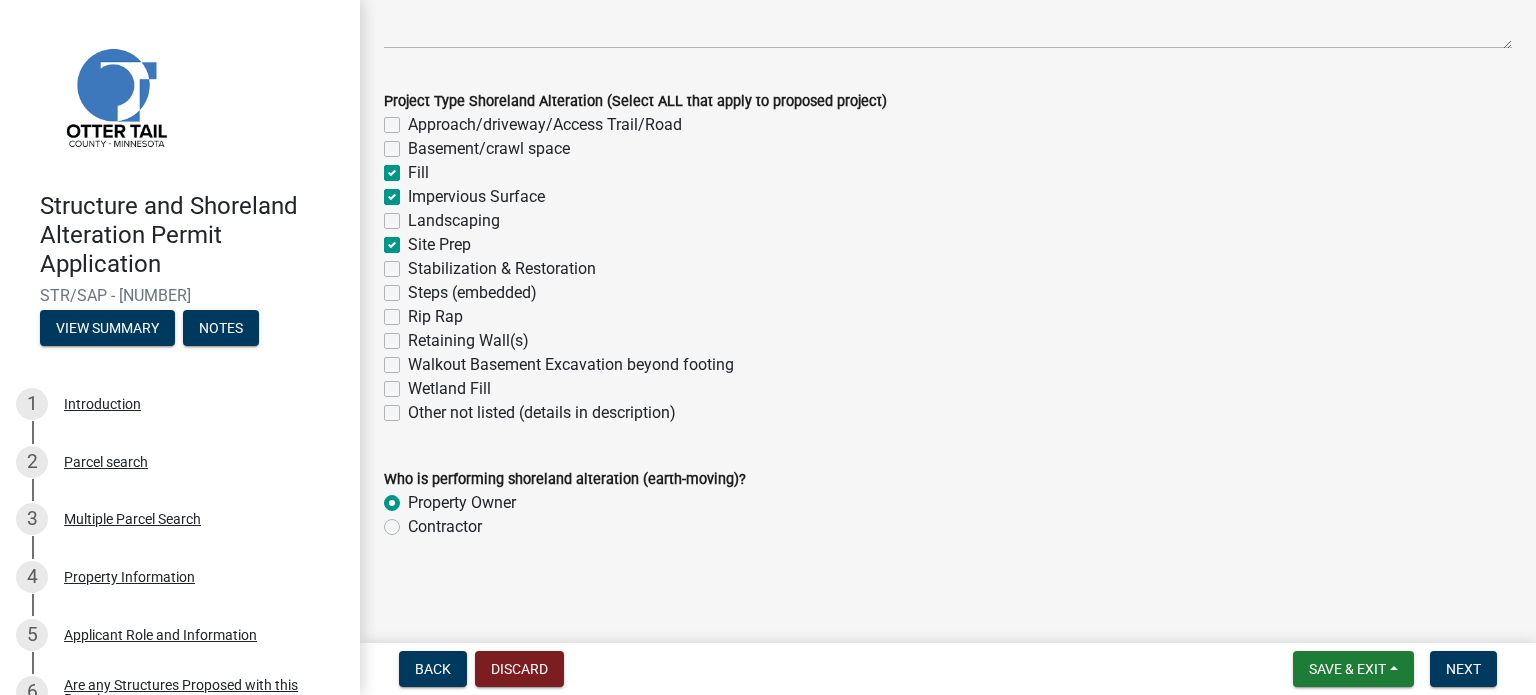 radio on "true" 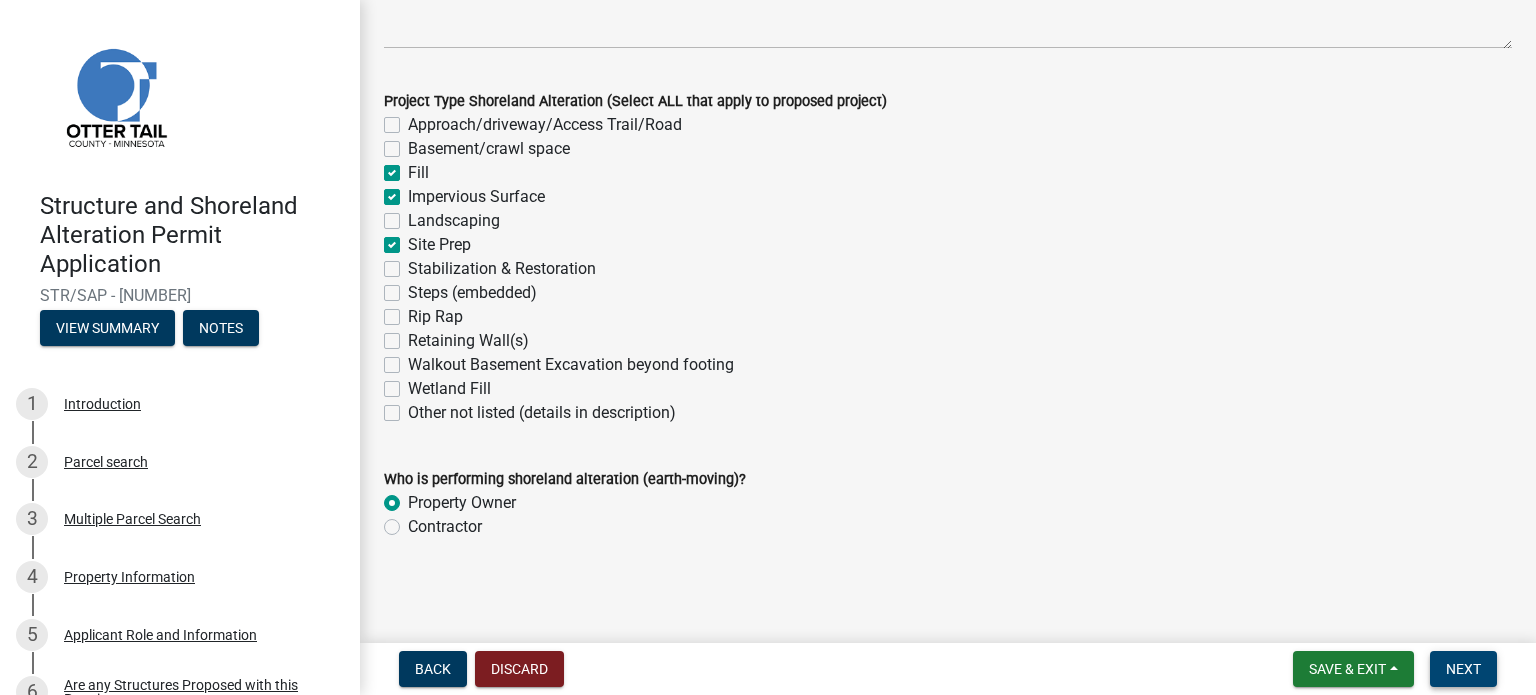 click on "Next" at bounding box center (1463, 669) 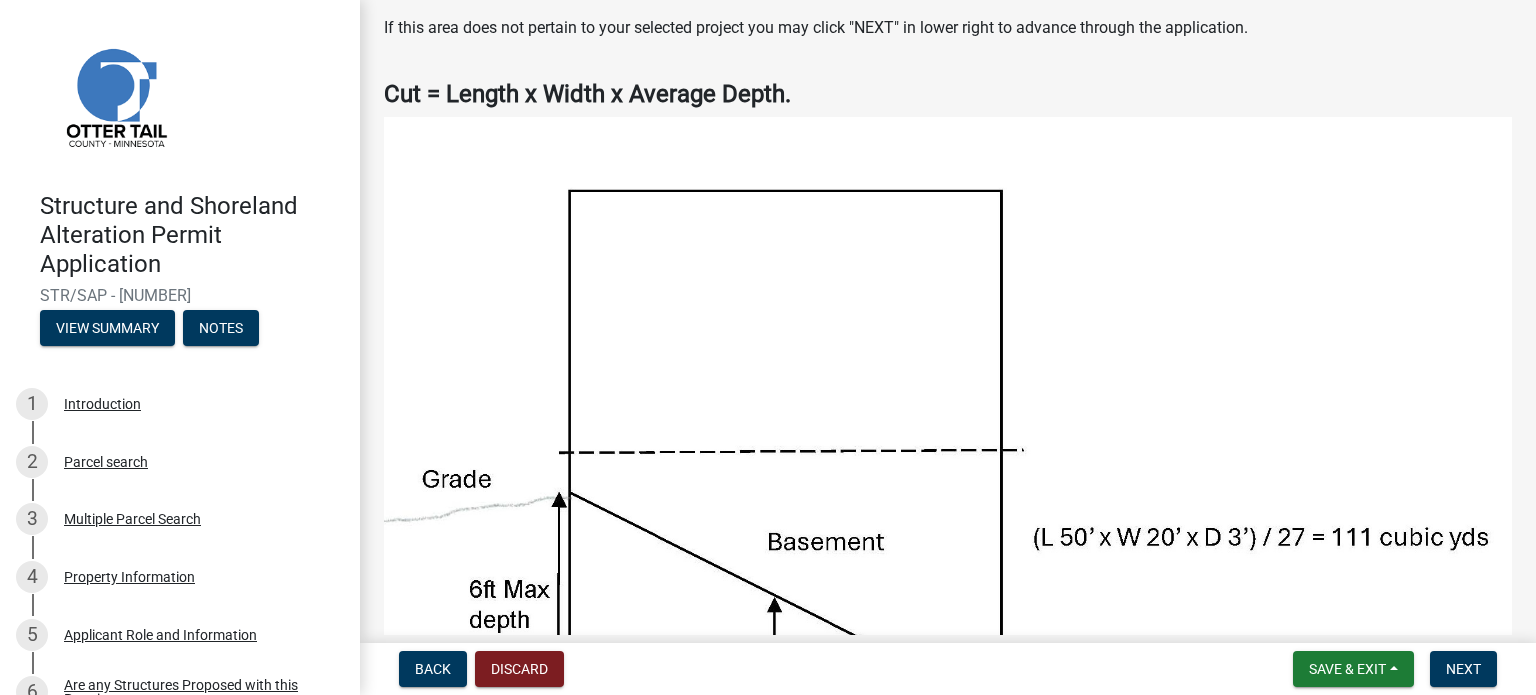 scroll, scrollTop: 0, scrollLeft: 0, axis: both 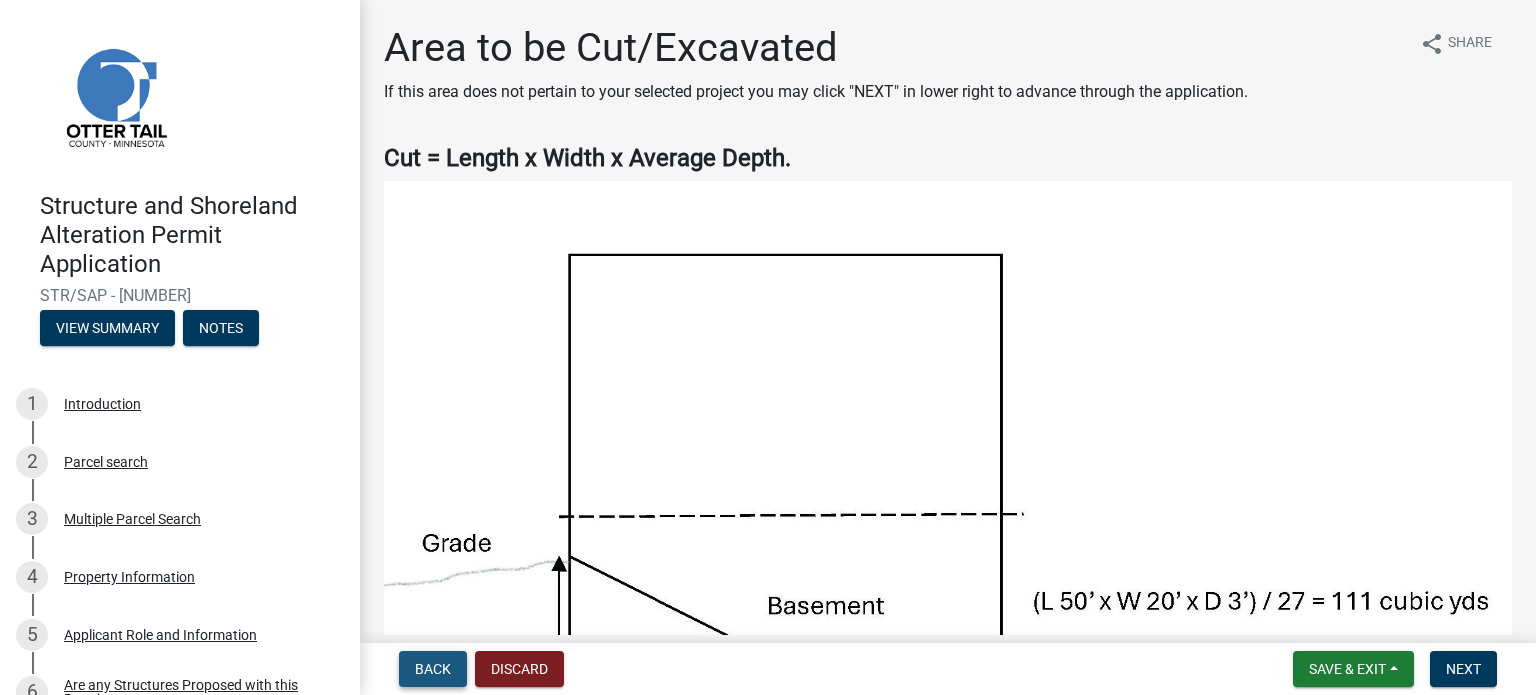 click on "Back" at bounding box center (433, 669) 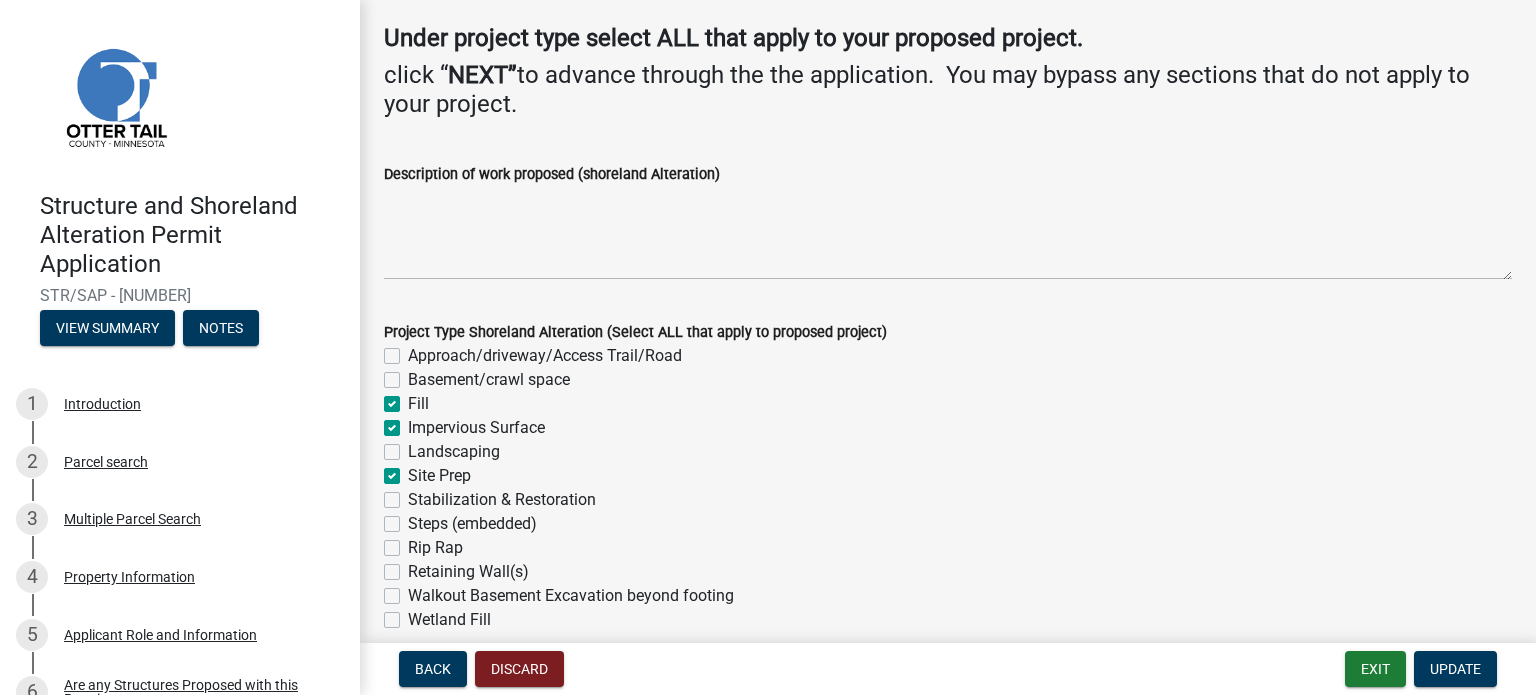 scroll, scrollTop: 200, scrollLeft: 0, axis: vertical 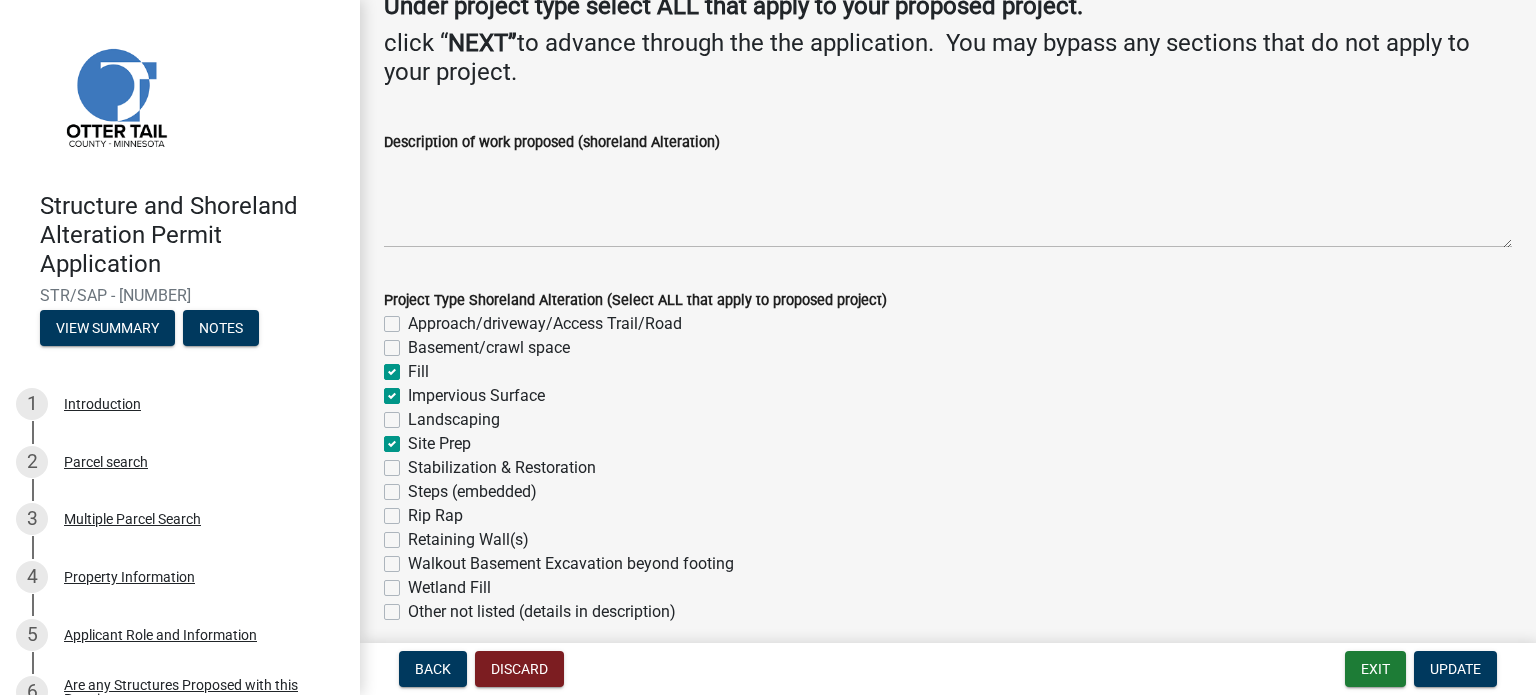 click on "Fill" 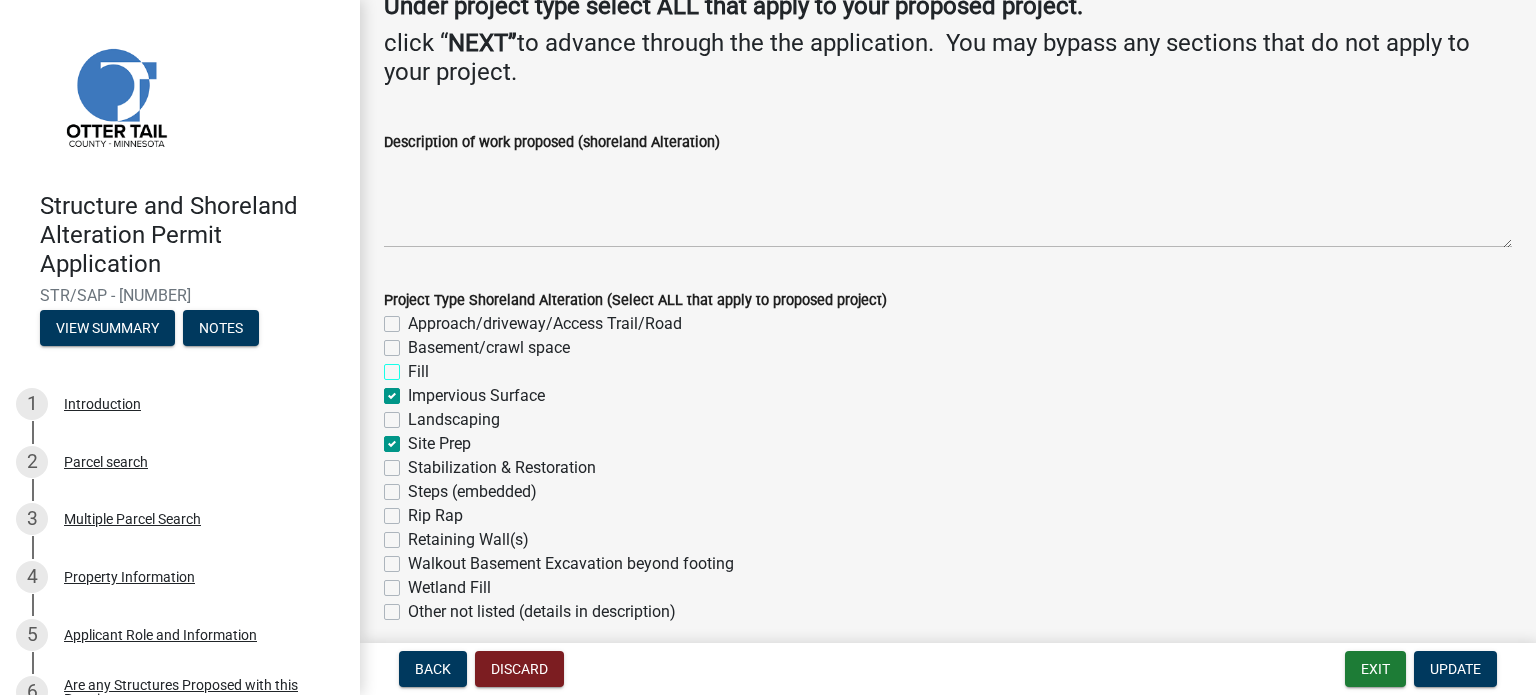 checkbox on "false" 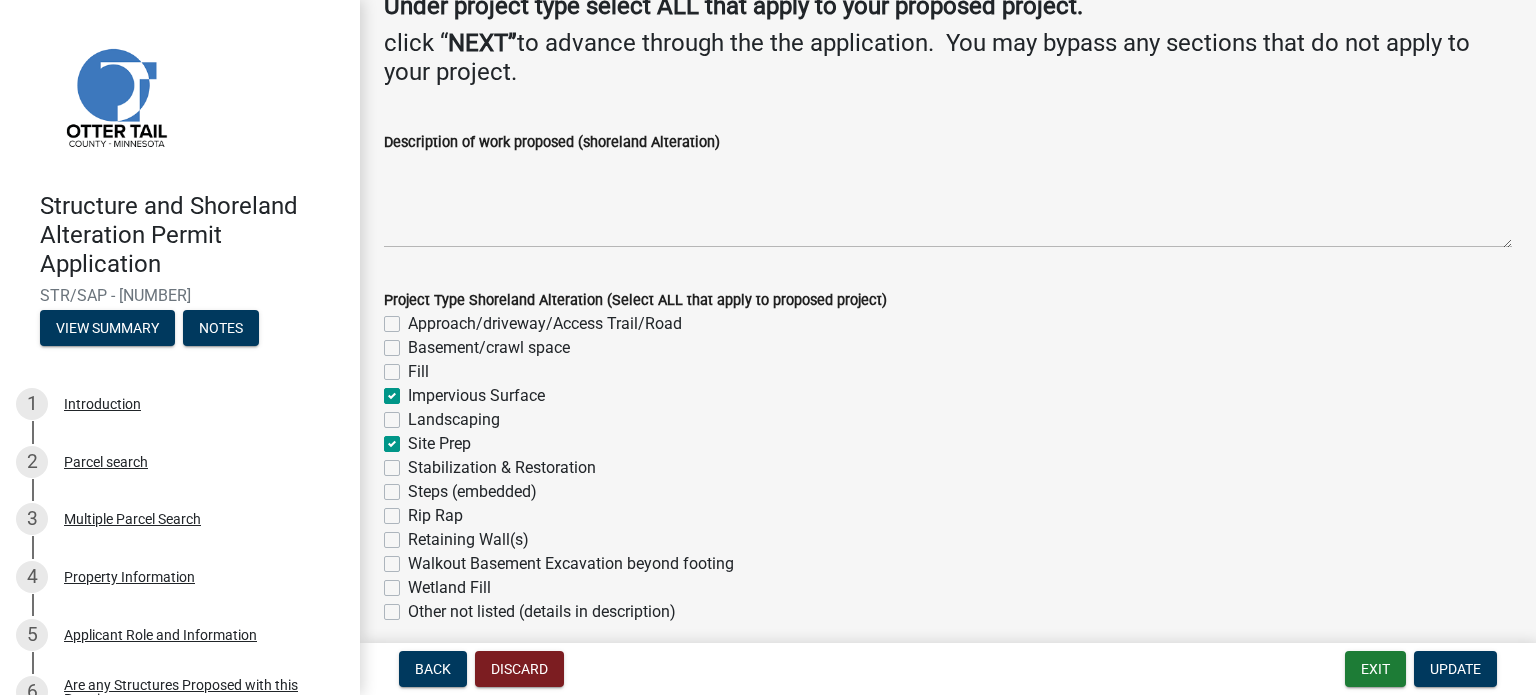 click on "Fill" 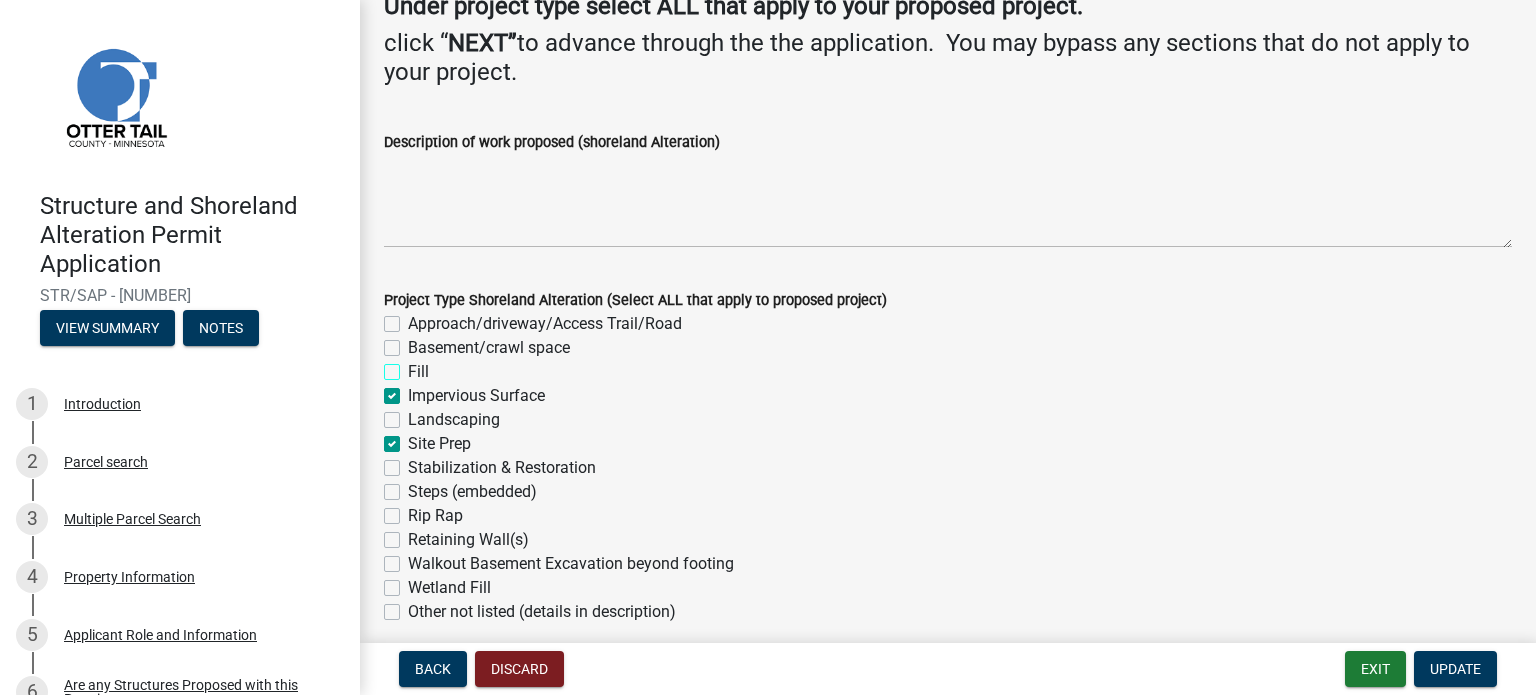 click on "Fill" at bounding box center [414, 366] 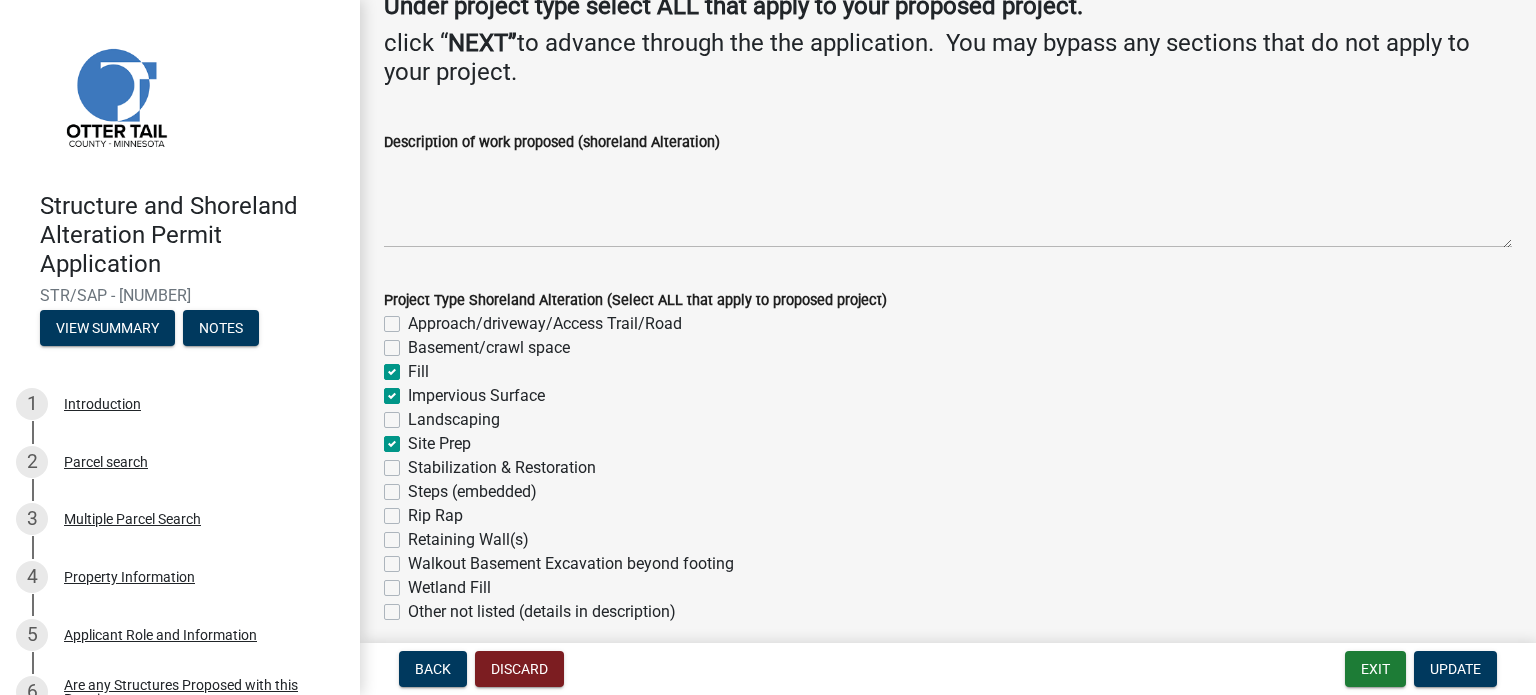 checkbox on "false" 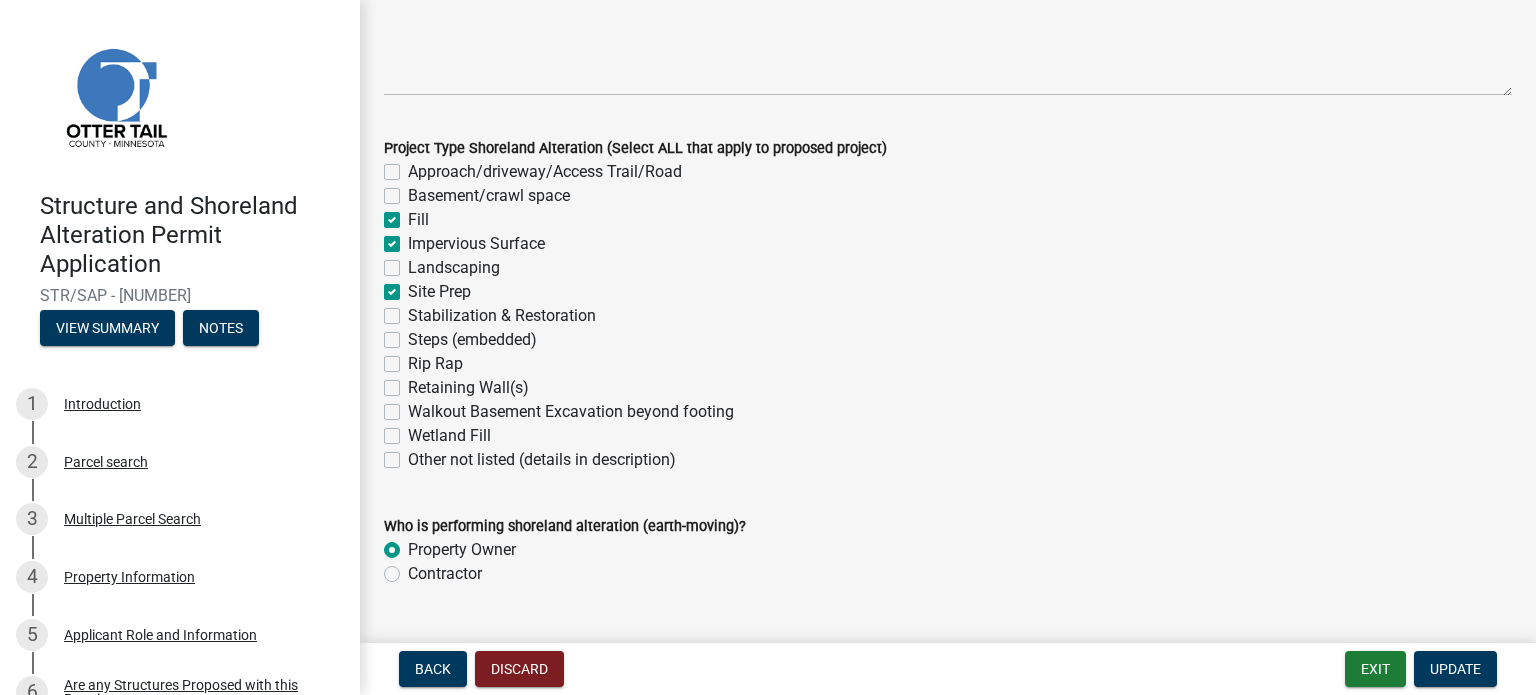 scroll, scrollTop: 399, scrollLeft: 0, axis: vertical 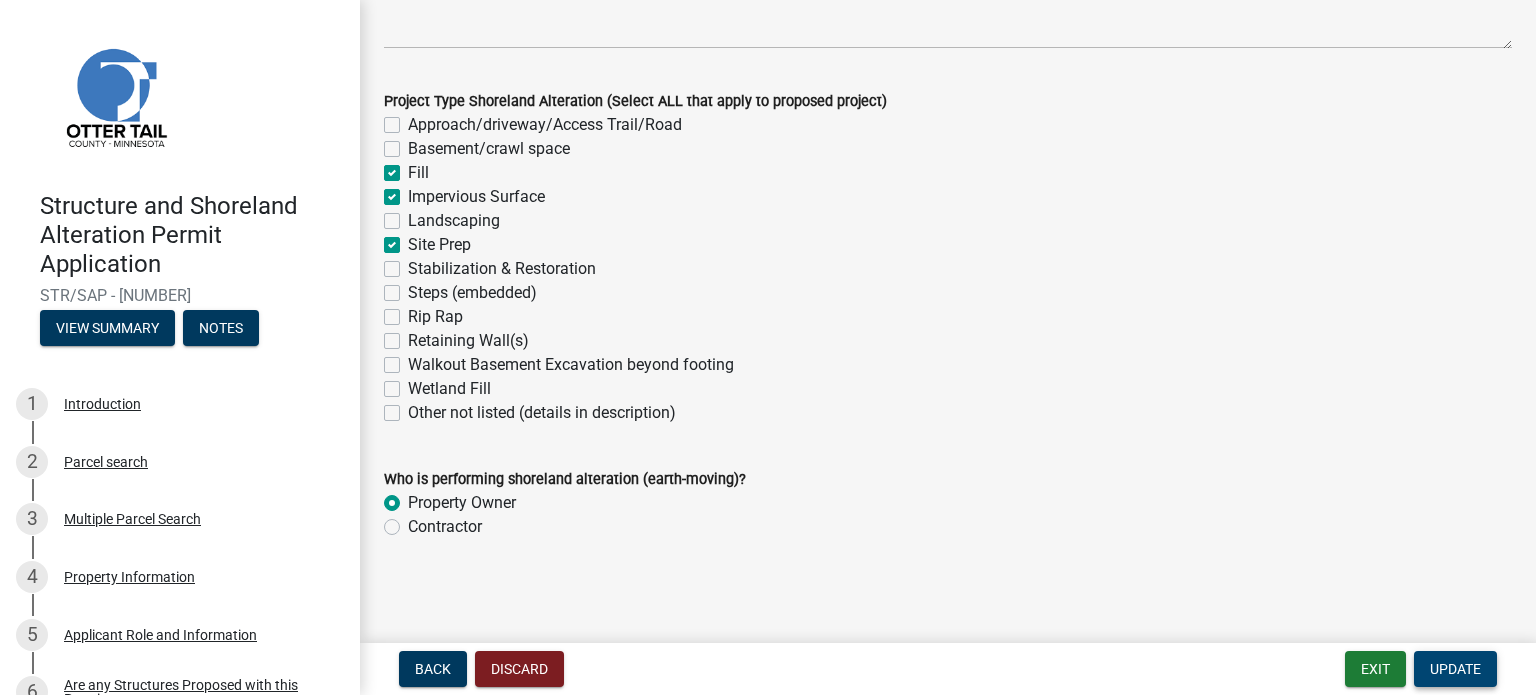 click on "Update" at bounding box center [1455, 669] 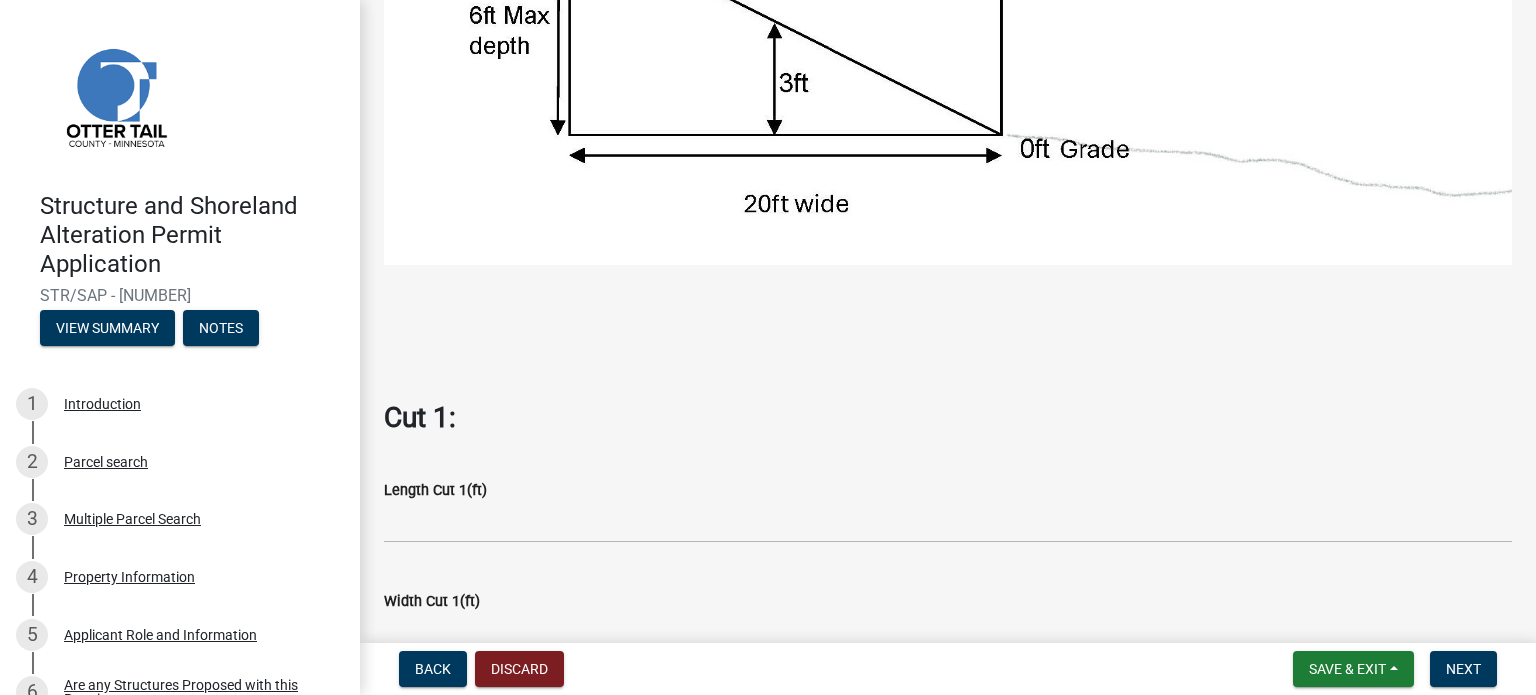 scroll, scrollTop: 700, scrollLeft: 0, axis: vertical 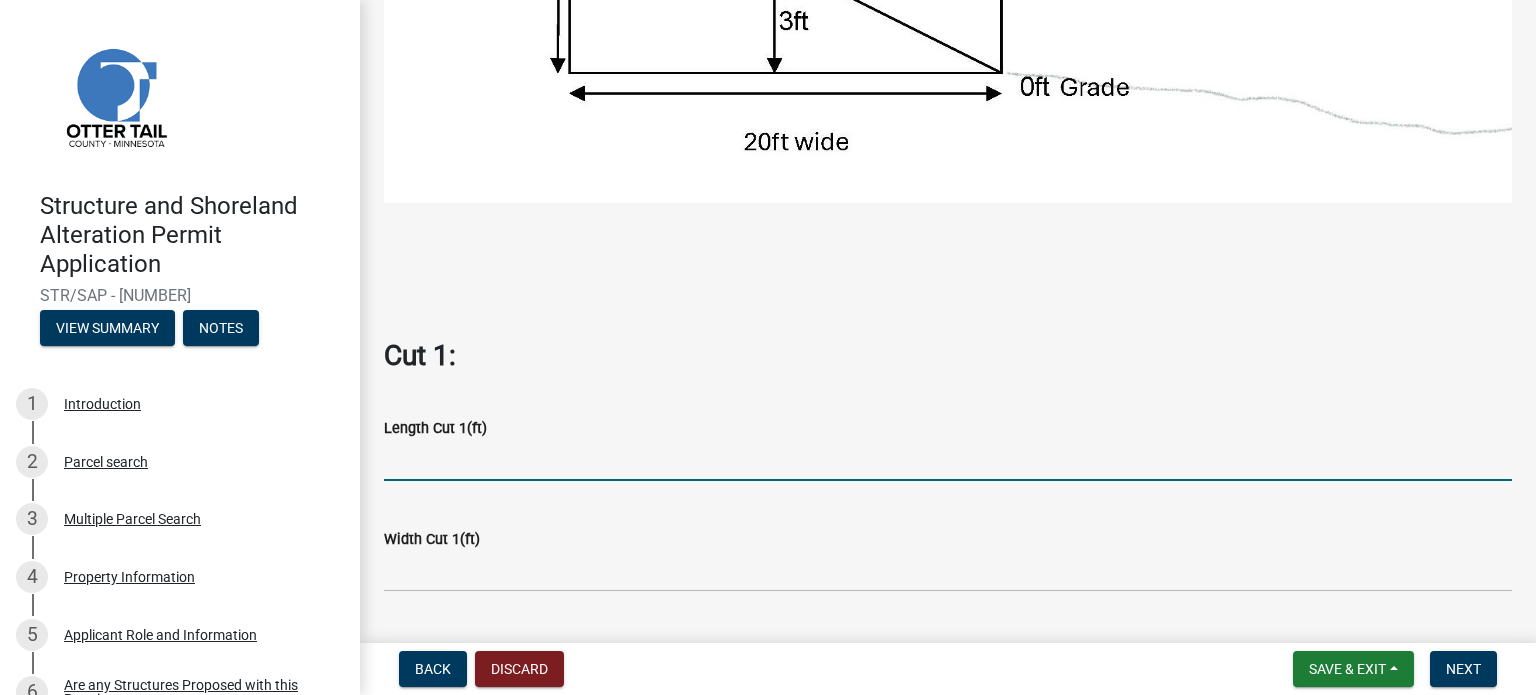 click 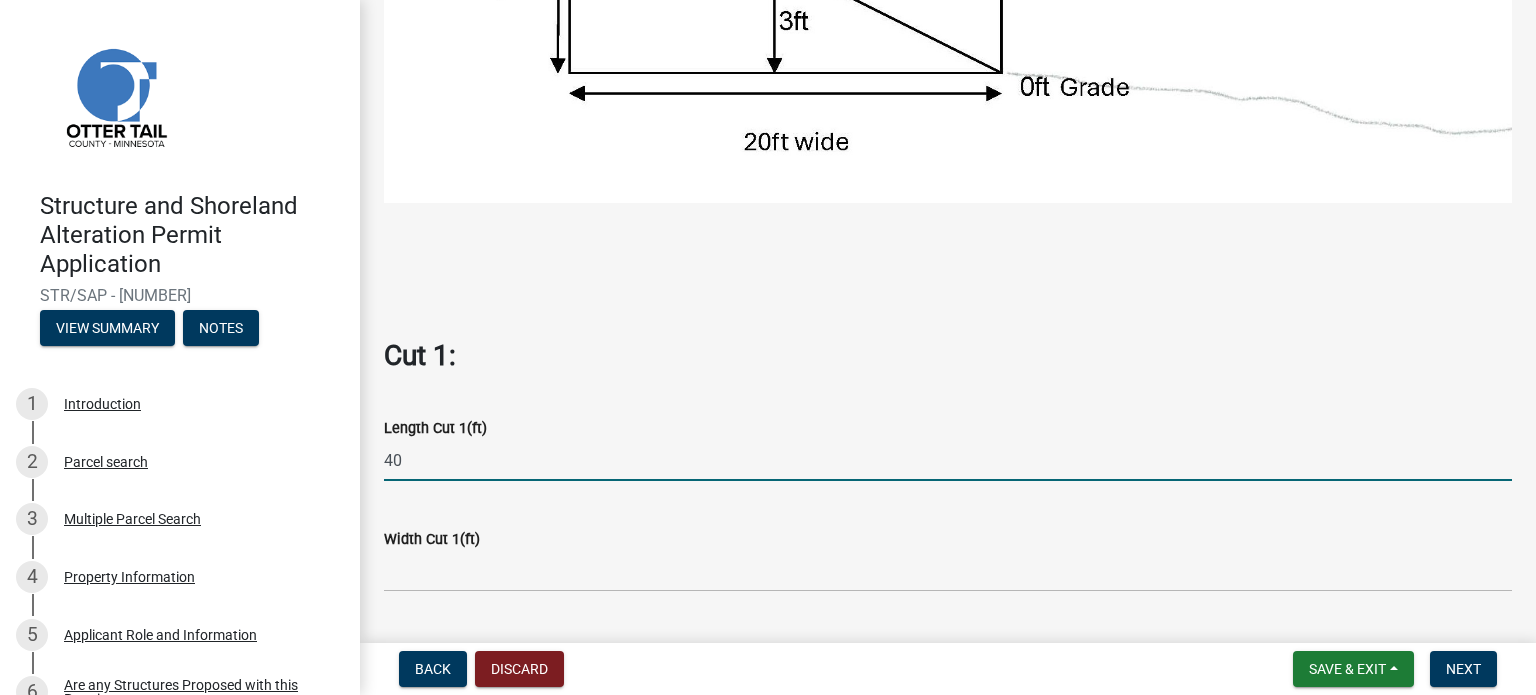 type on "40" 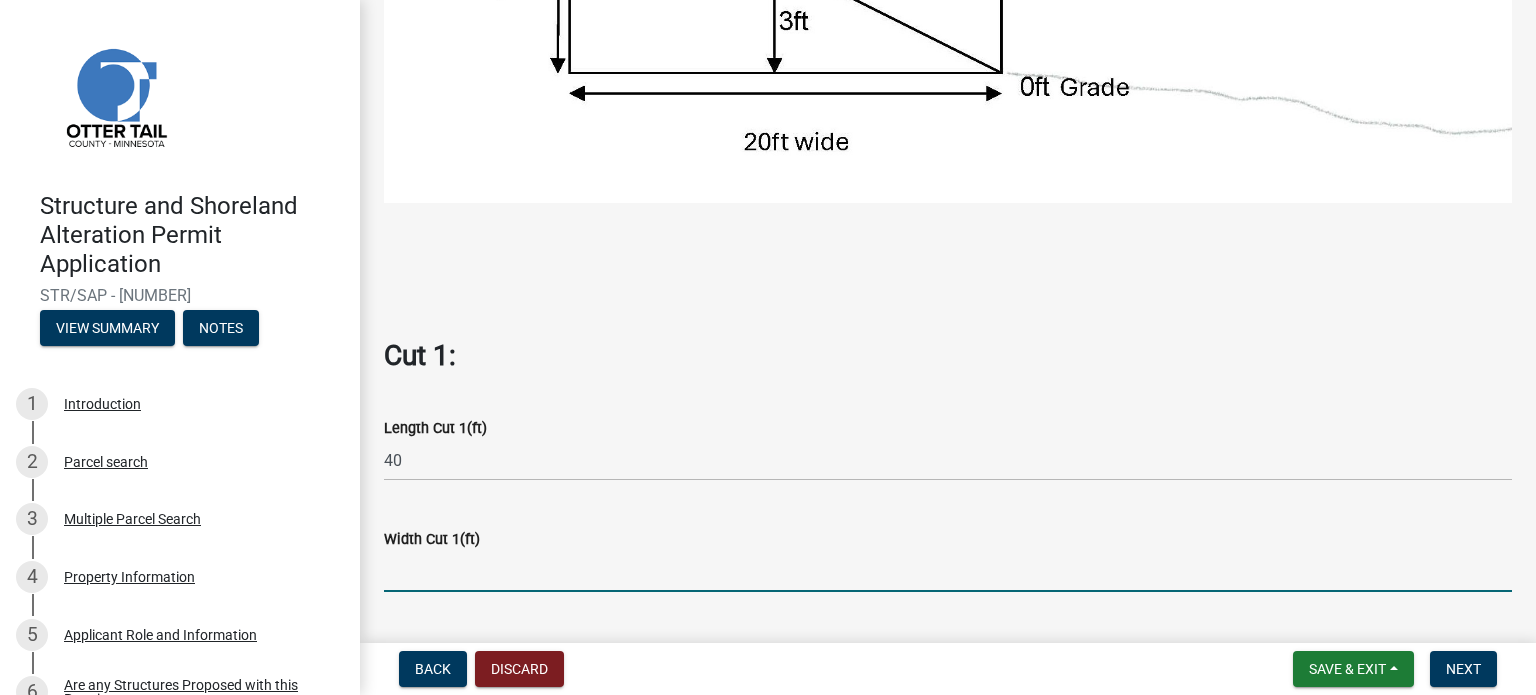 click 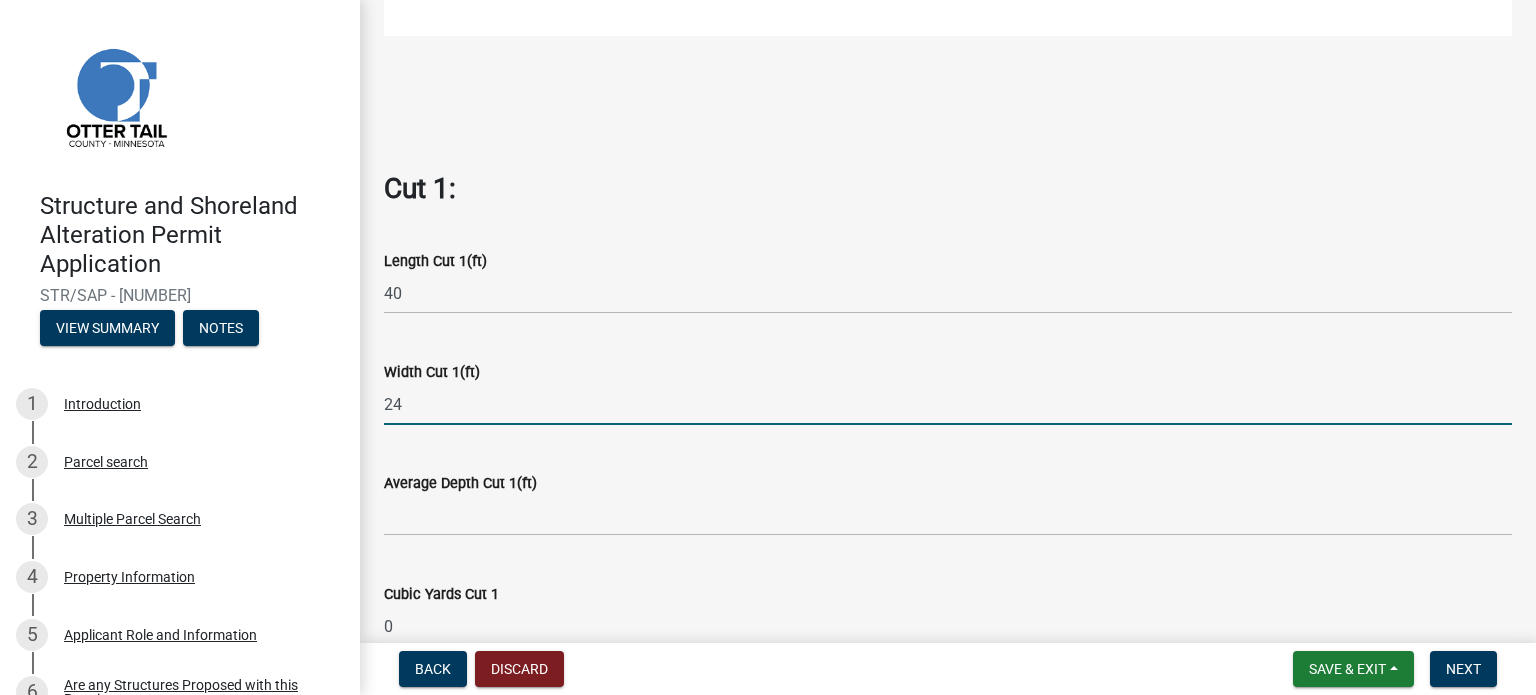 scroll, scrollTop: 900, scrollLeft: 0, axis: vertical 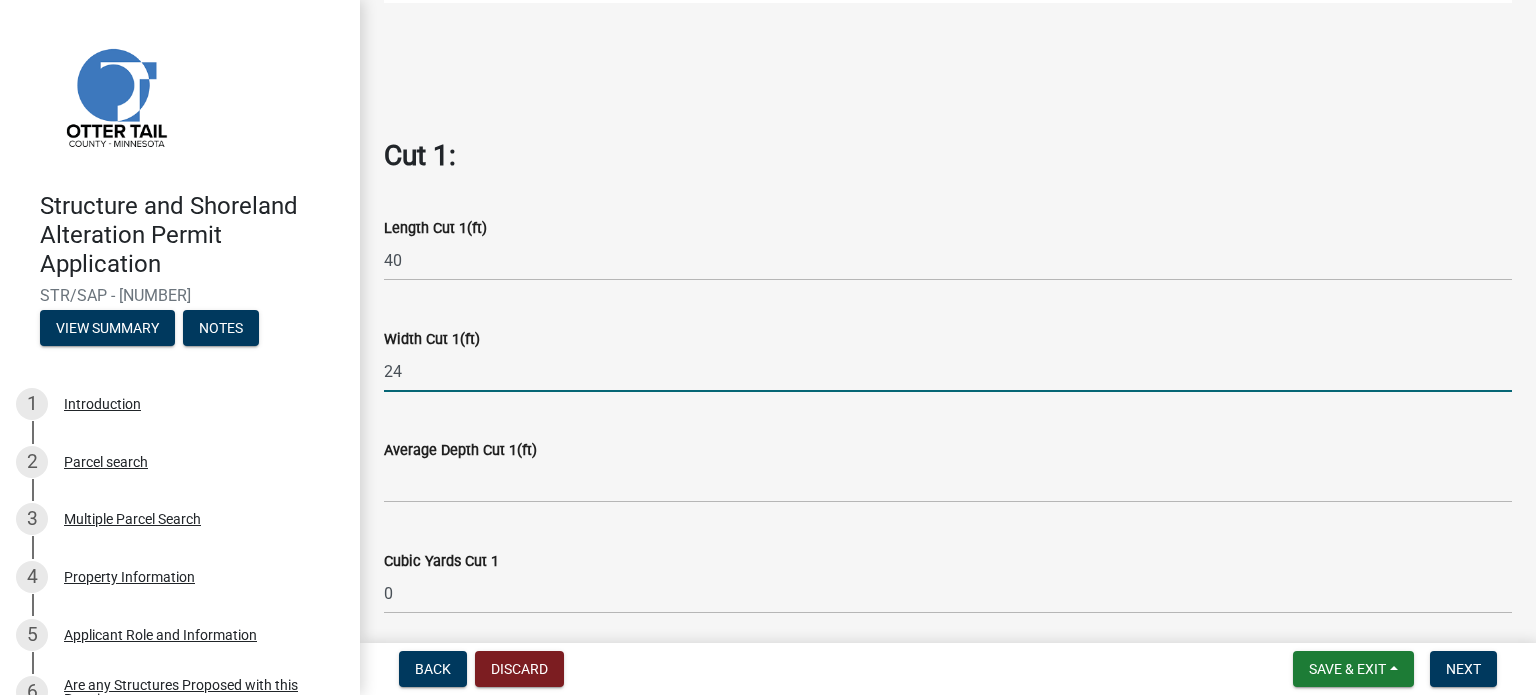 type on "24" 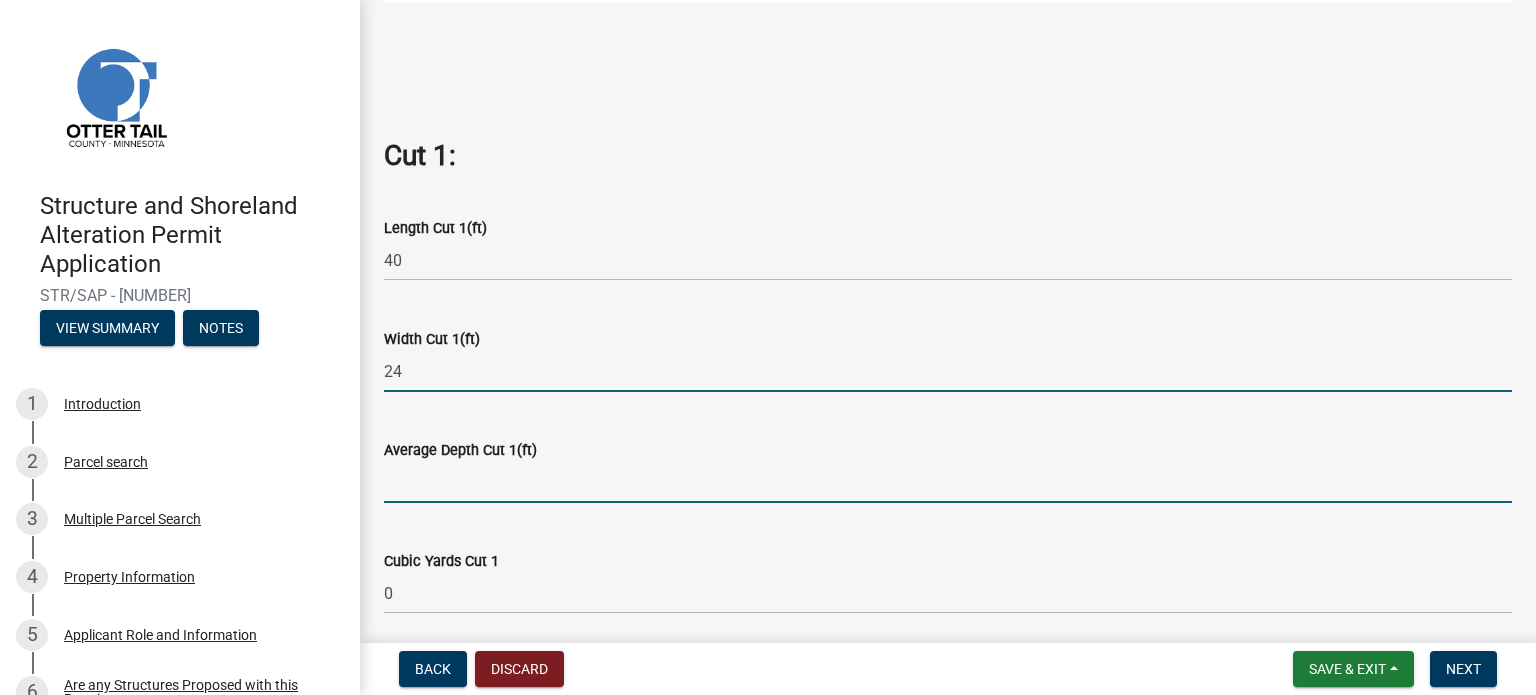 click 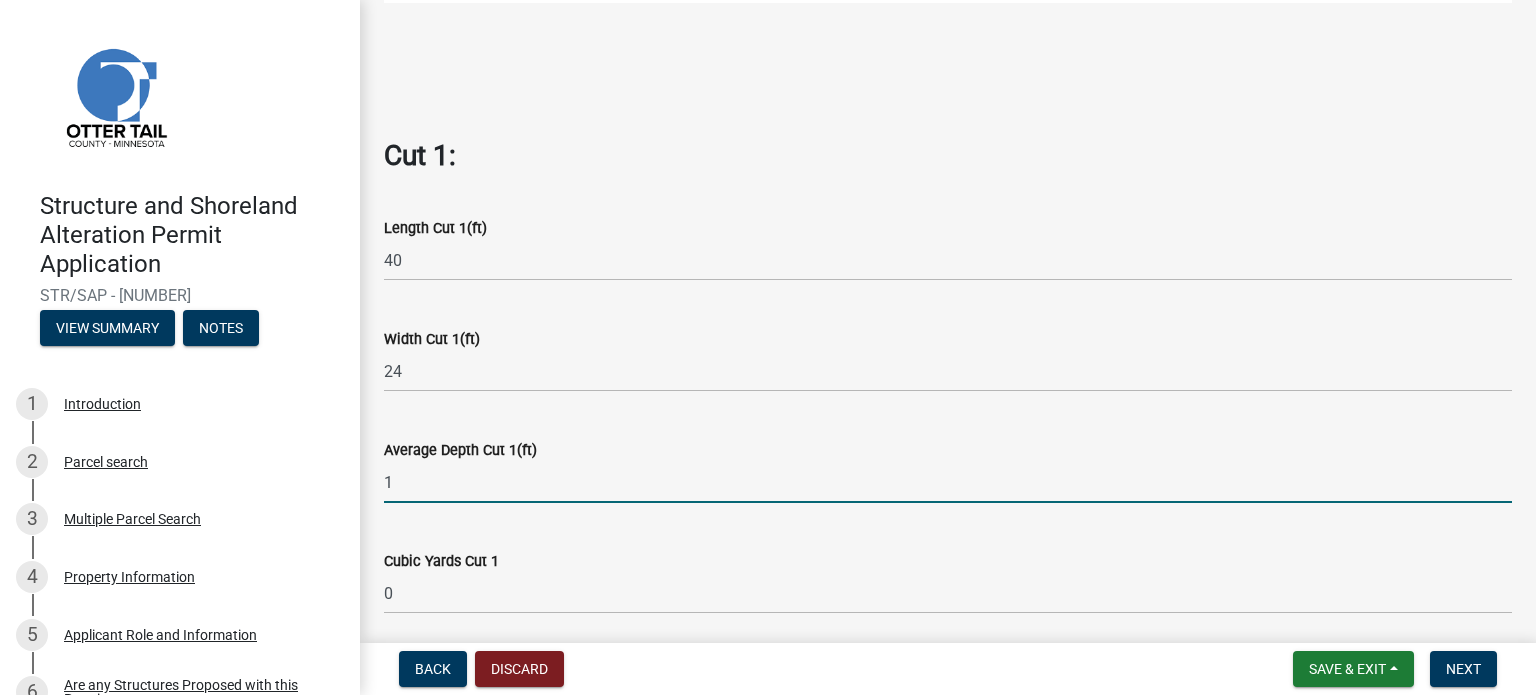 type on "1" 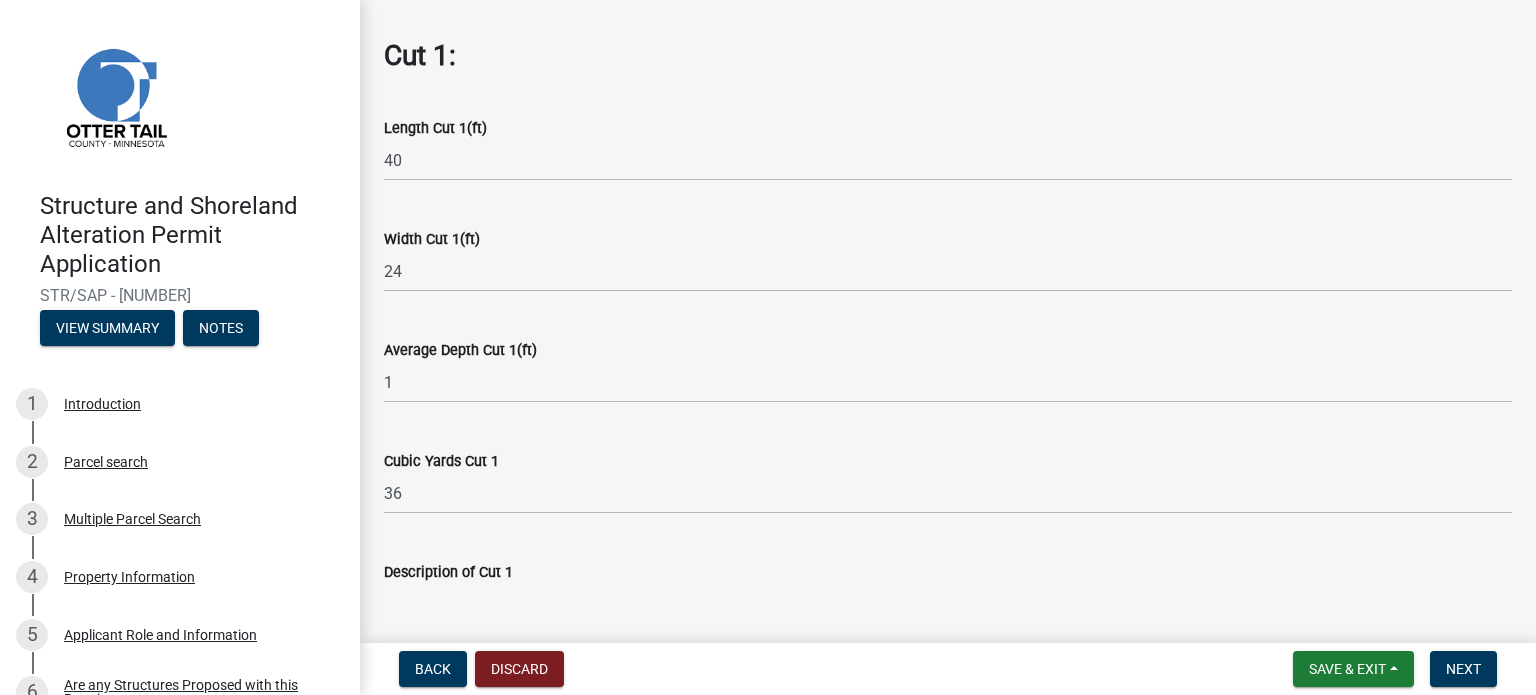 scroll, scrollTop: 1100, scrollLeft: 0, axis: vertical 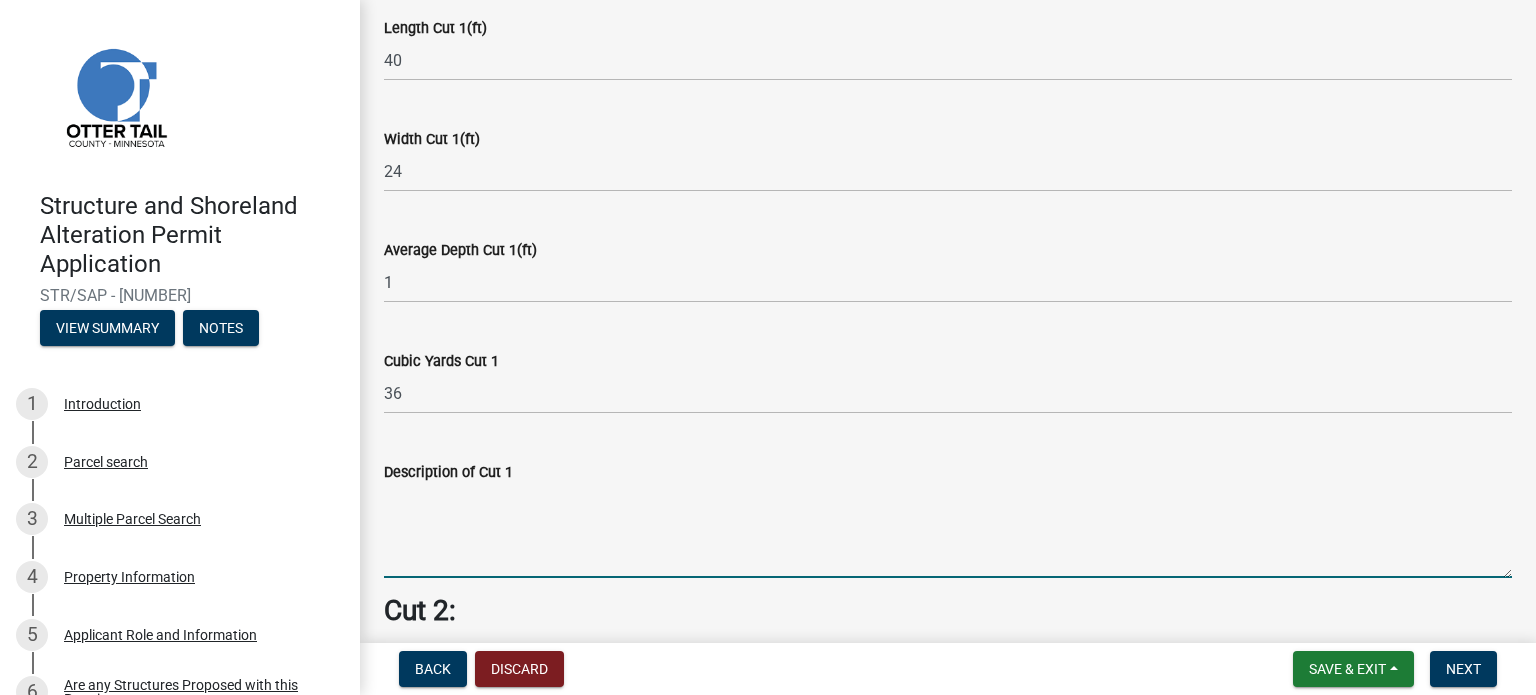 click on "Description of Cut 1" at bounding box center [948, 531] 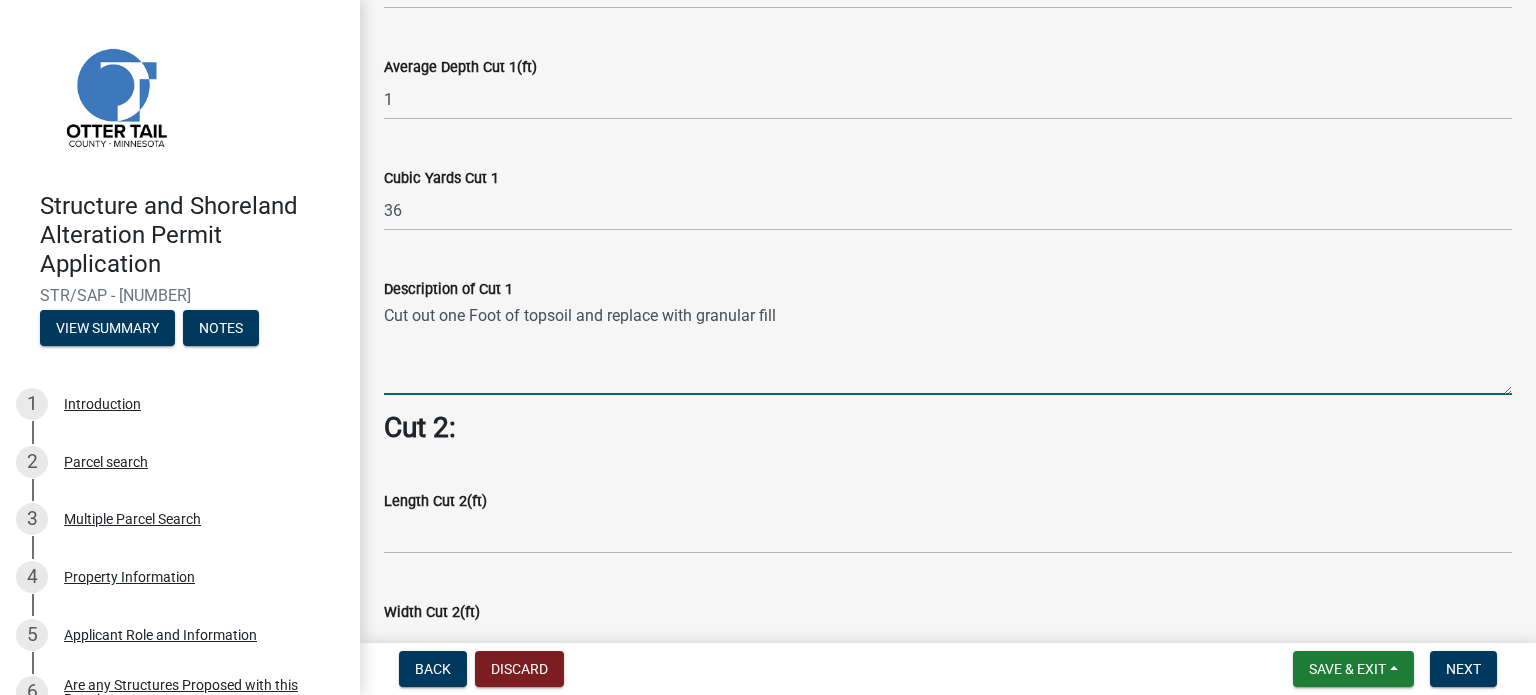 scroll, scrollTop: 1300, scrollLeft: 0, axis: vertical 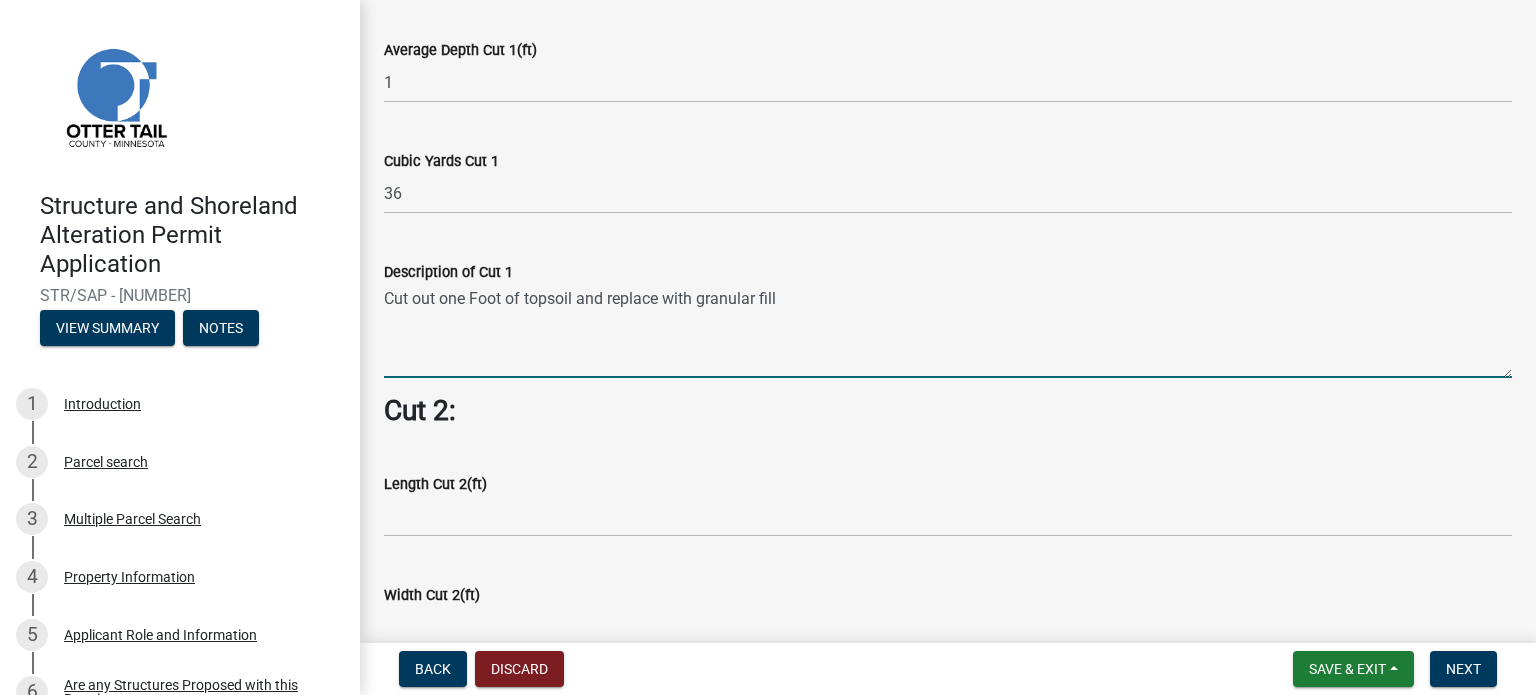 click on "Cut out one Foot of topsoil and replace with granular fill" at bounding box center [948, 331] 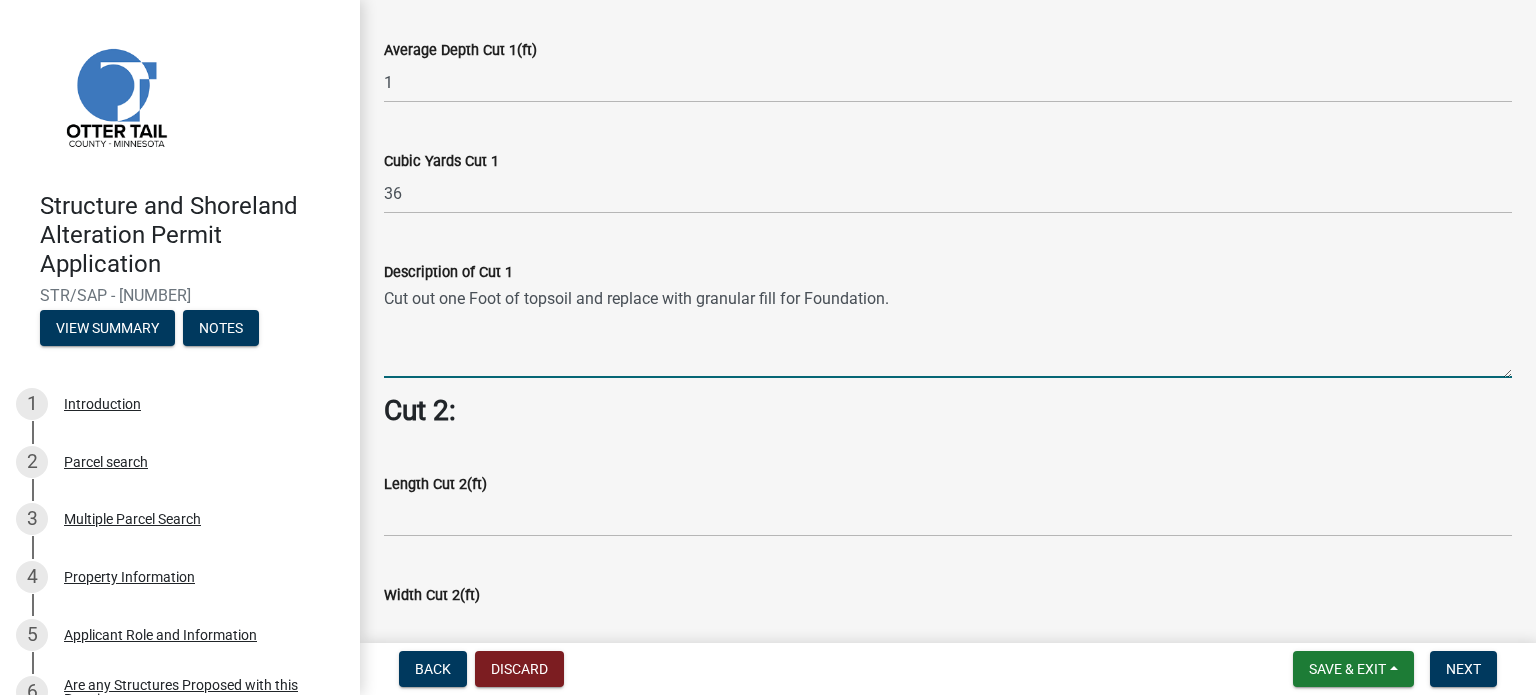 type on "Cut out one Foot of topsoil and replace with granular fill for Foundation." 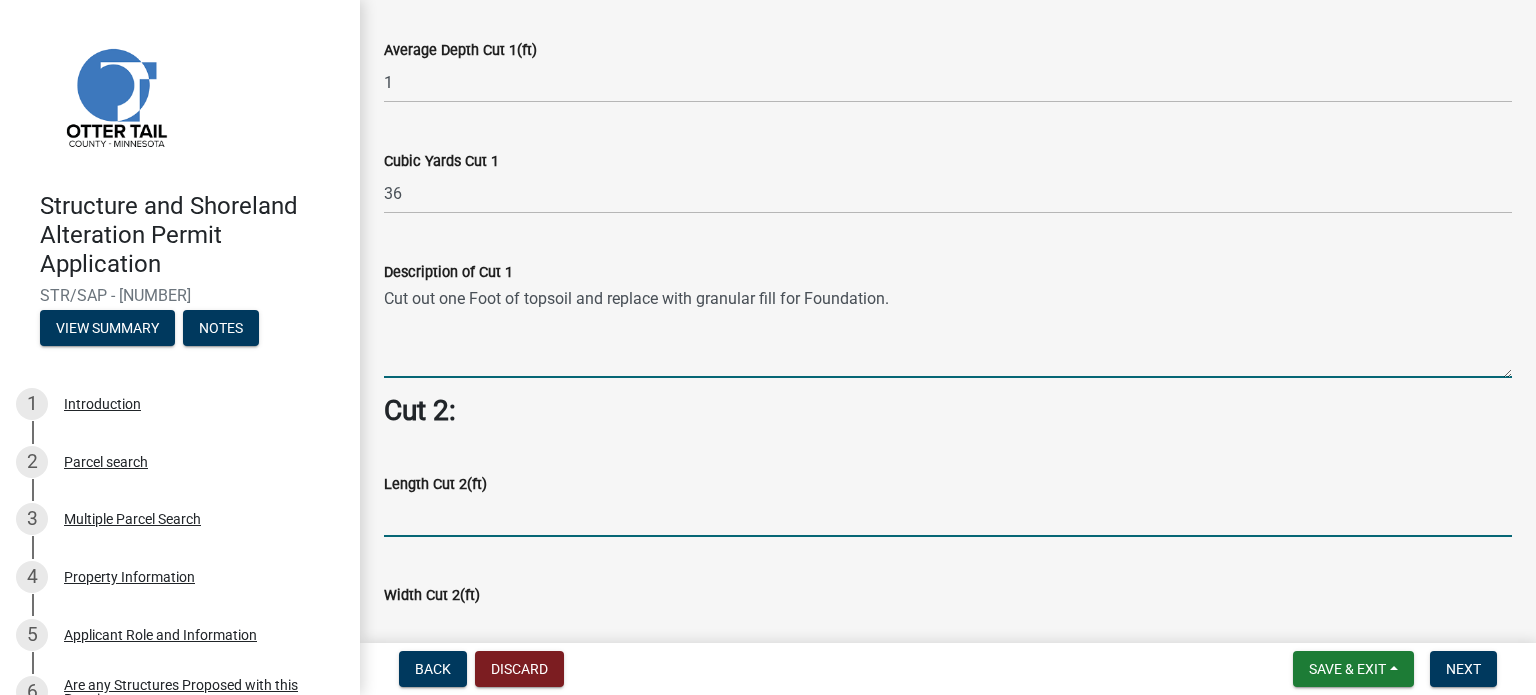 click 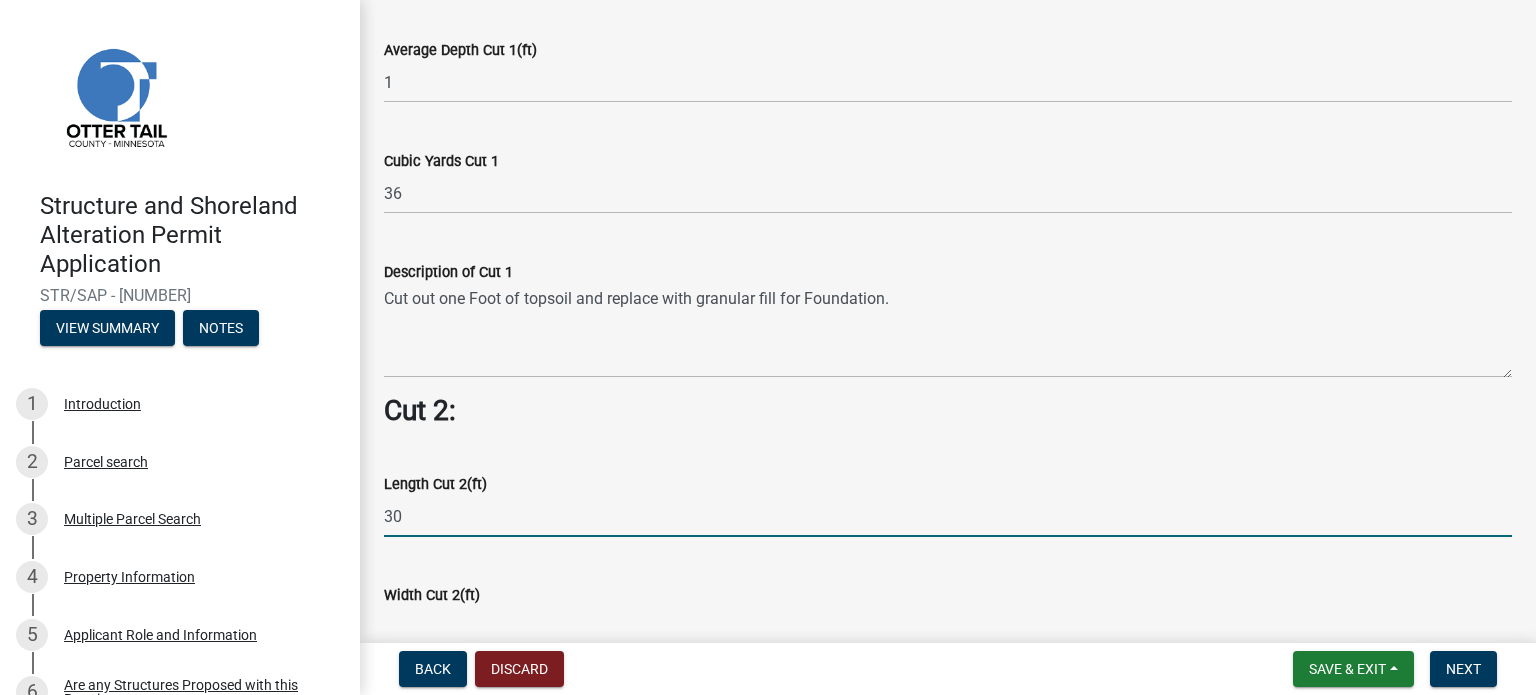 type on "30" 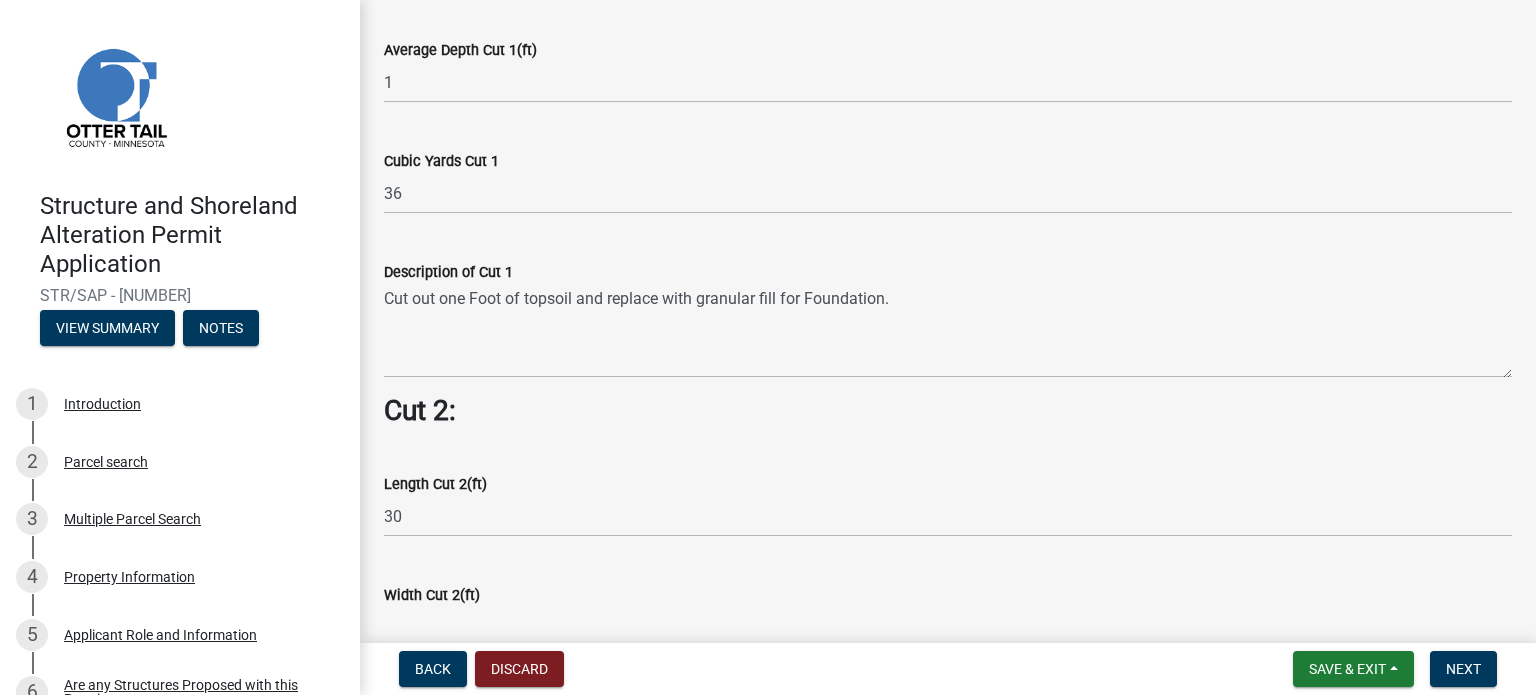 click 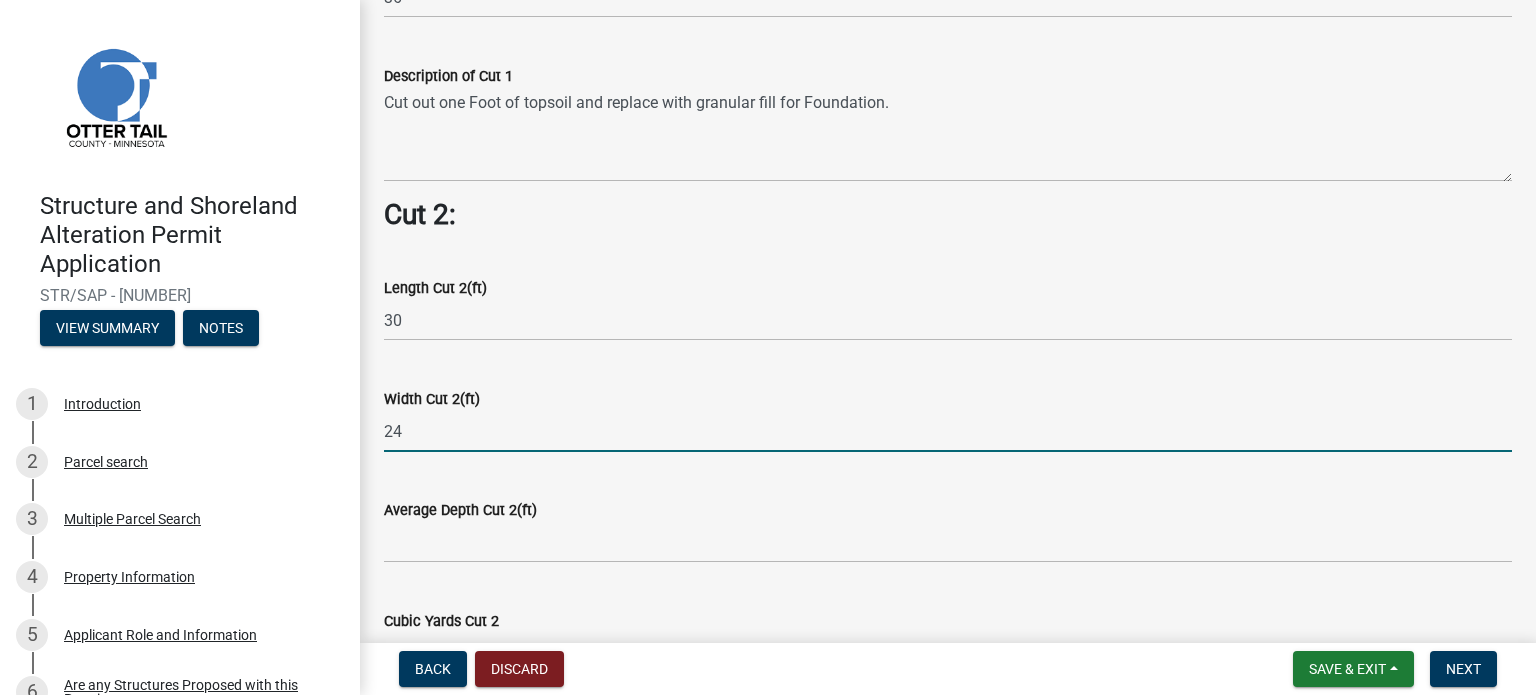 scroll, scrollTop: 1500, scrollLeft: 0, axis: vertical 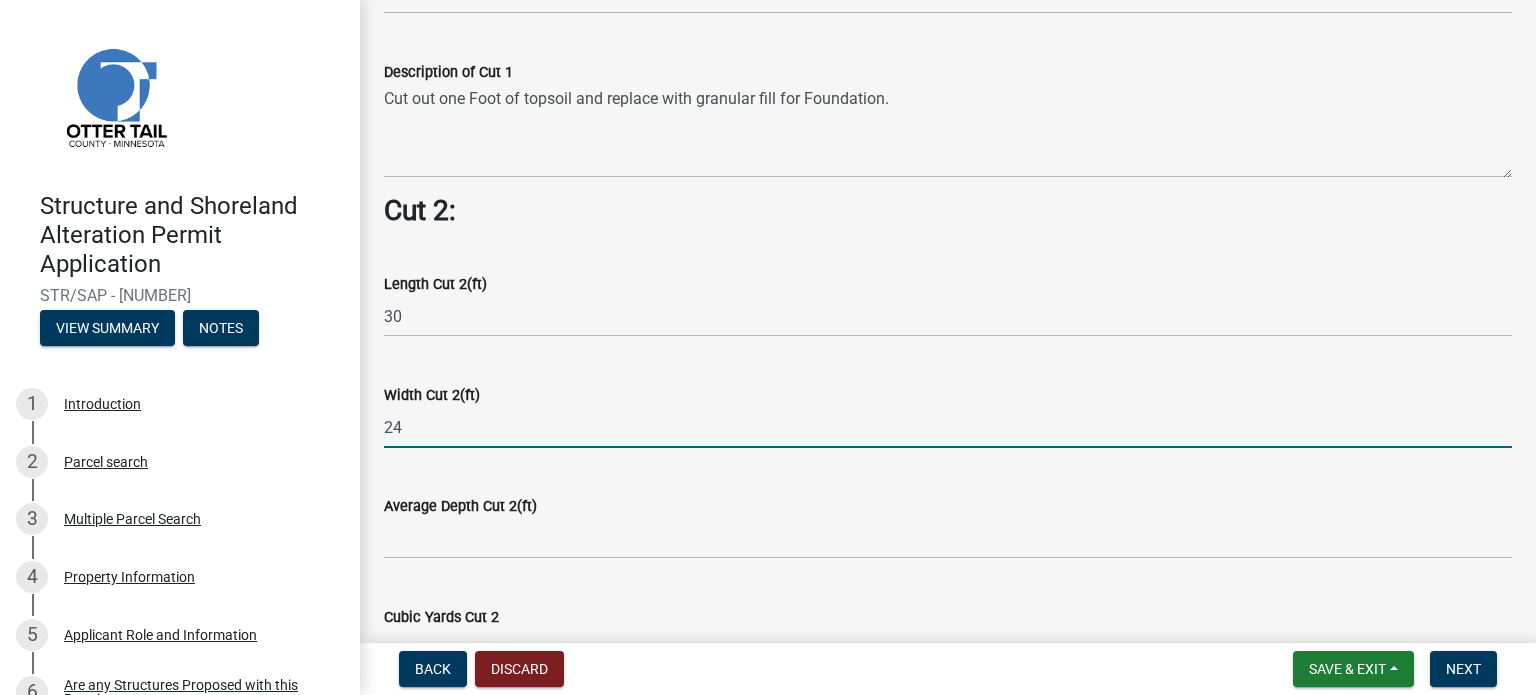 type on "24" 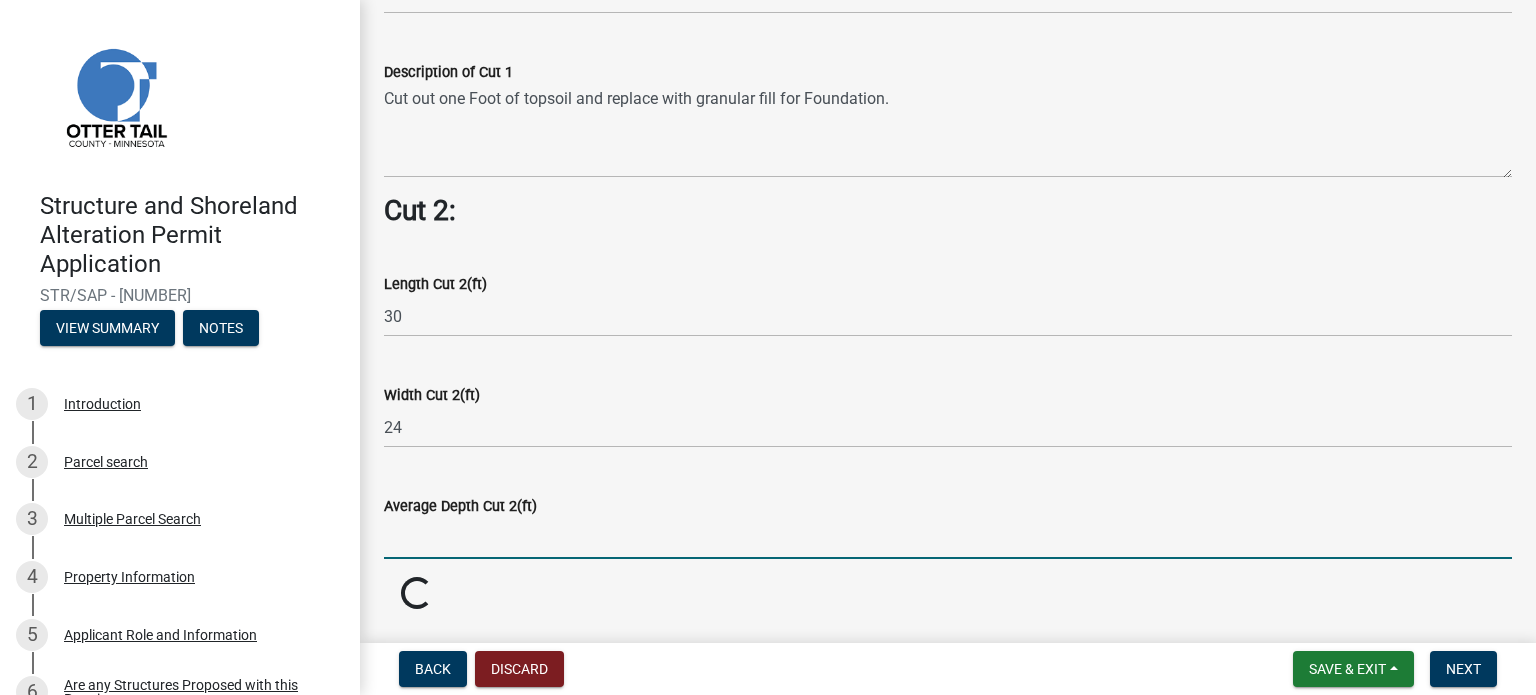 click 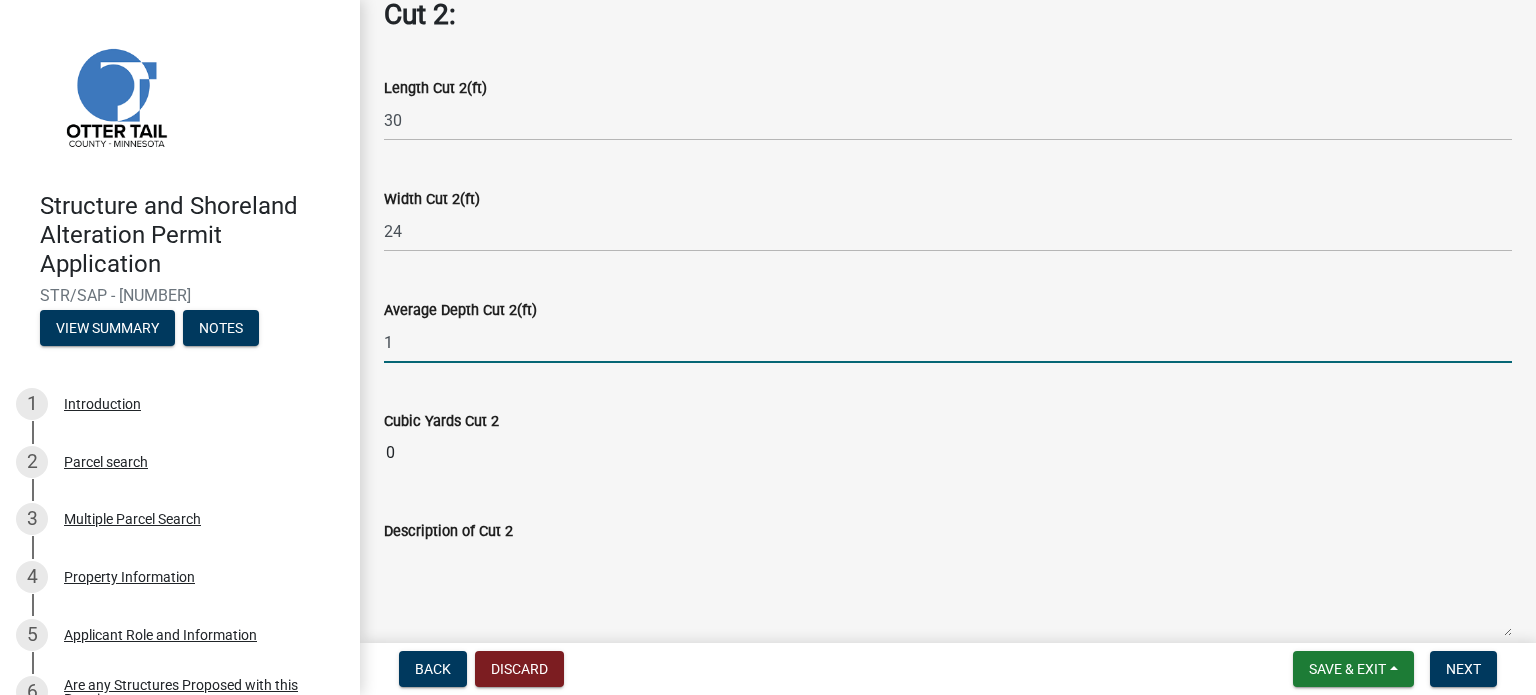scroll, scrollTop: 1700, scrollLeft: 0, axis: vertical 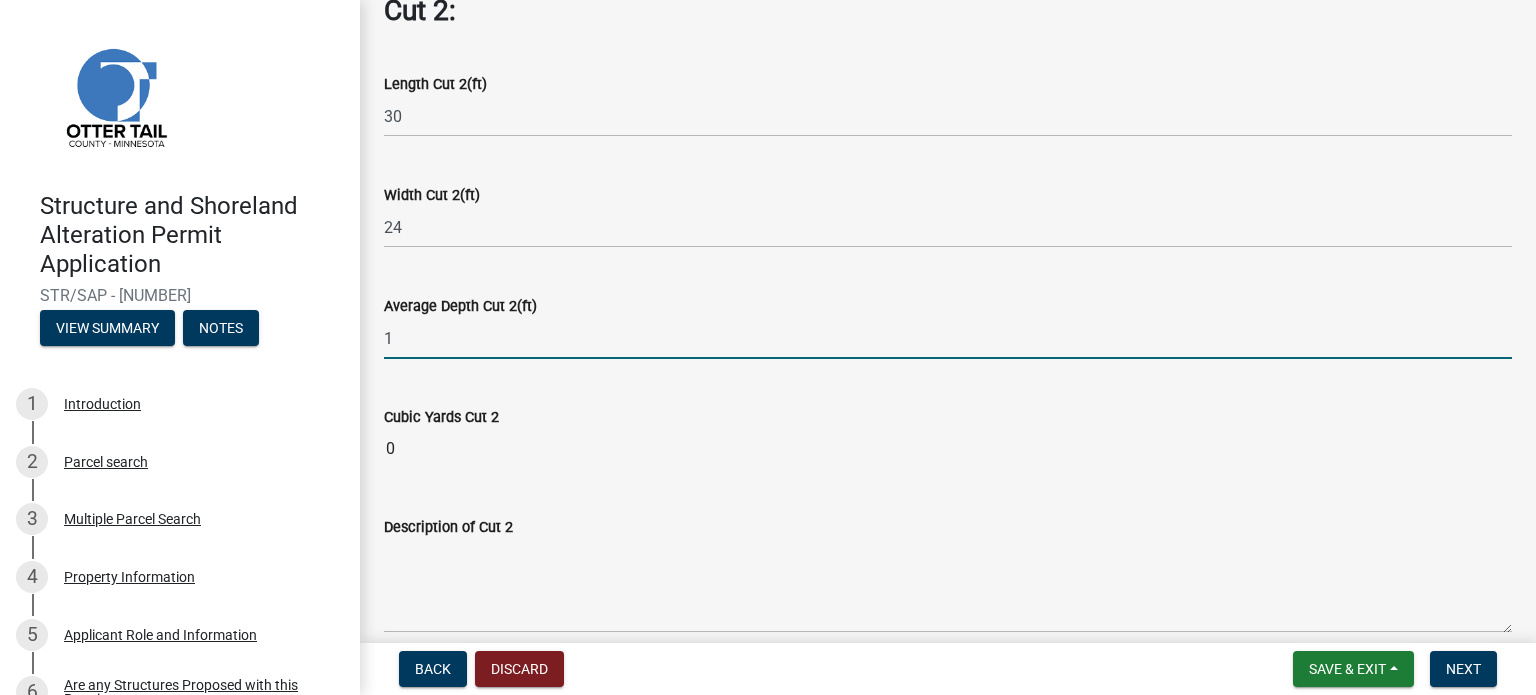 type on "1" 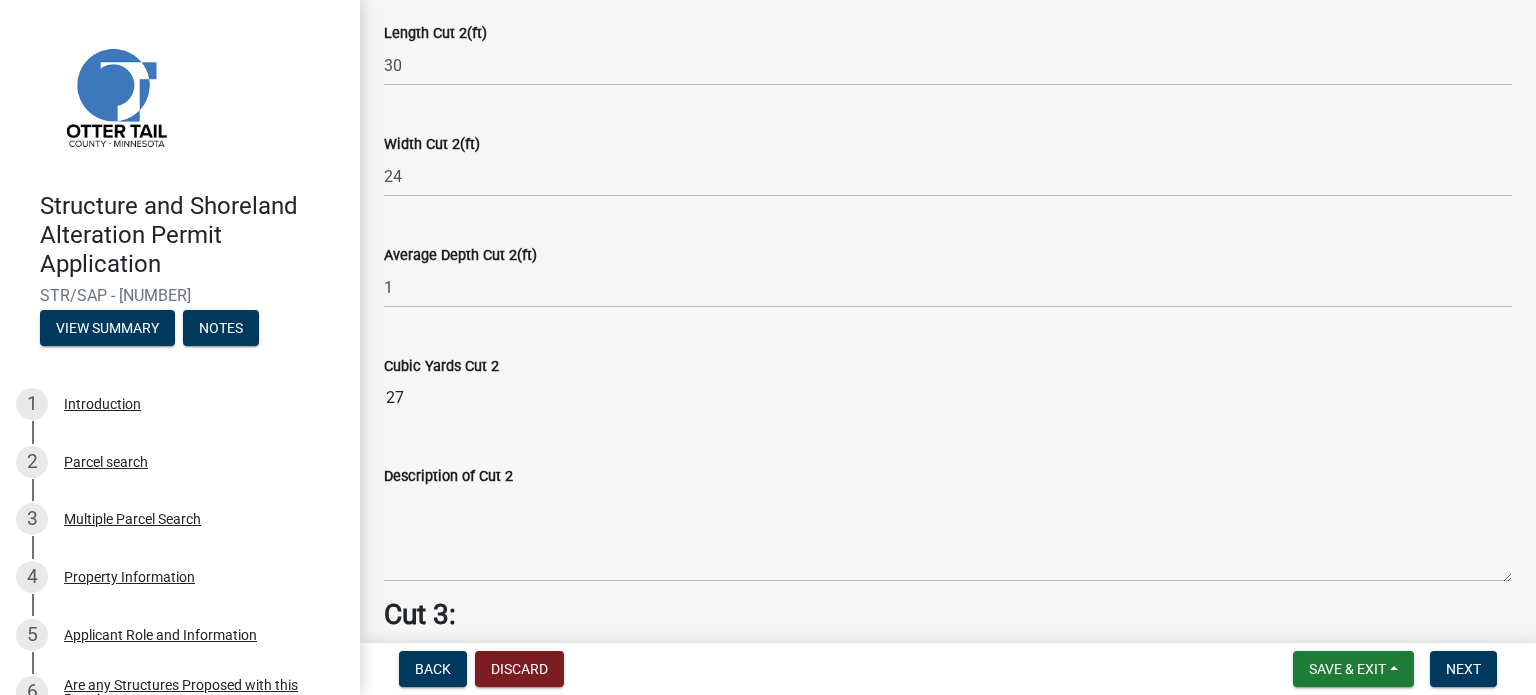 scroll, scrollTop: 1800, scrollLeft: 0, axis: vertical 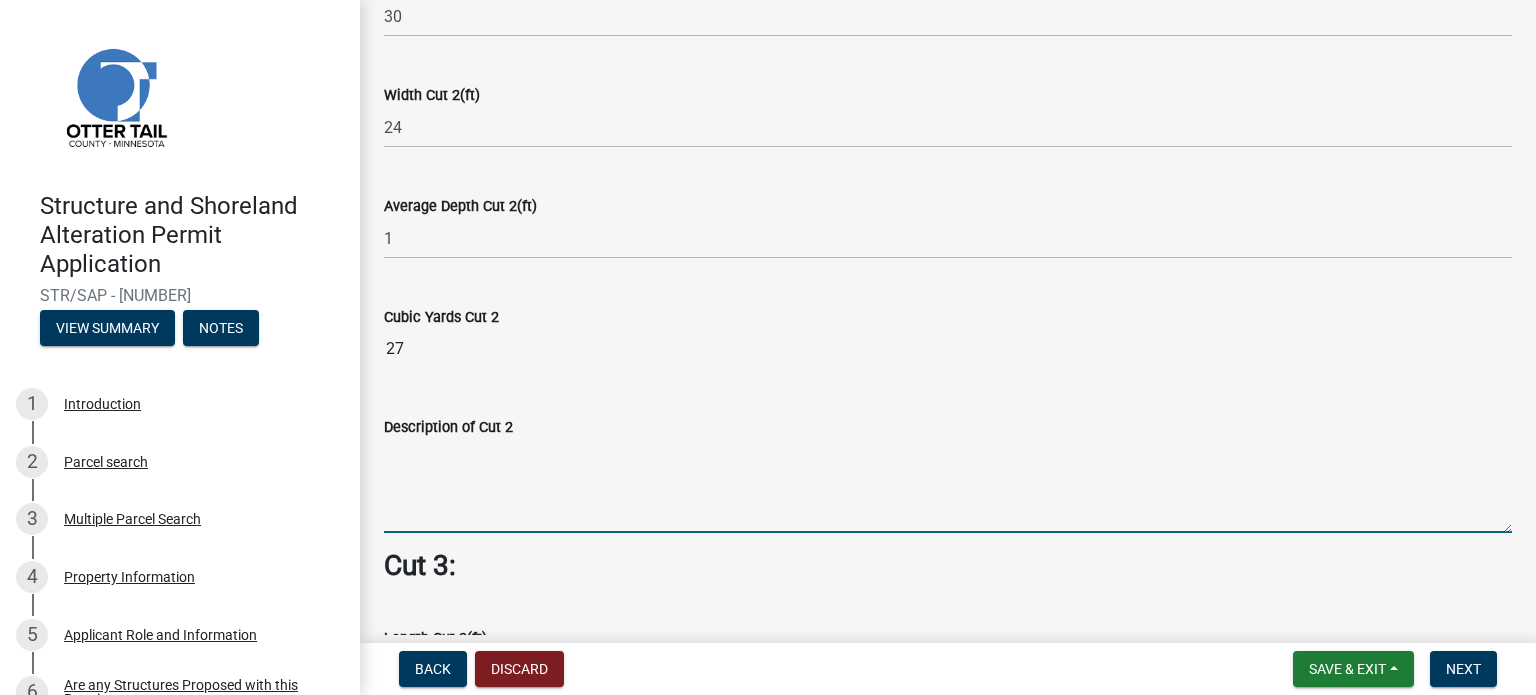 click on "Description of Cut 2" at bounding box center [948, 486] 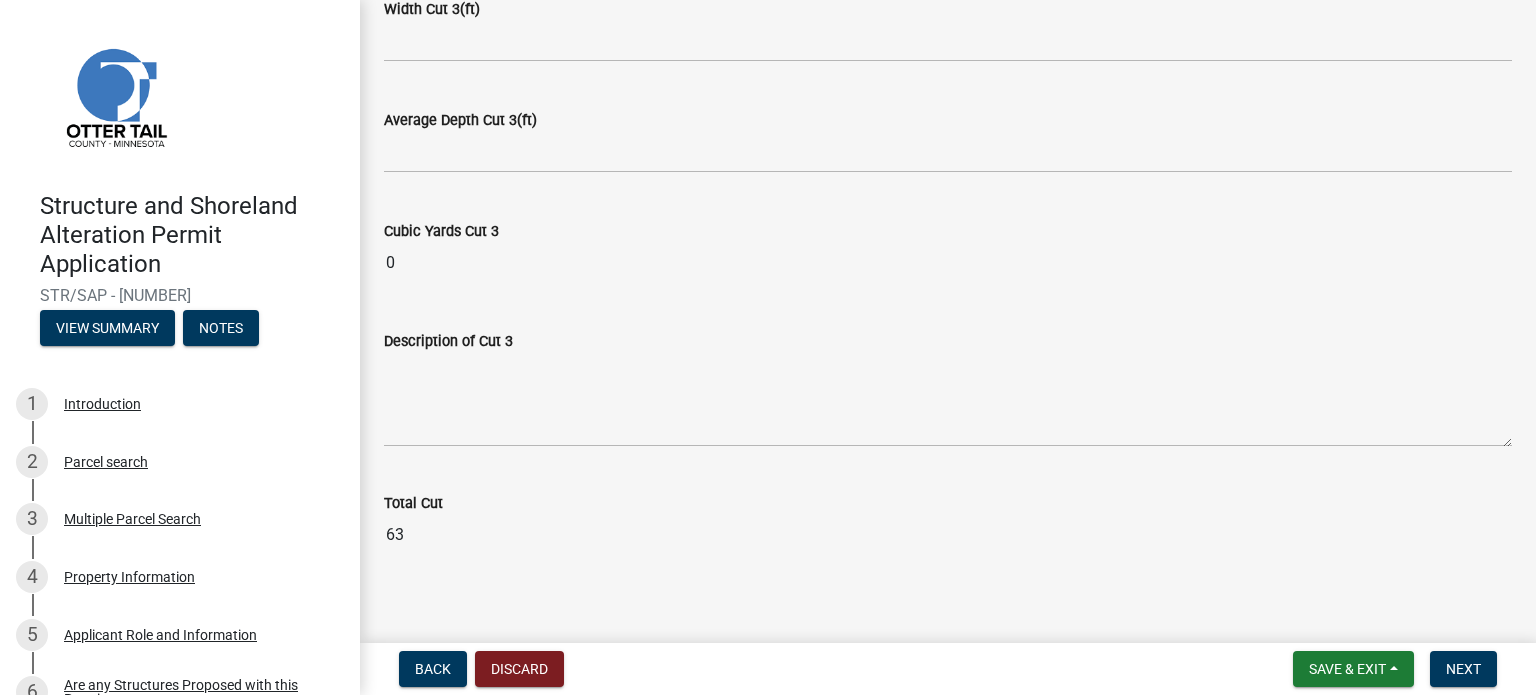 scroll, scrollTop: 2545, scrollLeft: 0, axis: vertical 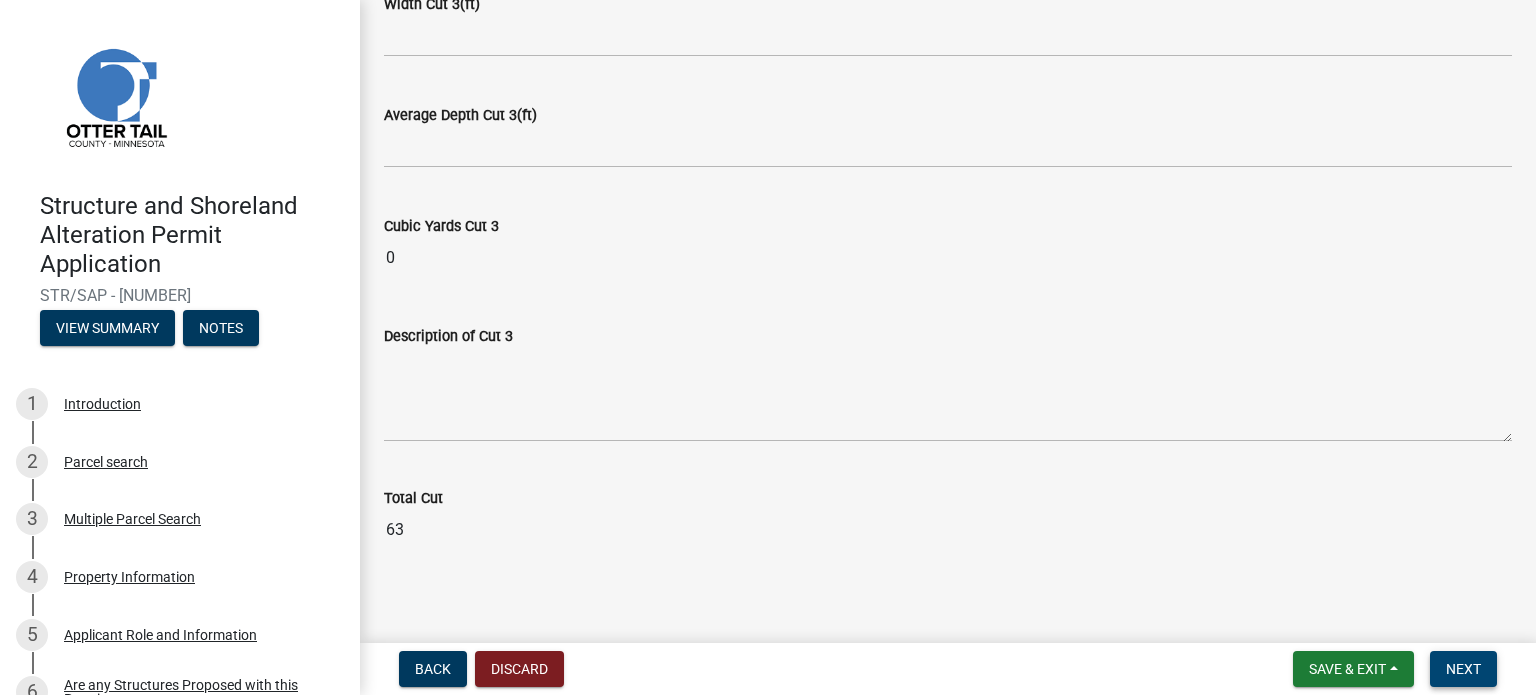 type on "Cut out one foot of topsoil and replace with granular fill for parking area." 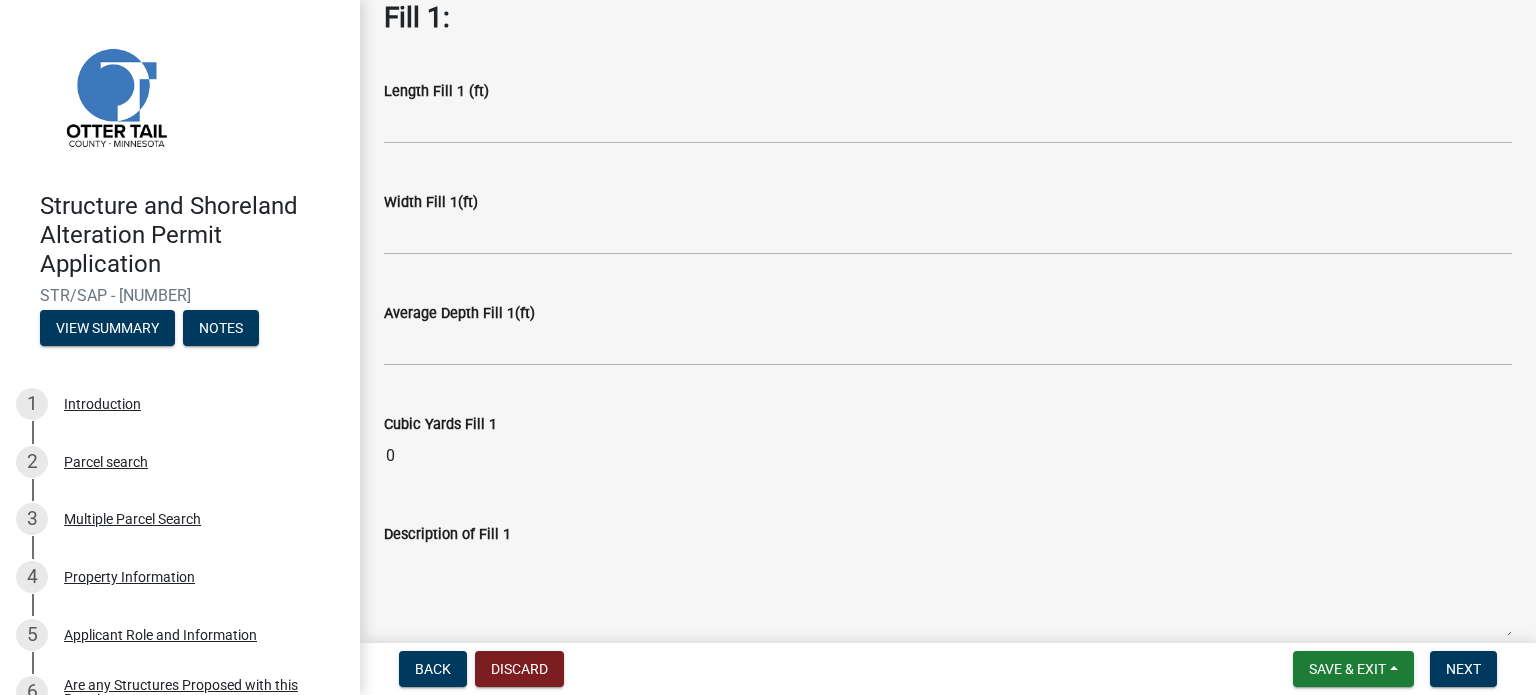 scroll, scrollTop: 0, scrollLeft: 0, axis: both 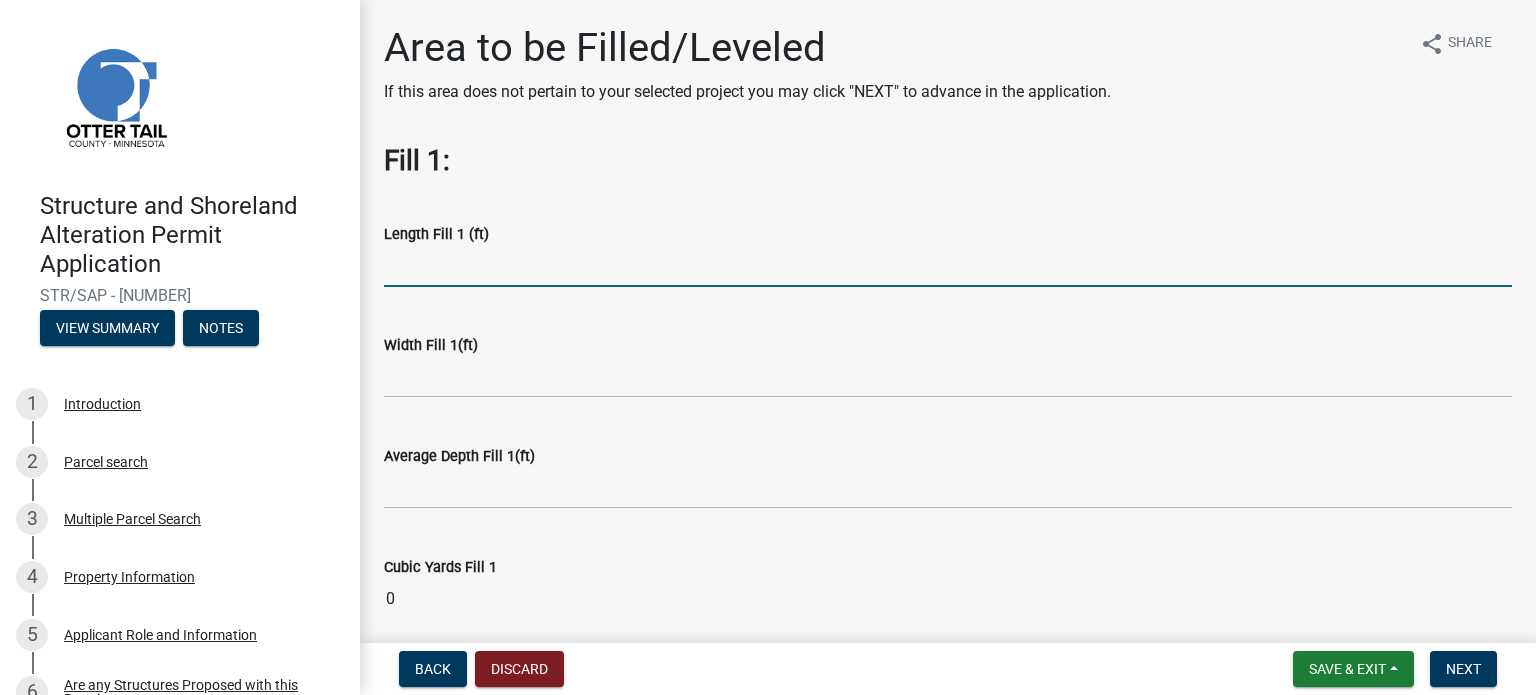 click 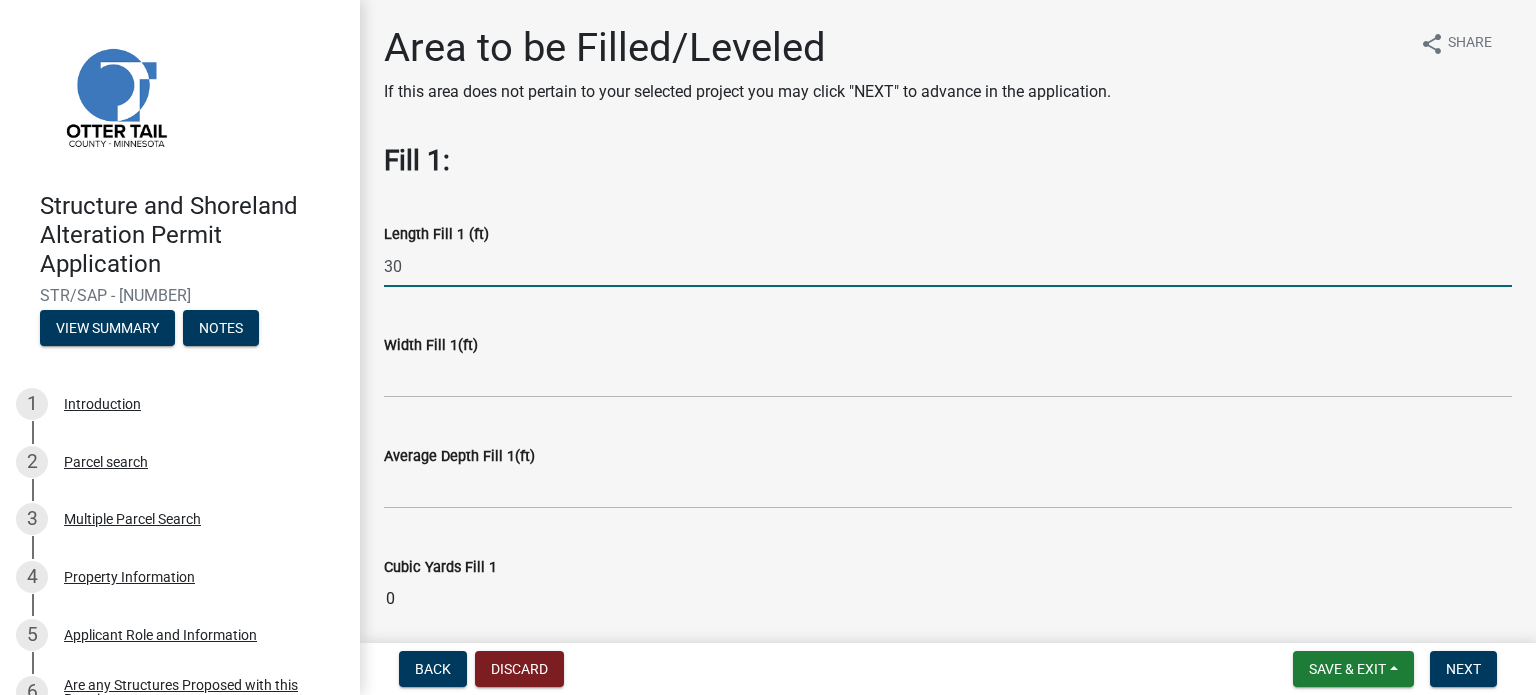 type on "30" 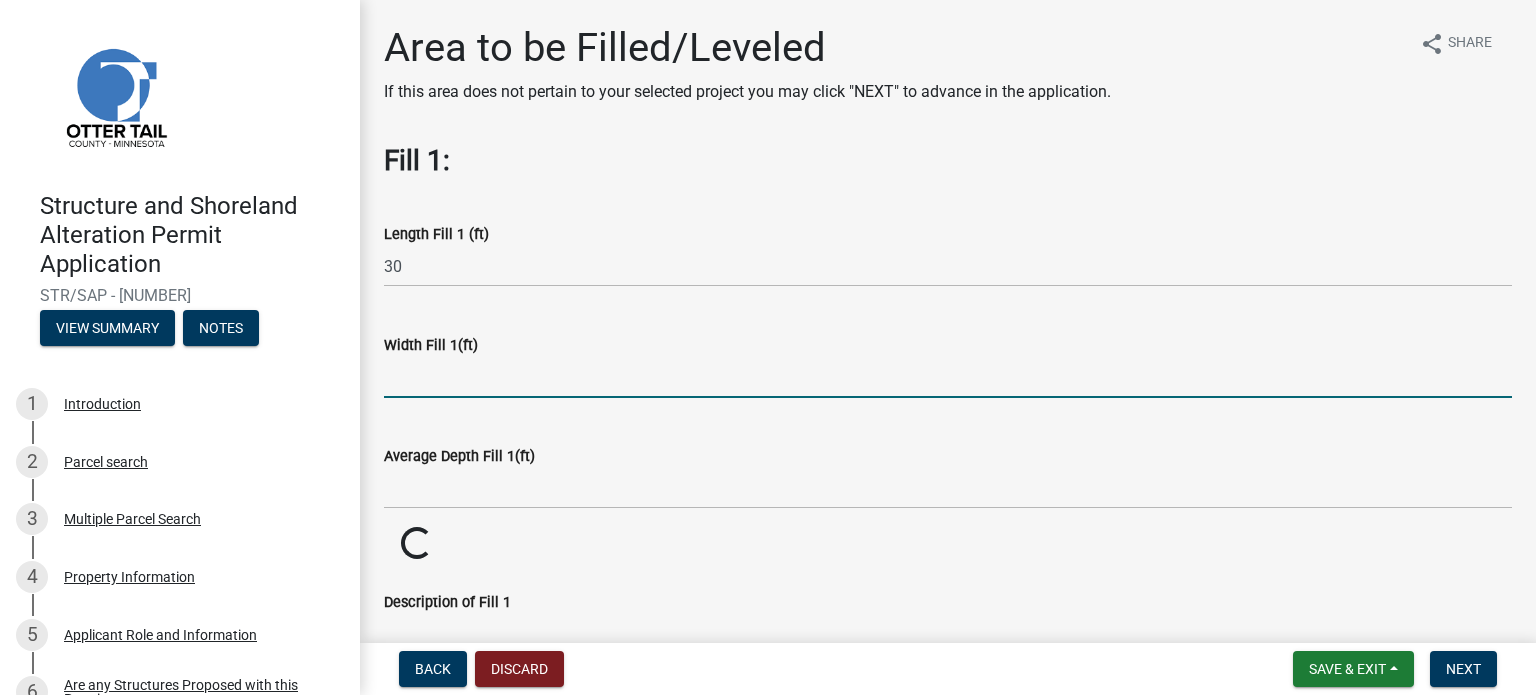 click 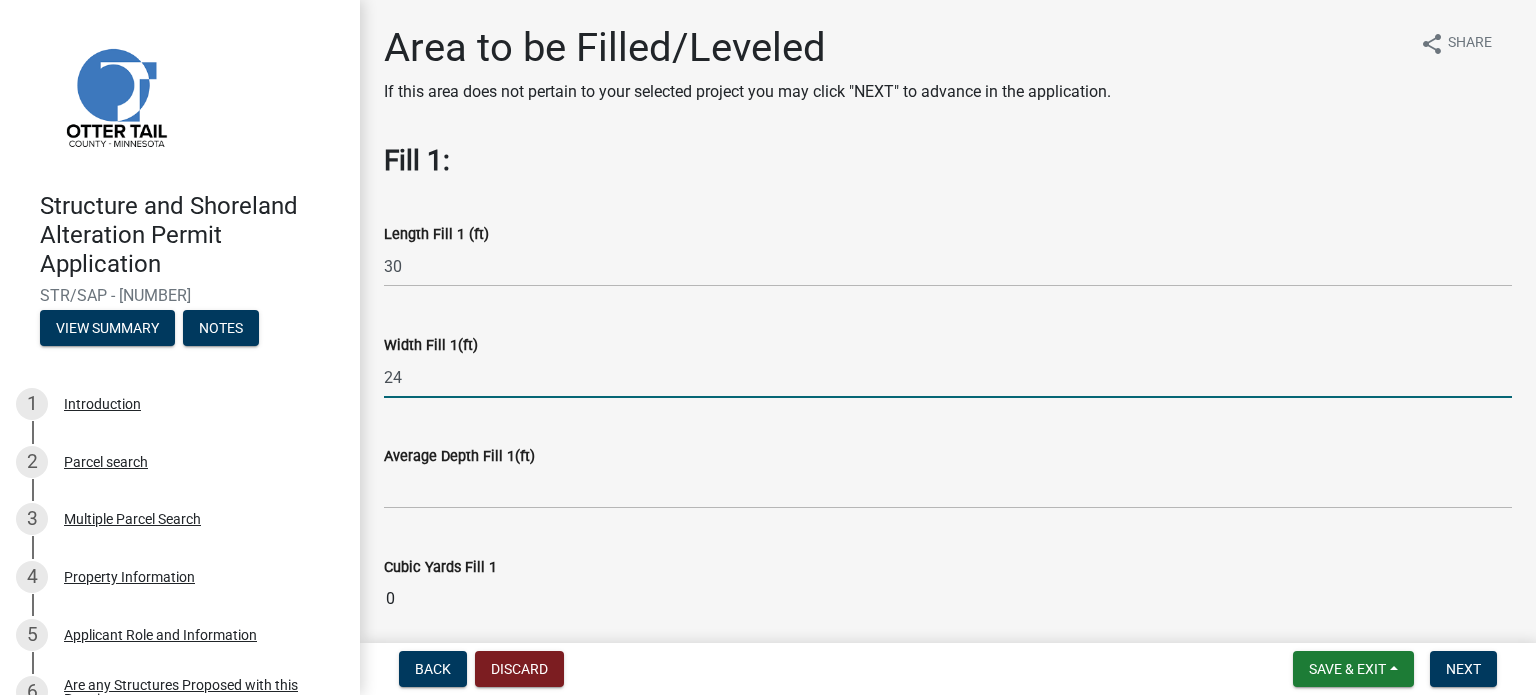 type on "24" 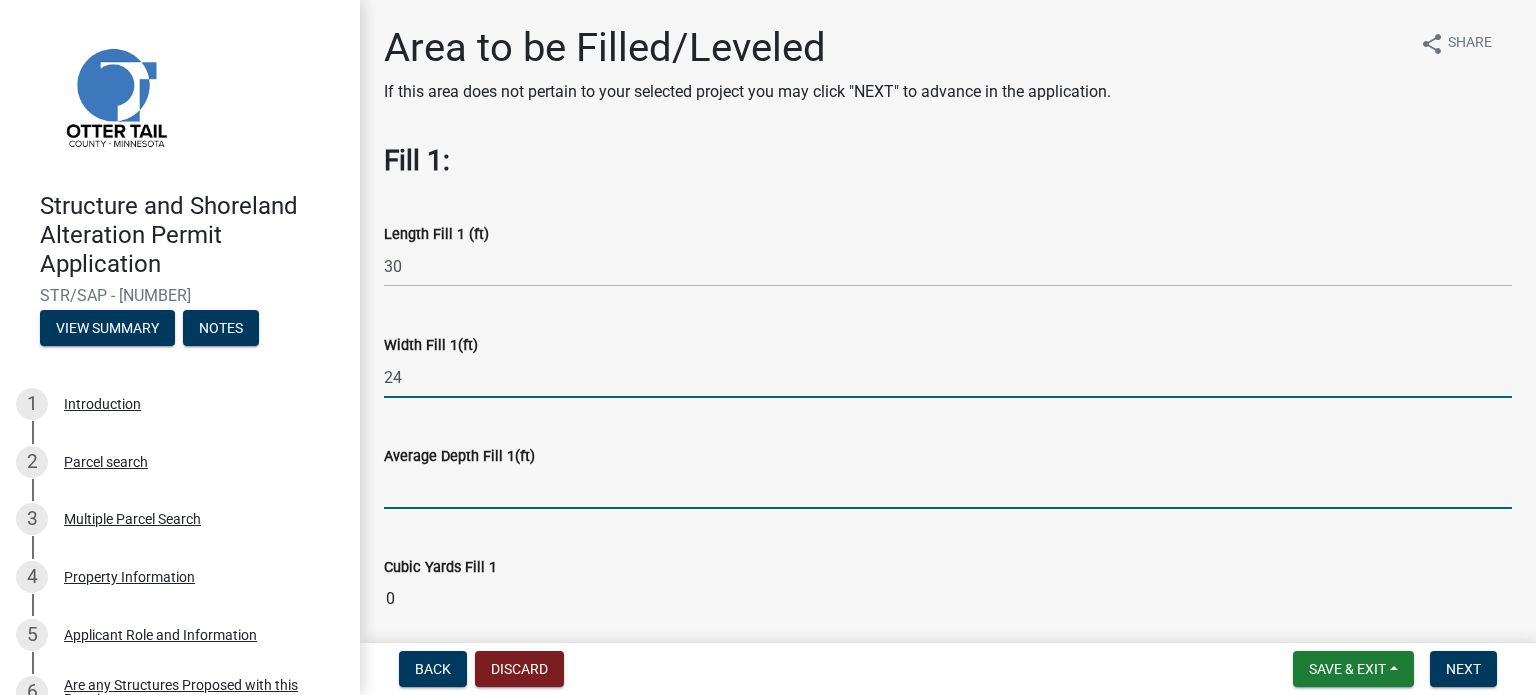 click 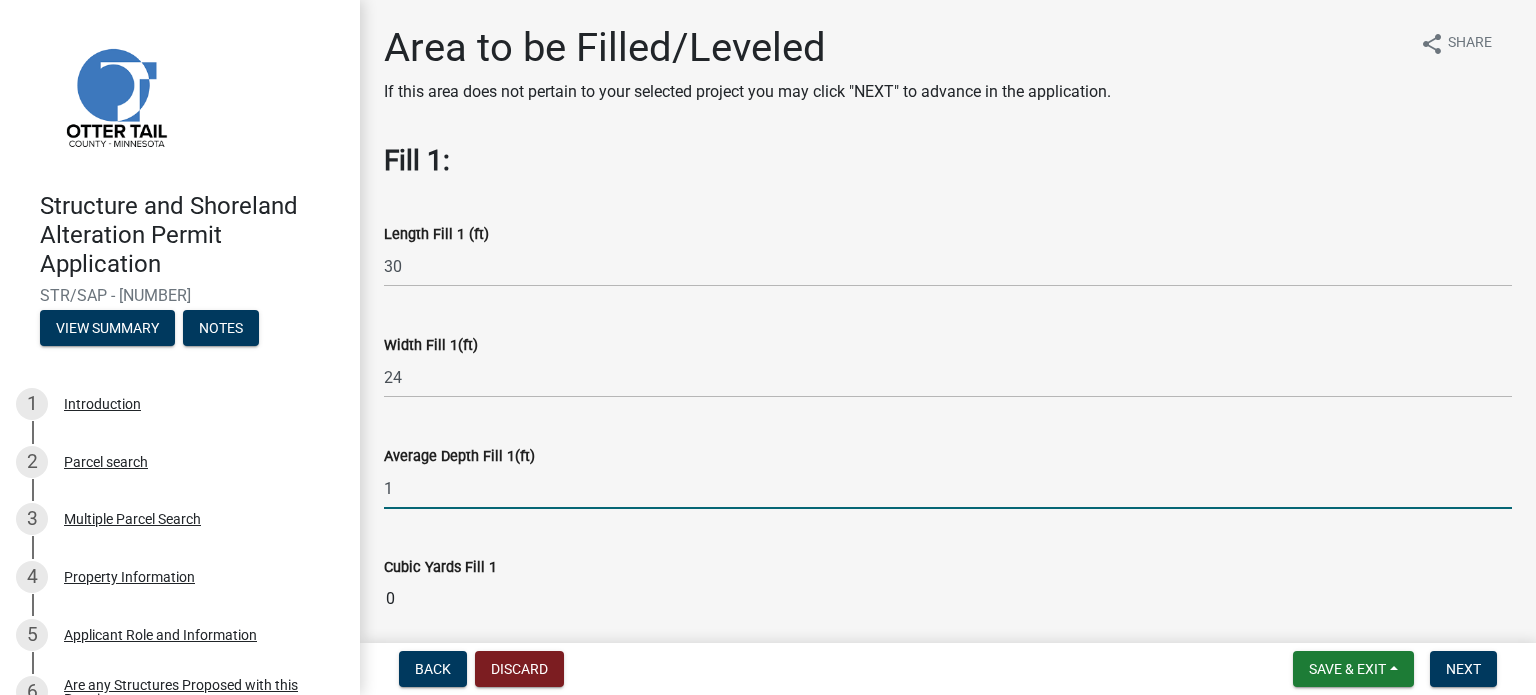 type on "1" 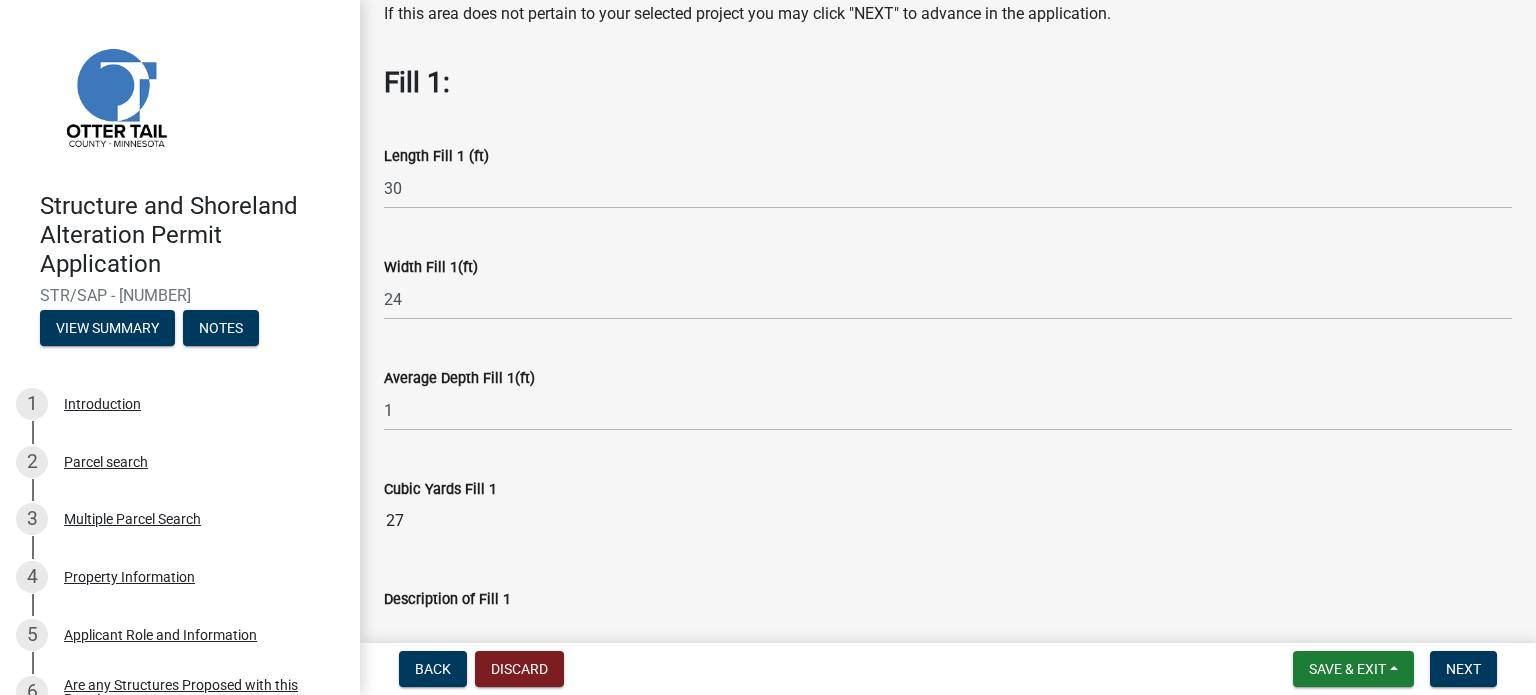 scroll, scrollTop: 200, scrollLeft: 0, axis: vertical 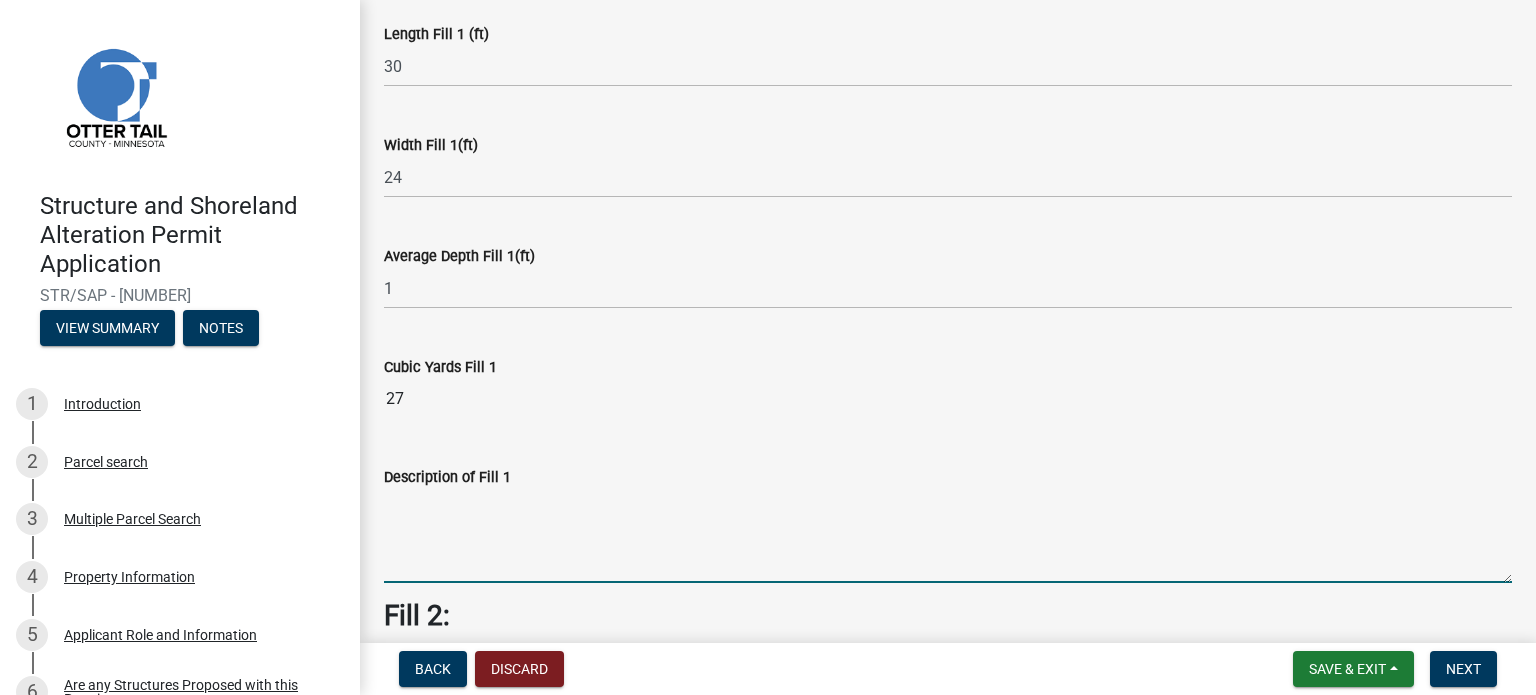 click on "Description of Fill 1" at bounding box center [948, 536] 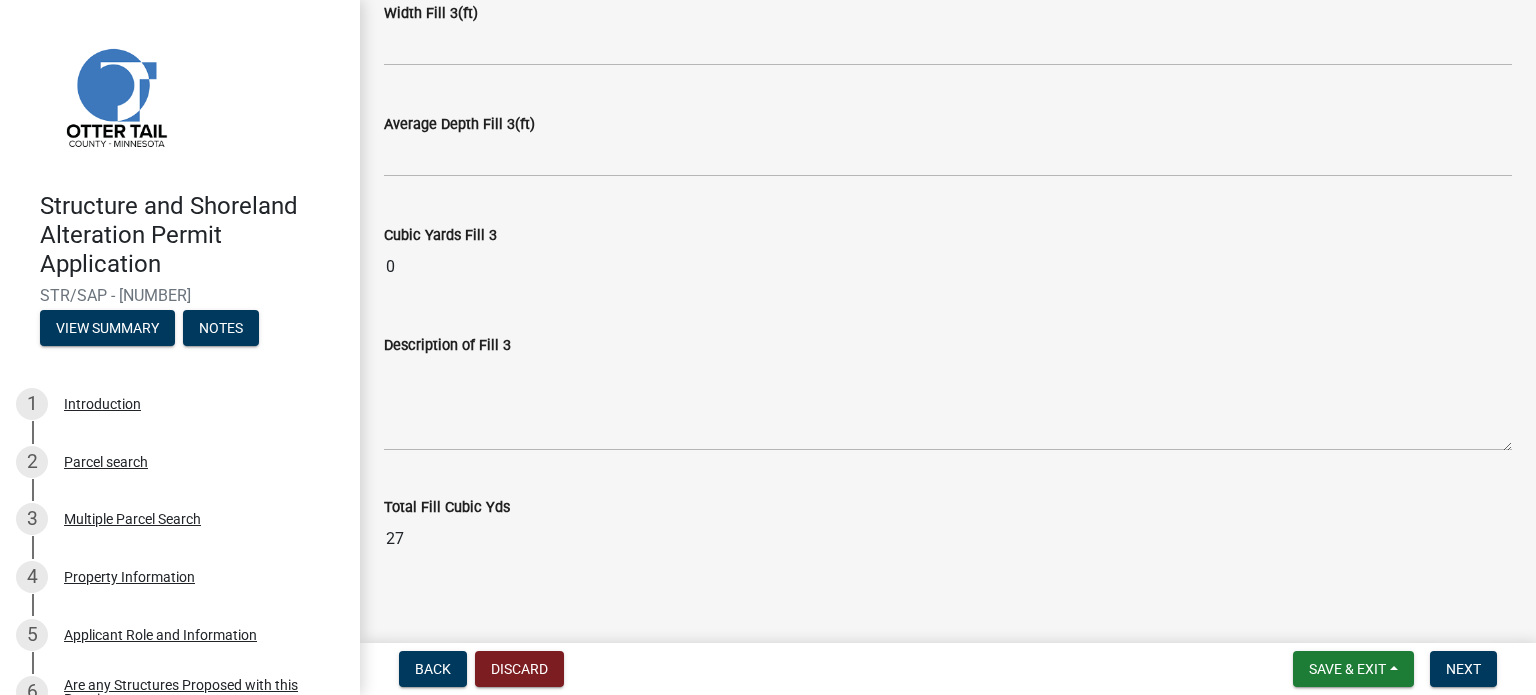 scroll, scrollTop: 1659, scrollLeft: 0, axis: vertical 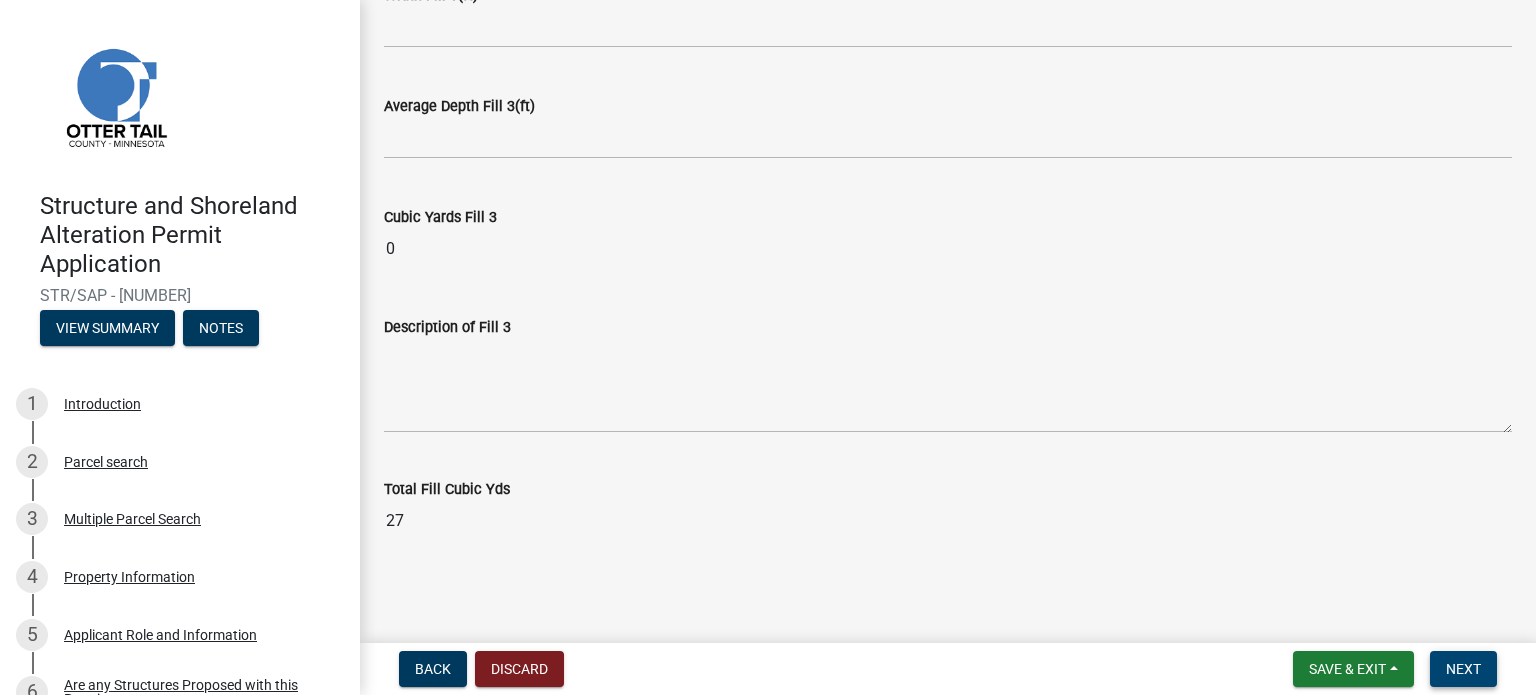 type on "Raise up parking area to match structure" 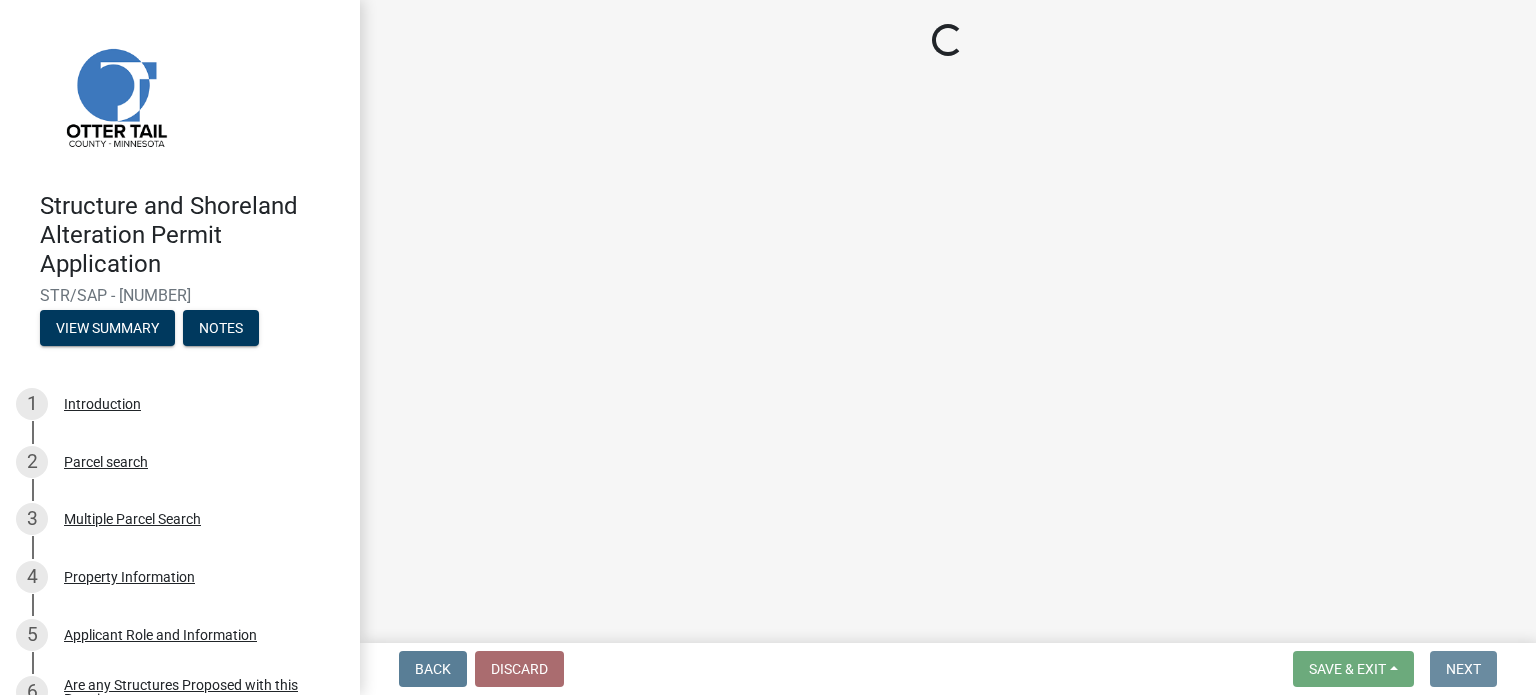 scroll, scrollTop: 0, scrollLeft: 0, axis: both 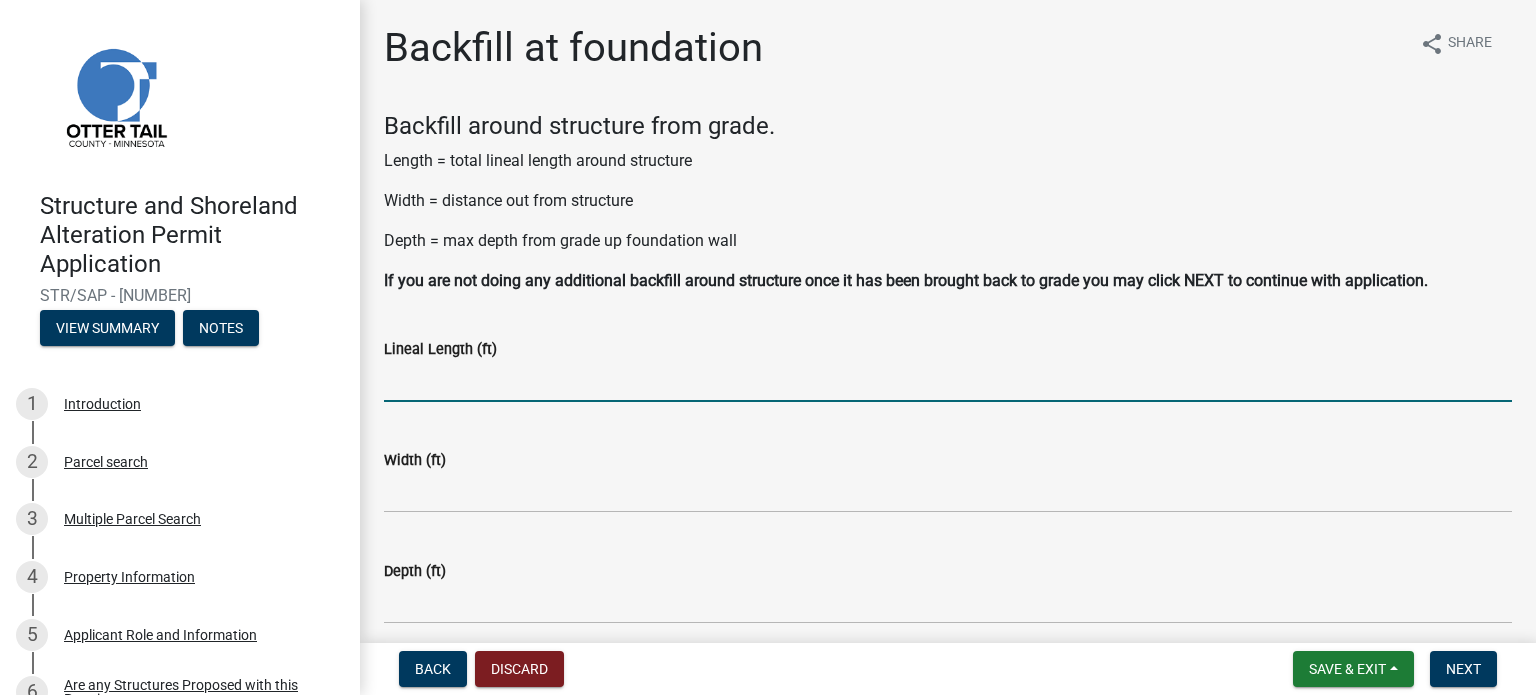 click 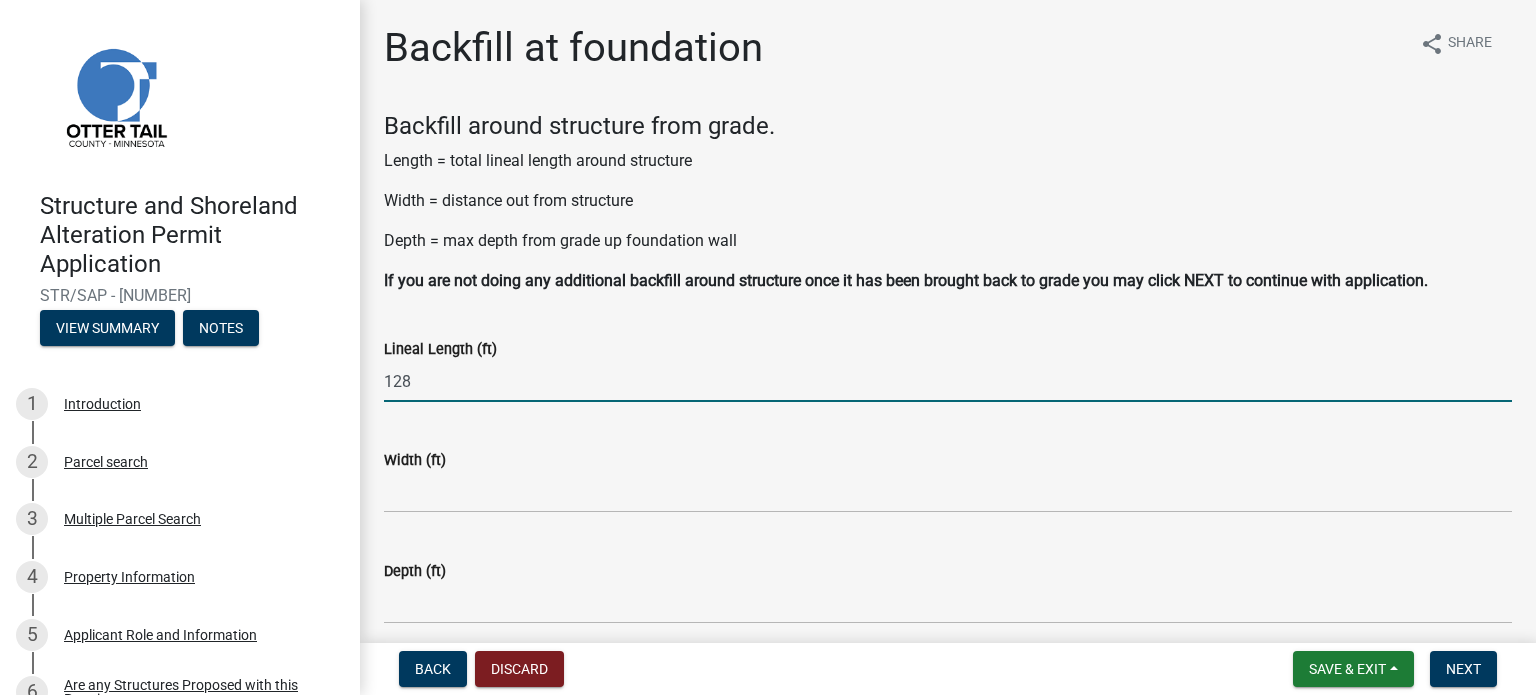 type on "128" 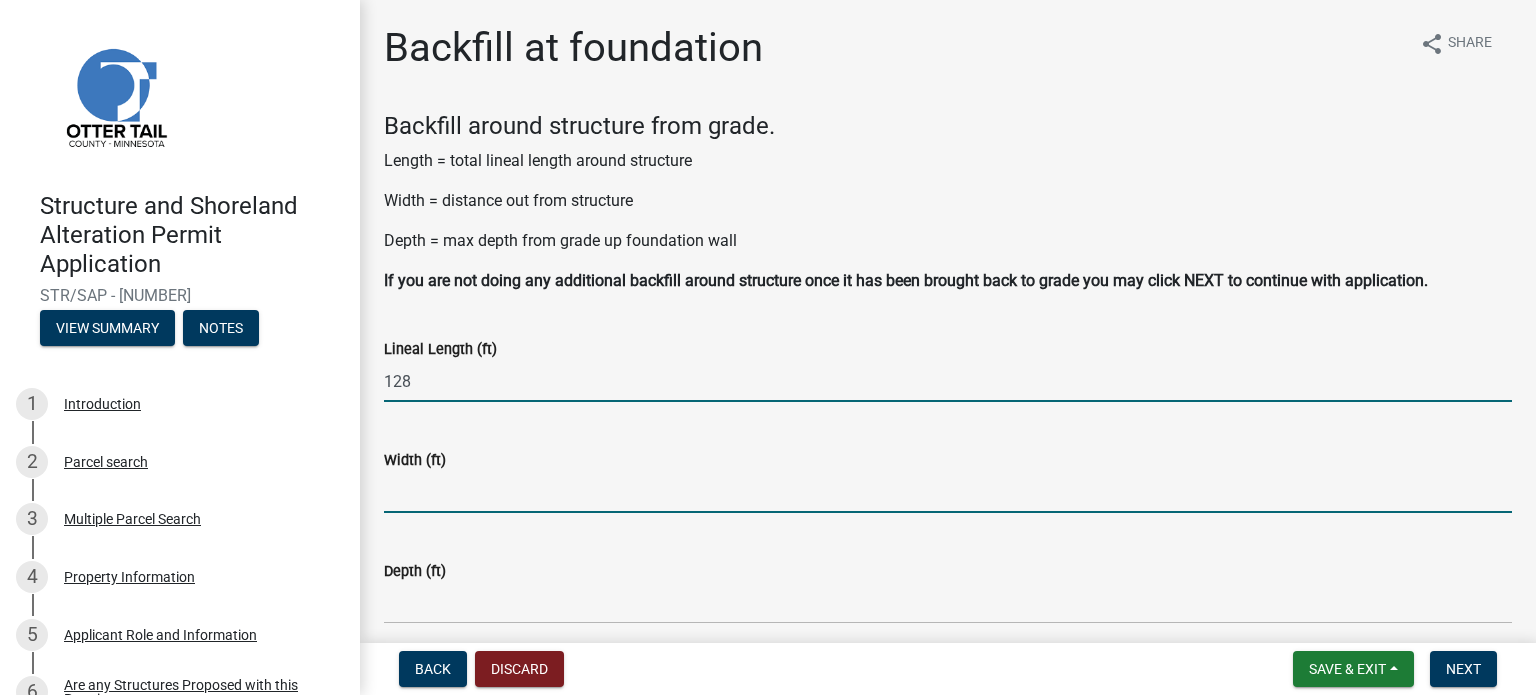 click 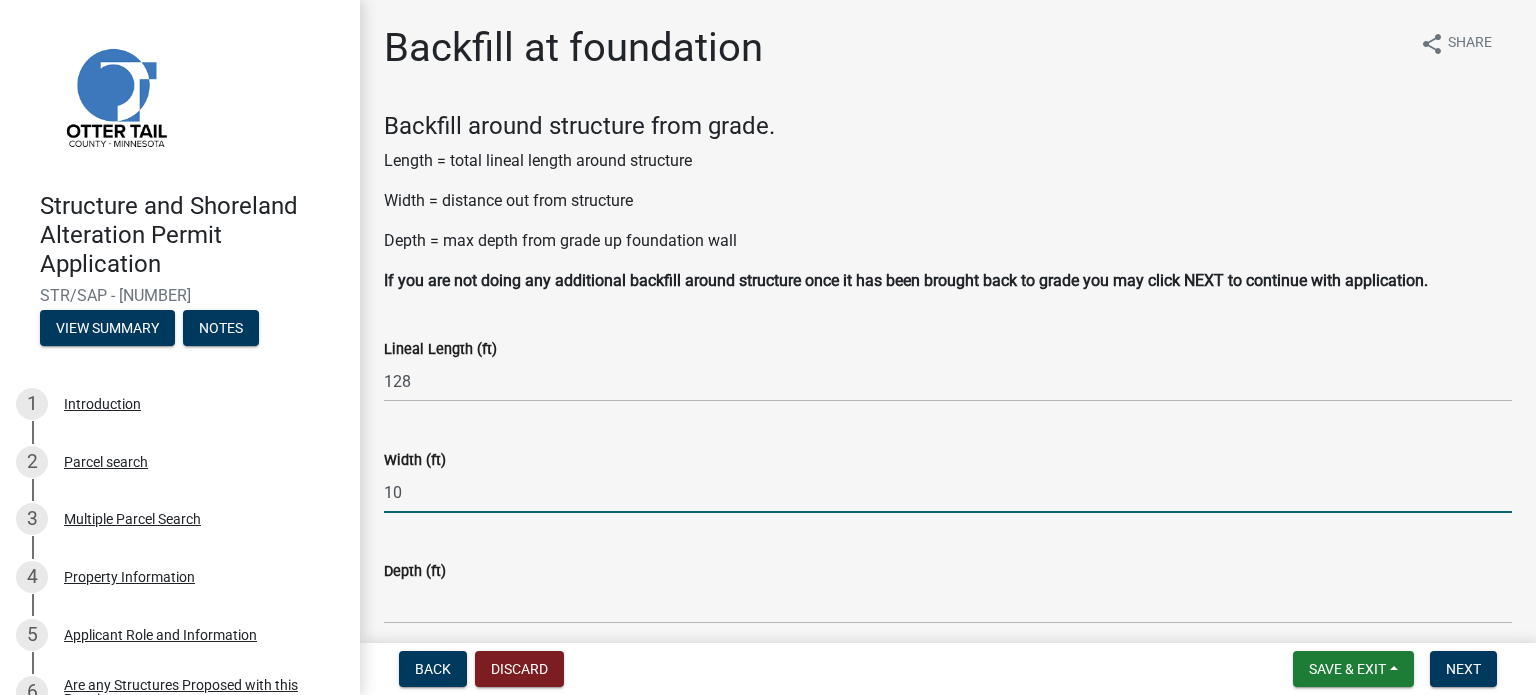 type on "10" 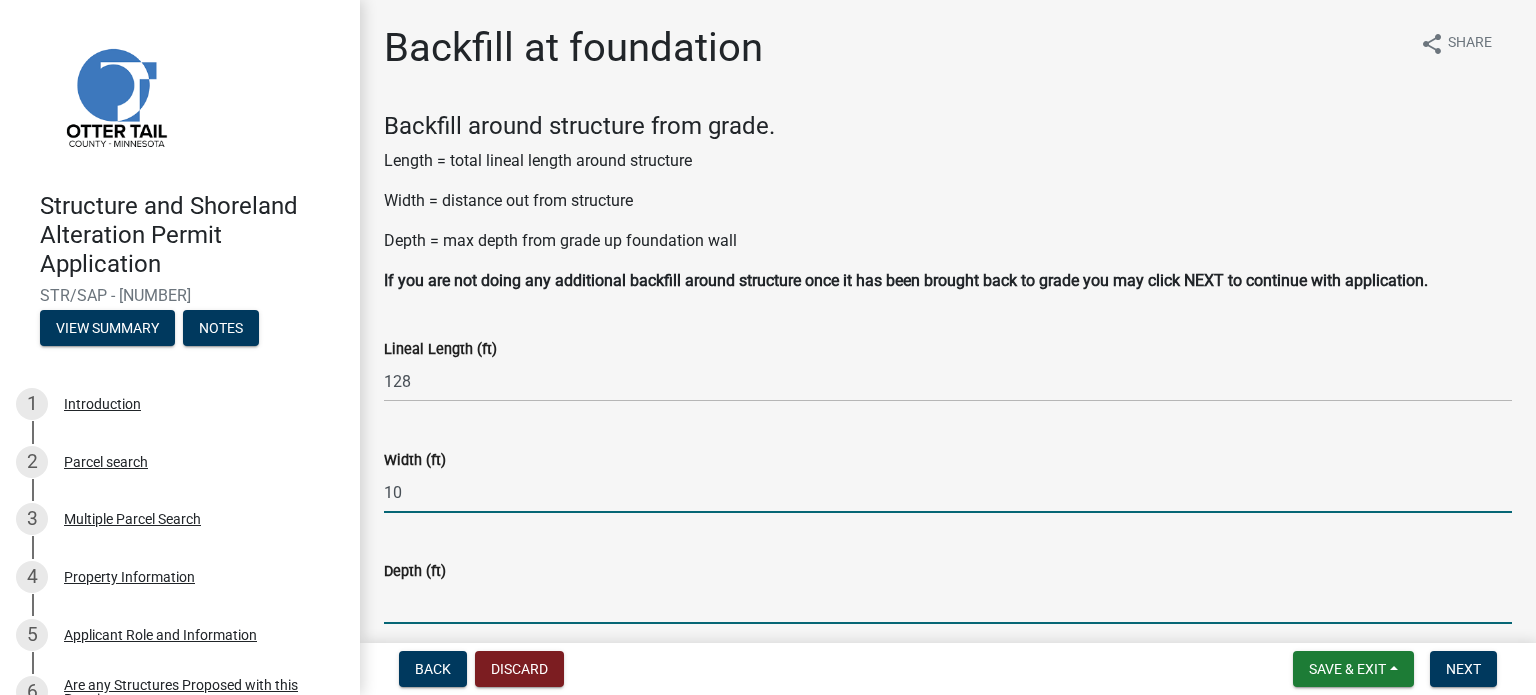 click 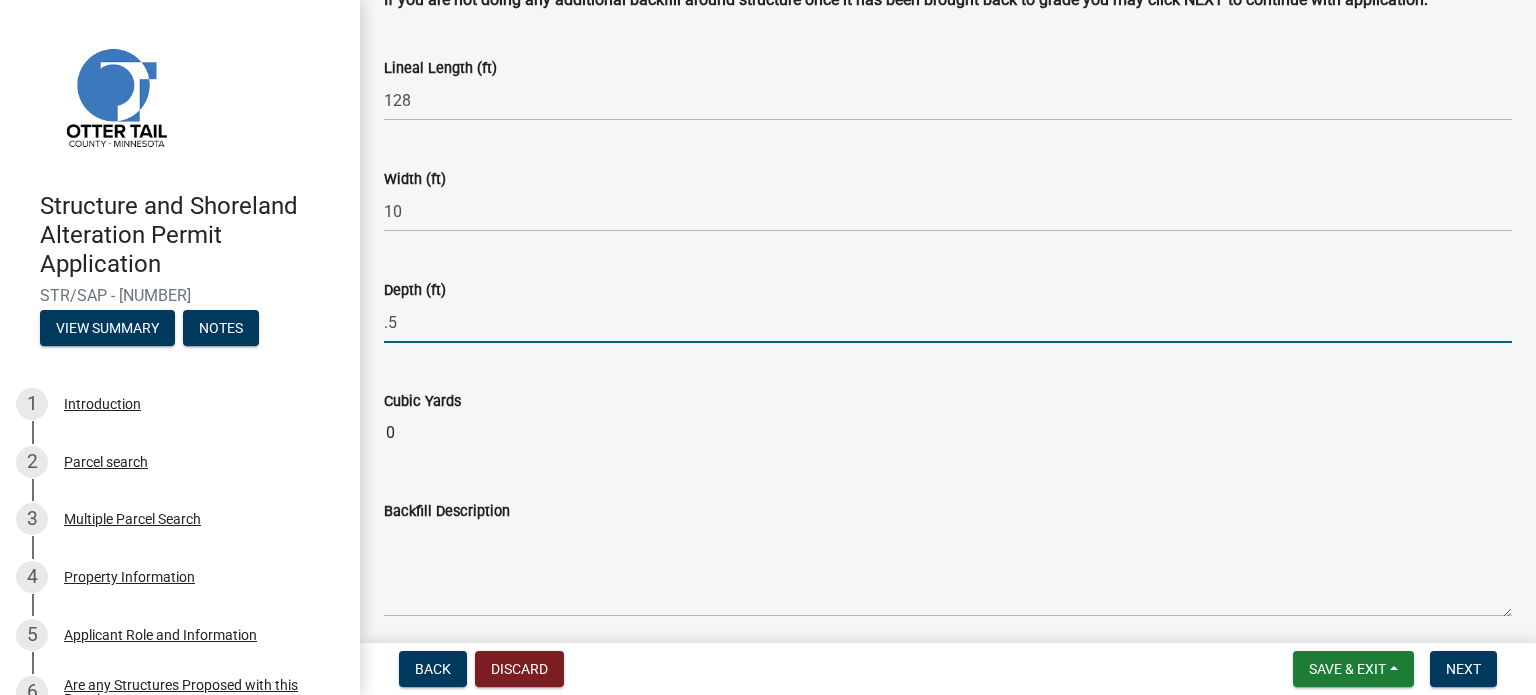 scroll, scrollTop: 300, scrollLeft: 0, axis: vertical 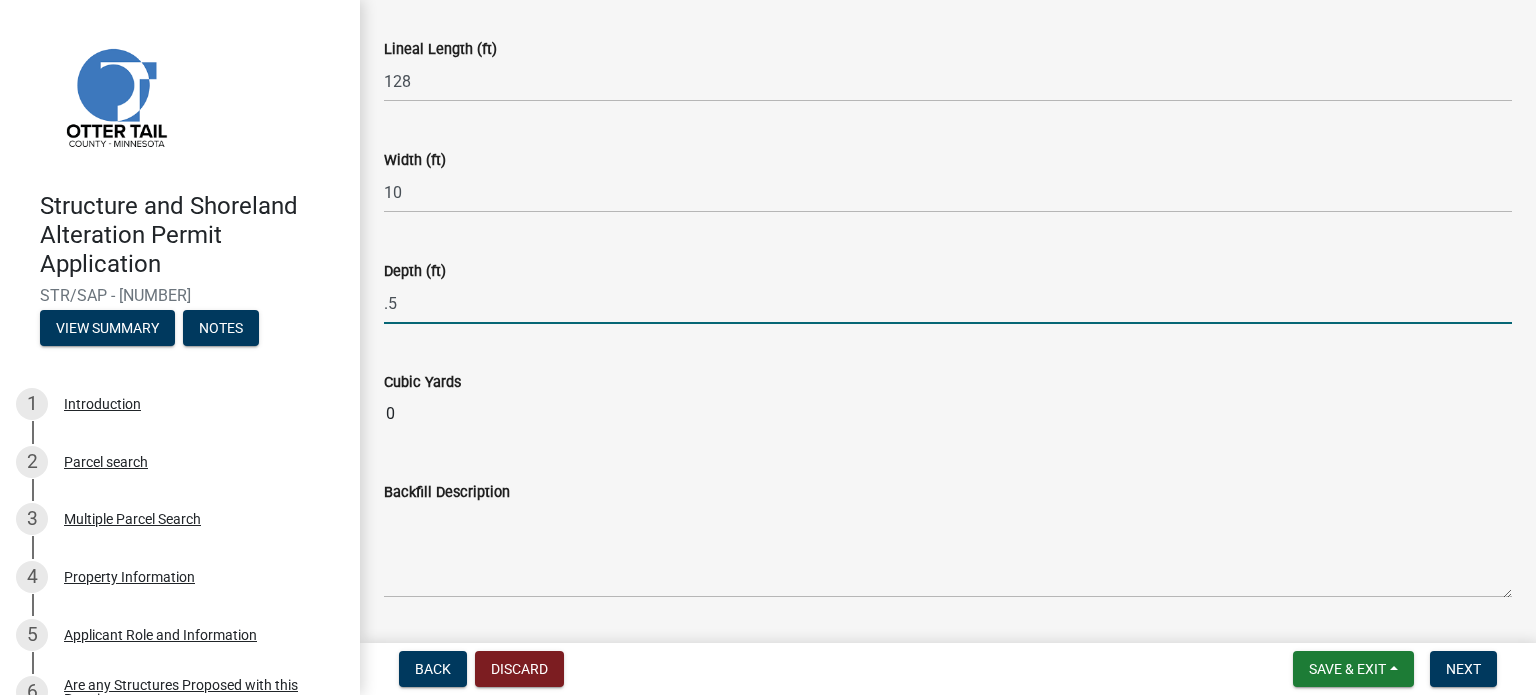 type on "0.5" 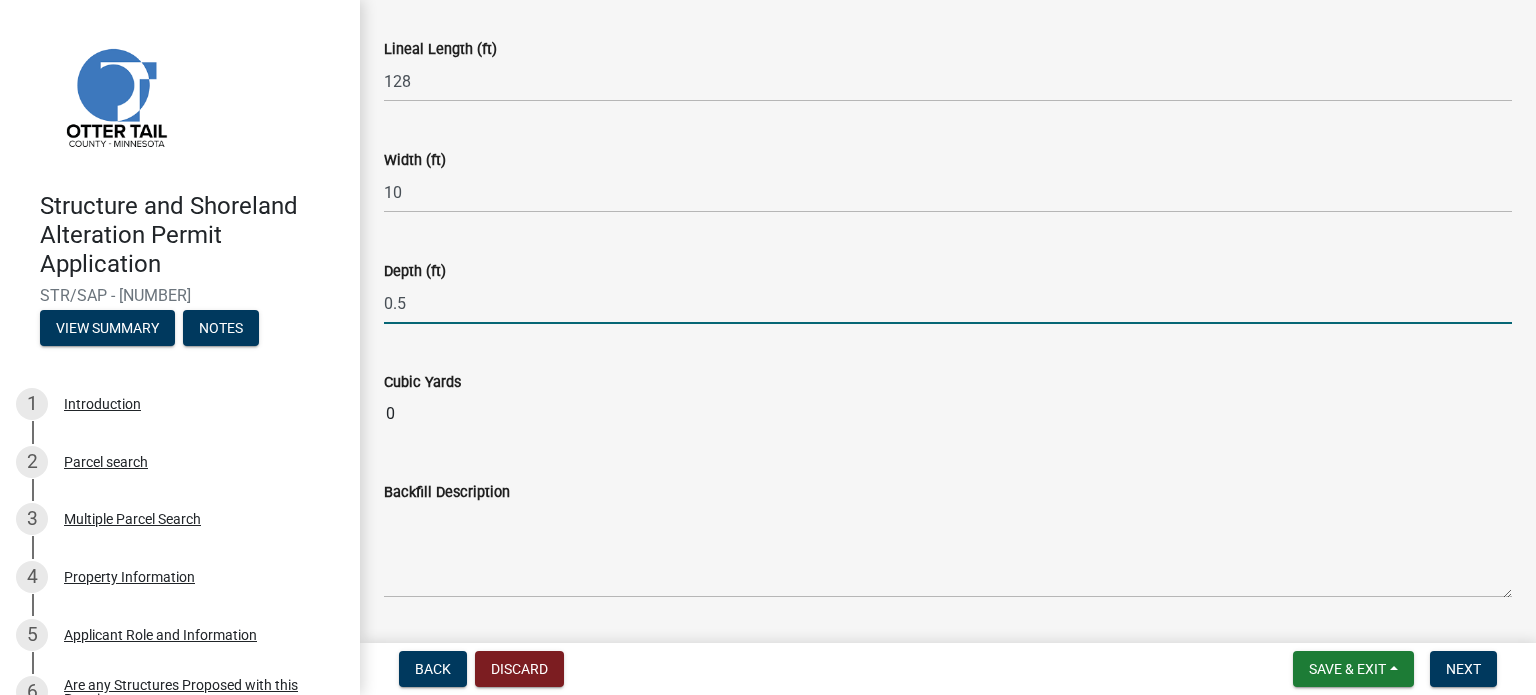 scroll, scrollTop: 280, scrollLeft: 0, axis: vertical 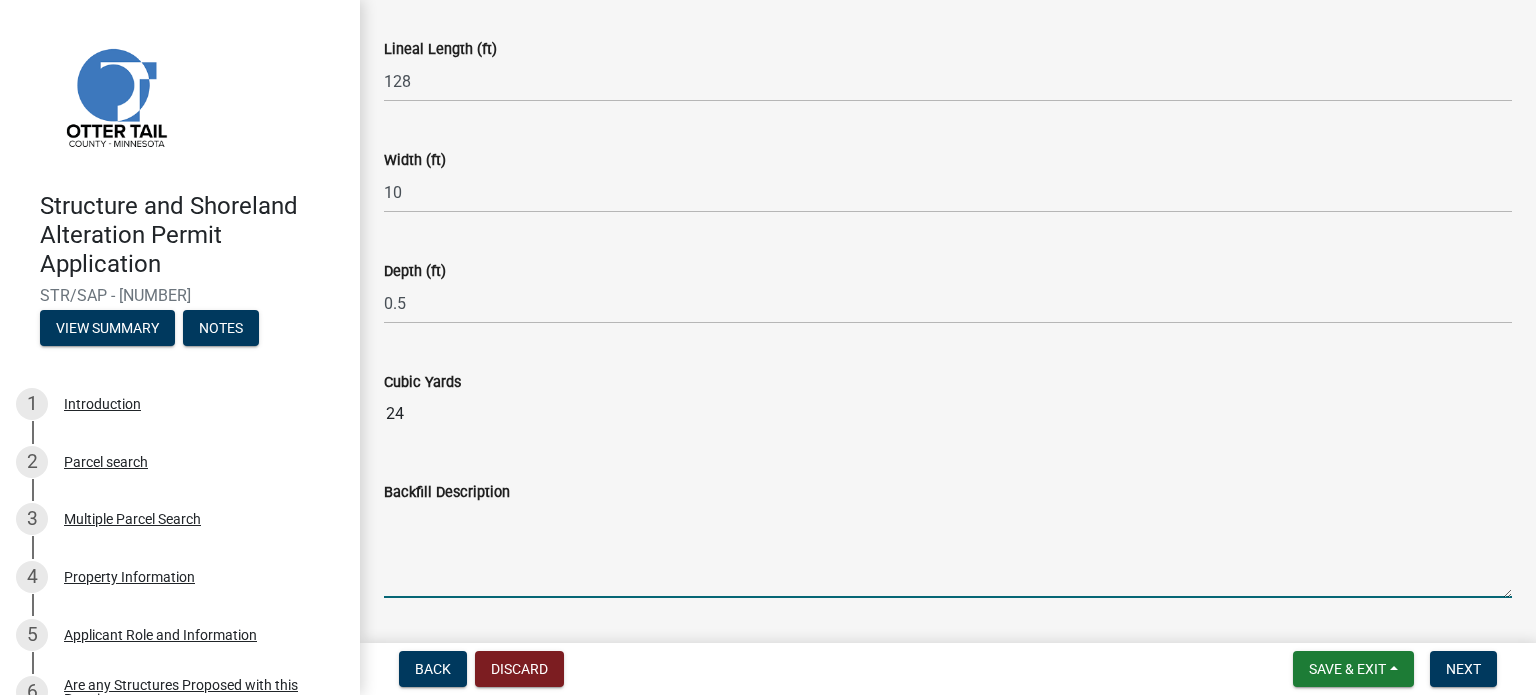 click on "Backfill Description" at bounding box center (948, 551) 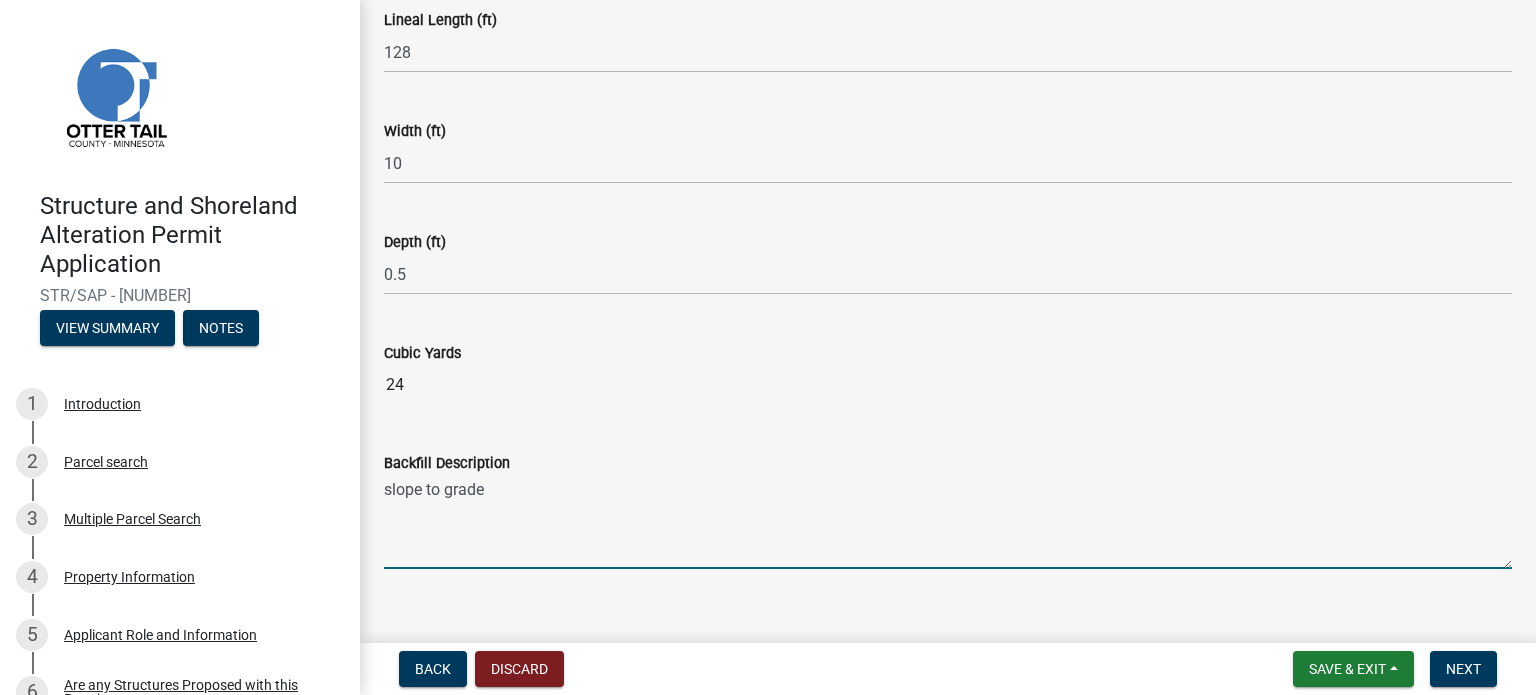 scroll, scrollTop: 356, scrollLeft: 0, axis: vertical 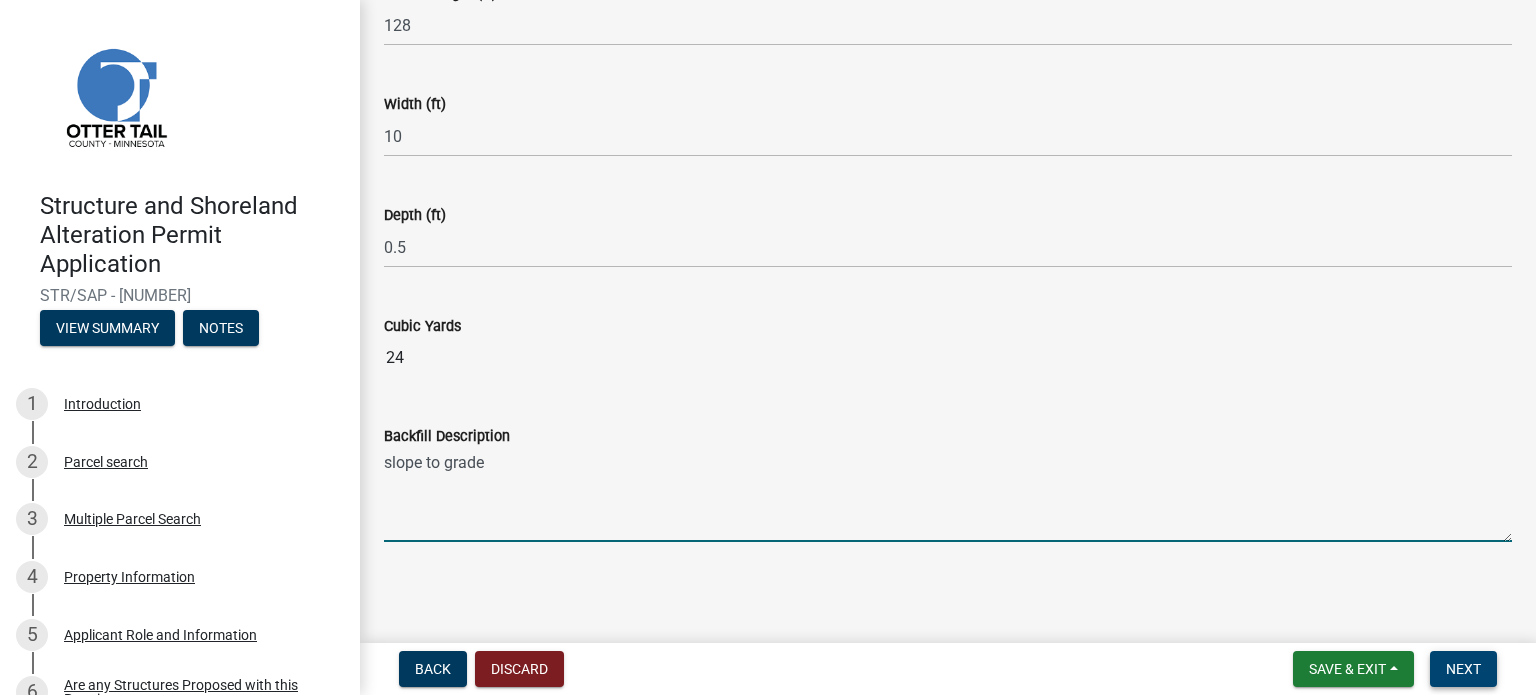 type on "slope to grade" 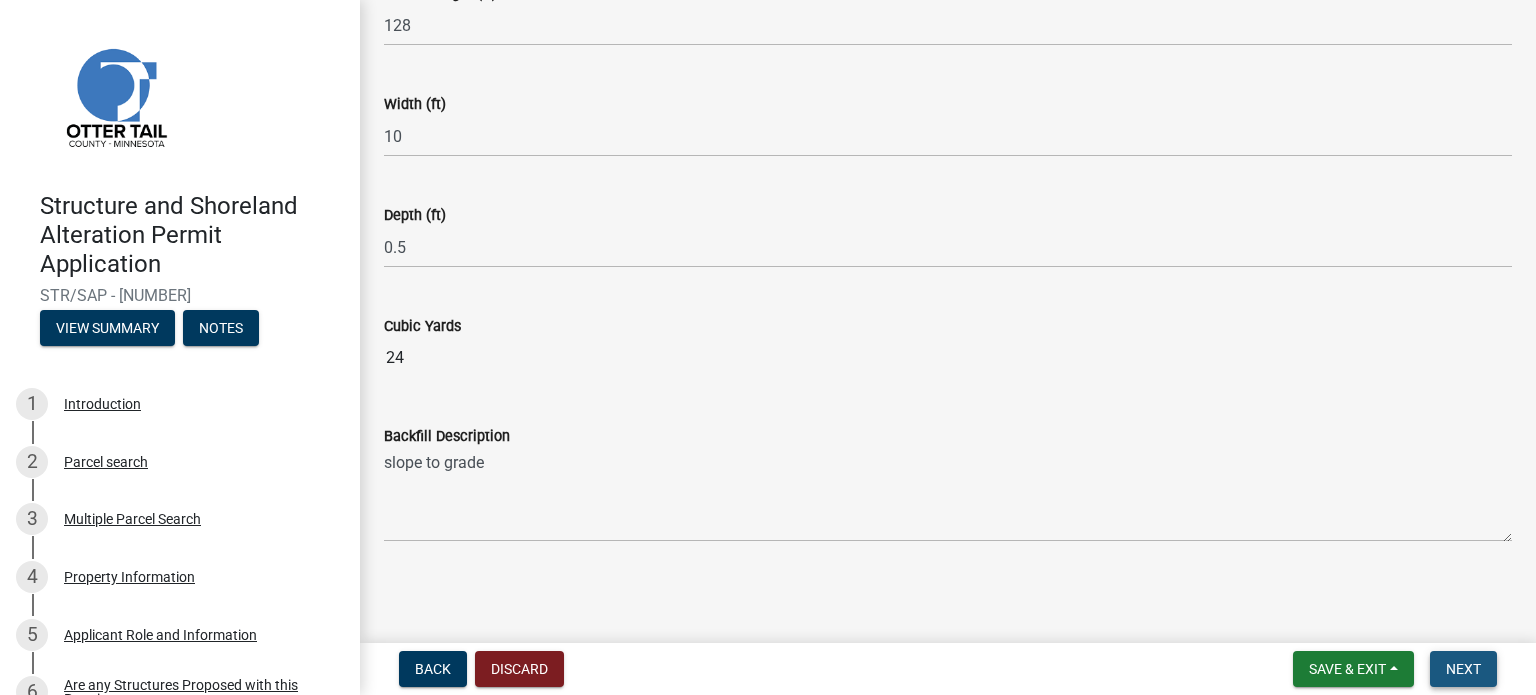 click on "Next" at bounding box center [1463, 669] 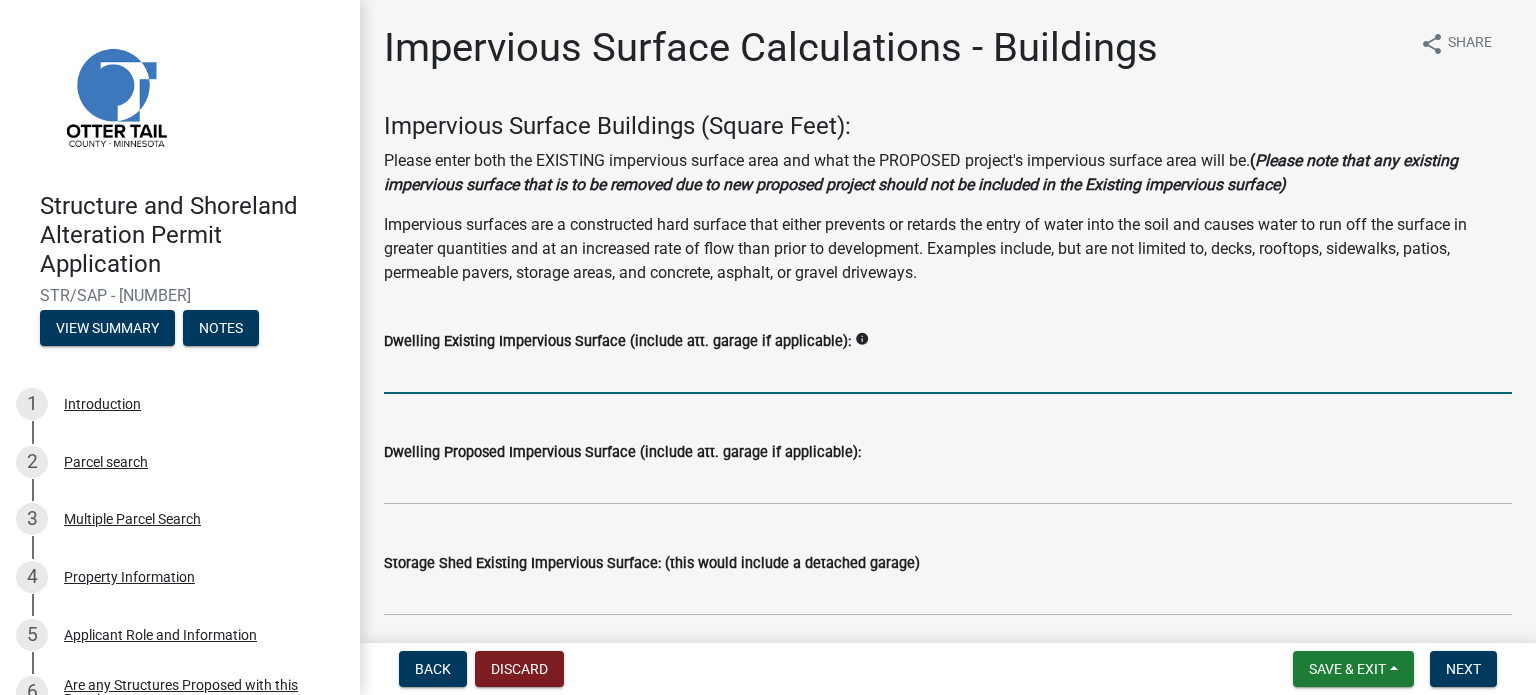 click 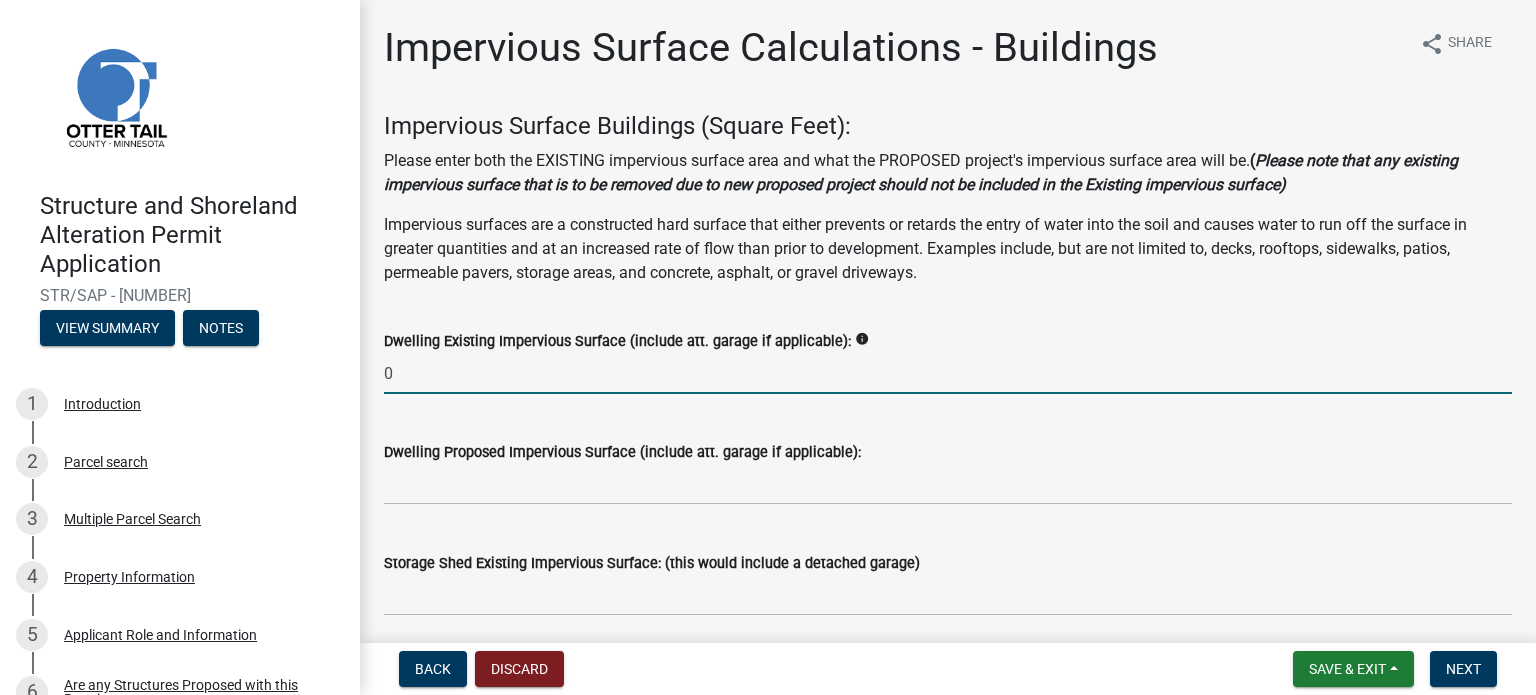 type on "0" 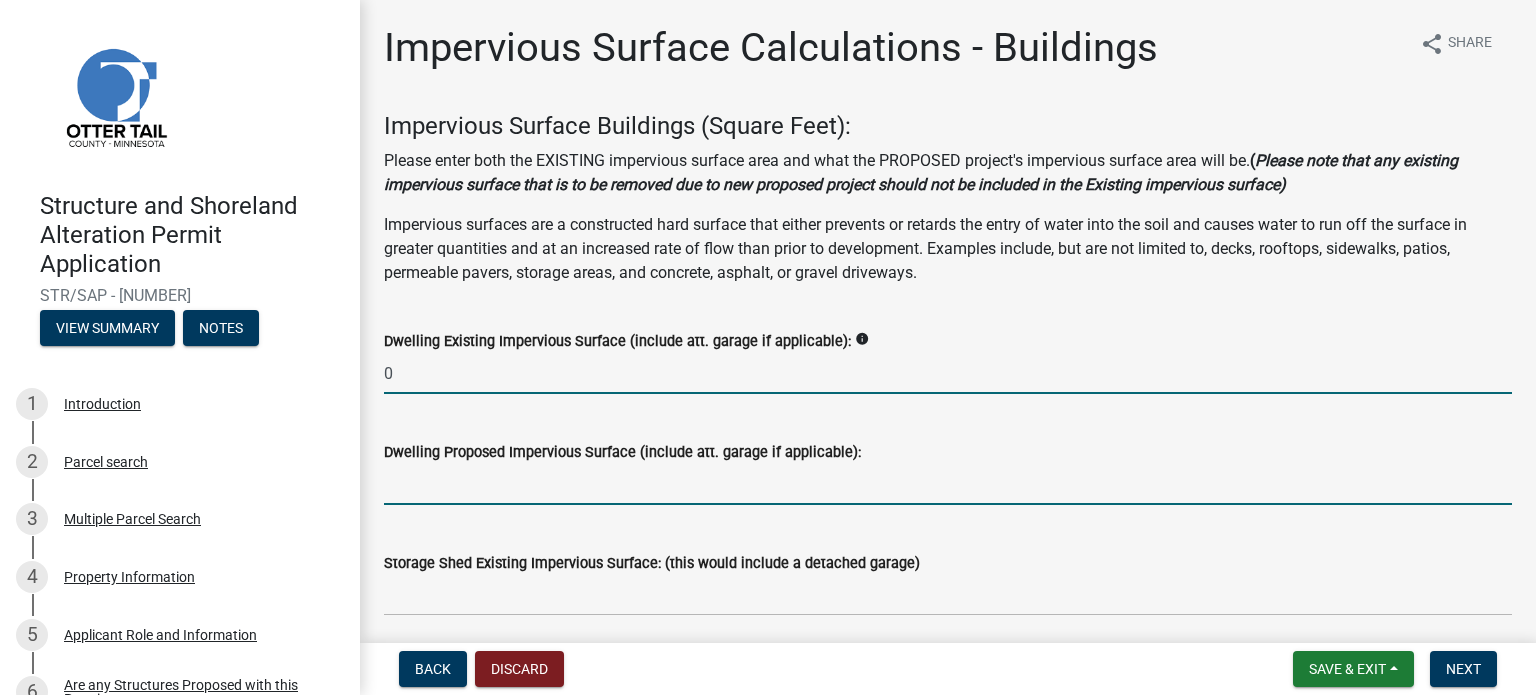click 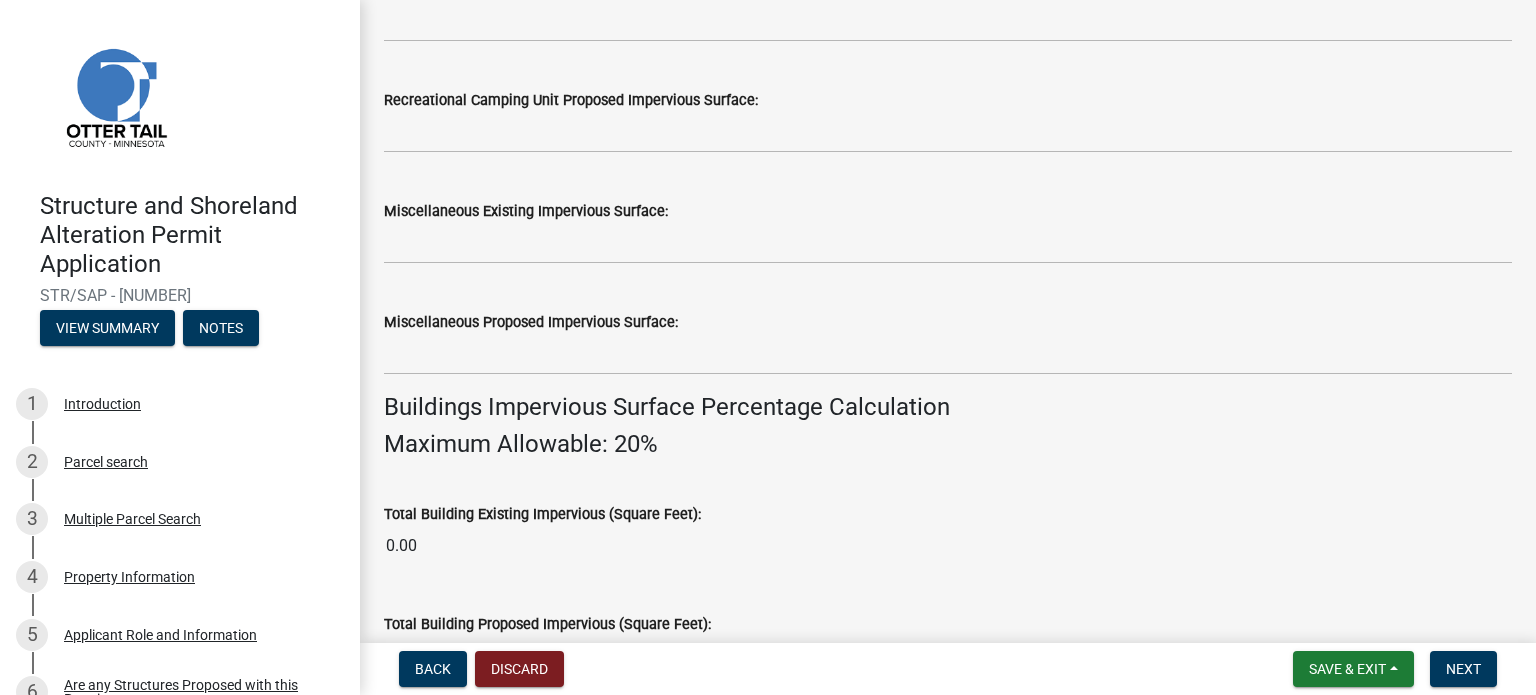 scroll, scrollTop: 1100, scrollLeft: 0, axis: vertical 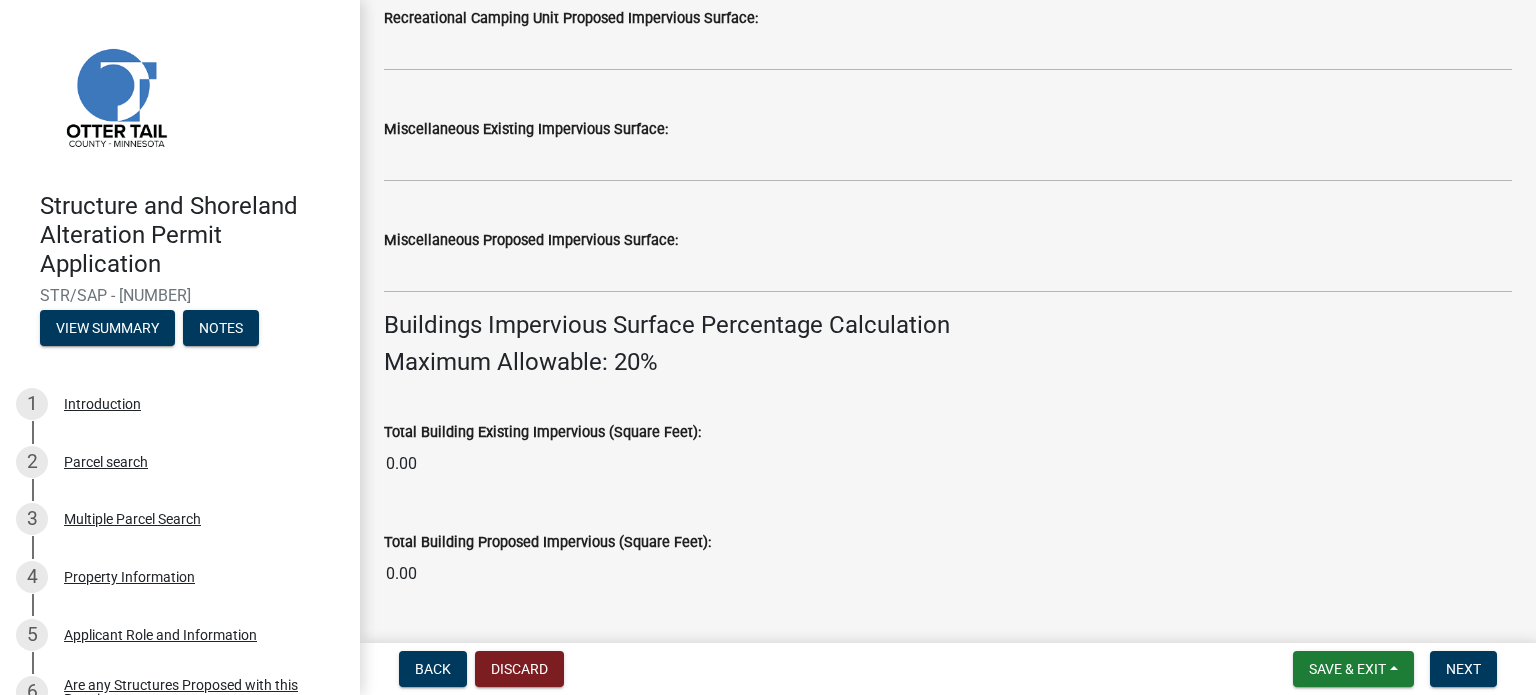 type on "960" 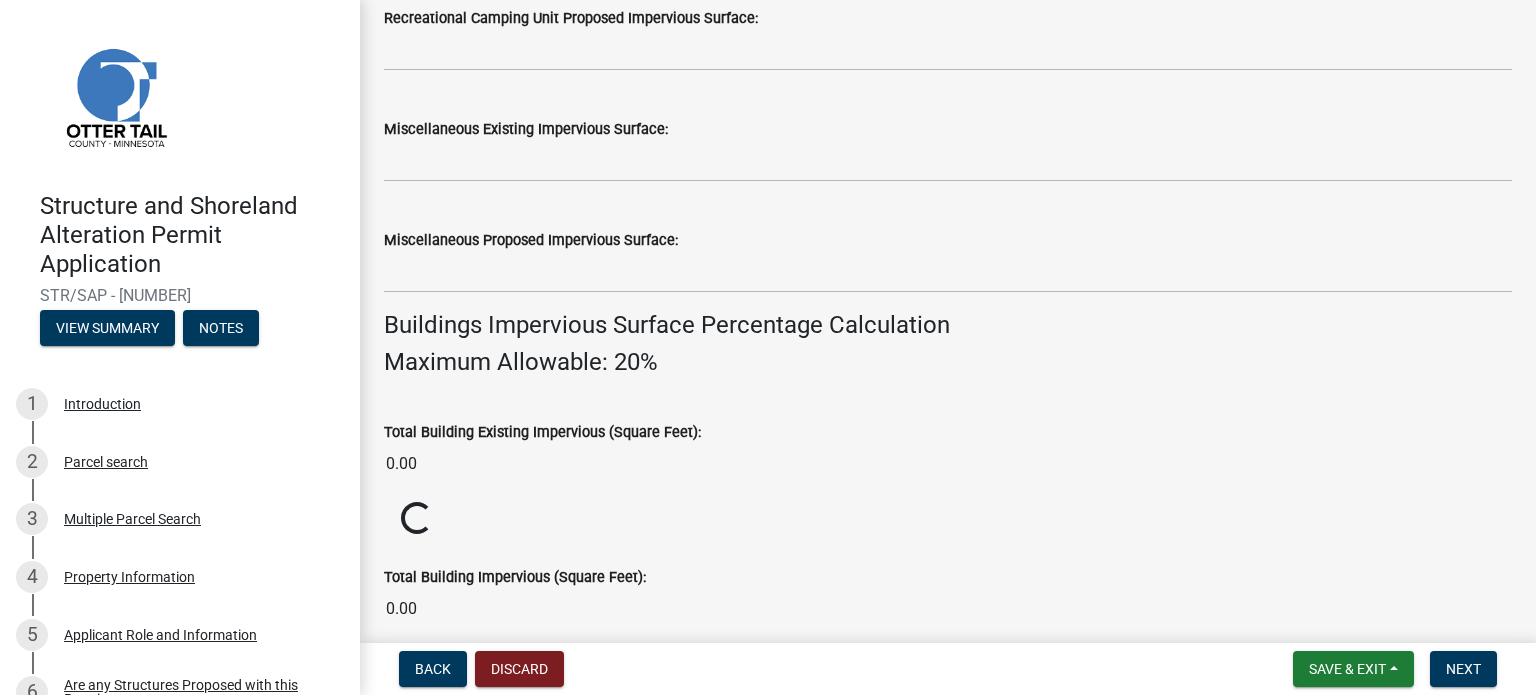 click on "Miscellaneous Proposed Impervious Surface:" 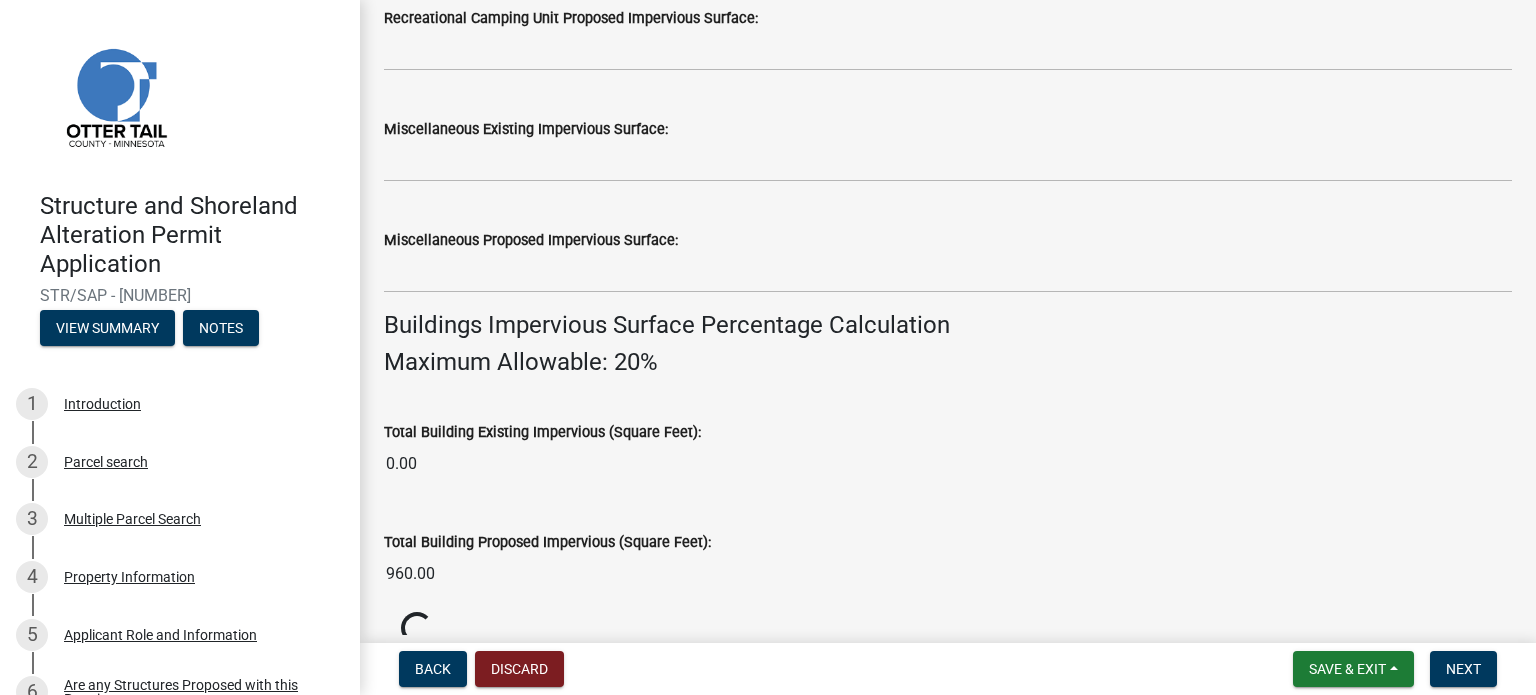 click on "Miscellaneous Proposed Impervious Surface:" 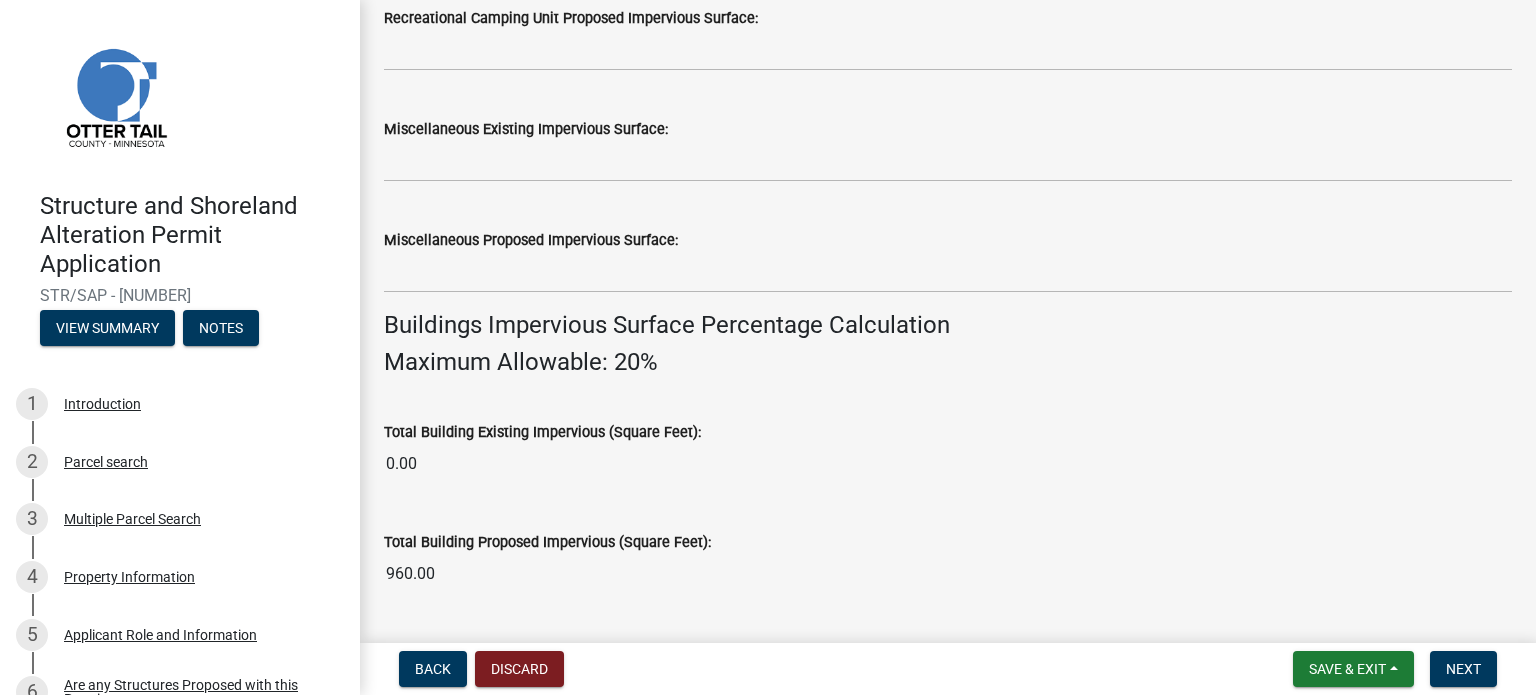 click on "Miscellaneous Proposed Impervious Surface:" 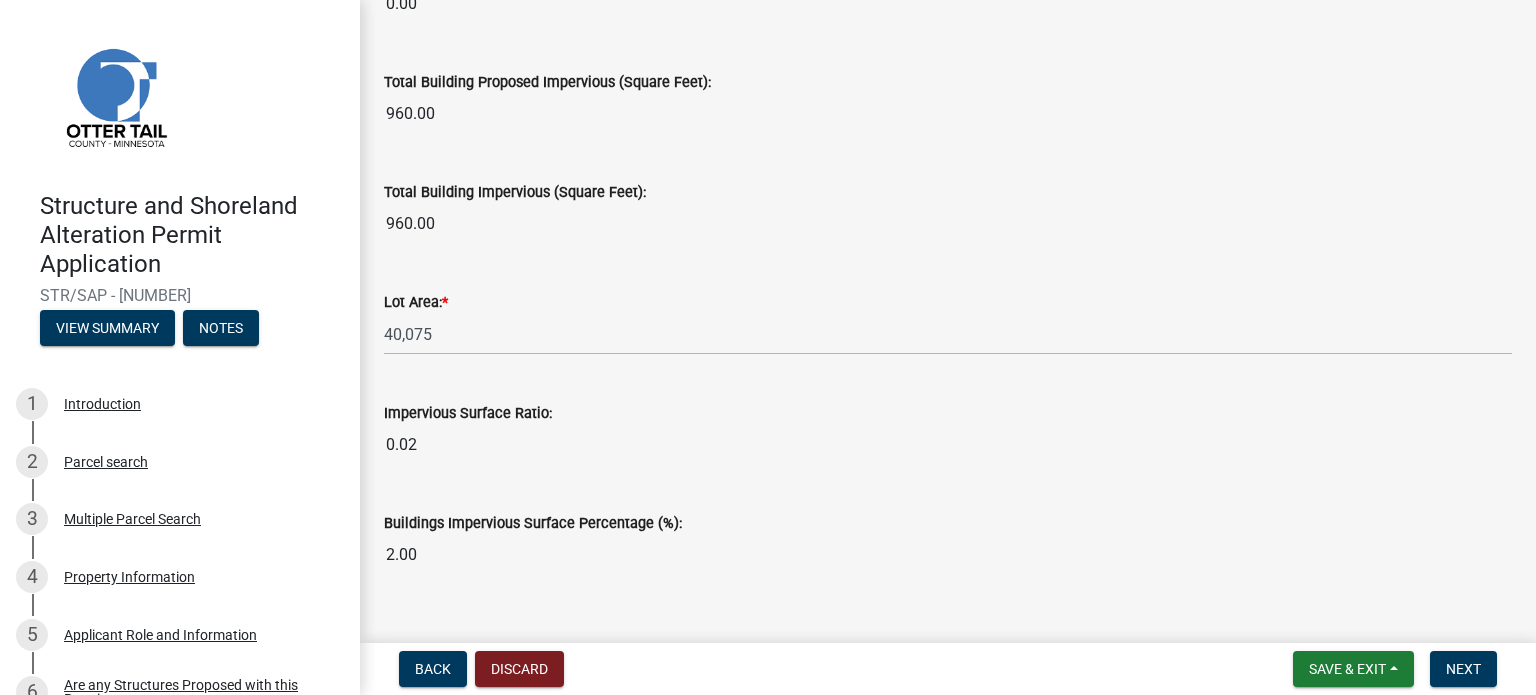 scroll, scrollTop: 1594, scrollLeft: 0, axis: vertical 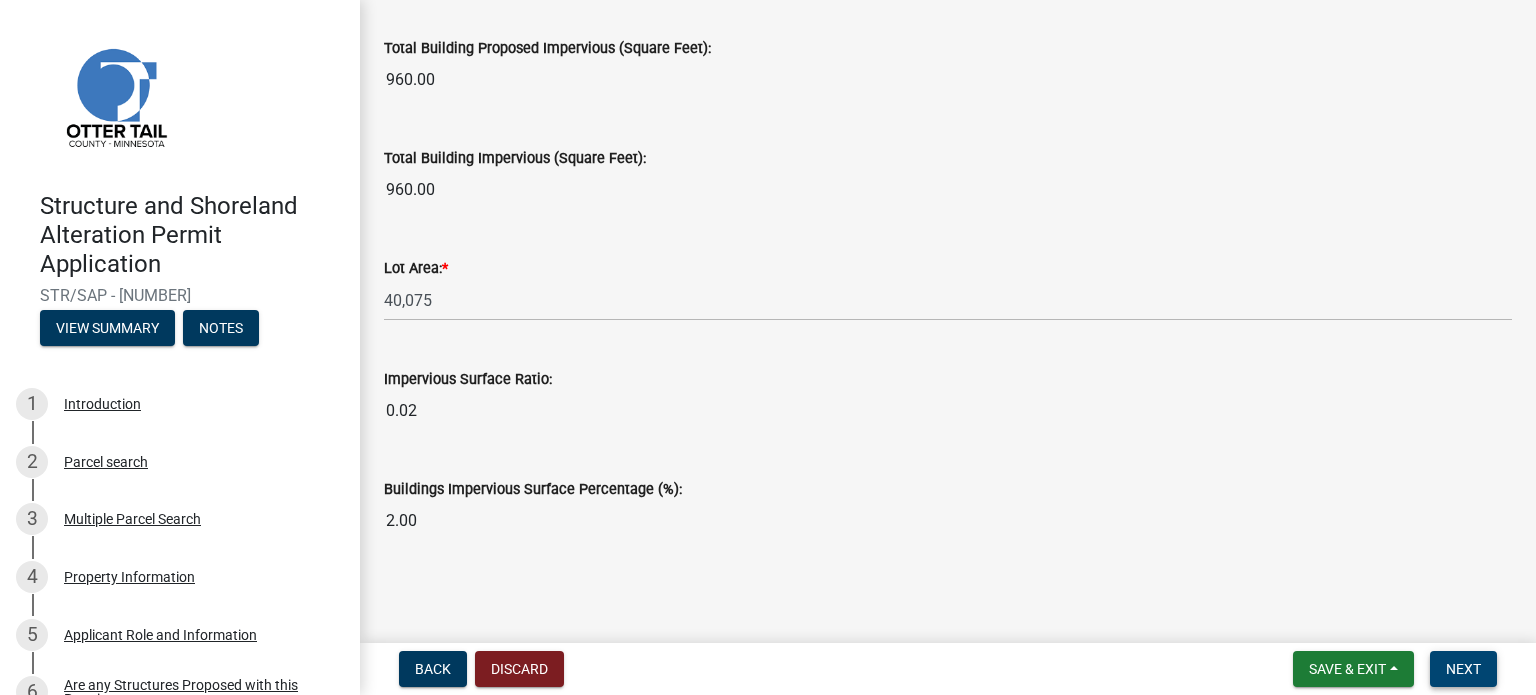 click on "Next" at bounding box center (1463, 669) 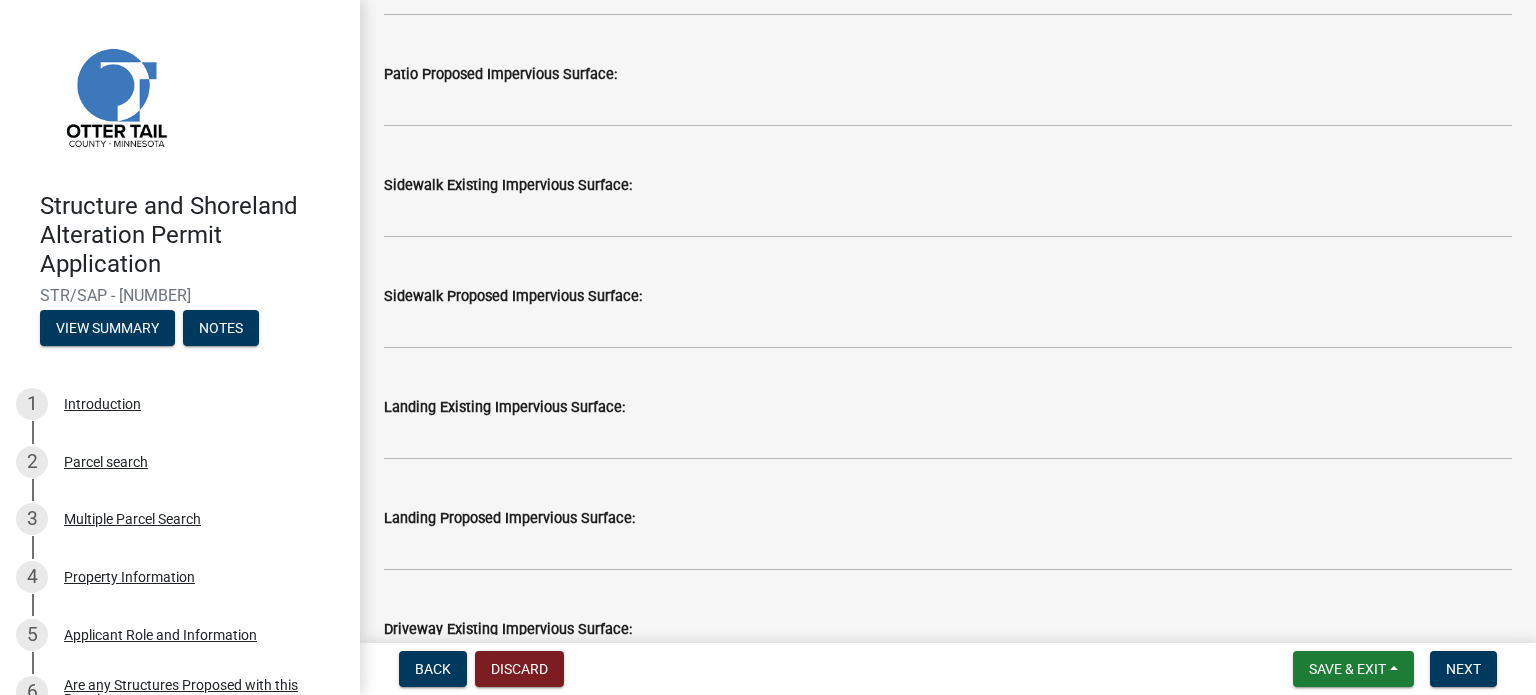 scroll, scrollTop: 700, scrollLeft: 0, axis: vertical 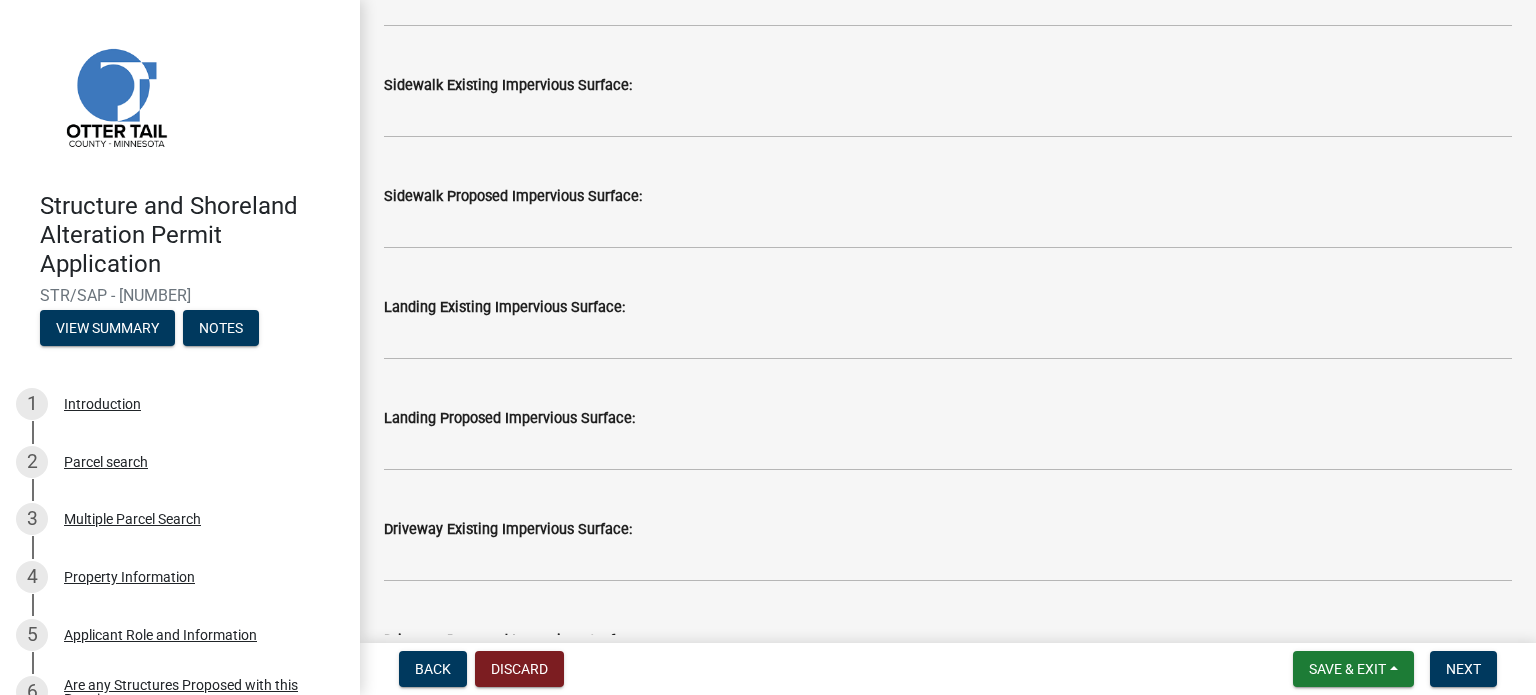 click on "Driveway Existing Impervious Surface:" 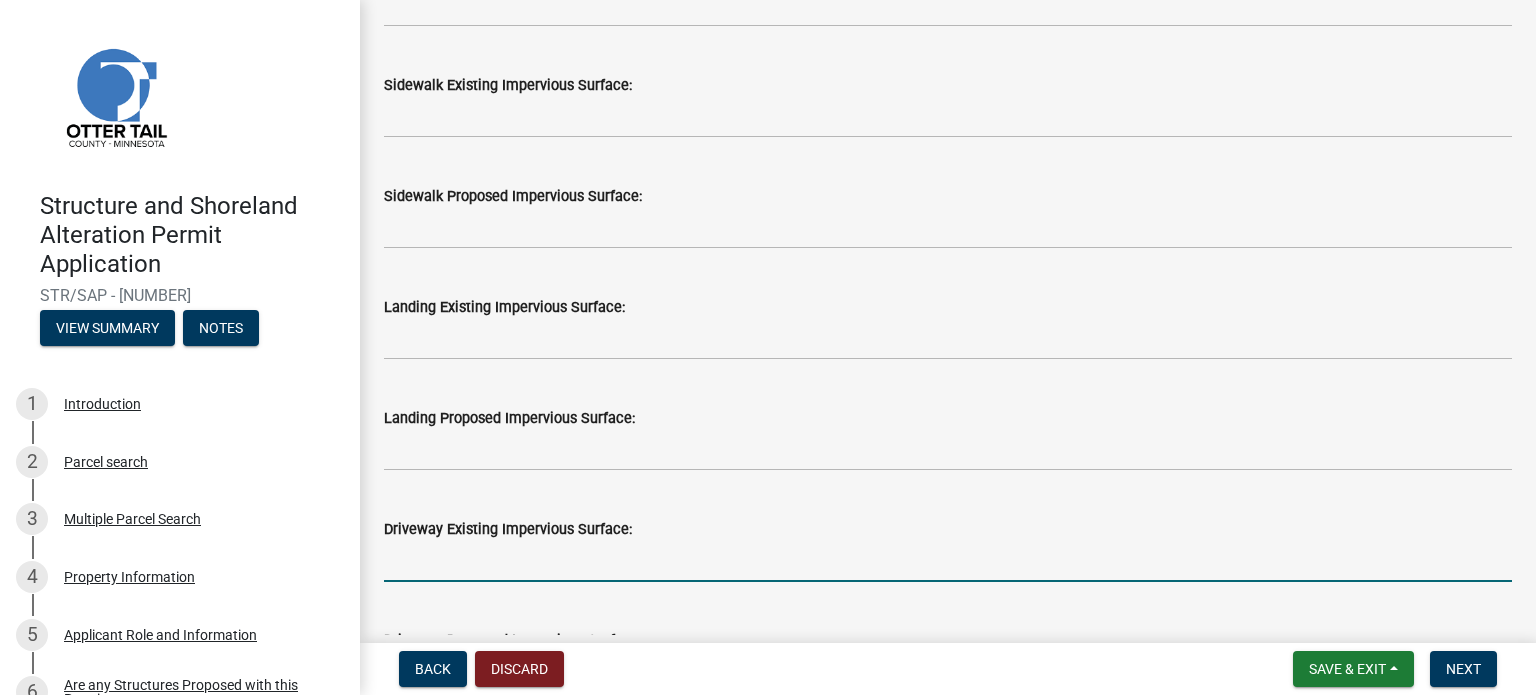 click 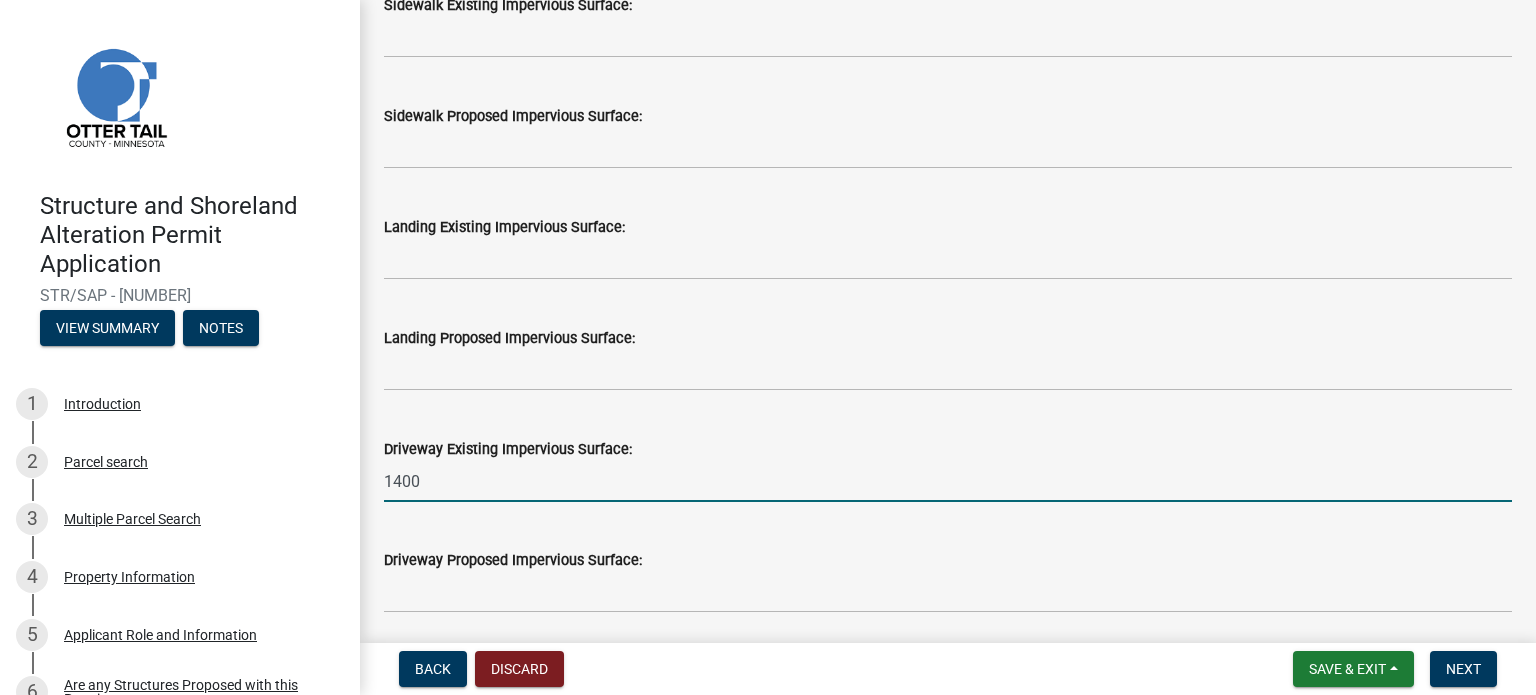 scroll, scrollTop: 900, scrollLeft: 0, axis: vertical 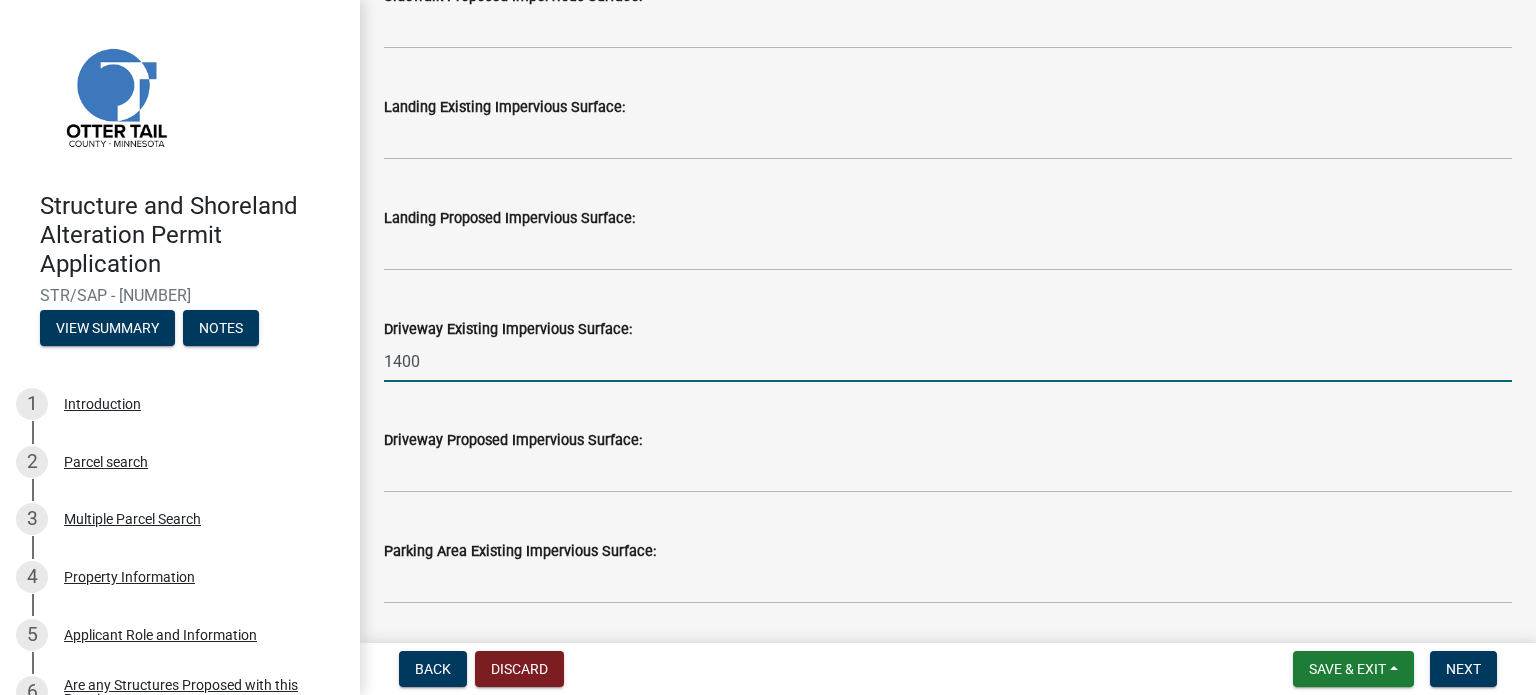 type on "1400" 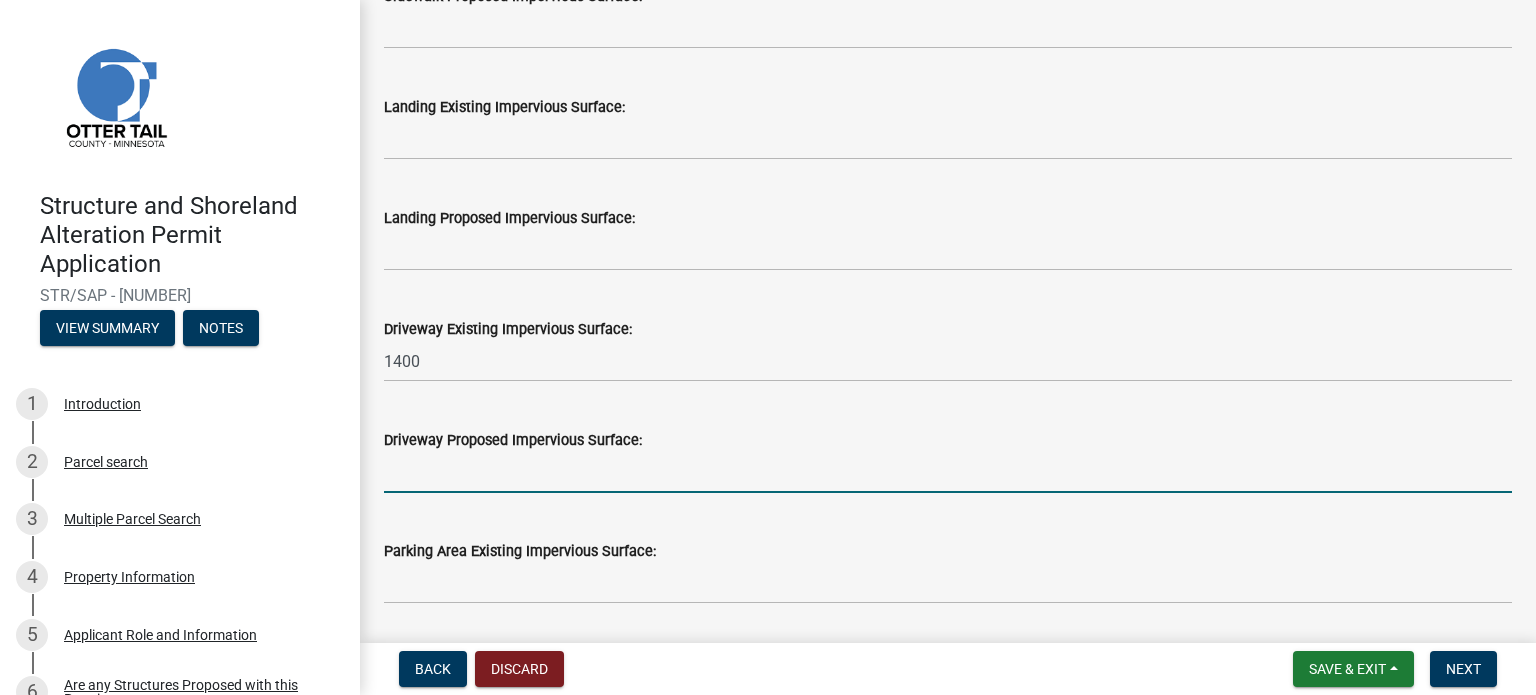 click 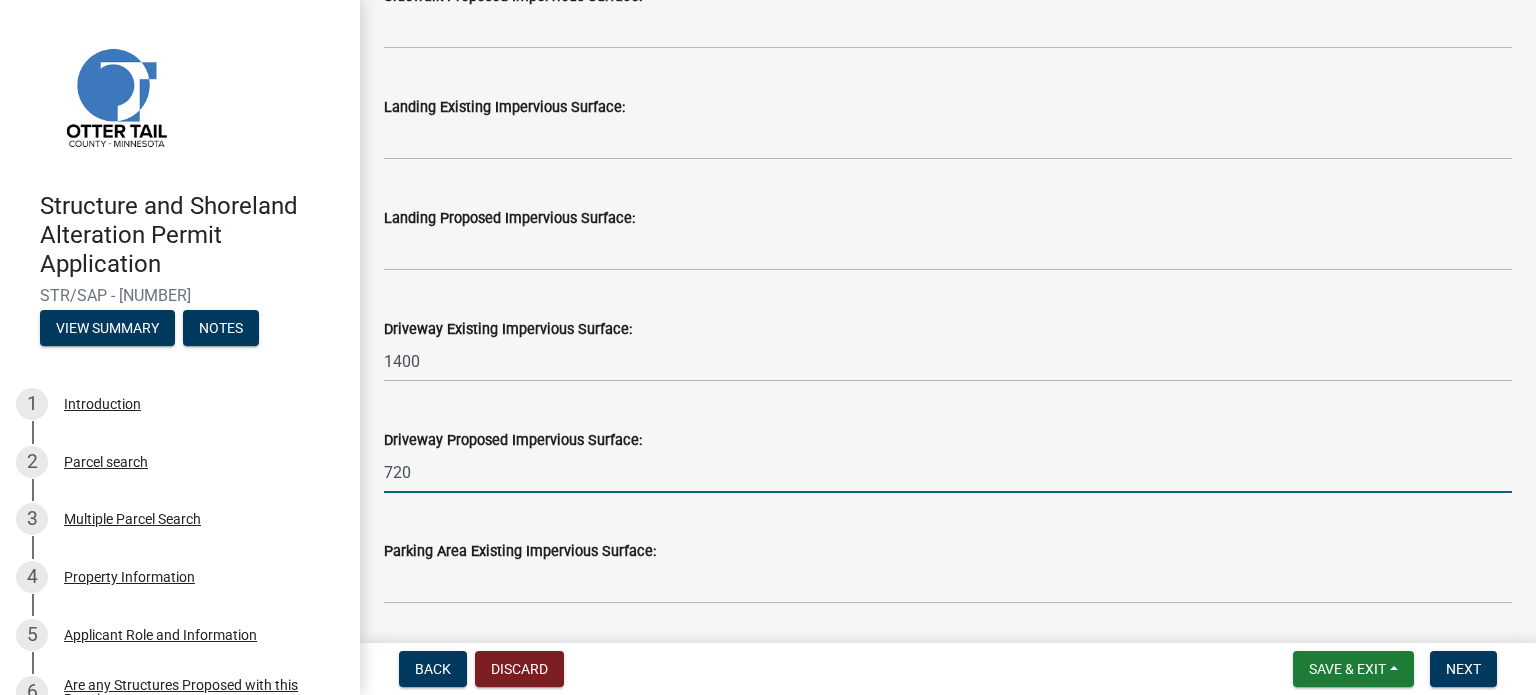click on "720" 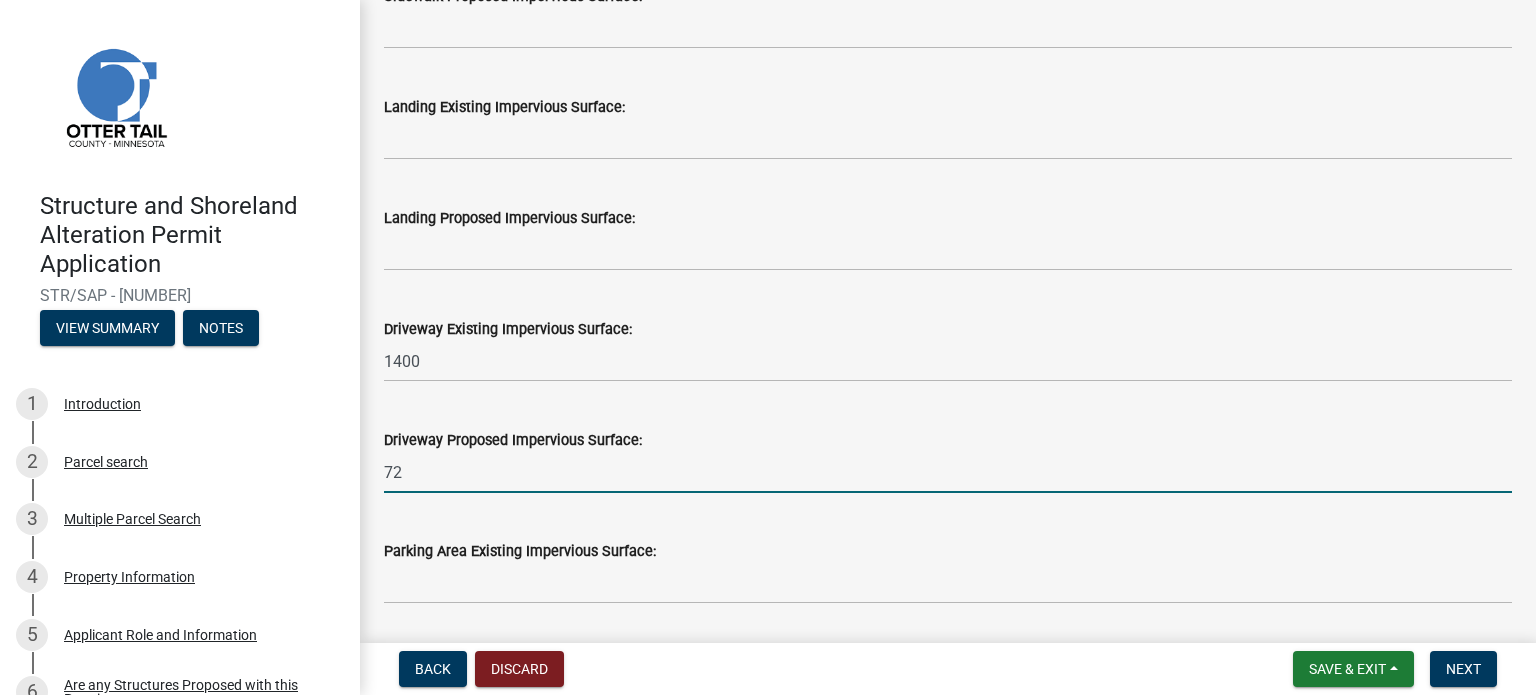 type on "7" 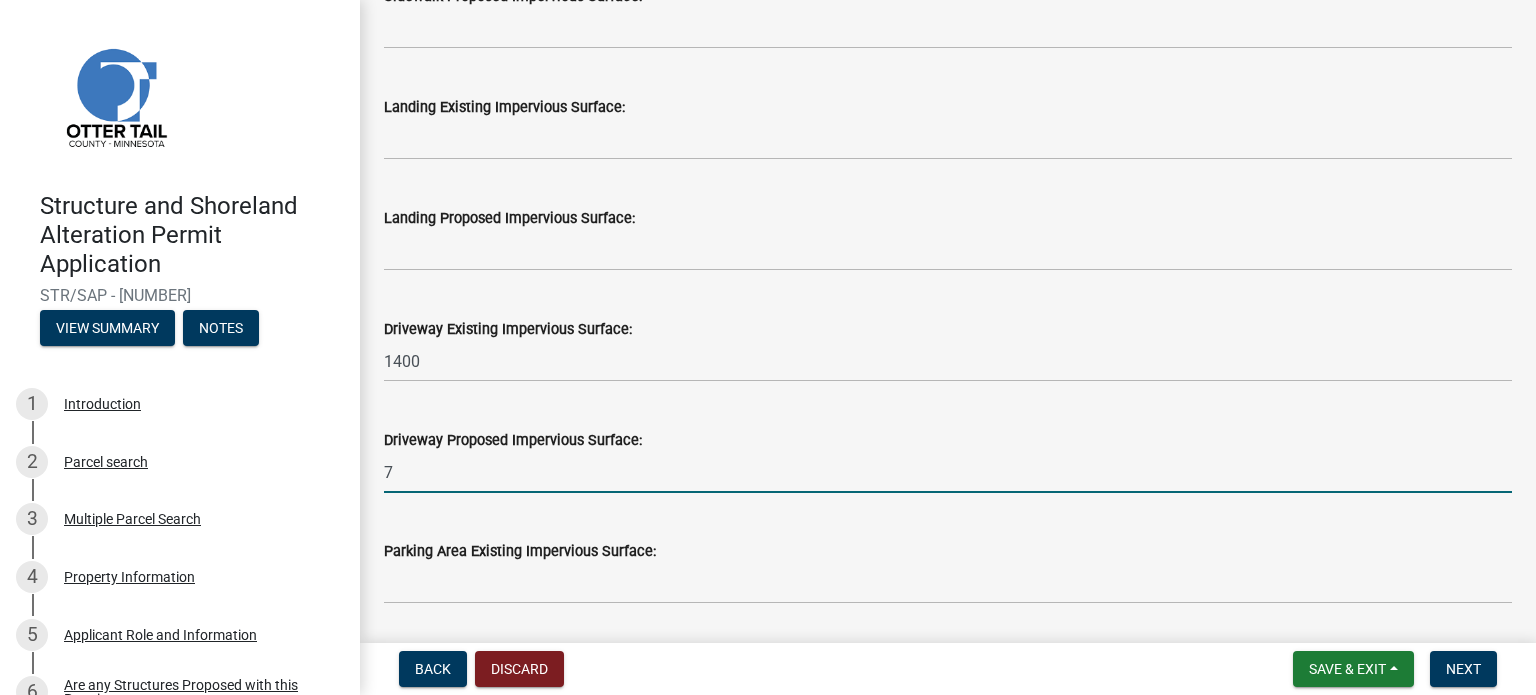 type 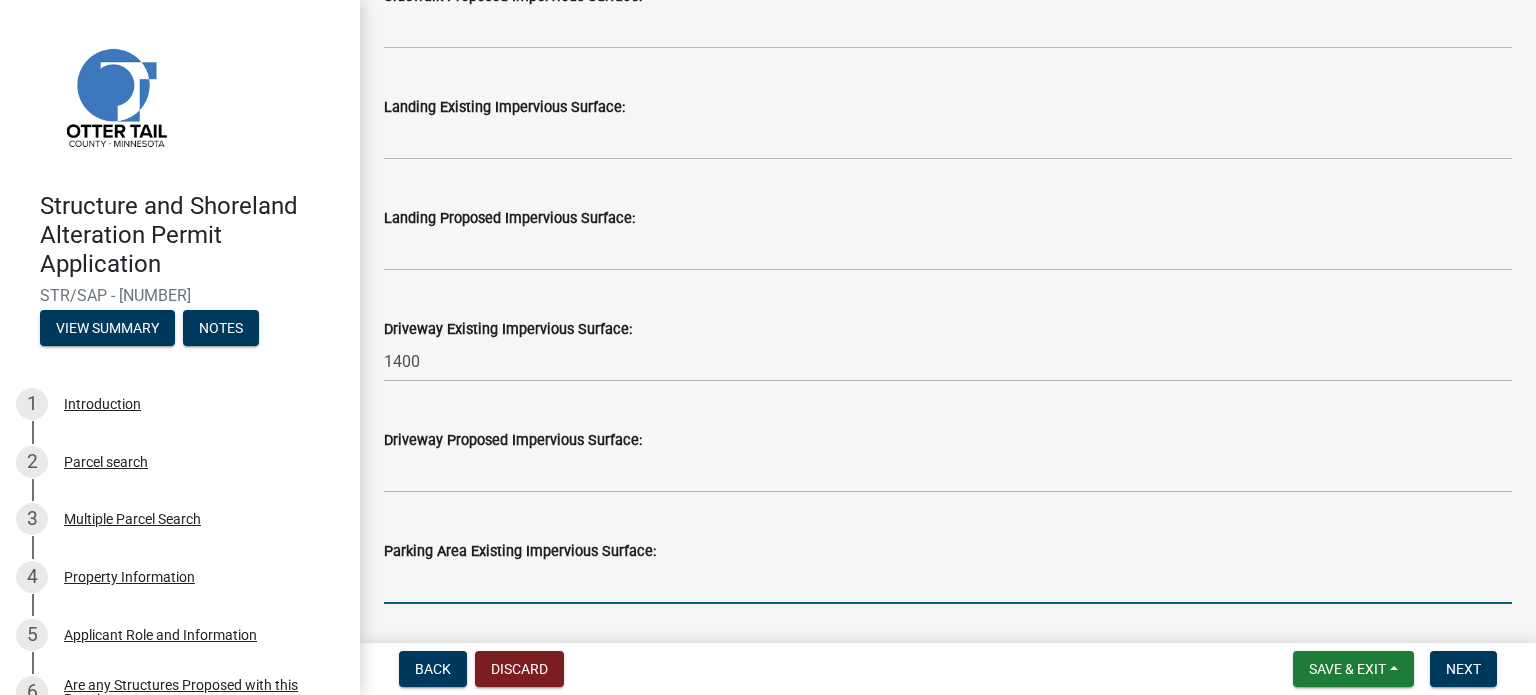 click 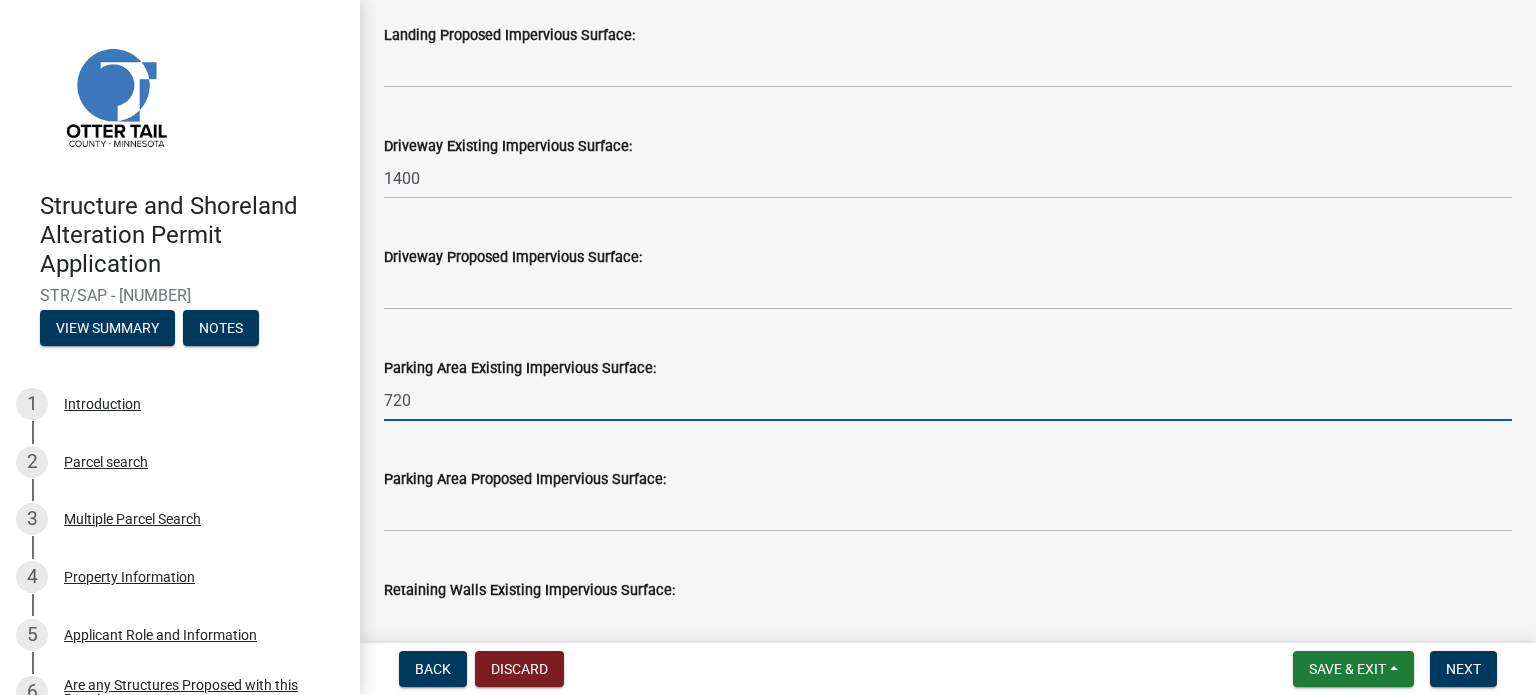 scroll, scrollTop: 1100, scrollLeft: 0, axis: vertical 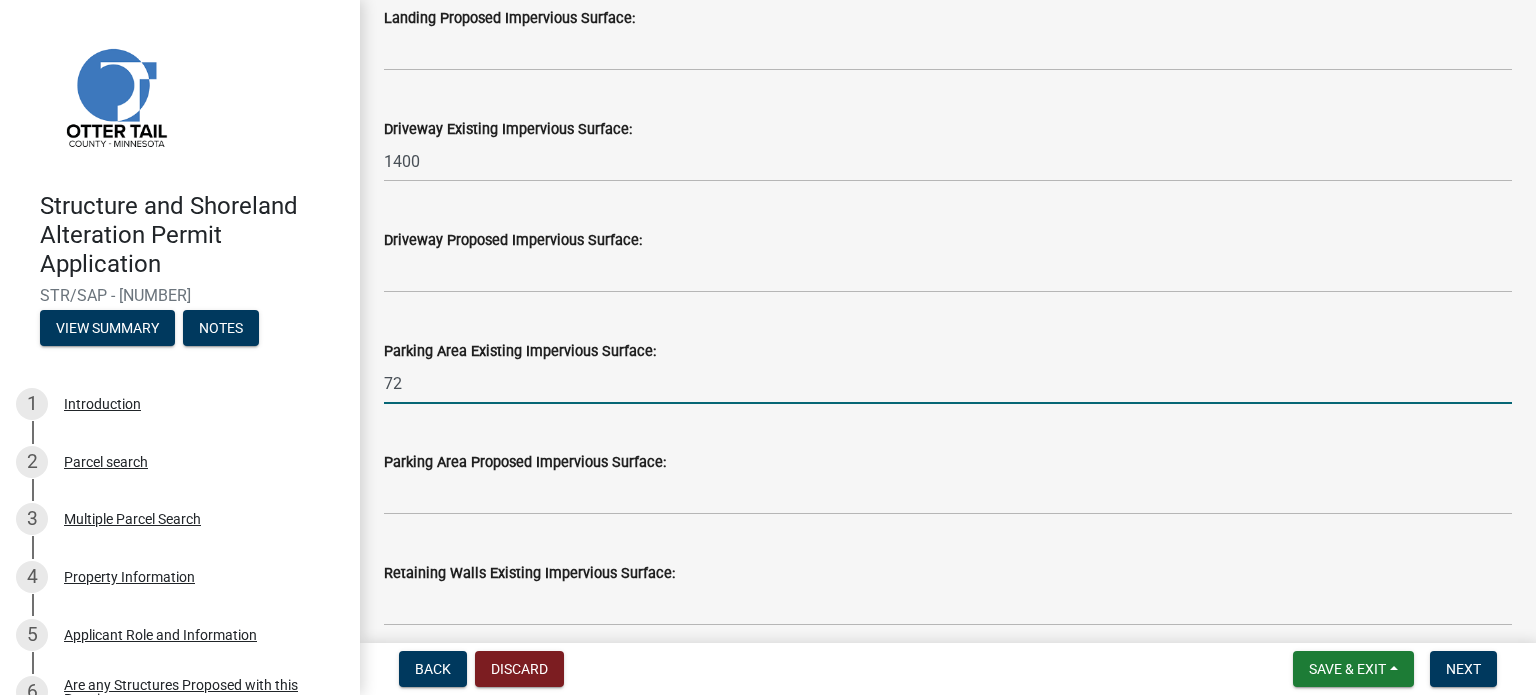 type on "7" 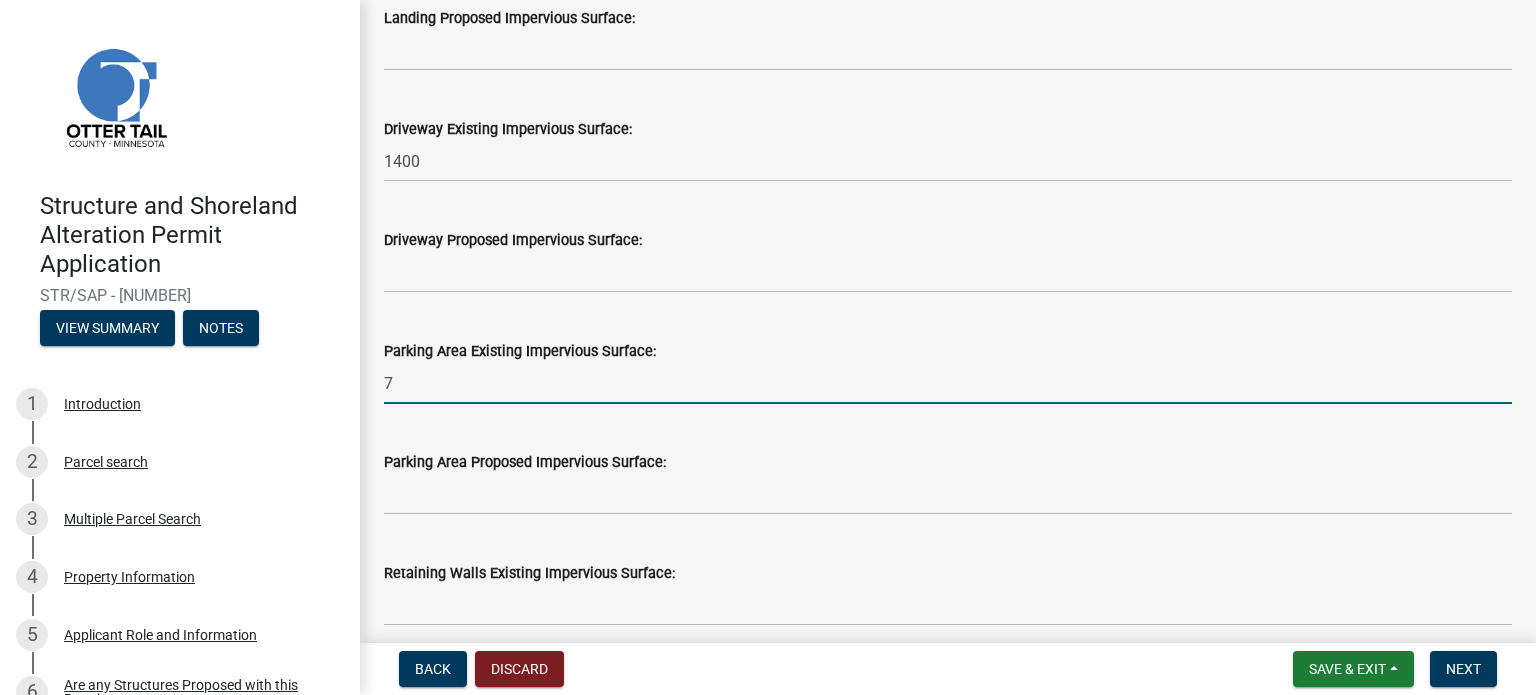type 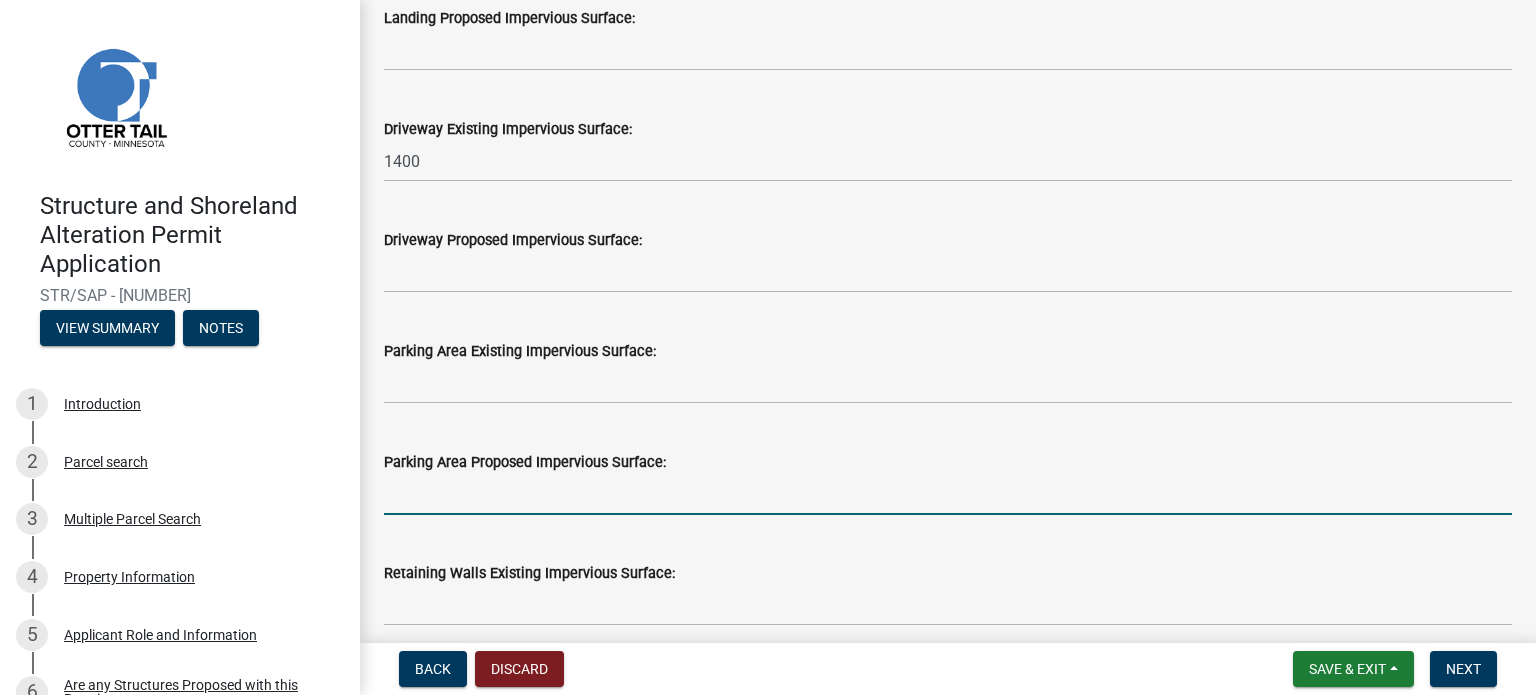 click 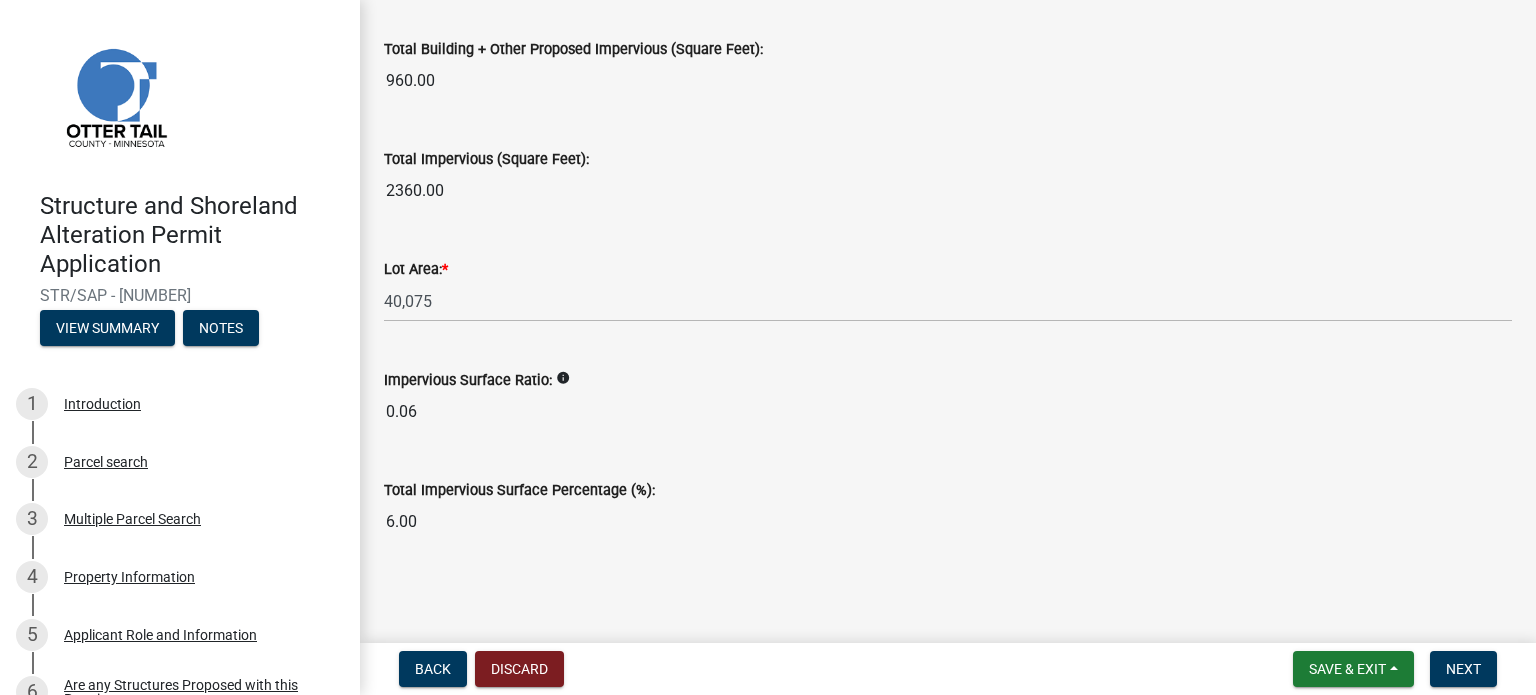 scroll, scrollTop: 2400, scrollLeft: 0, axis: vertical 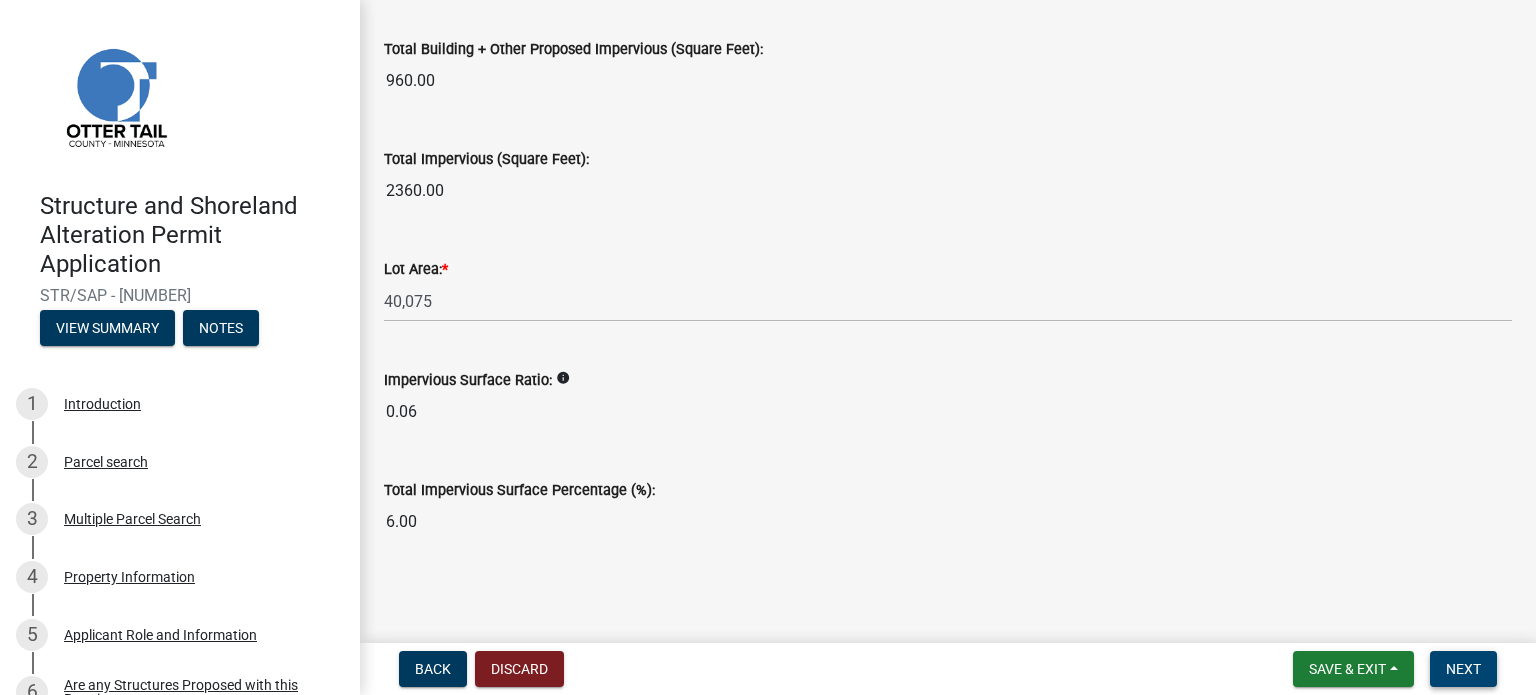 type on "720" 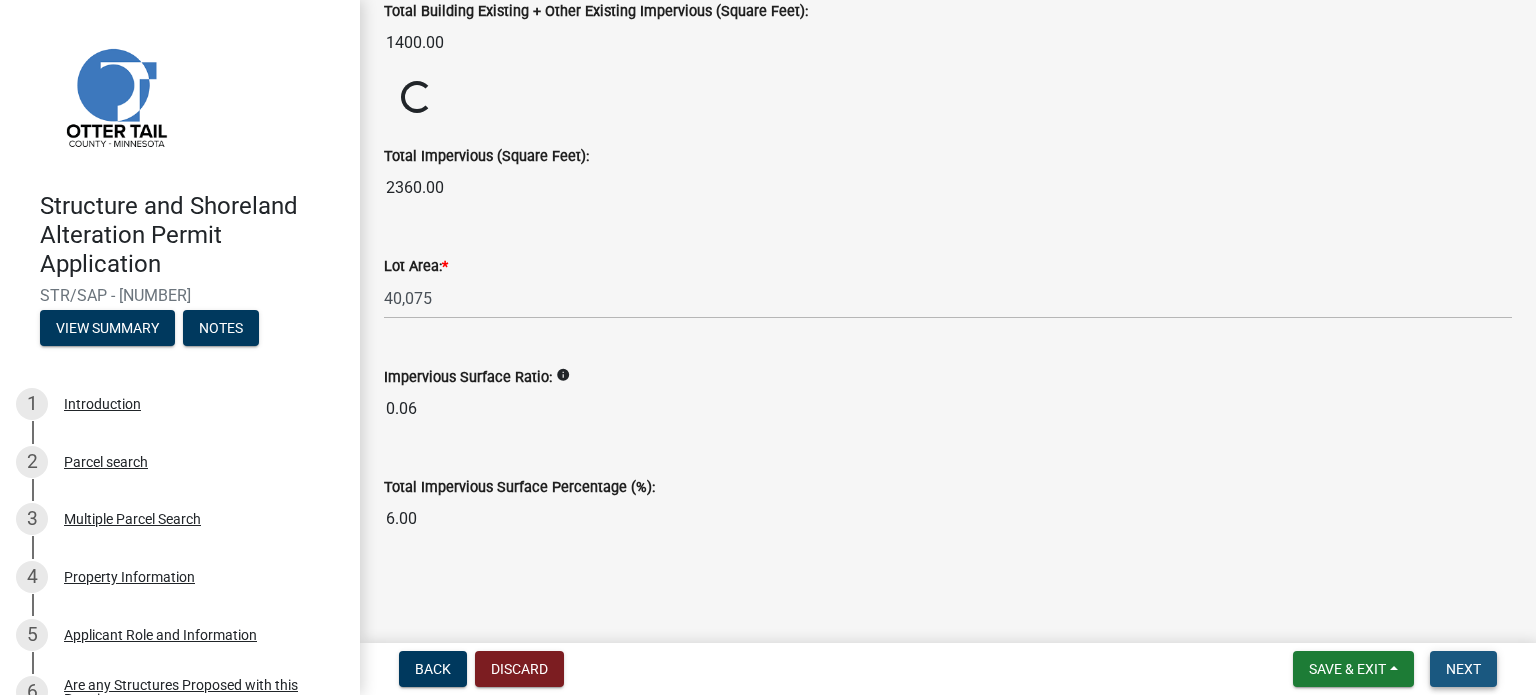 scroll, scrollTop: 2291, scrollLeft: 0, axis: vertical 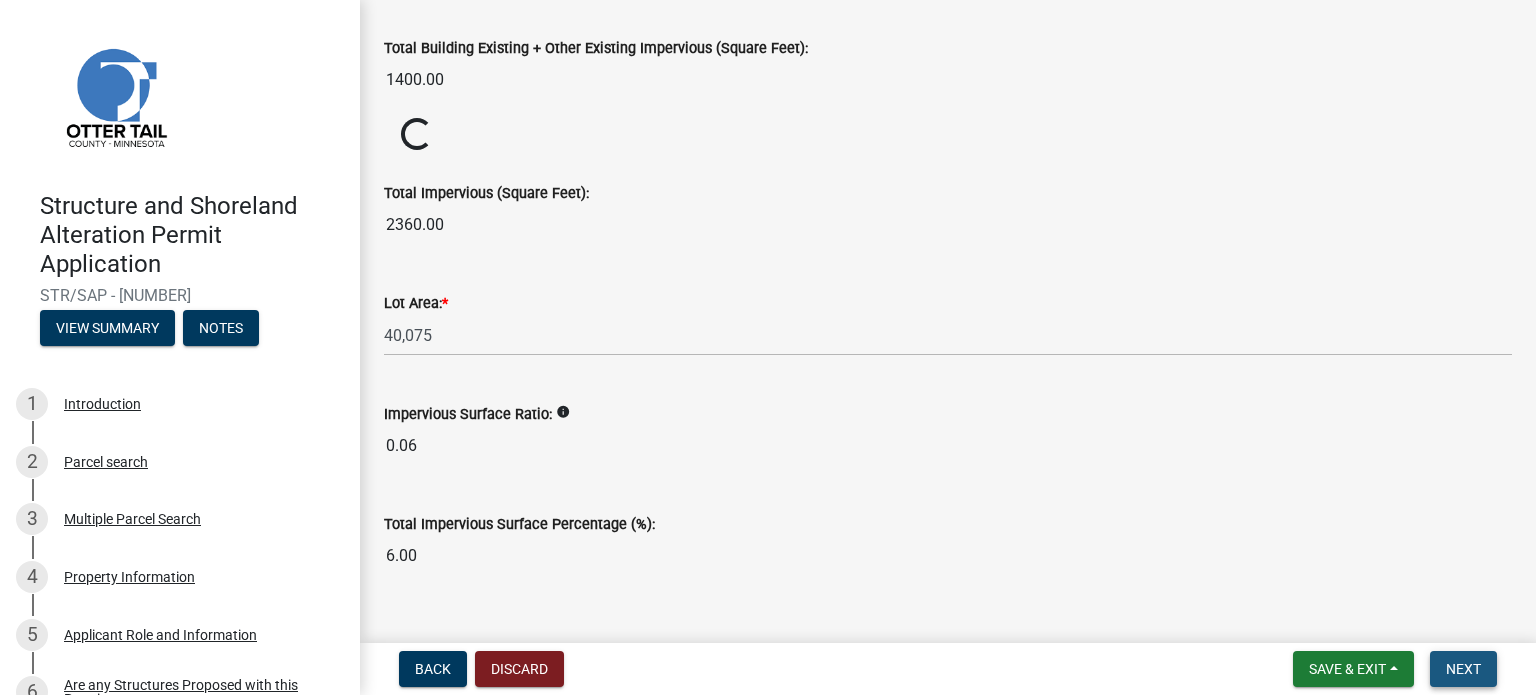 click on "Next" at bounding box center [1463, 669] 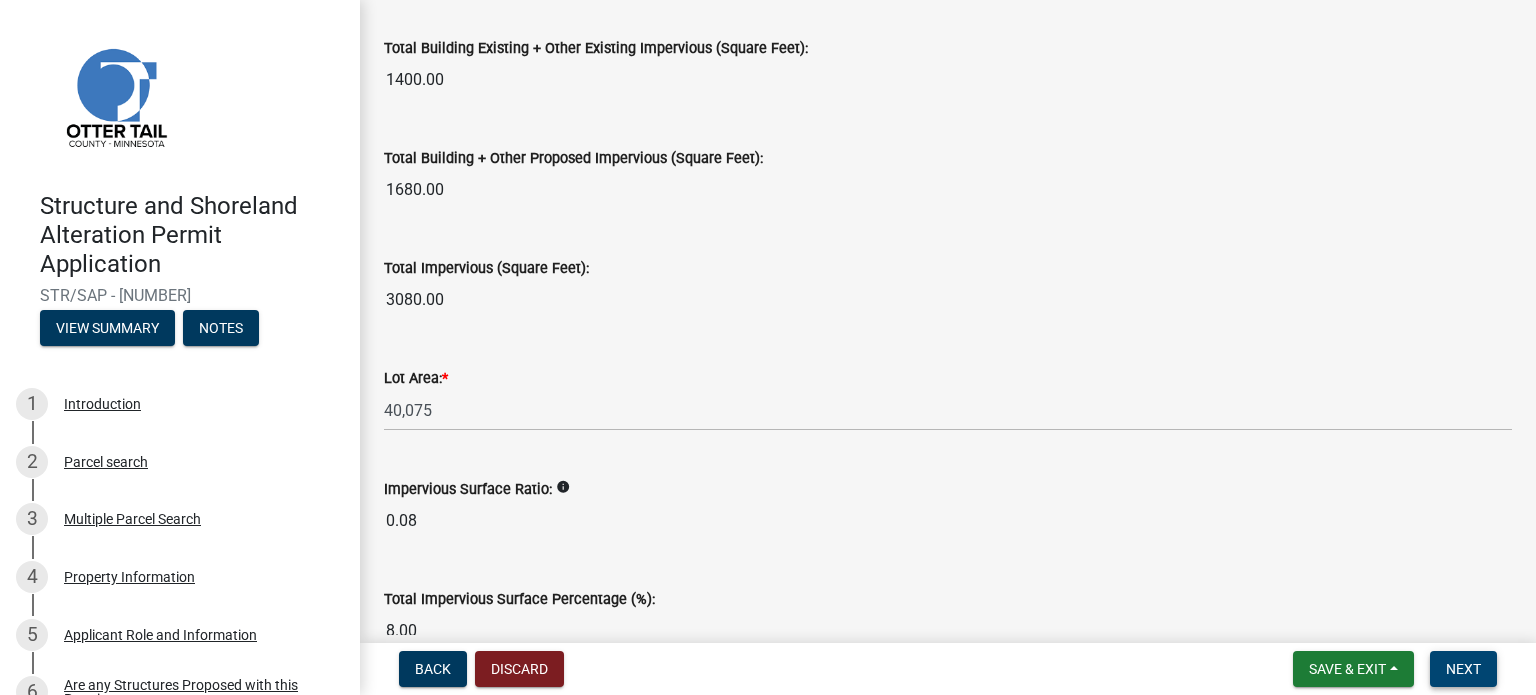 scroll, scrollTop: 2400, scrollLeft: 0, axis: vertical 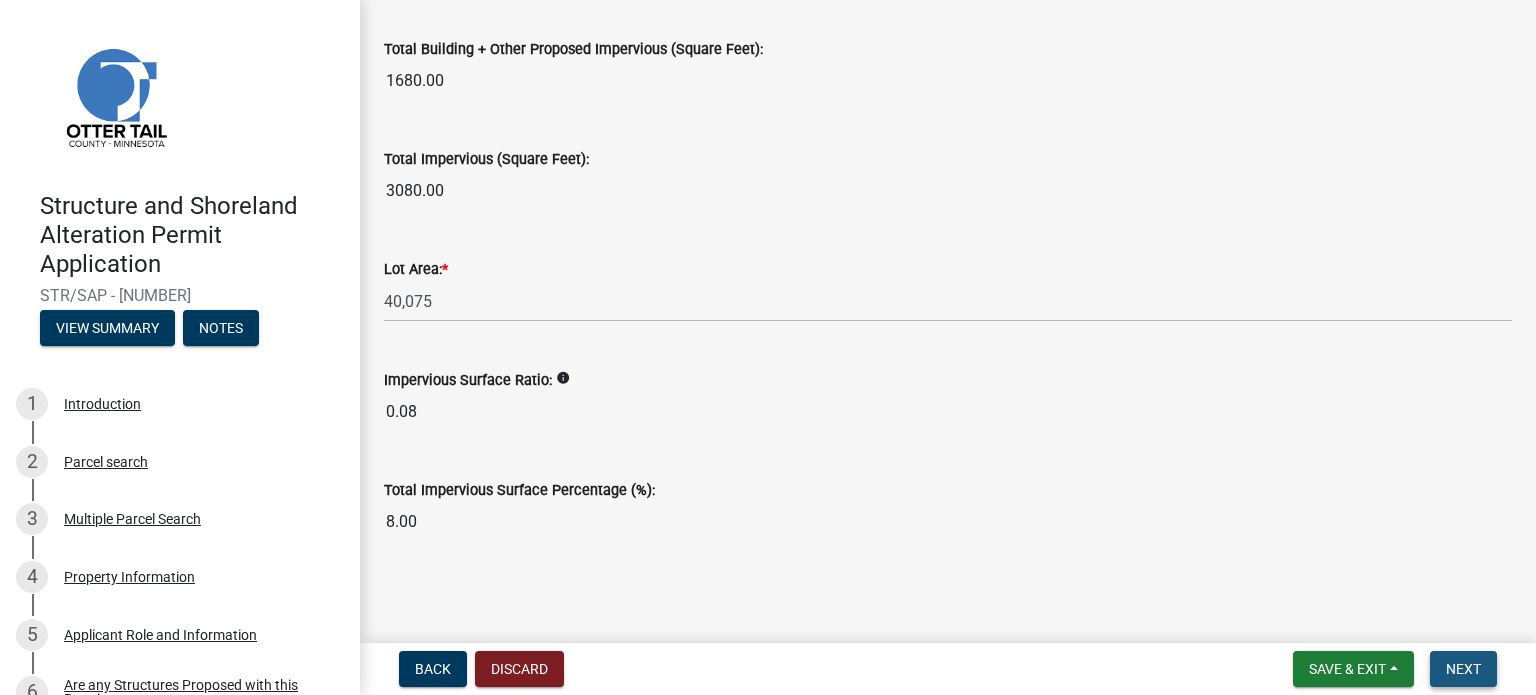 click on "Next" at bounding box center (1463, 669) 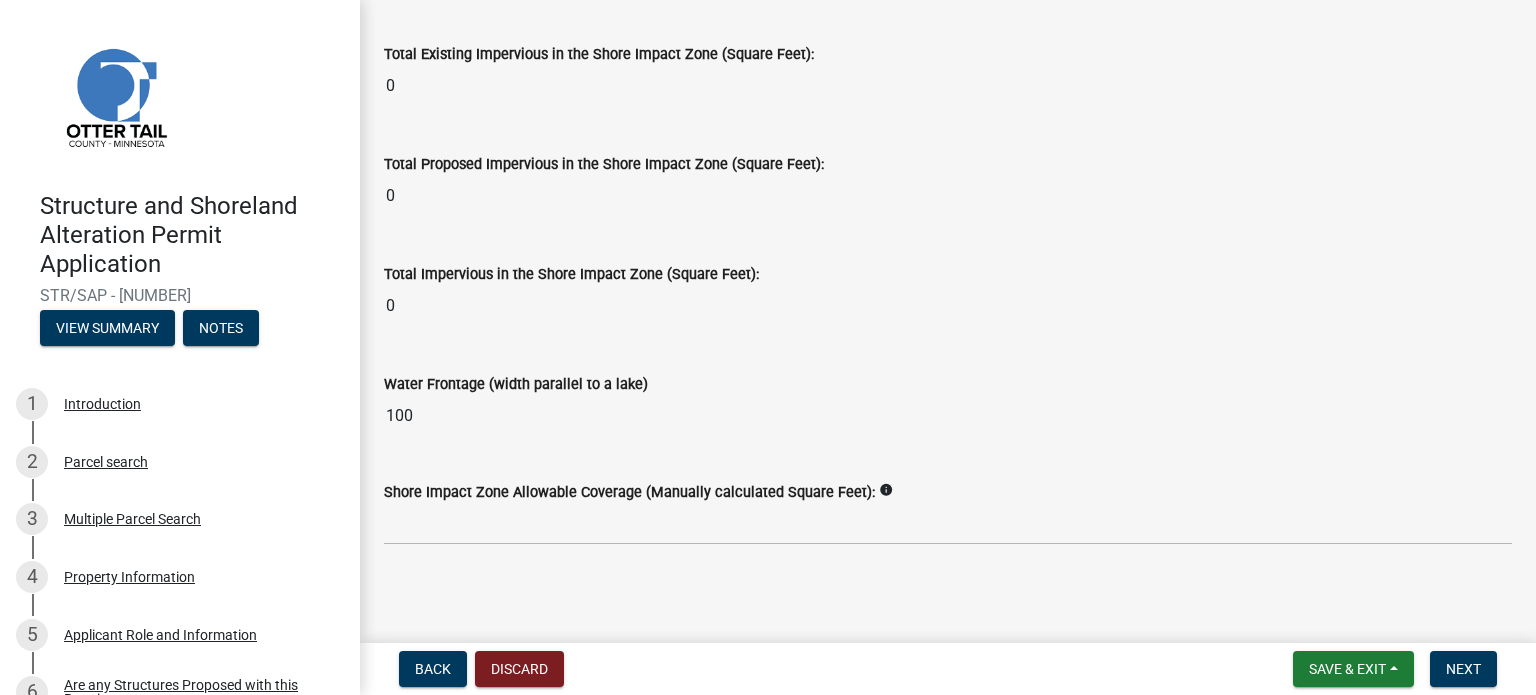 scroll, scrollTop: 2664, scrollLeft: 0, axis: vertical 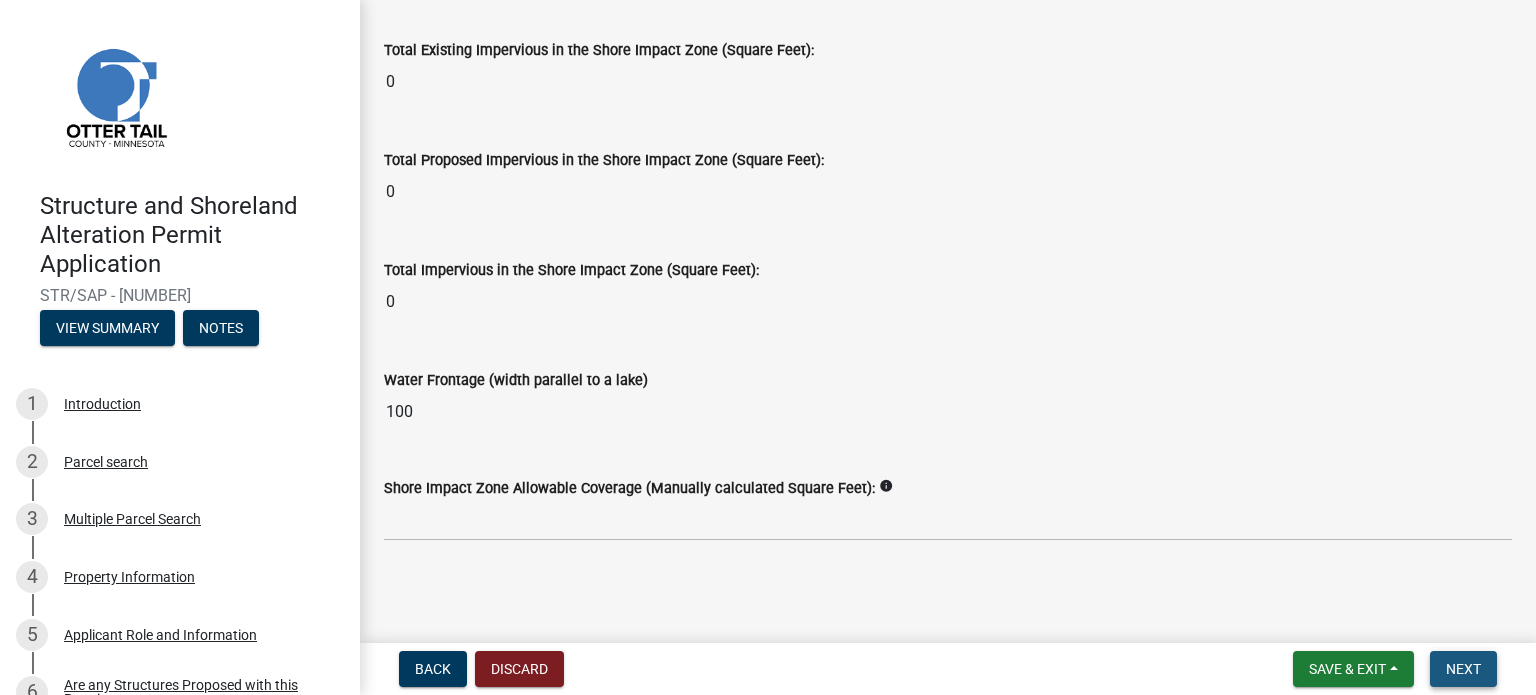 click on "Next" at bounding box center (1463, 669) 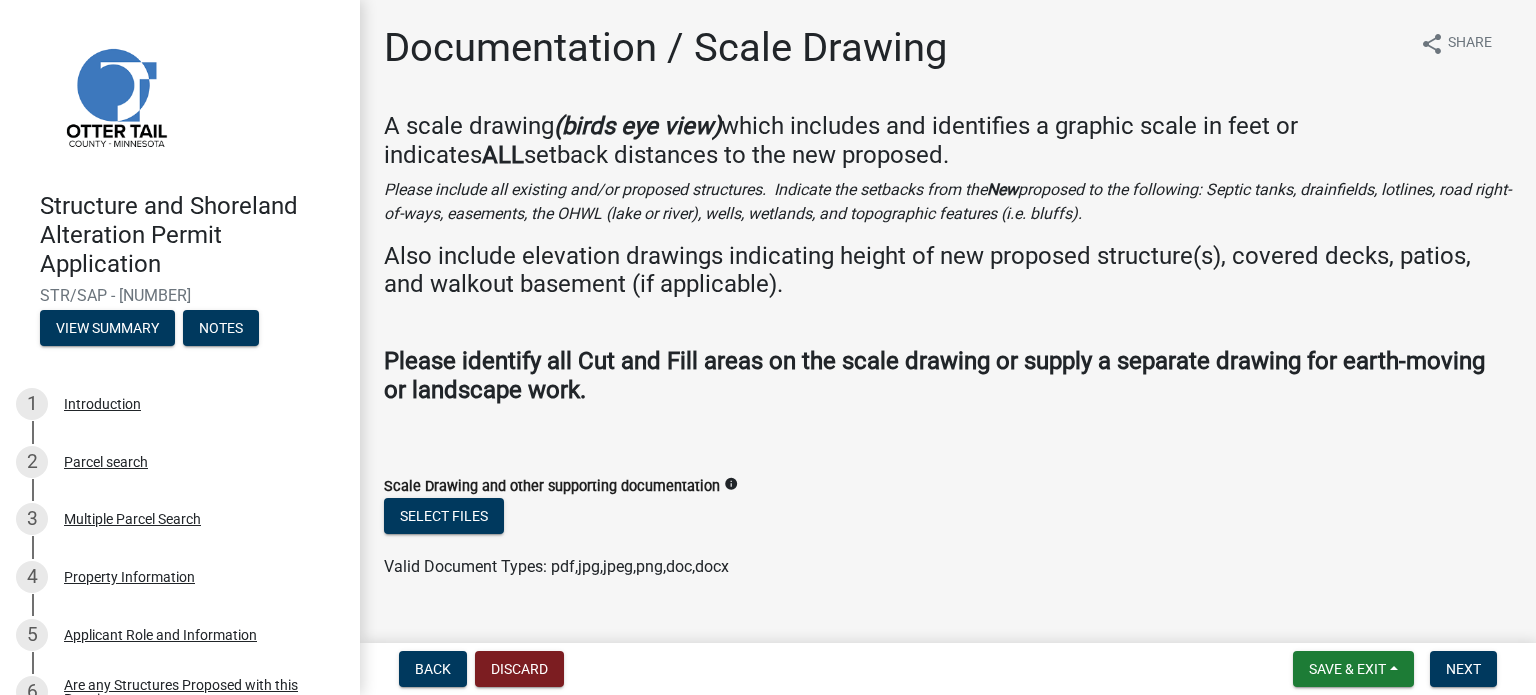 scroll, scrollTop: 39, scrollLeft: 0, axis: vertical 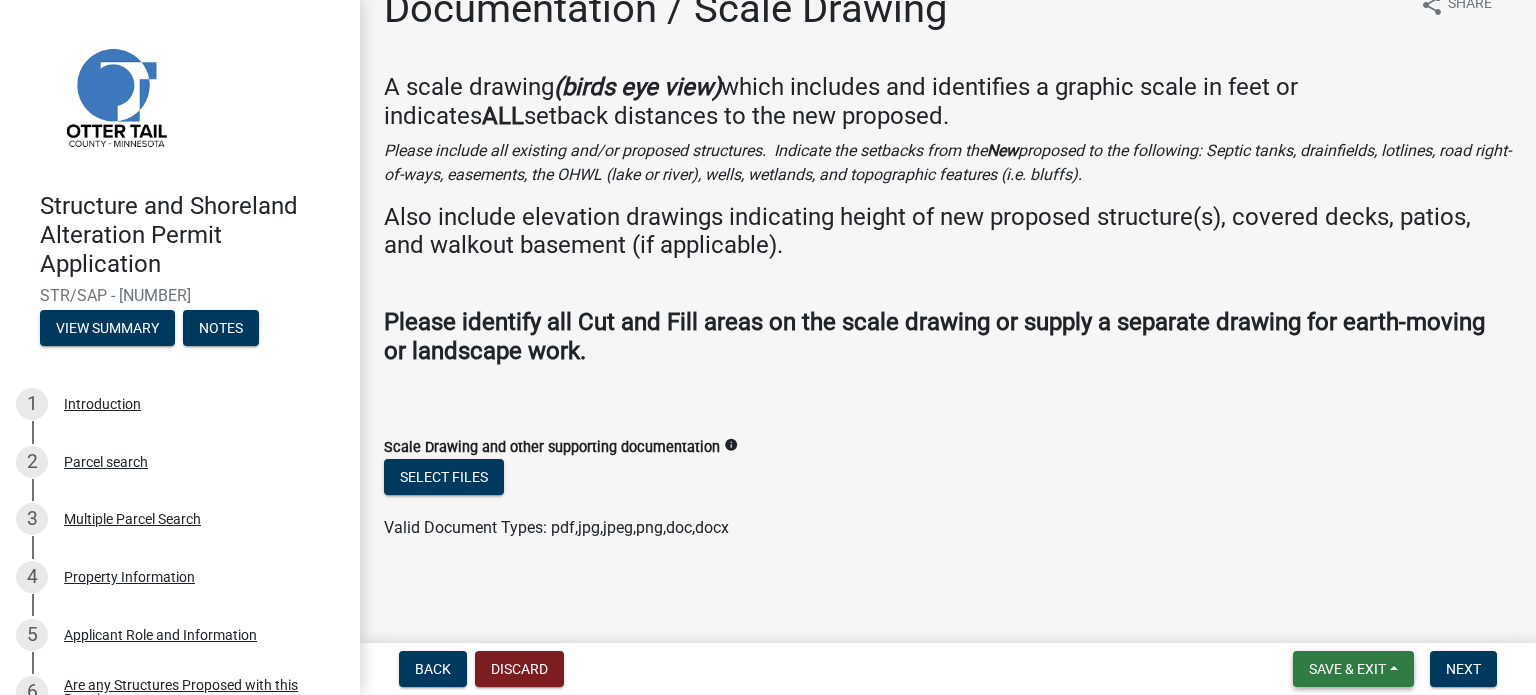 click on "Save & Exit" at bounding box center [1353, 669] 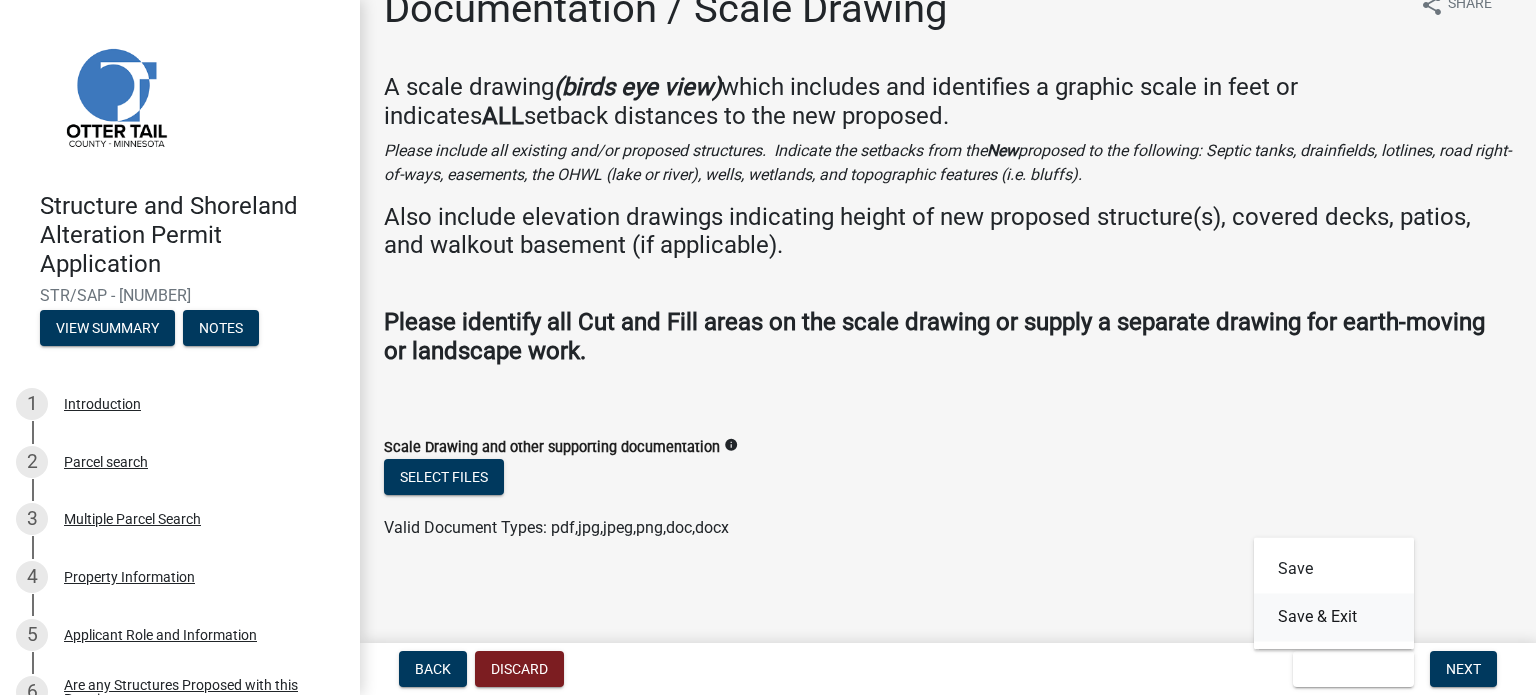 click on "Save & Exit" at bounding box center [1334, 617] 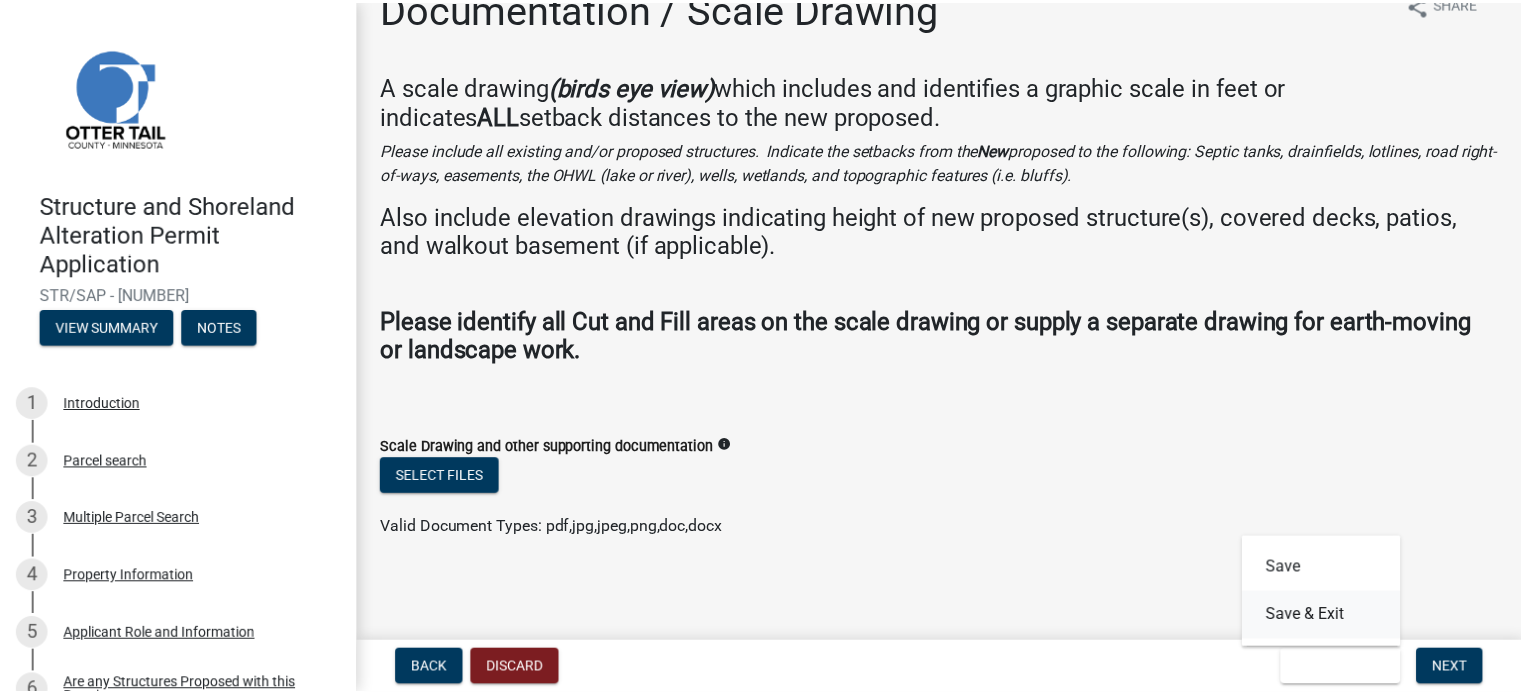 scroll, scrollTop: 0, scrollLeft: 0, axis: both 